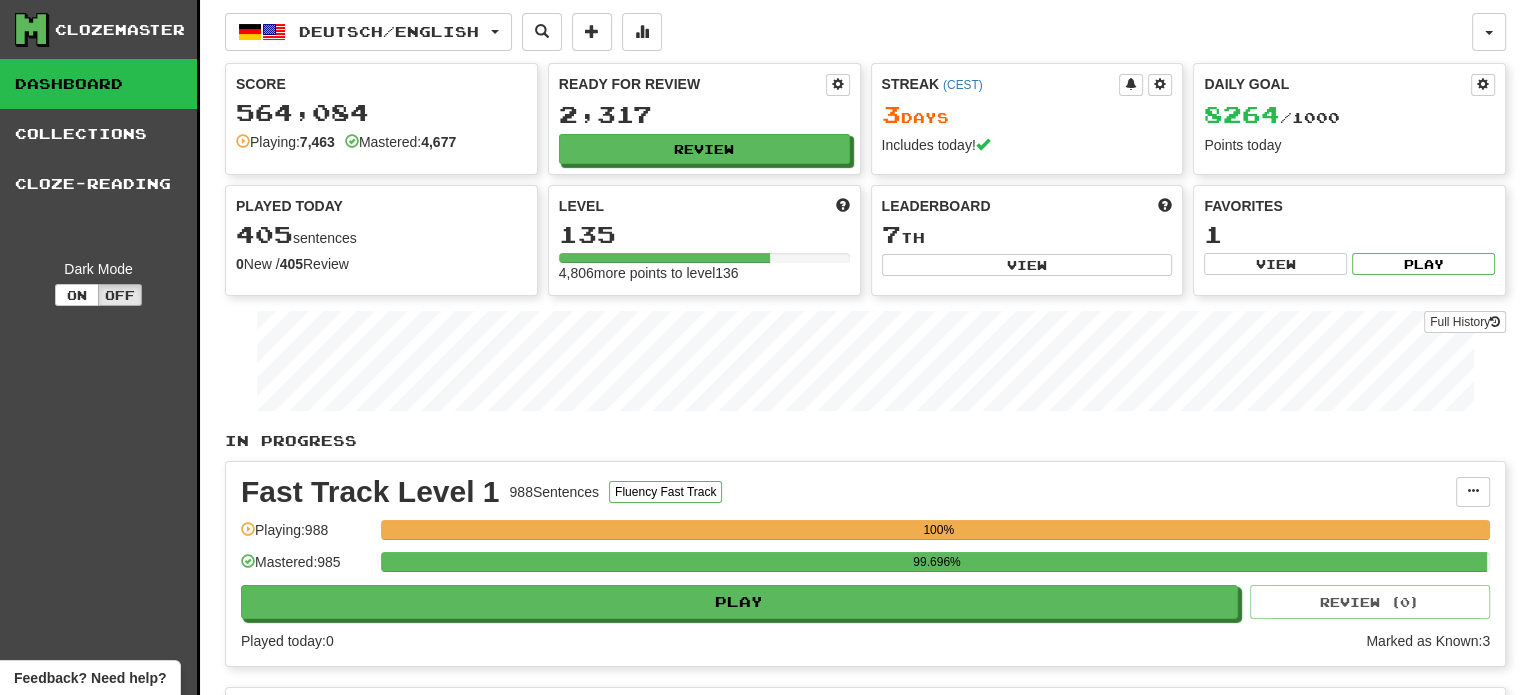 scroll, scrollTop: 200, scrollLeft: 0, axis: vertical 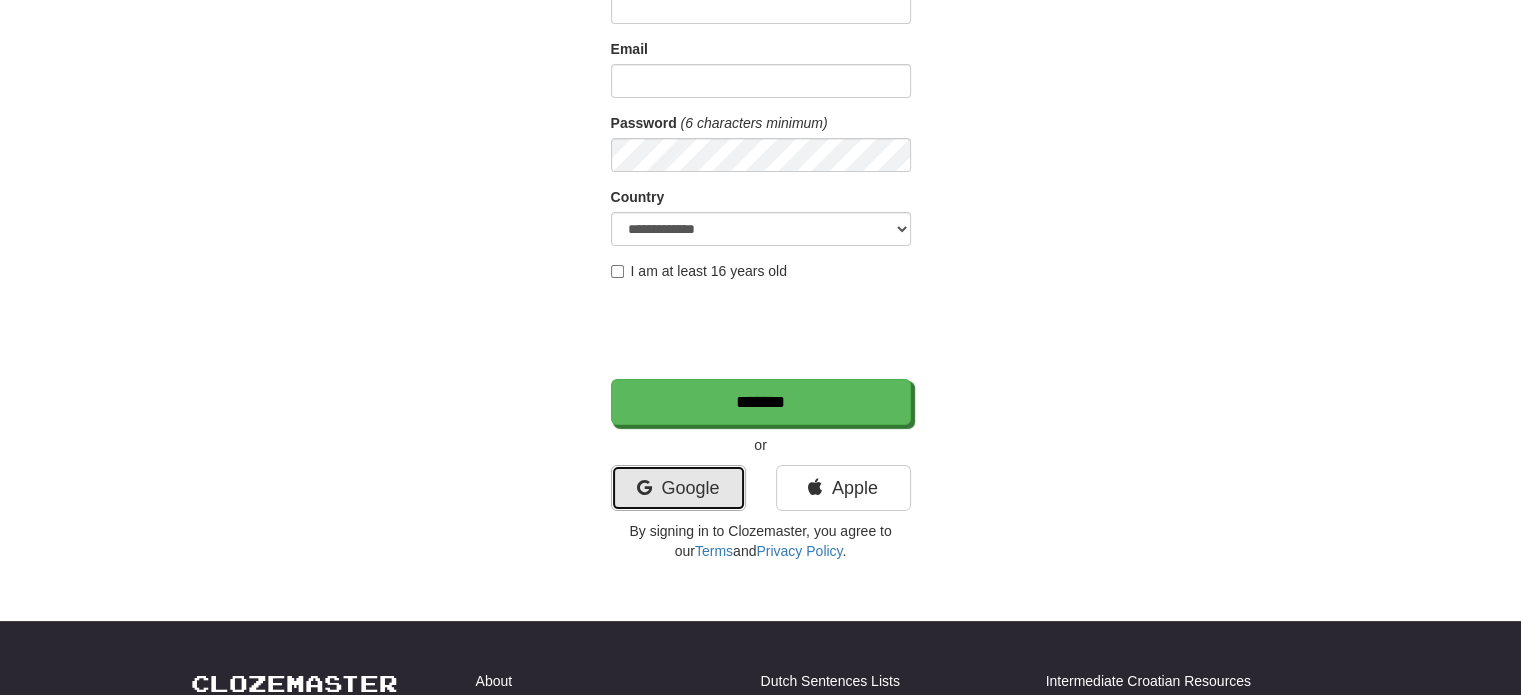 click at bounding box center (643, 488) 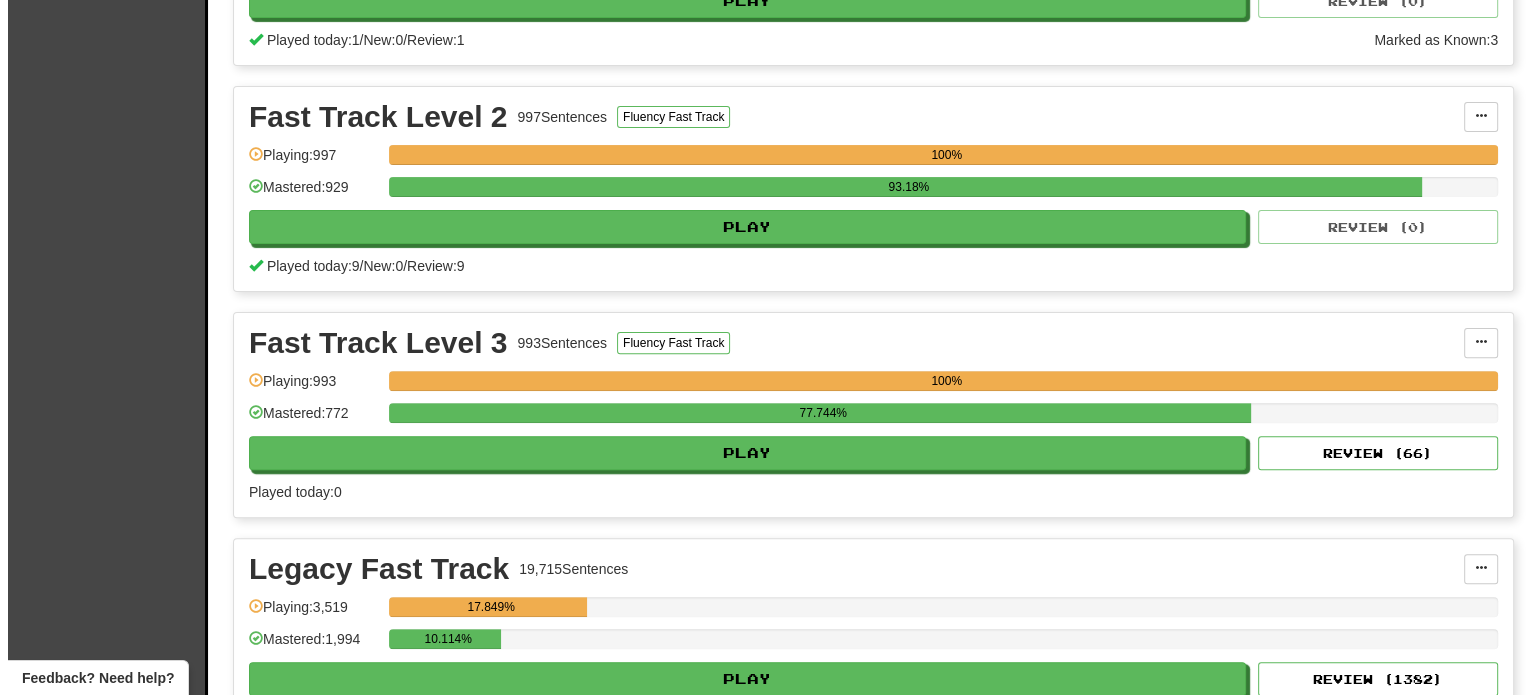 scroll, scrollTop: 700, scrollLeft: 0, axis: vertical 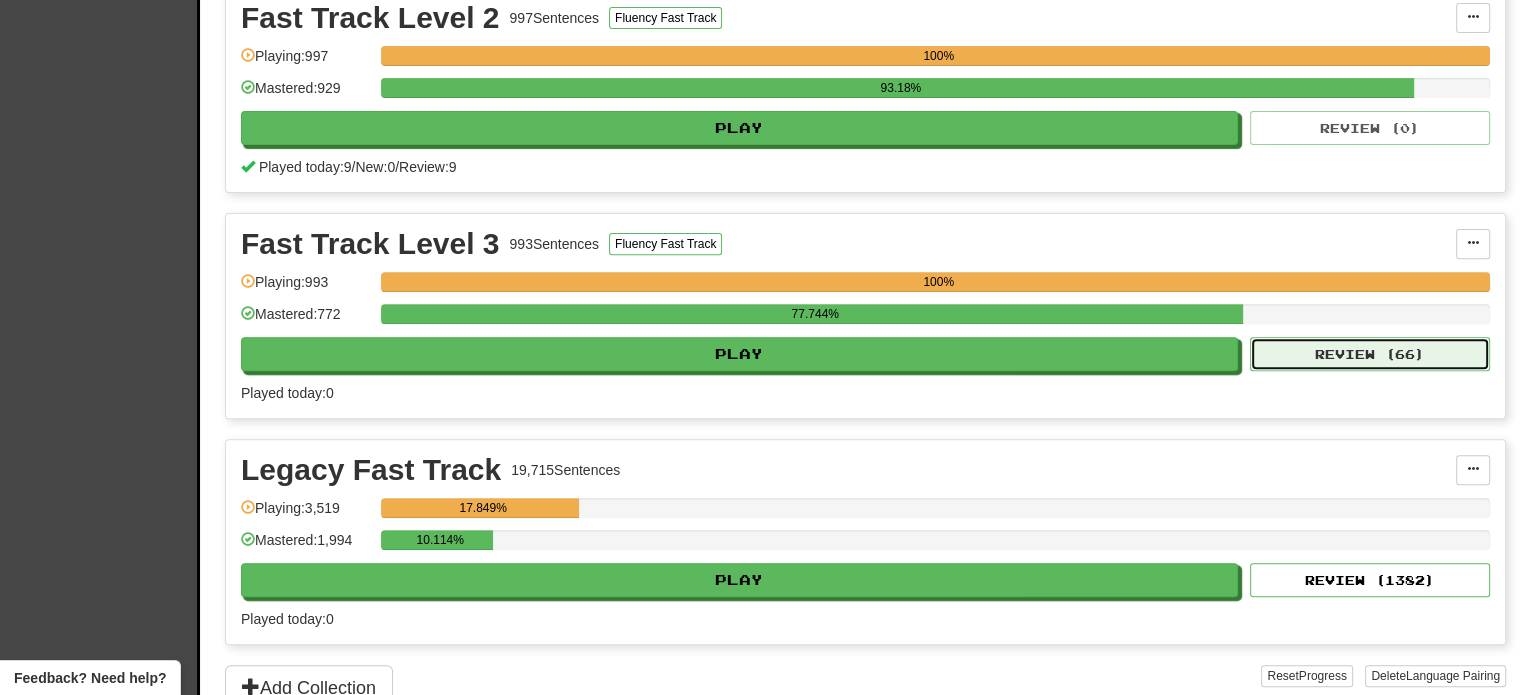click on "Review ( 66 )" at bounding box center (1370, 354) 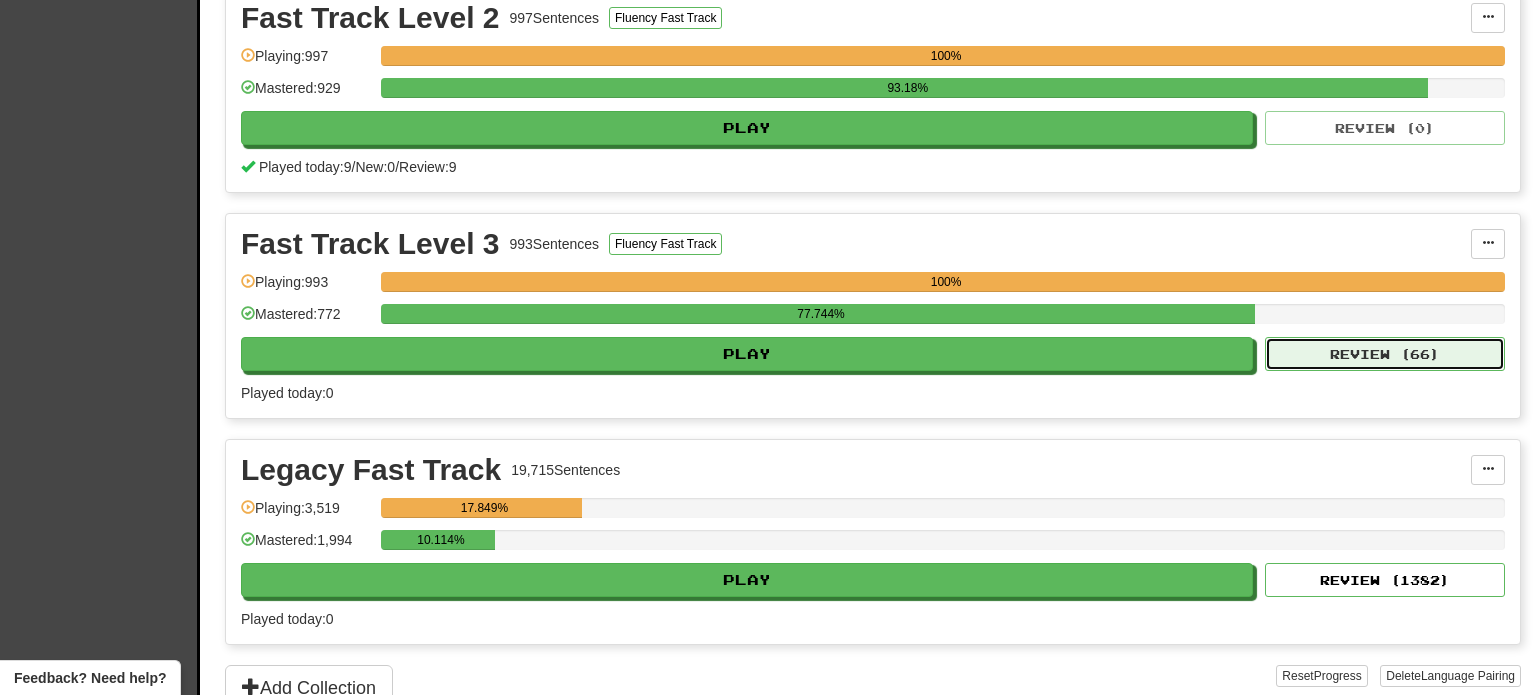 select on "**" 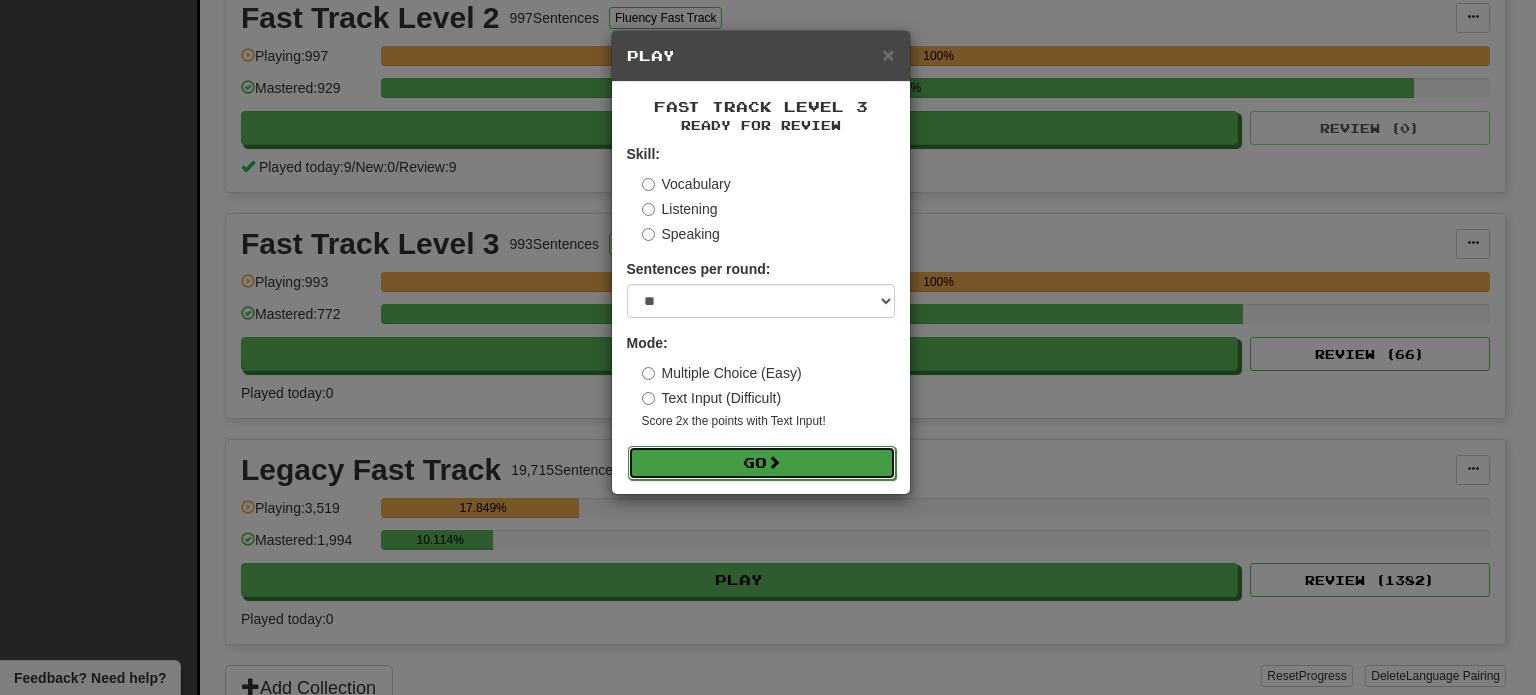 click on "Go" at bounding box center [762, 463] 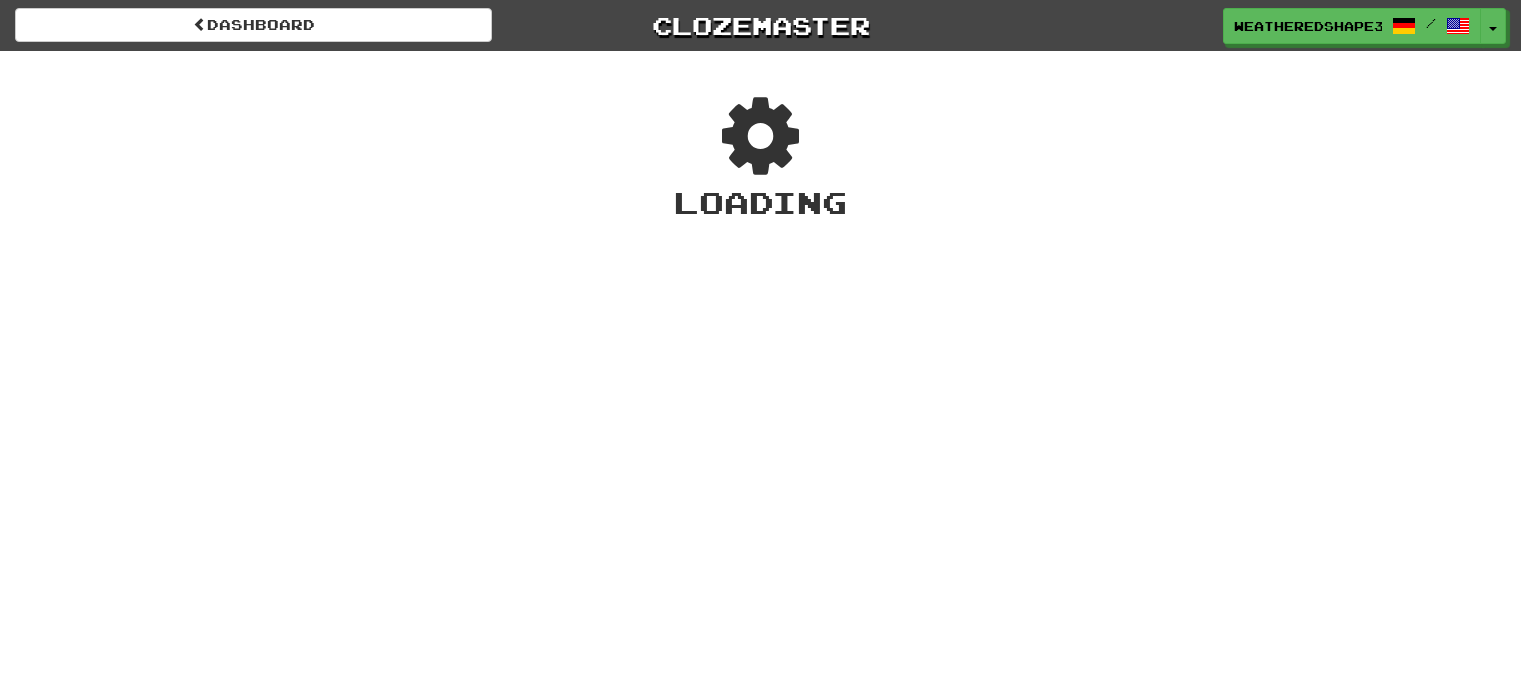 scroll, scrollTop: 0, scrollLeft: 0, axis: both 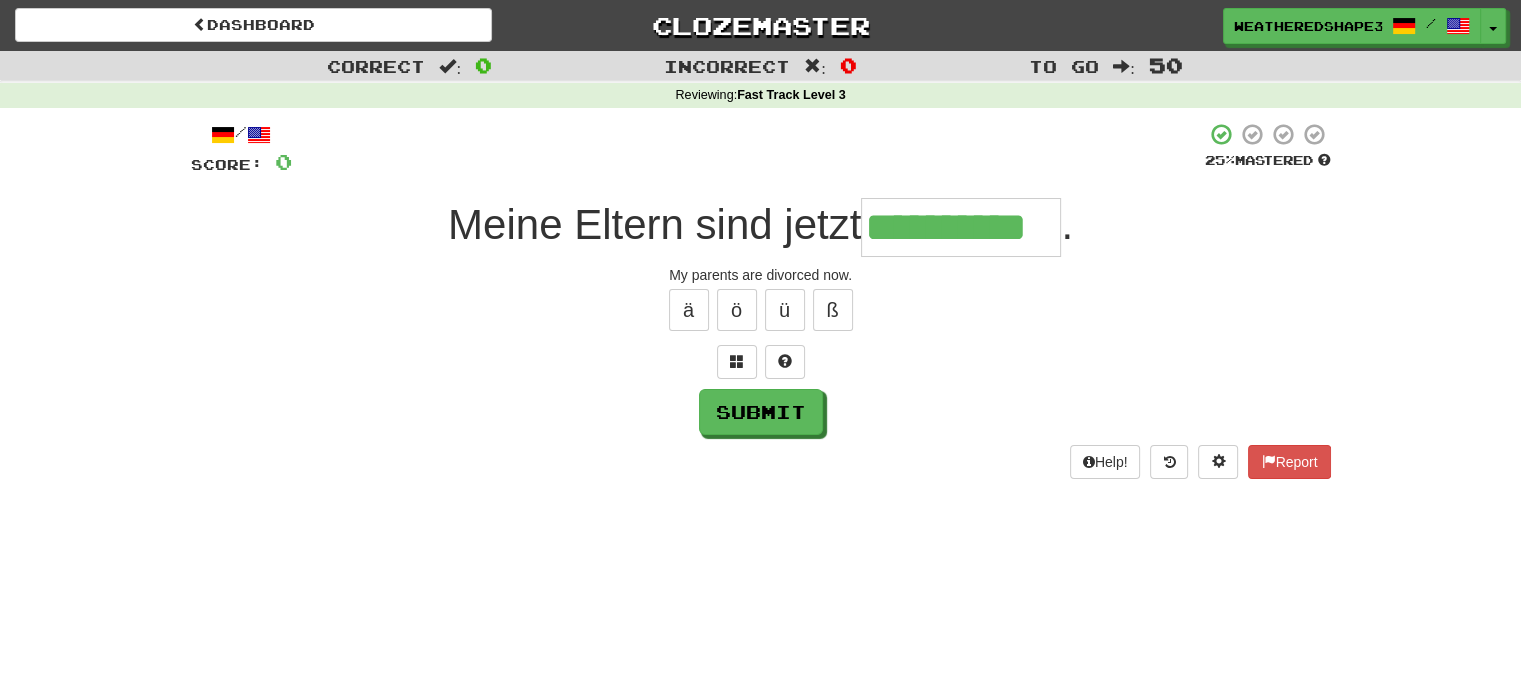 type on "**********" 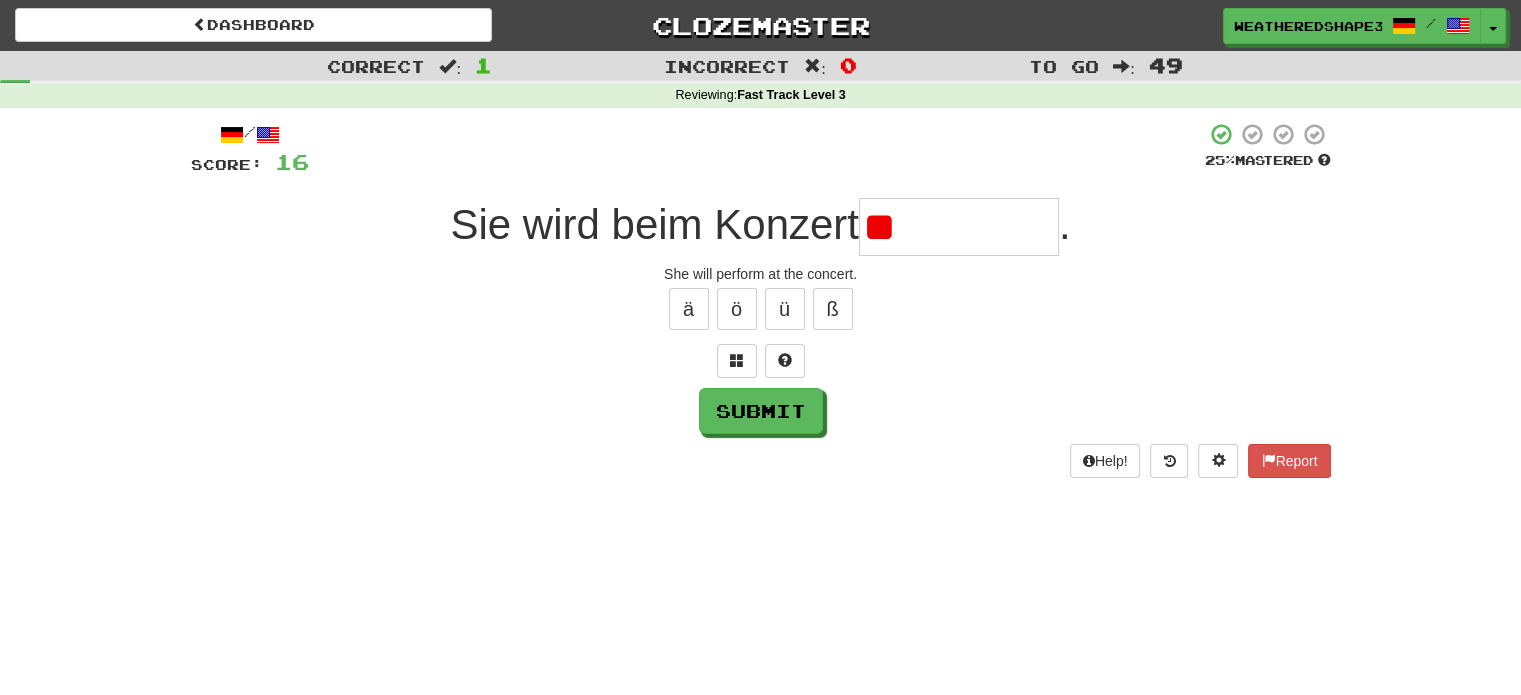 type on "*" 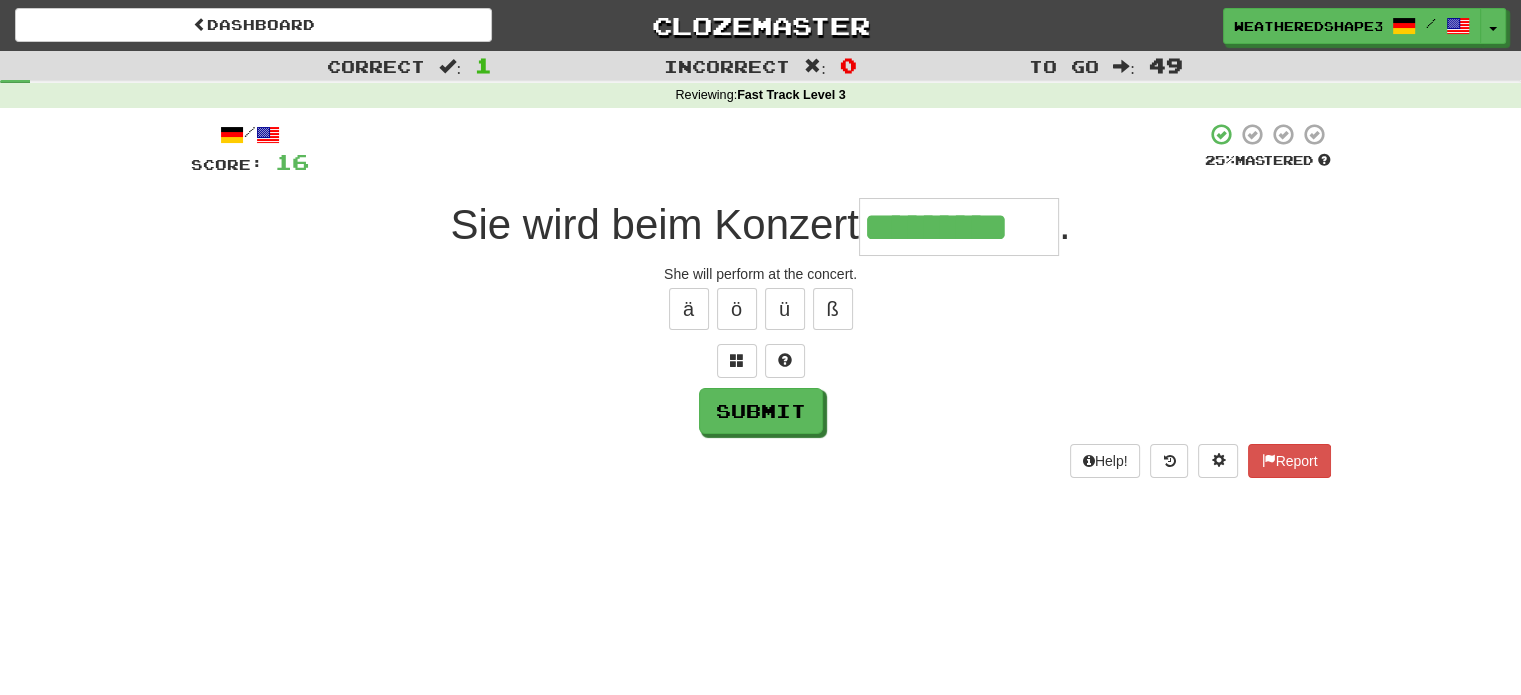 type on "*********" 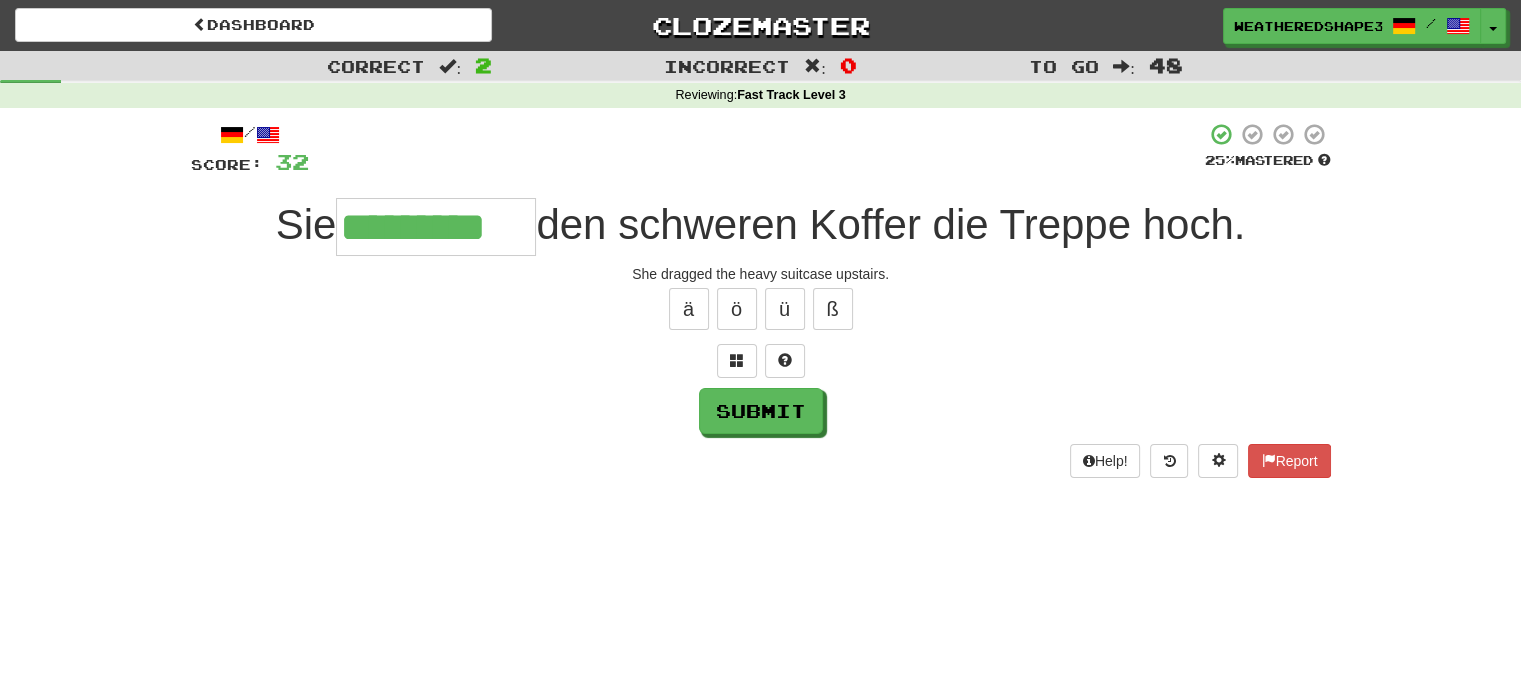 type on "*********" 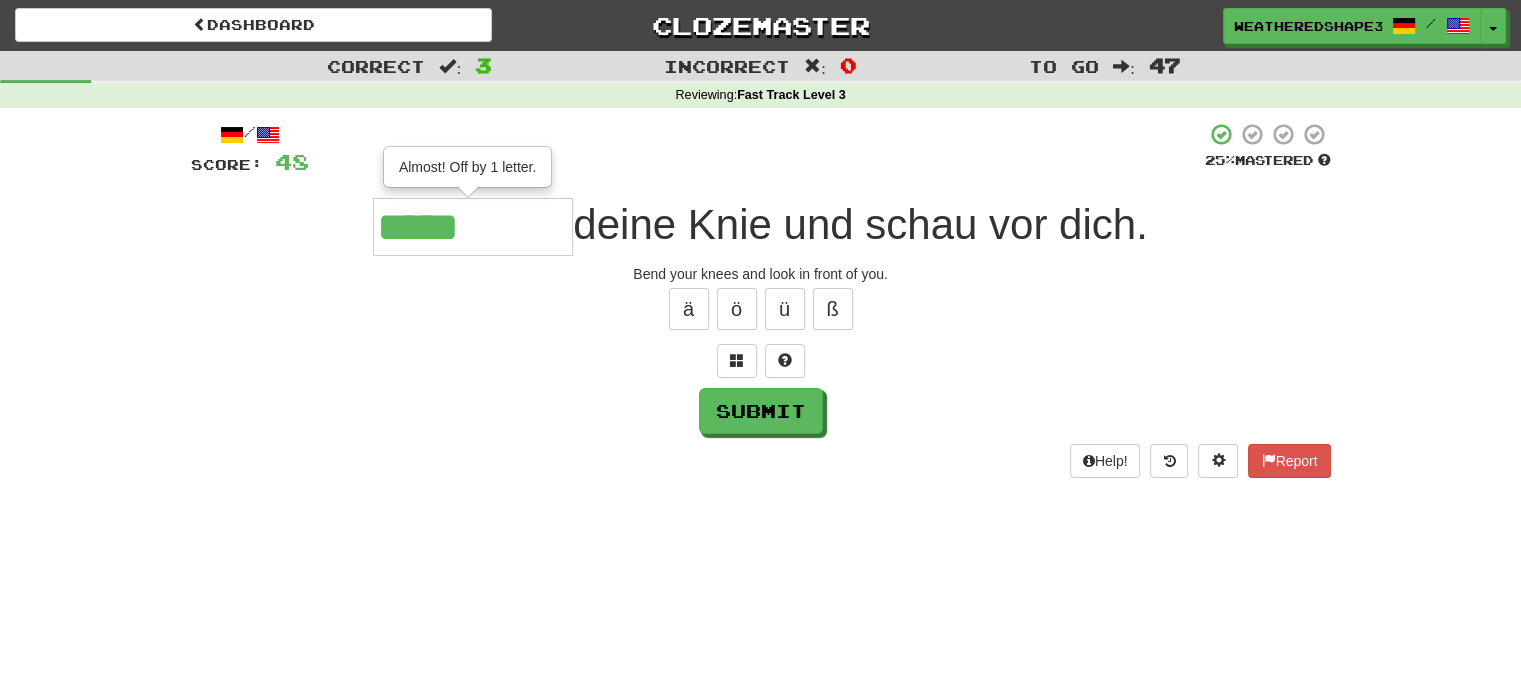 type on "*****" 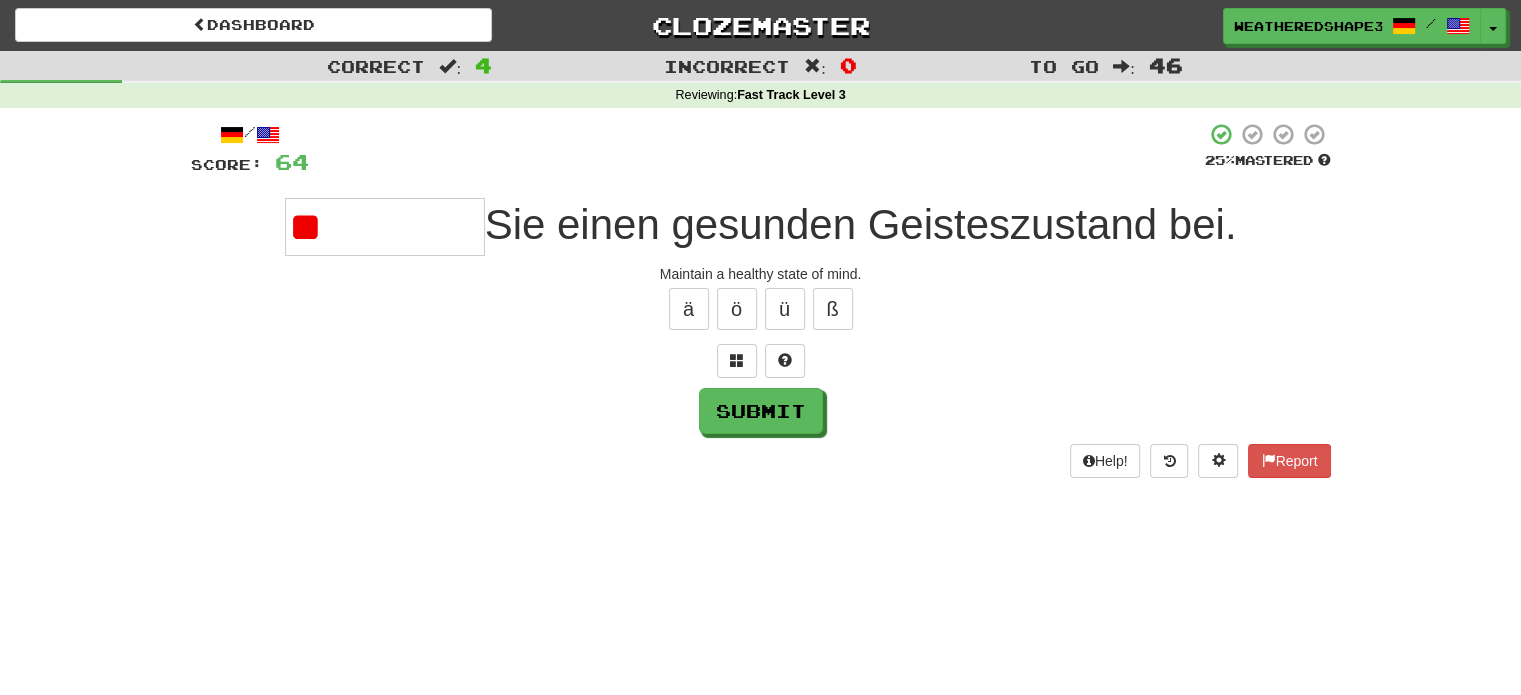 type on "*" 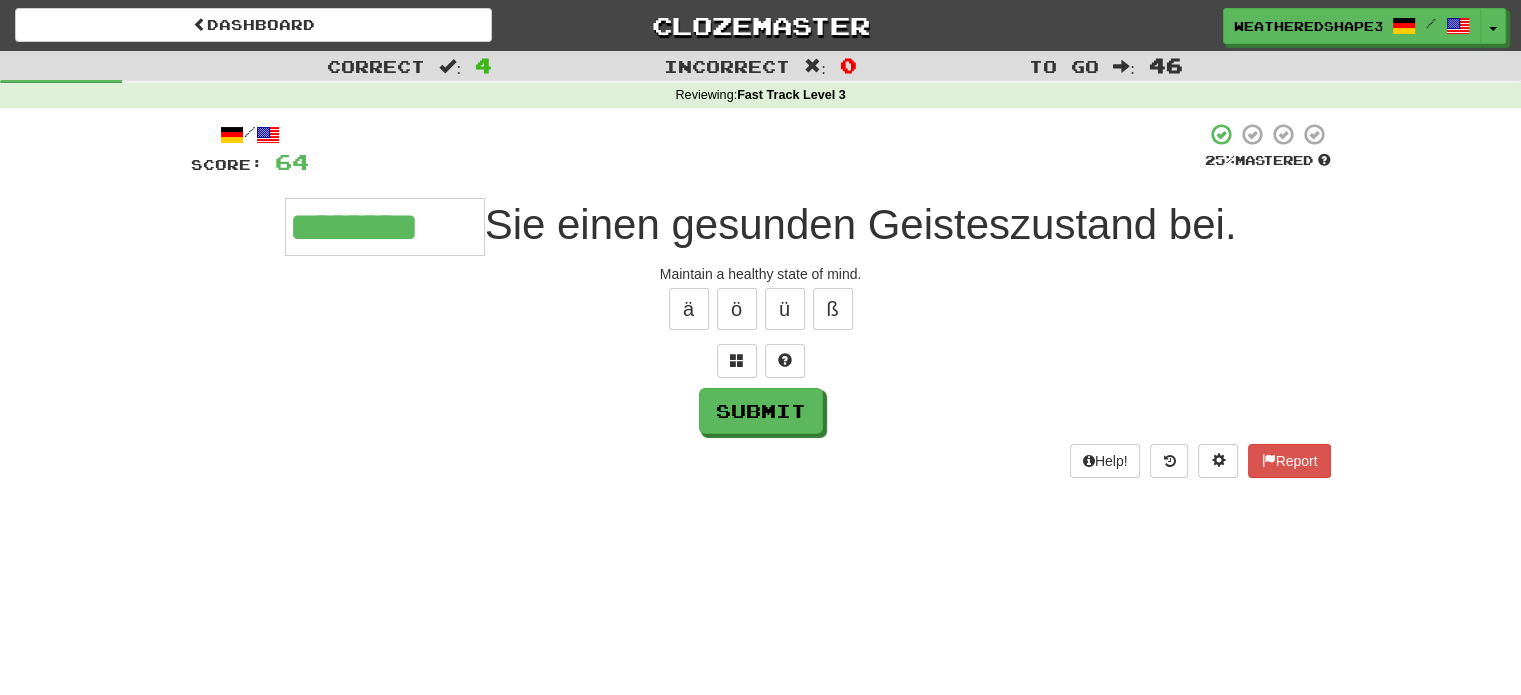 type on "********" 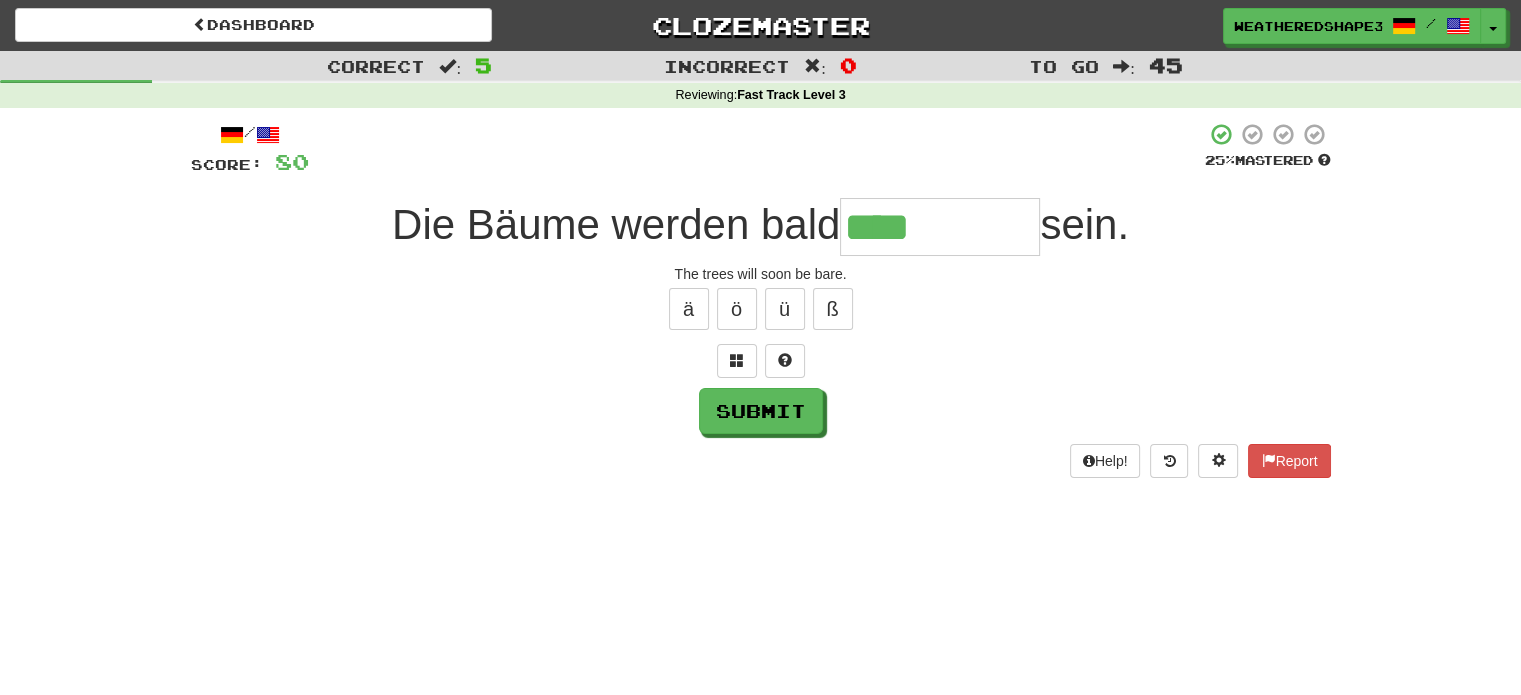 type on "****" 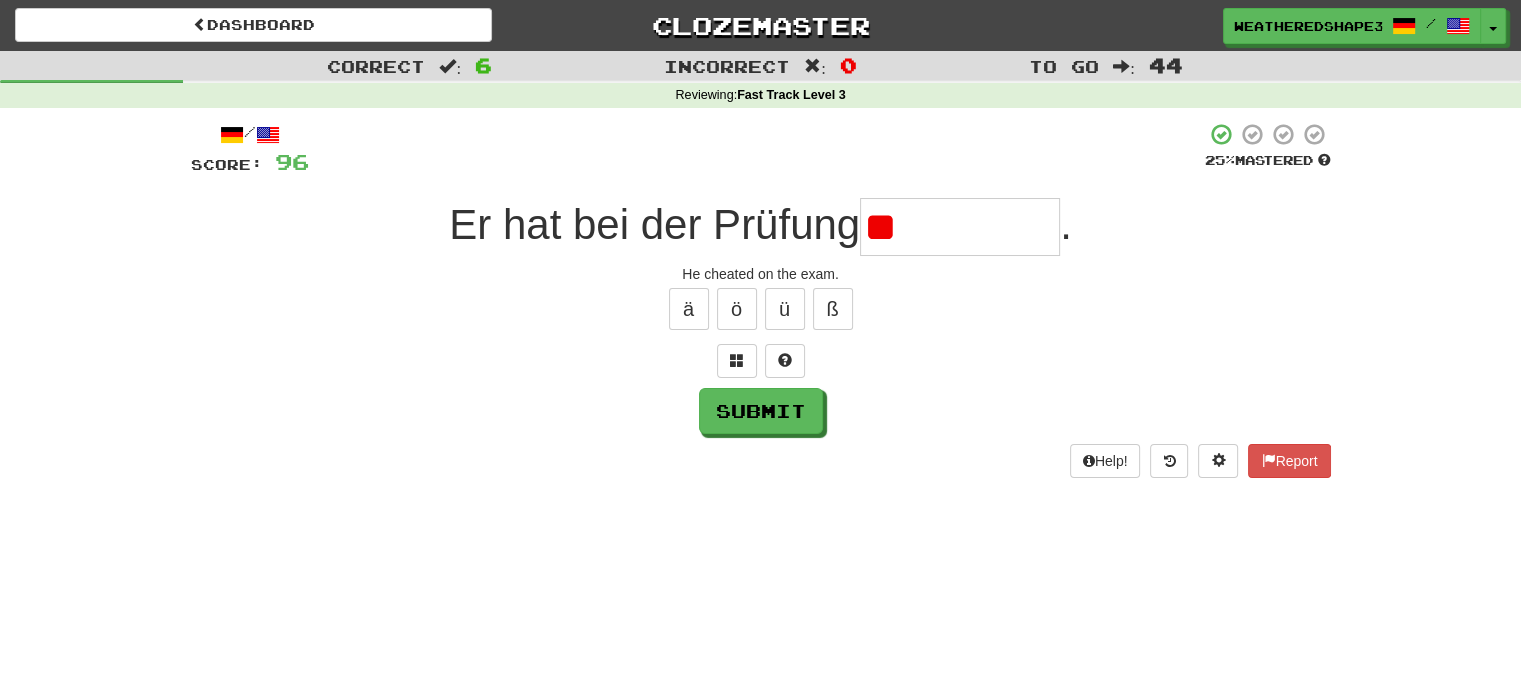 type on "*" 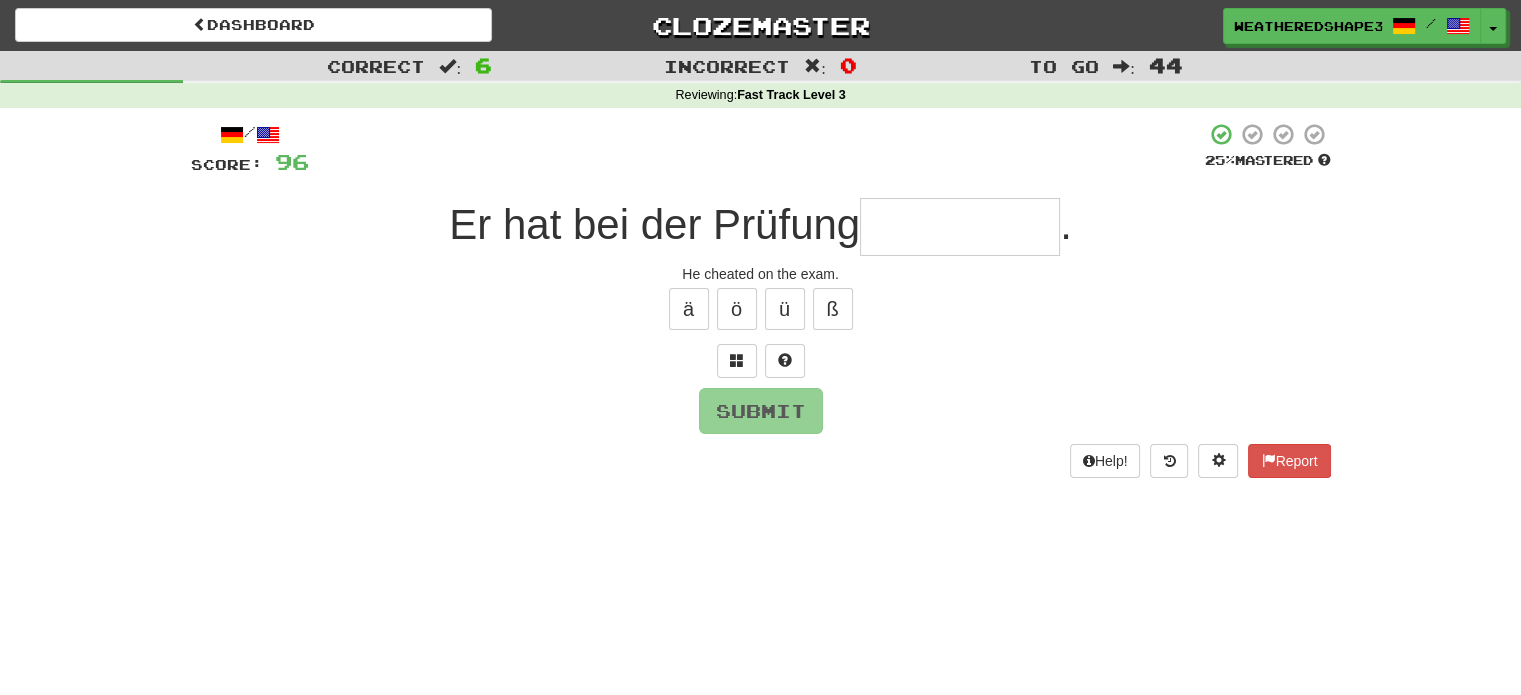 type on "*" 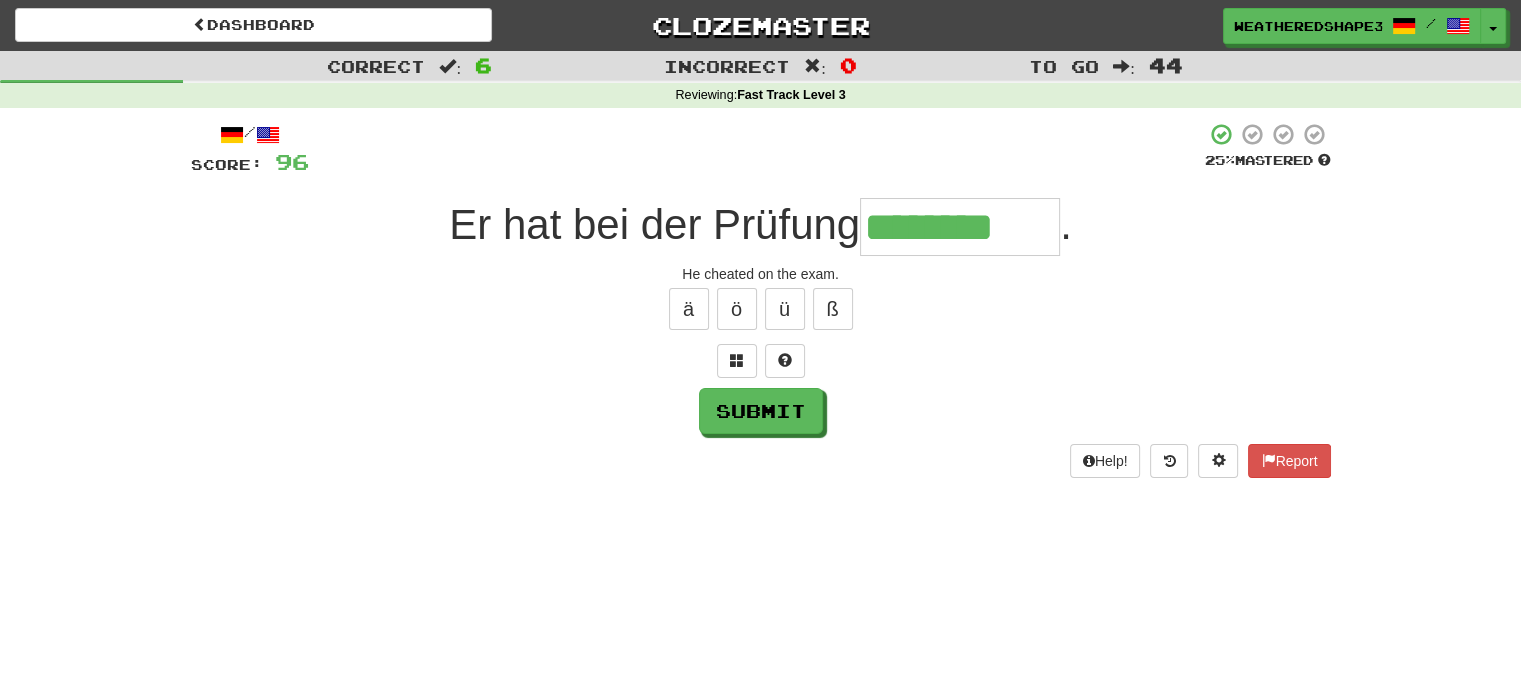 type on "********" 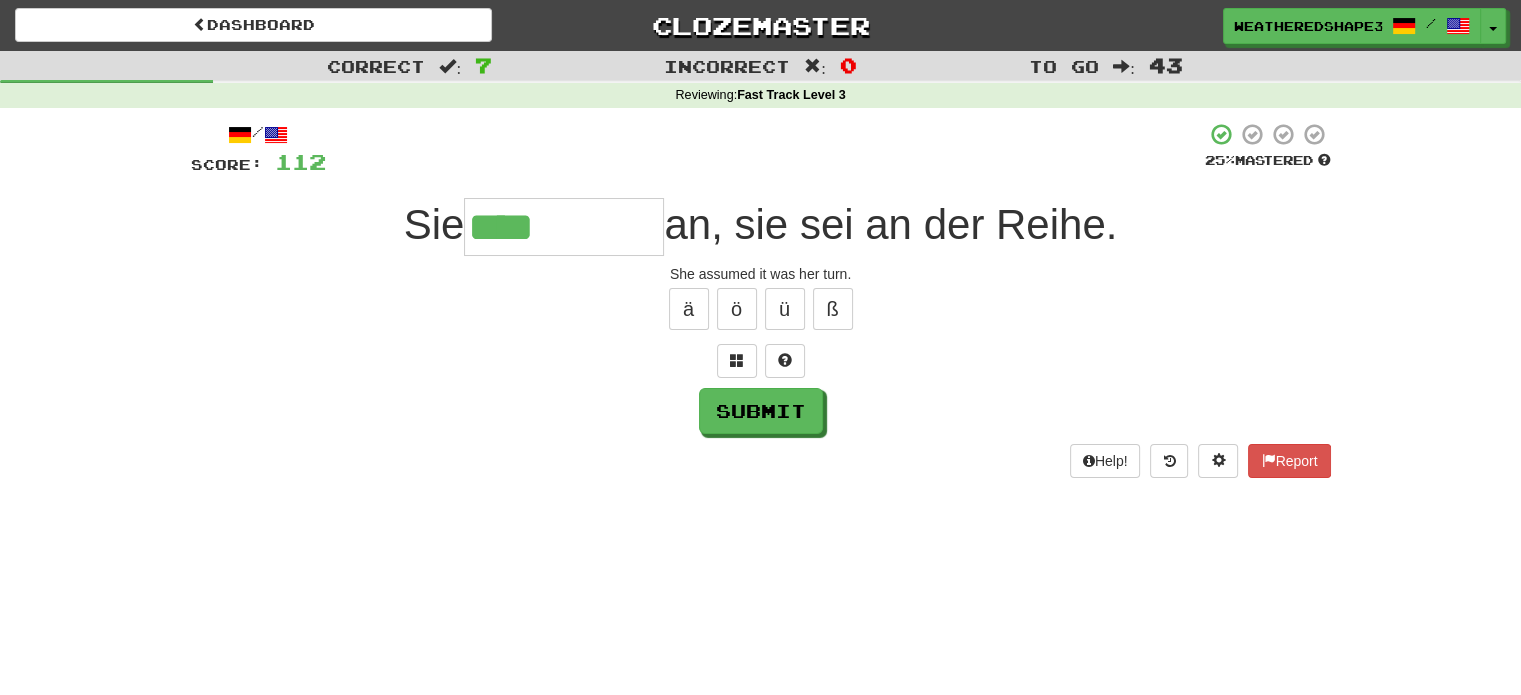 type on "****" 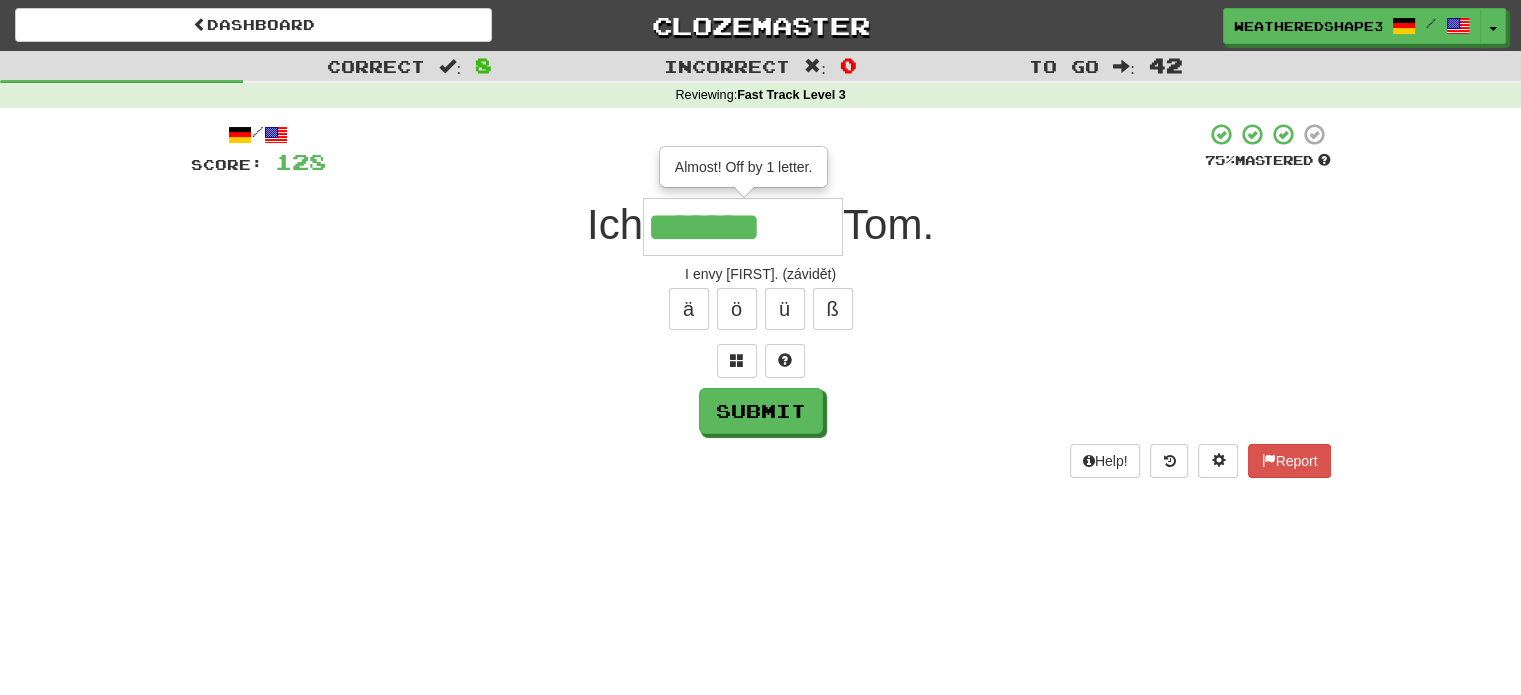 type on "*******" 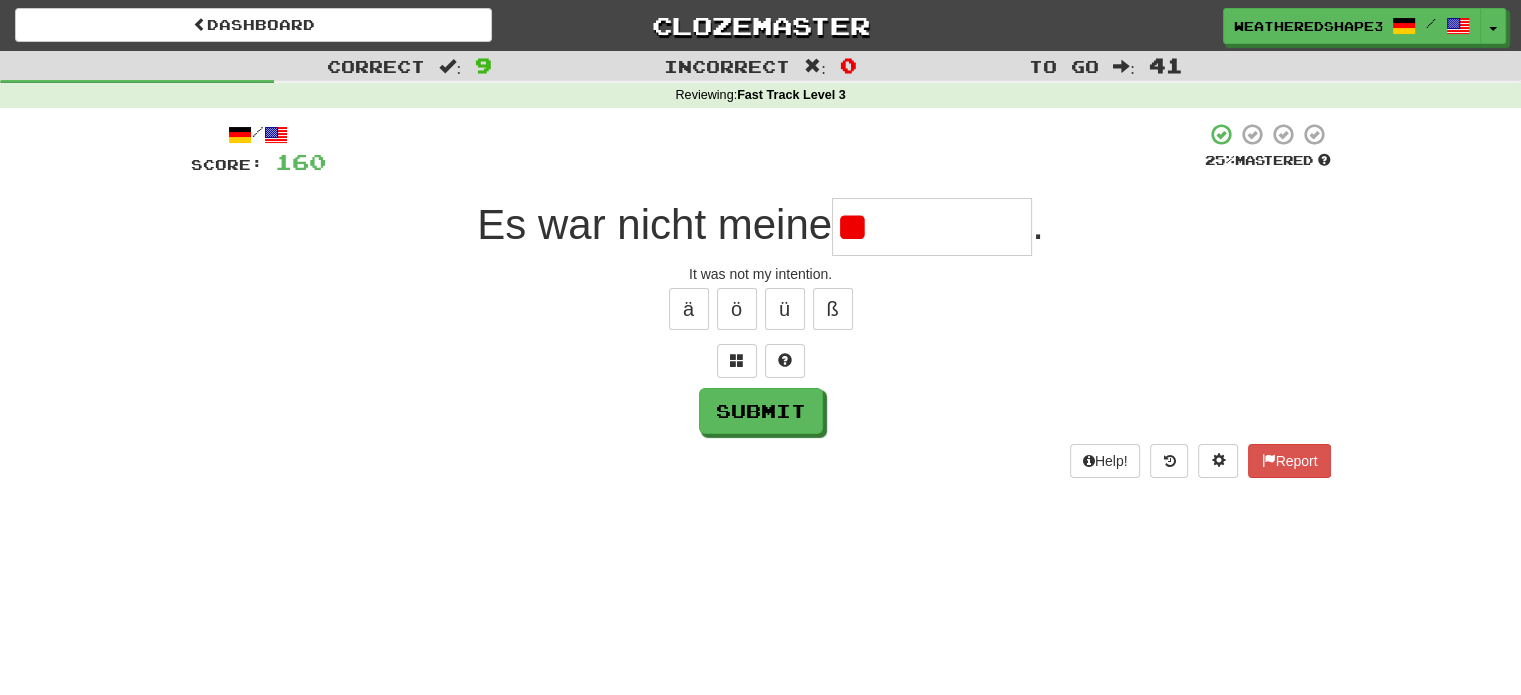 type on "*" 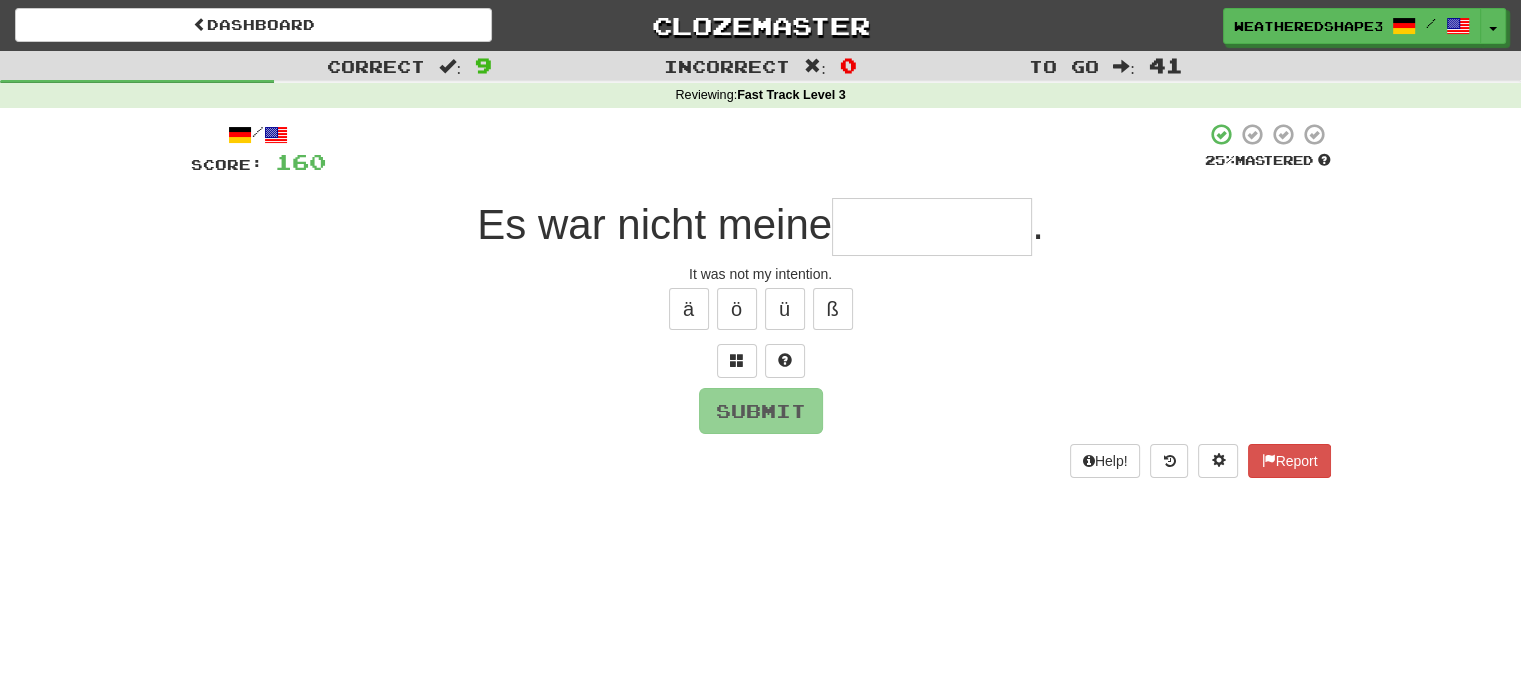 type on "*******" 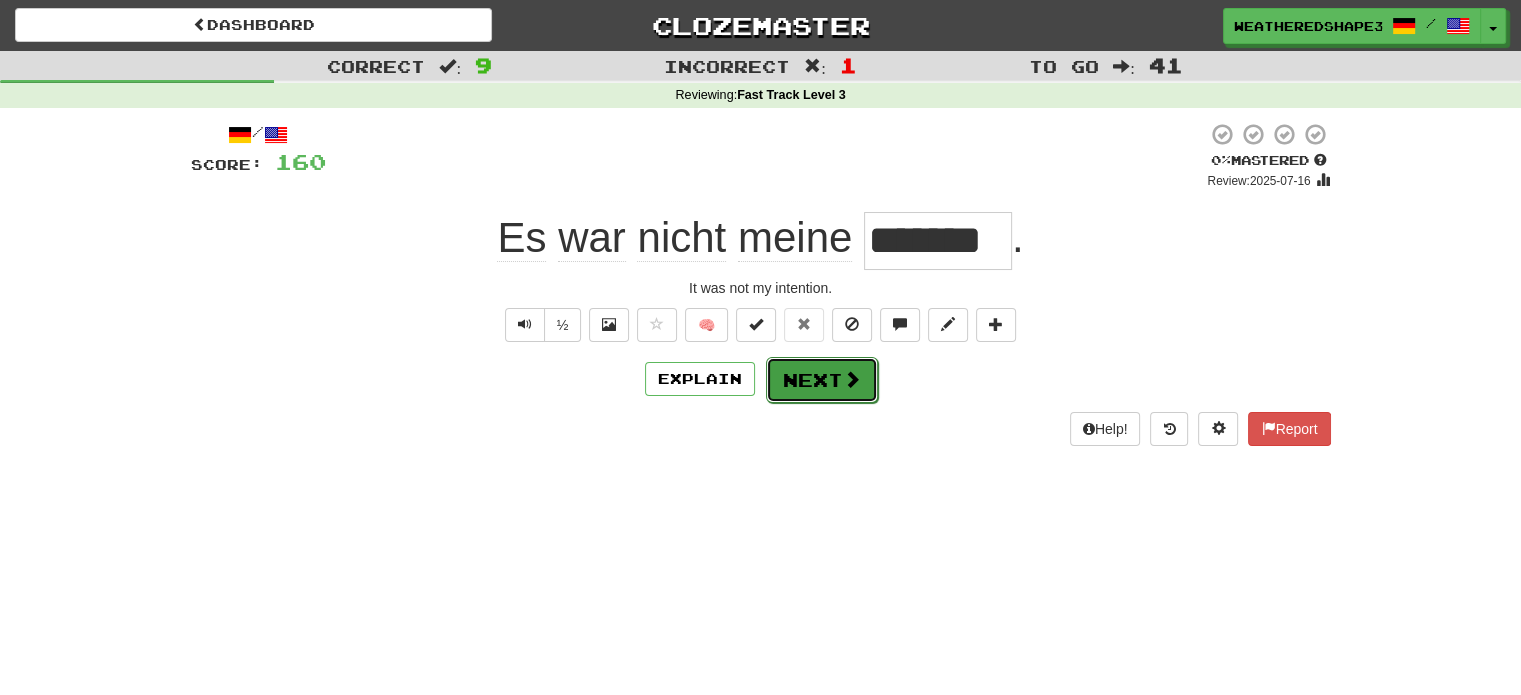 click on "Next" at bounding box center (822, 380) 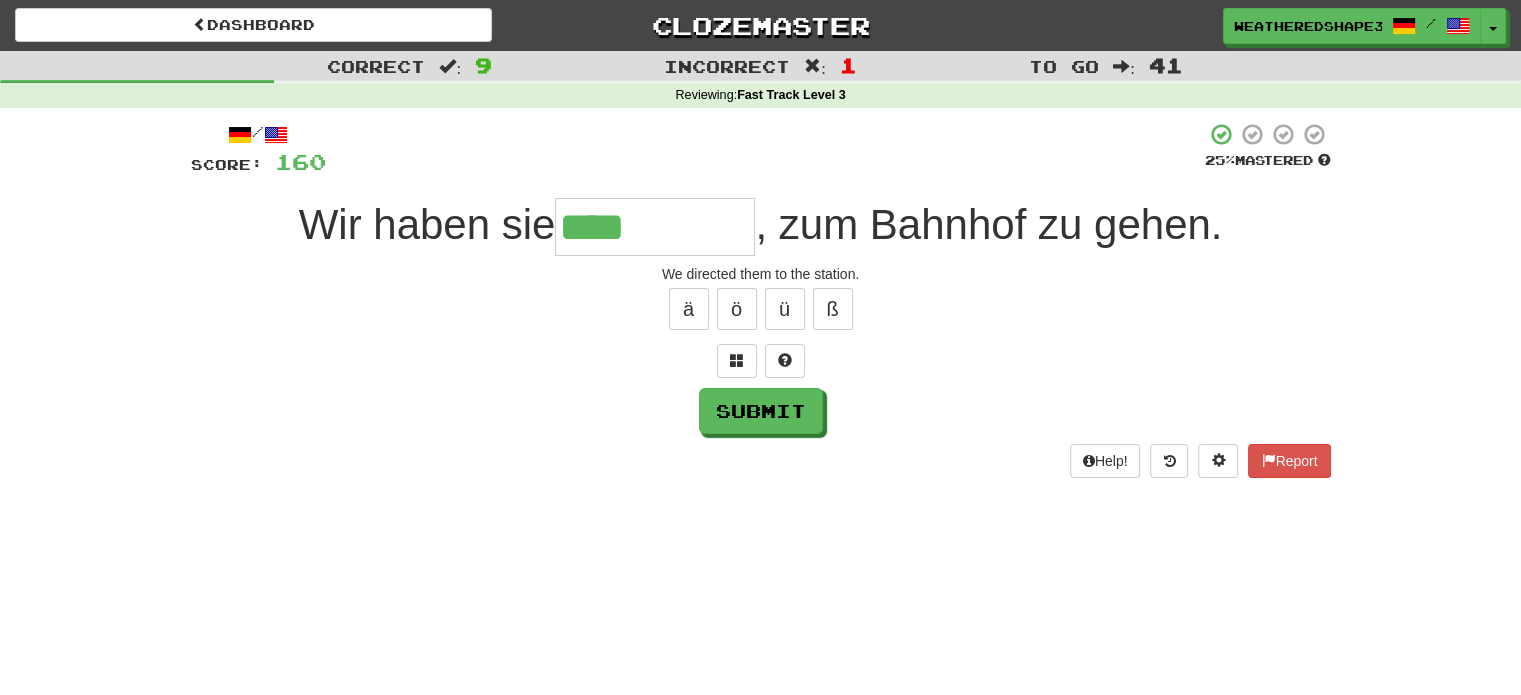 type on "**********" 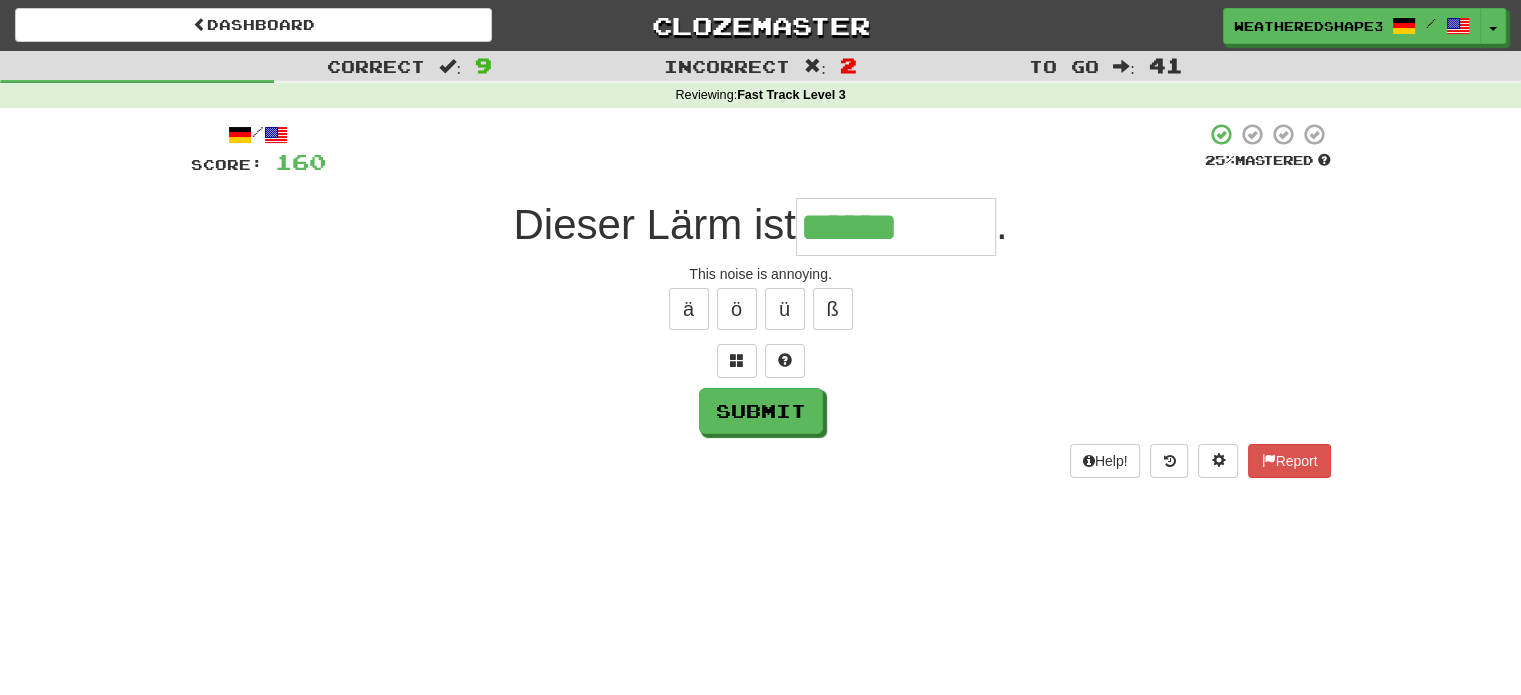 type on "******" 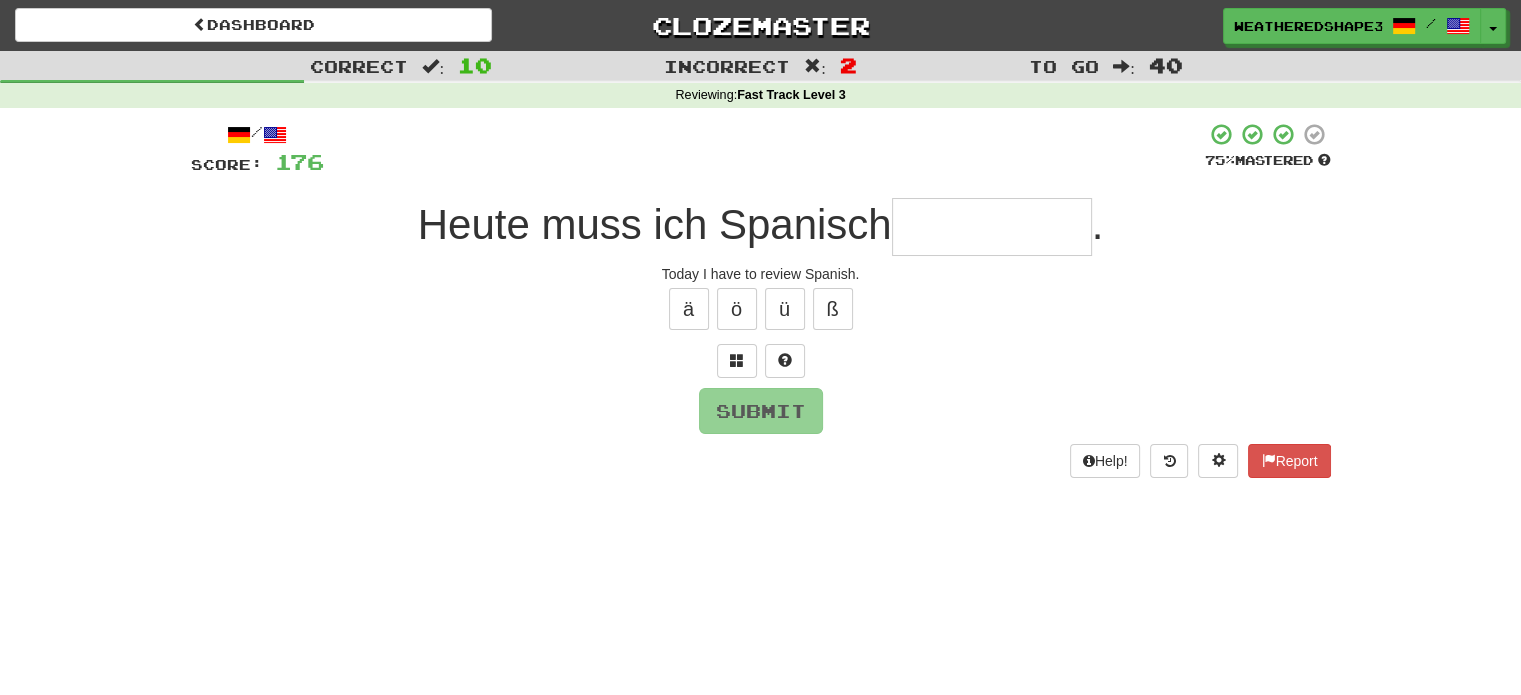 type on "*" 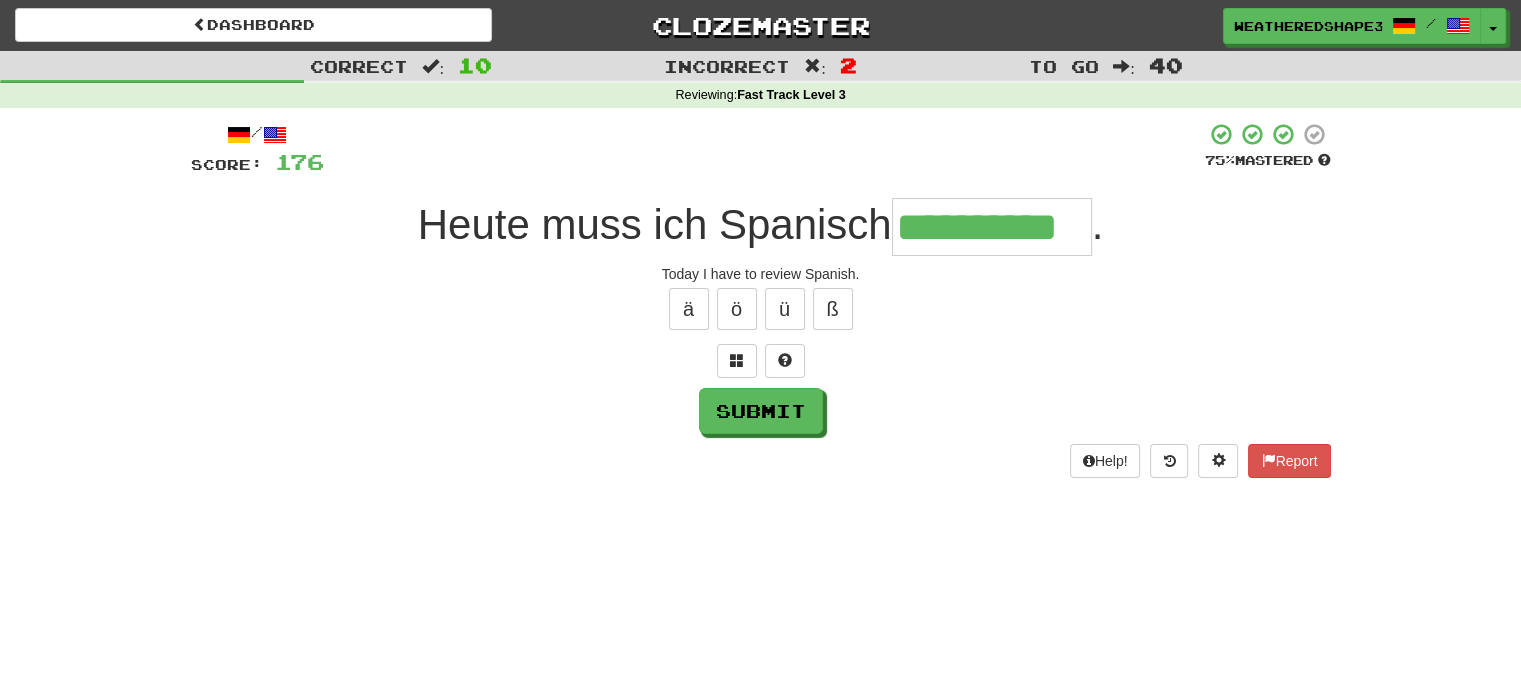scroll, scrollTop: 0, scrollLeft: 0, axis: both 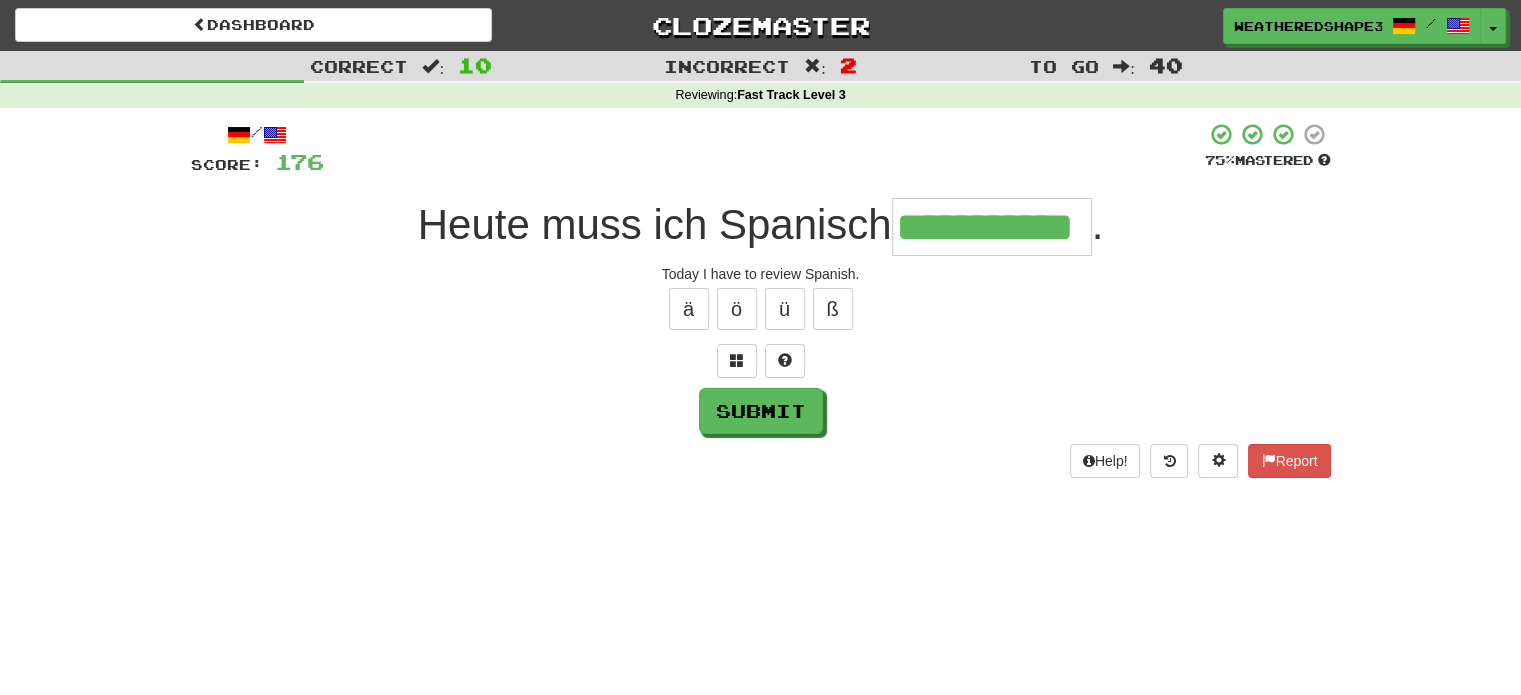 type on "**********" 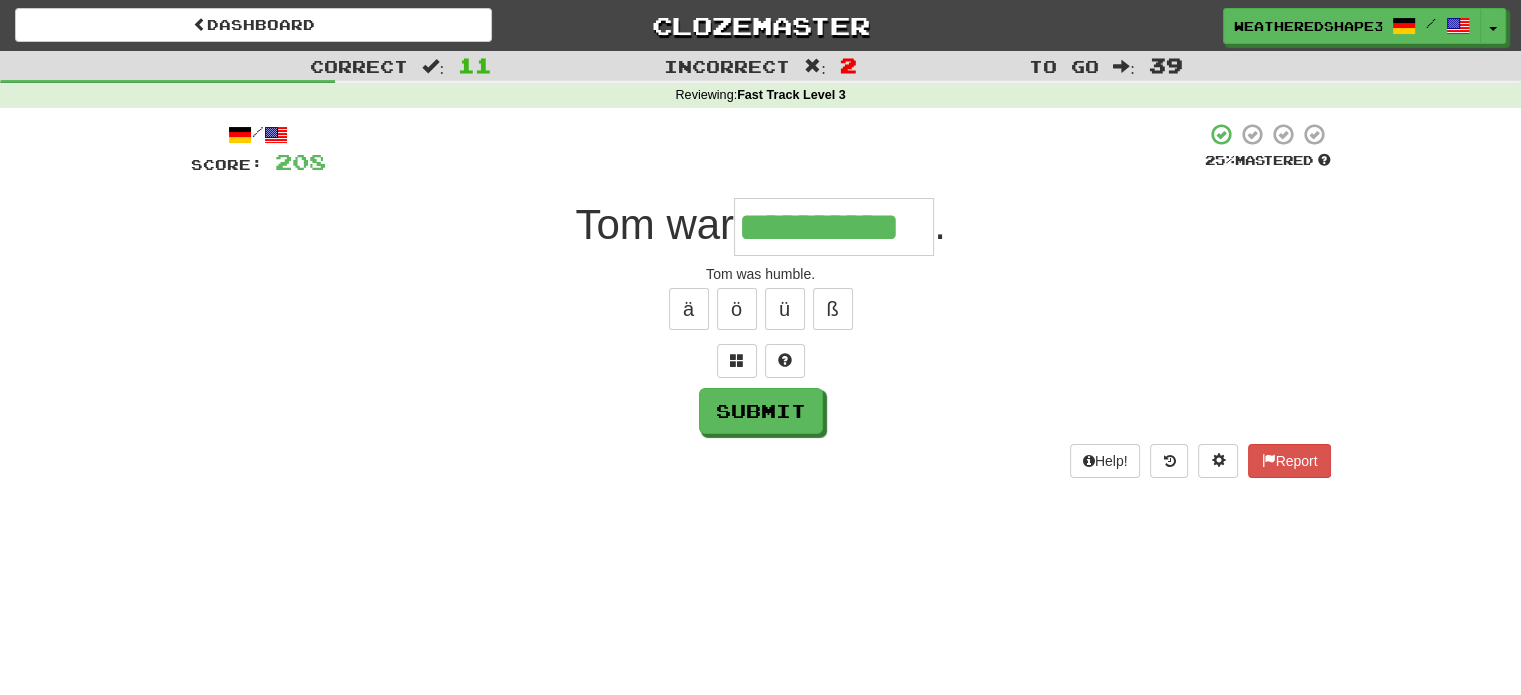 type on "**********" 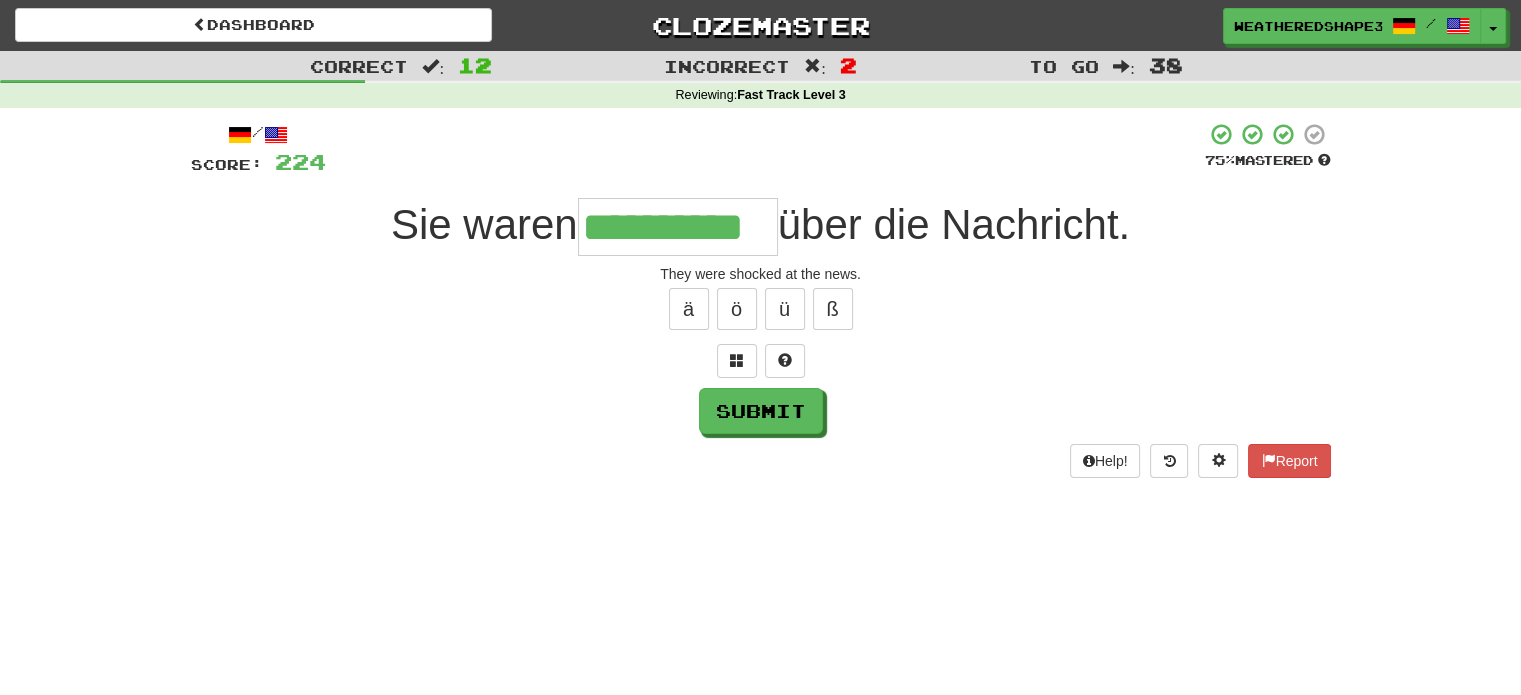 type on "**********" 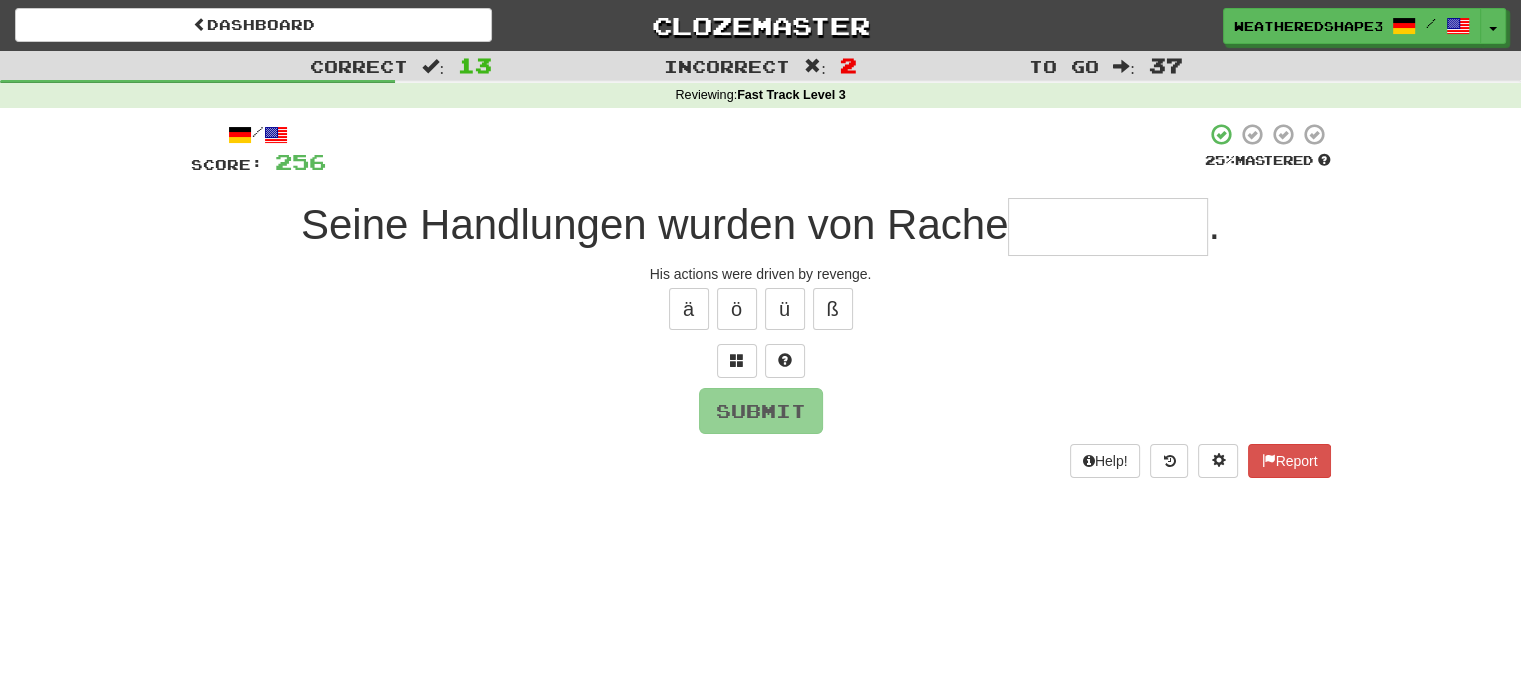 type on "*" 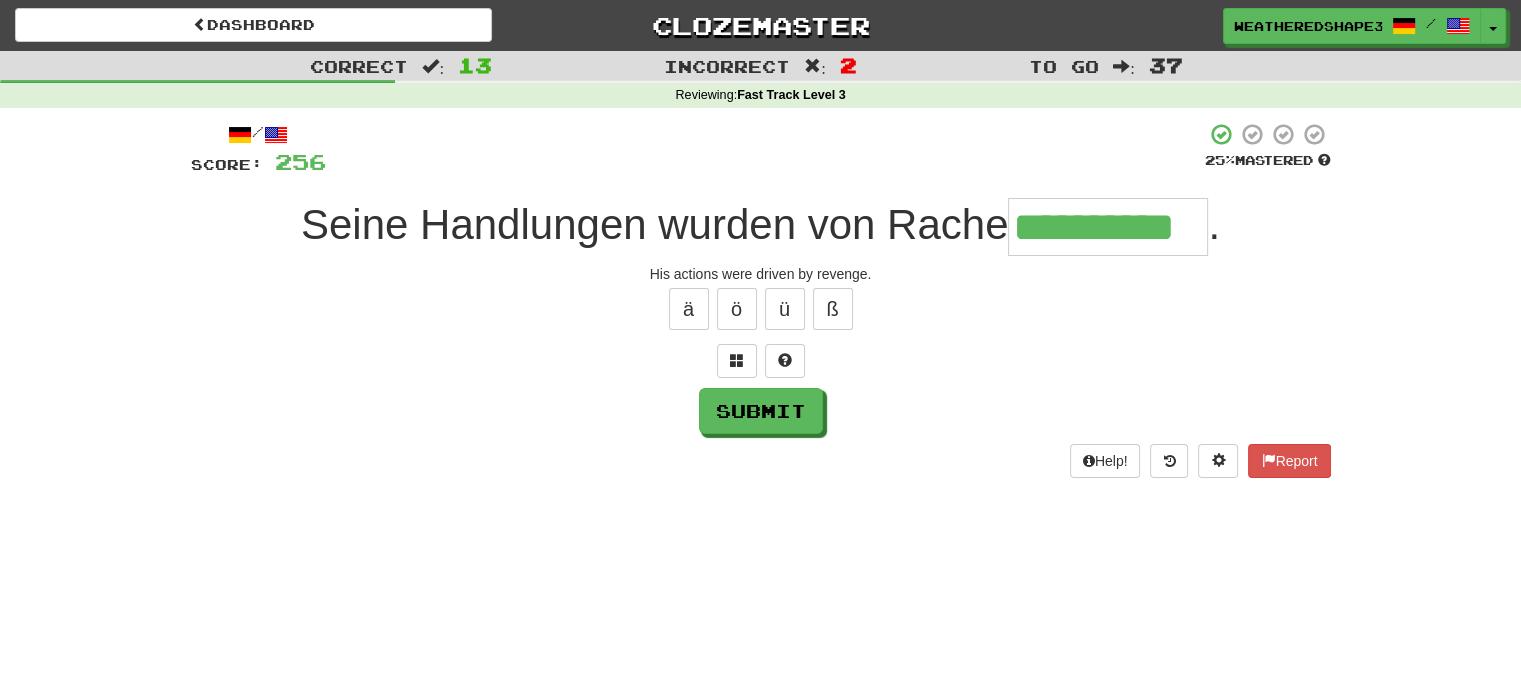 scroll, scrollTop: 0, scrollLeft: 5, axis: horizontal 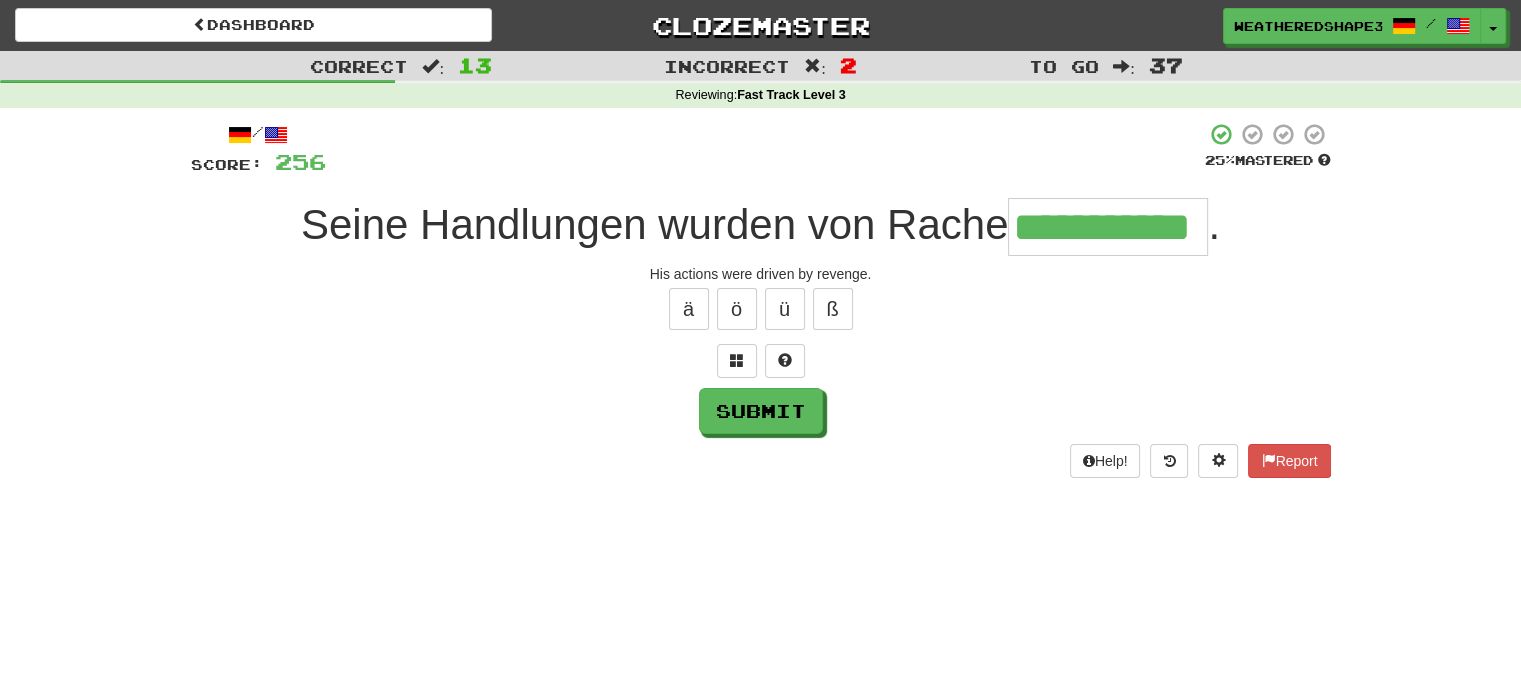 type on "**********" 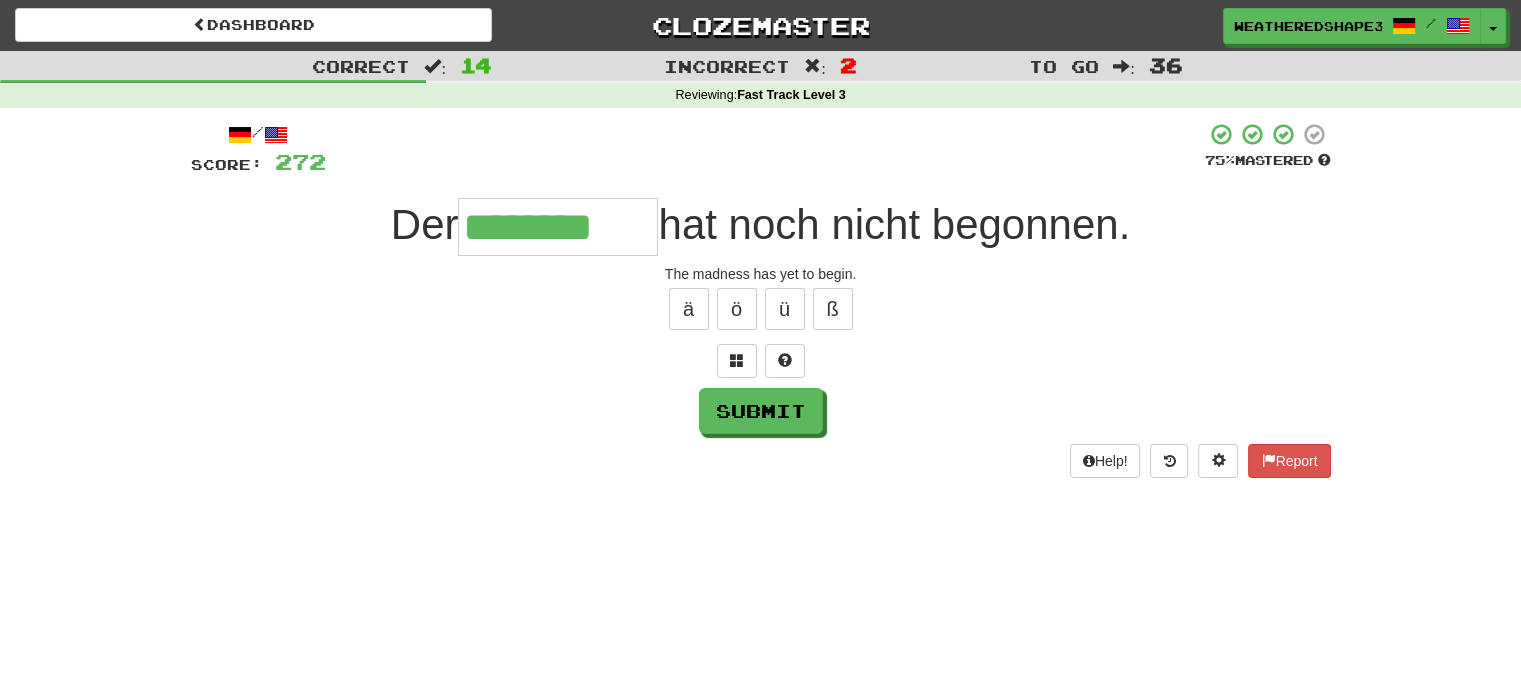 type on "********" 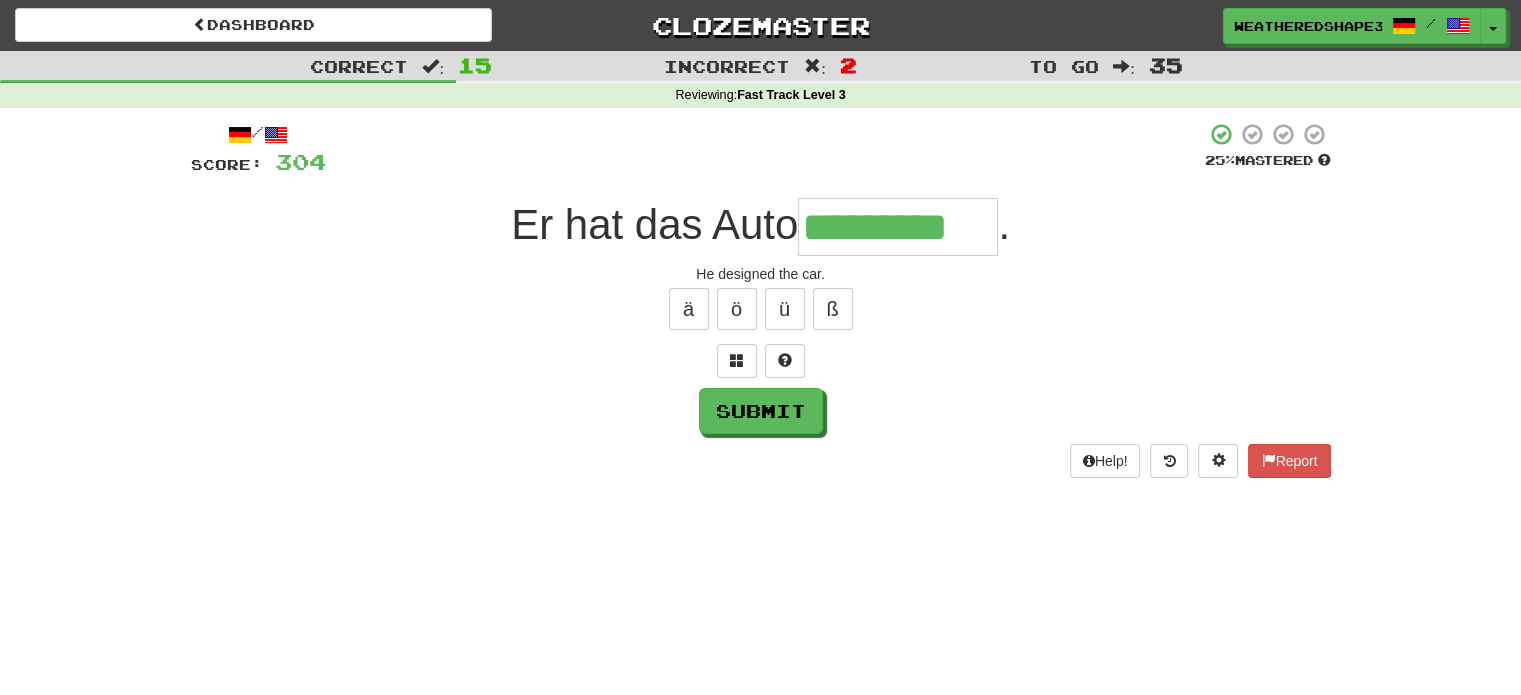 type on "*********" 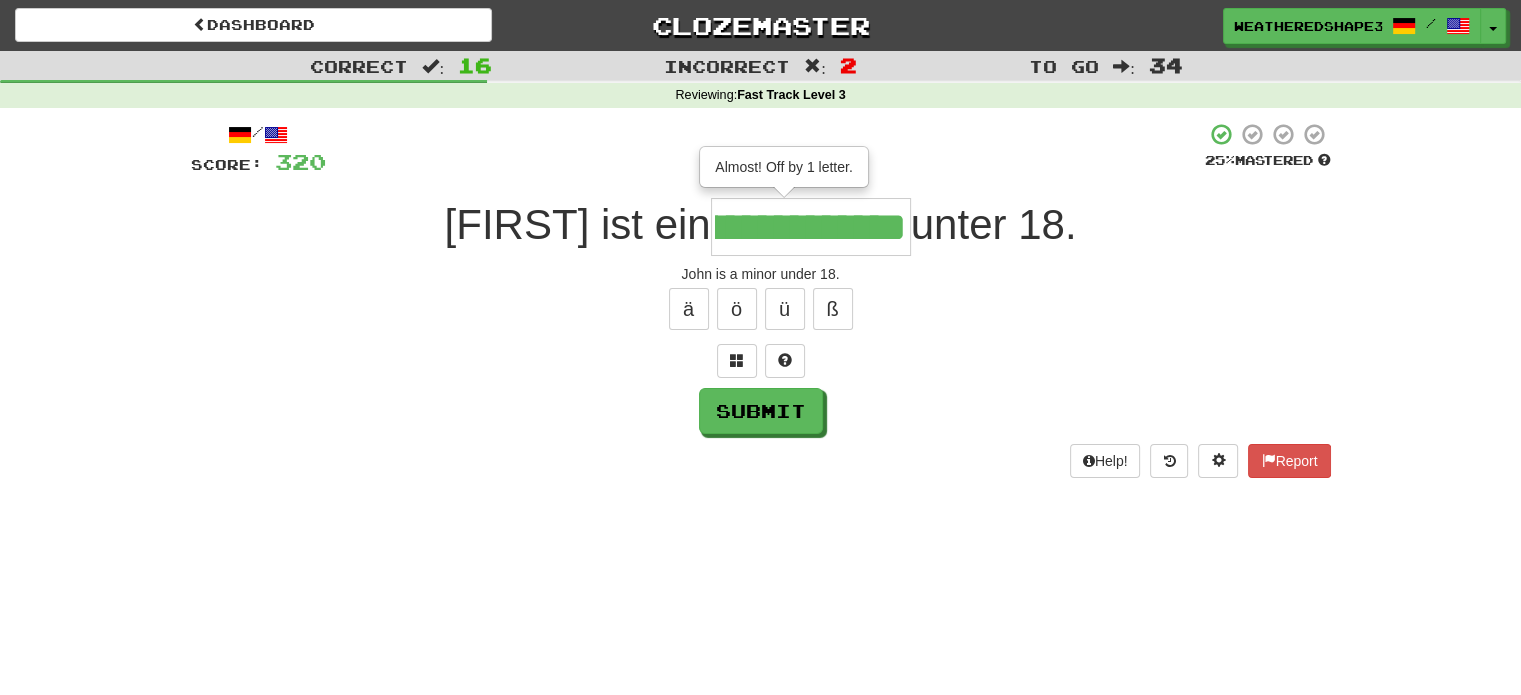 scroll, scrollTop: 0, scrollLeft: 0, axis: both 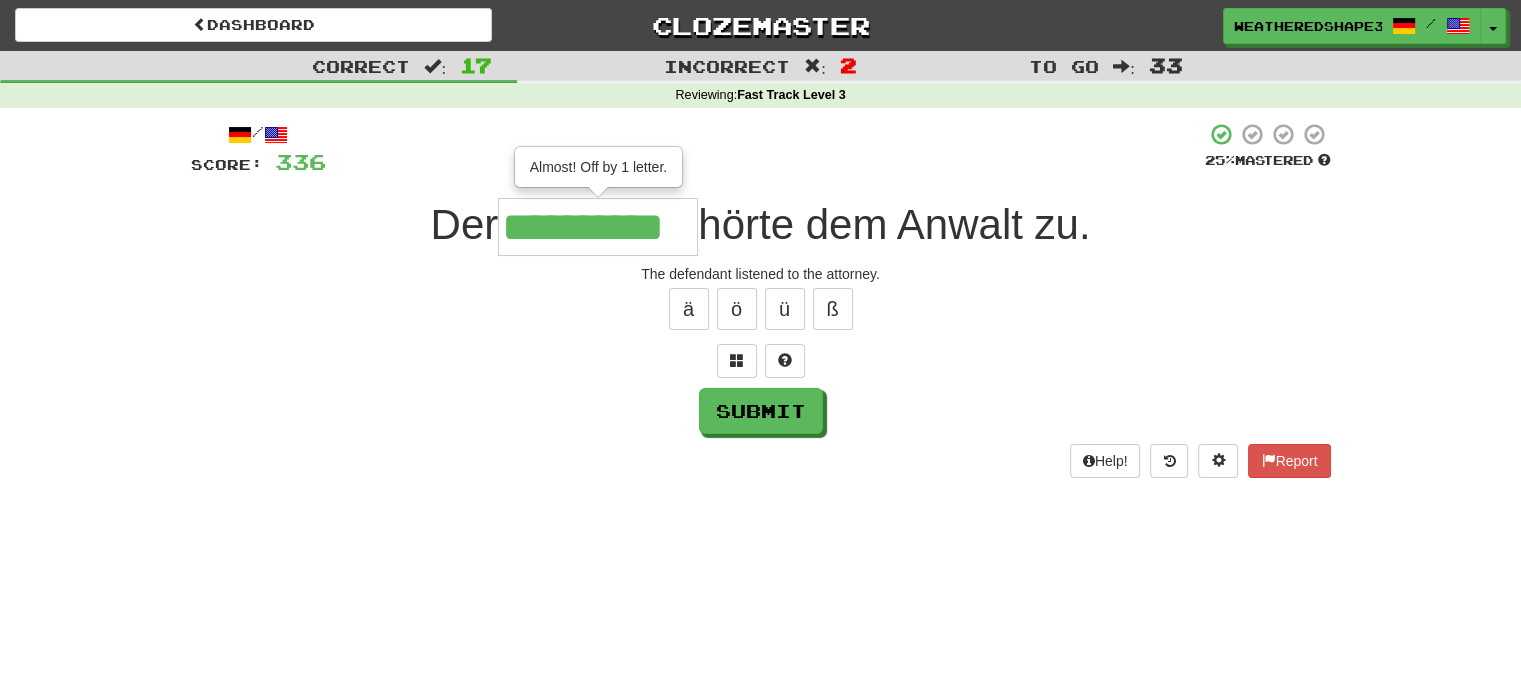 type on "**********" 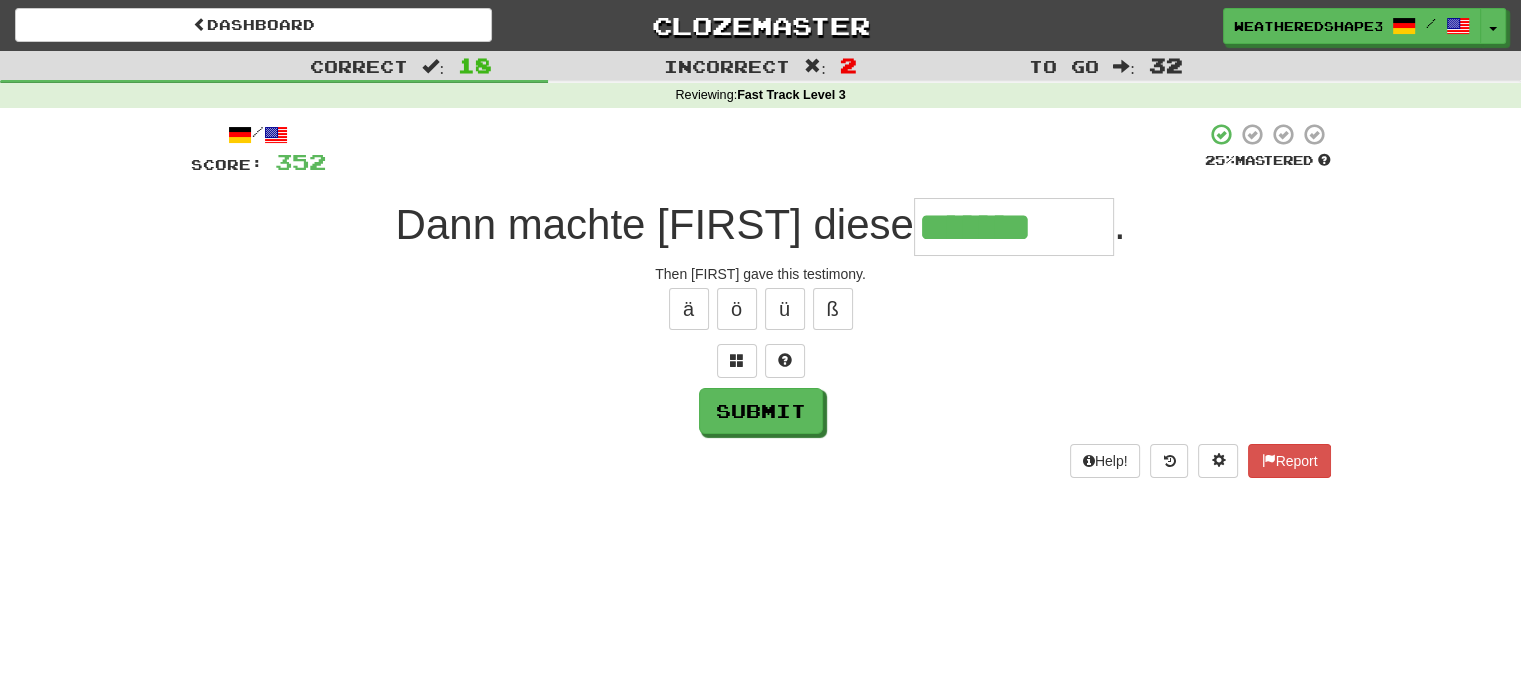 type on "*******" 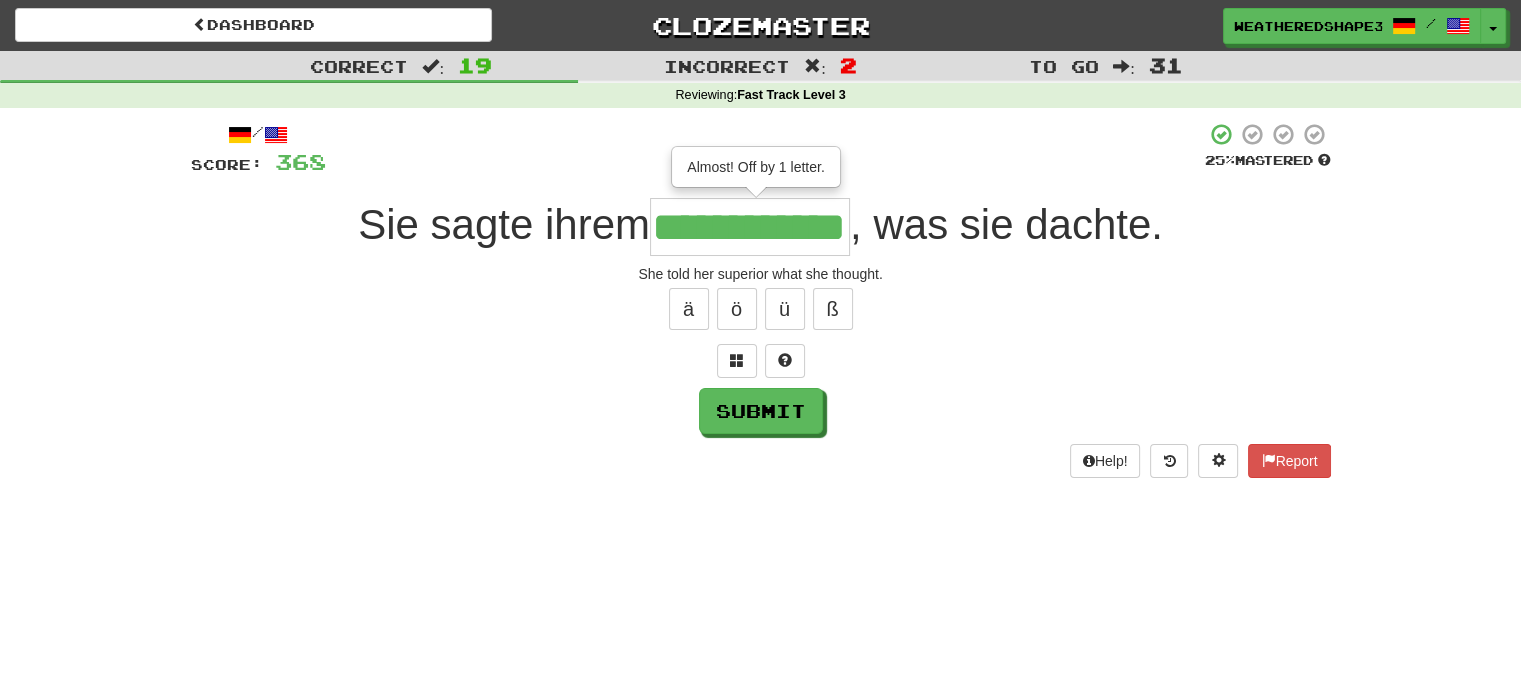 scroll, scrollTop: 0, scrollLeft: 48, axis: horizontal 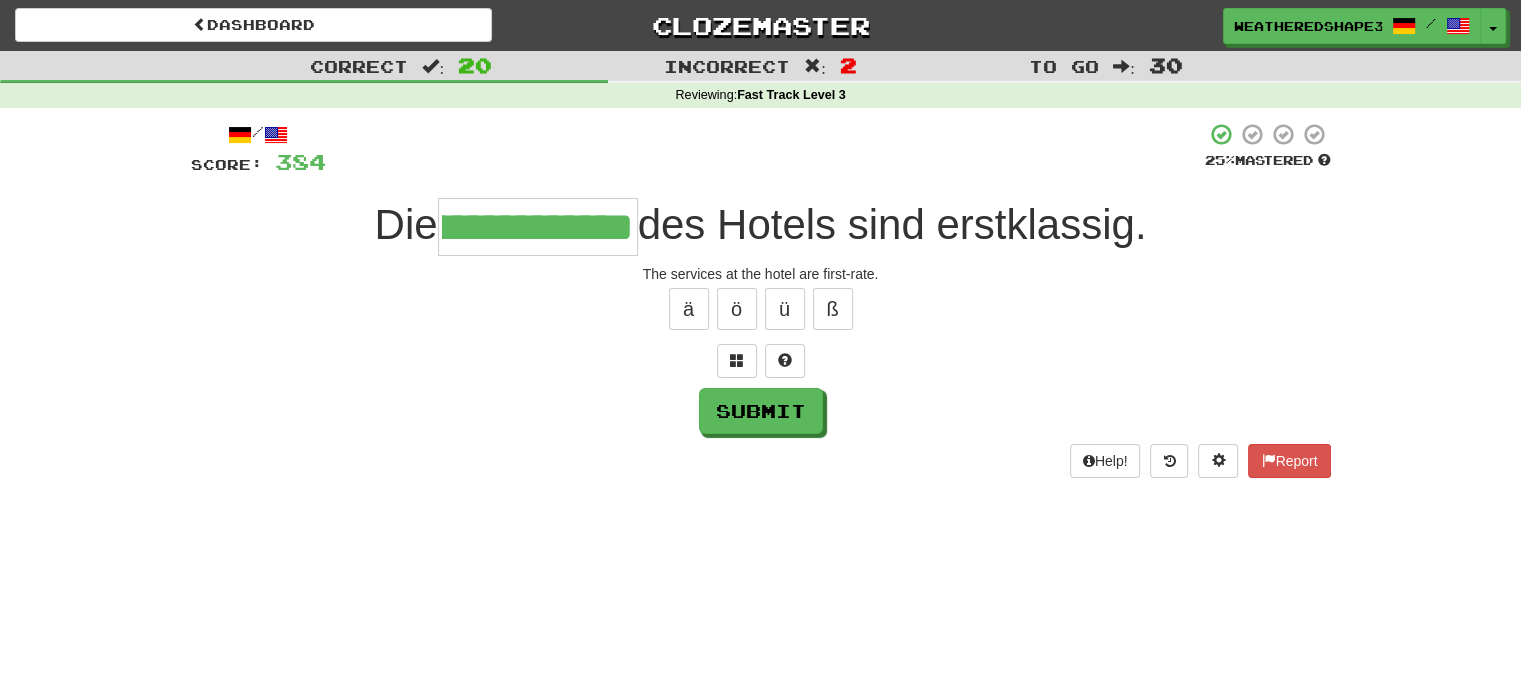 type on "**********" 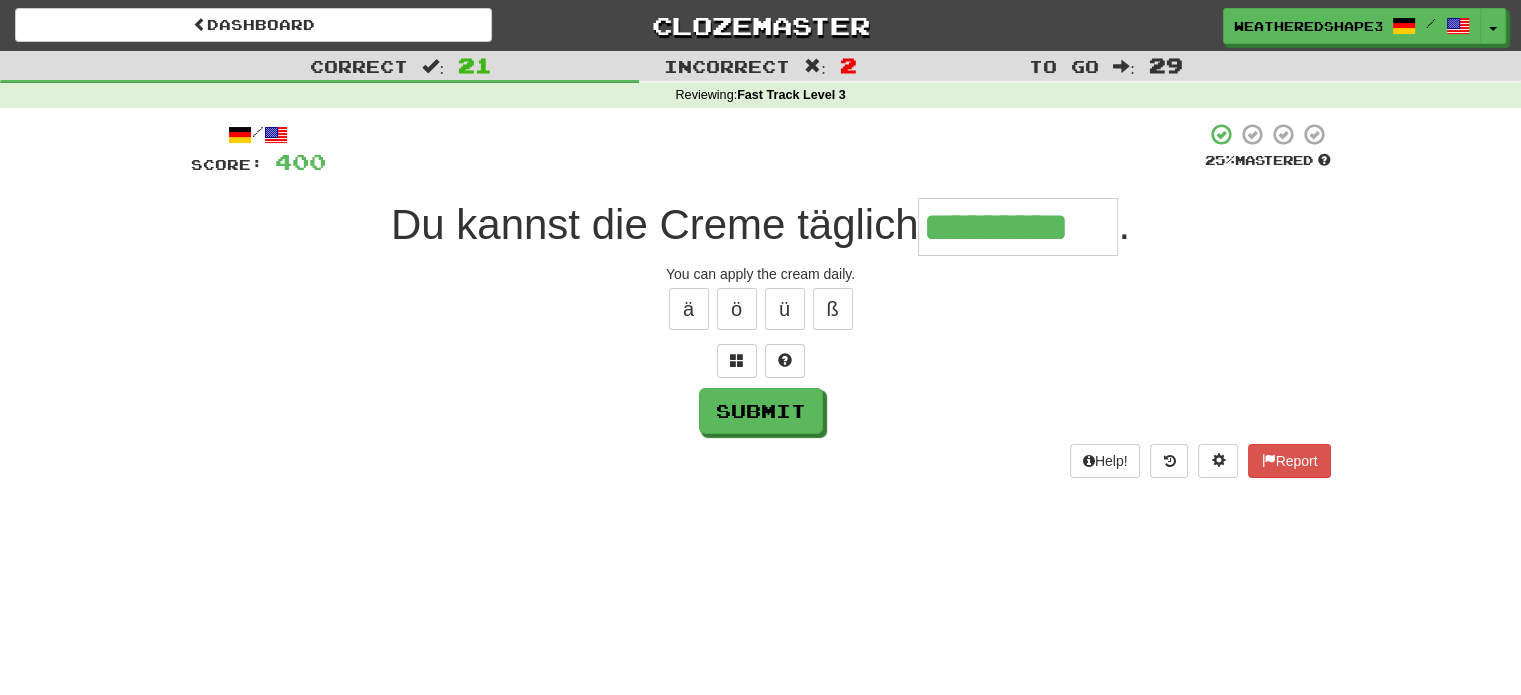 type on "*********" 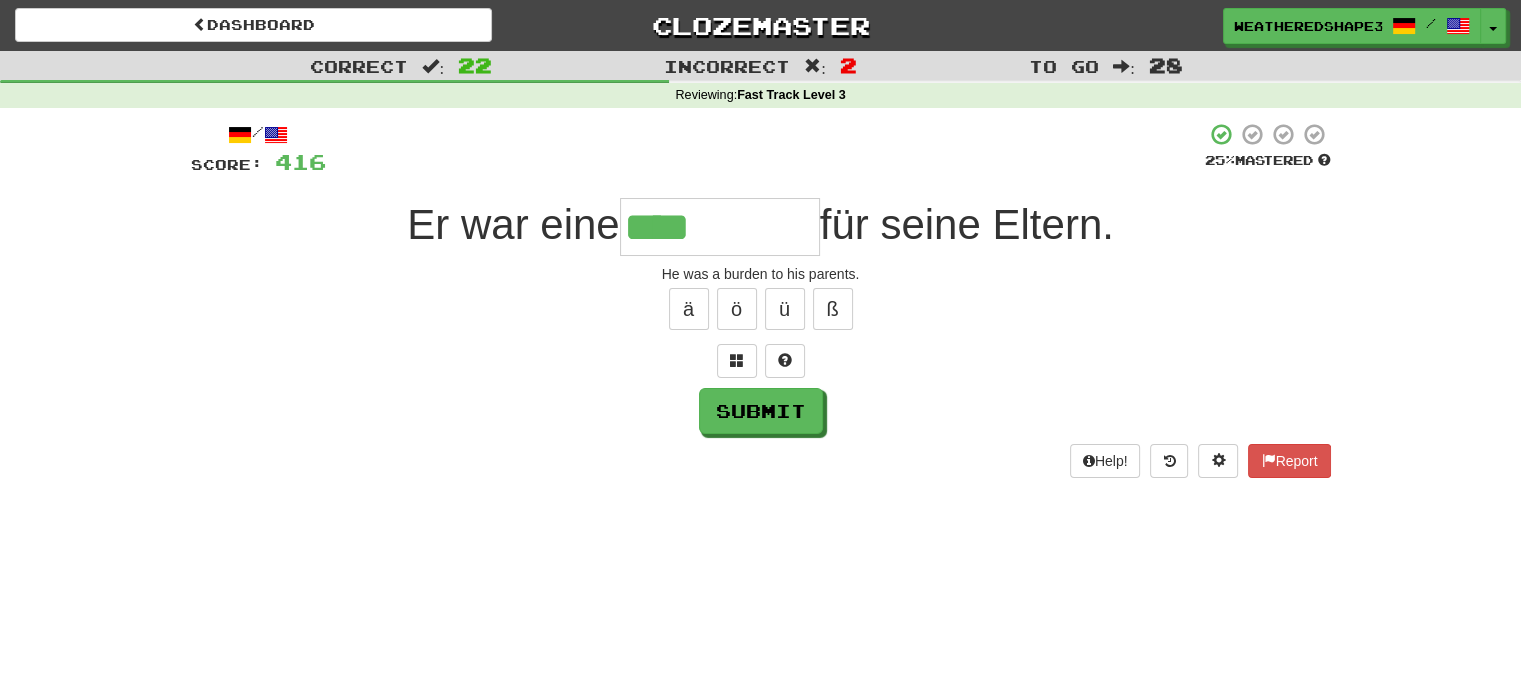 type on "****" 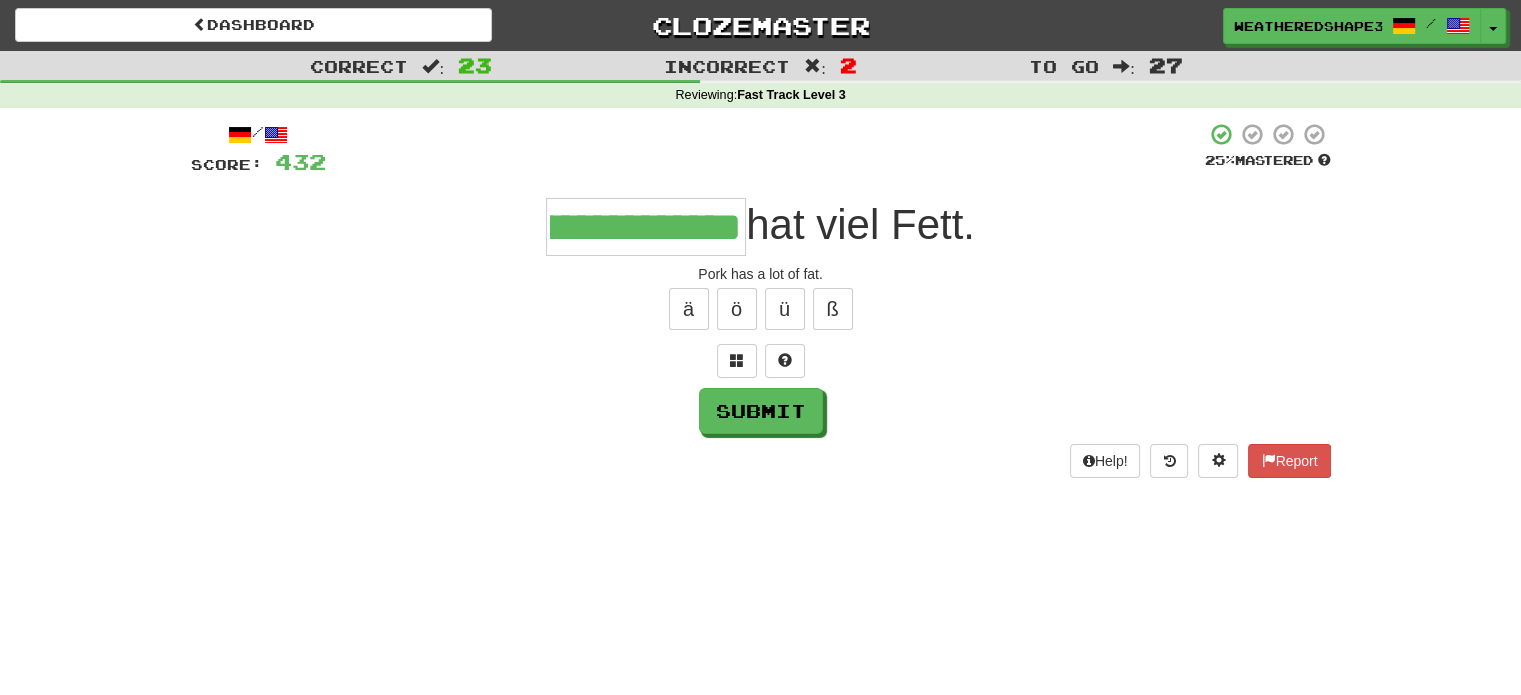scroll, scrollTop: 0, scrollLeft: 101, axis: horizontal 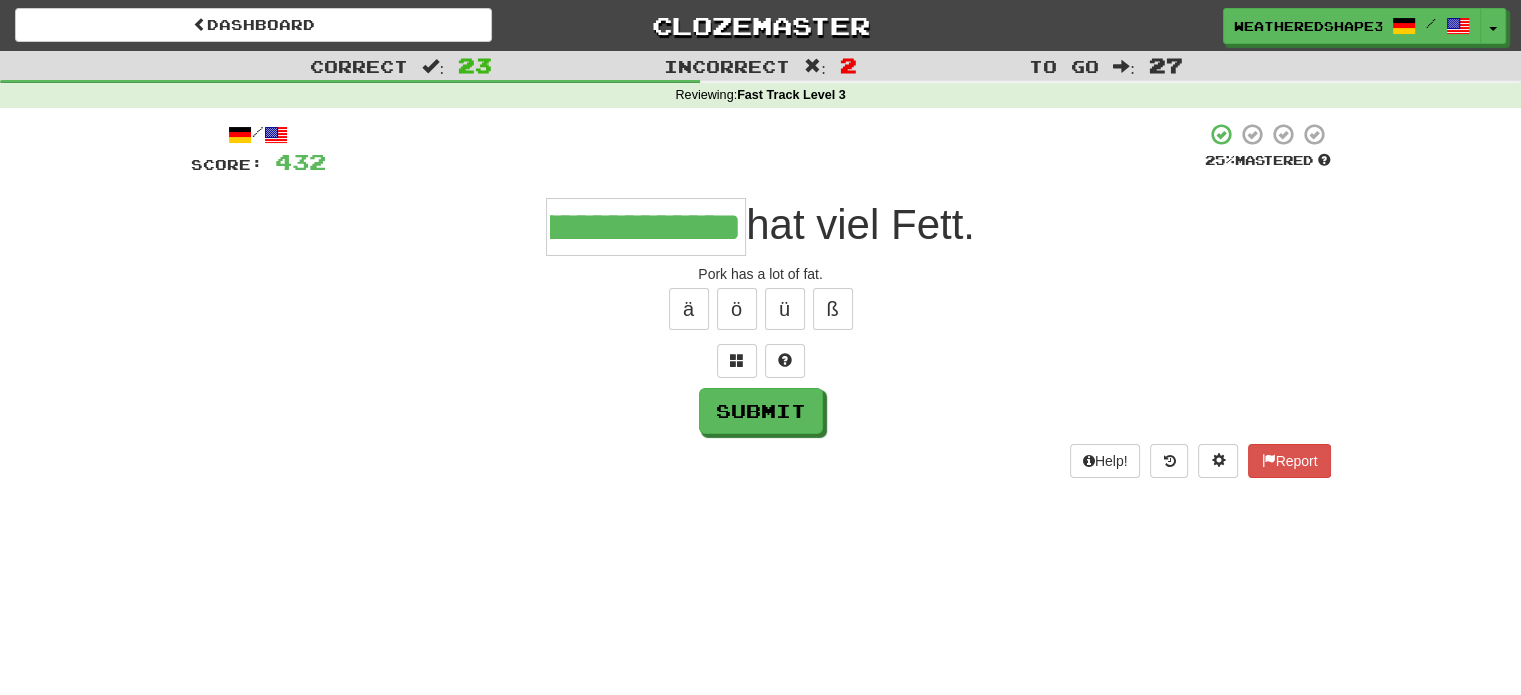 type on "**********" 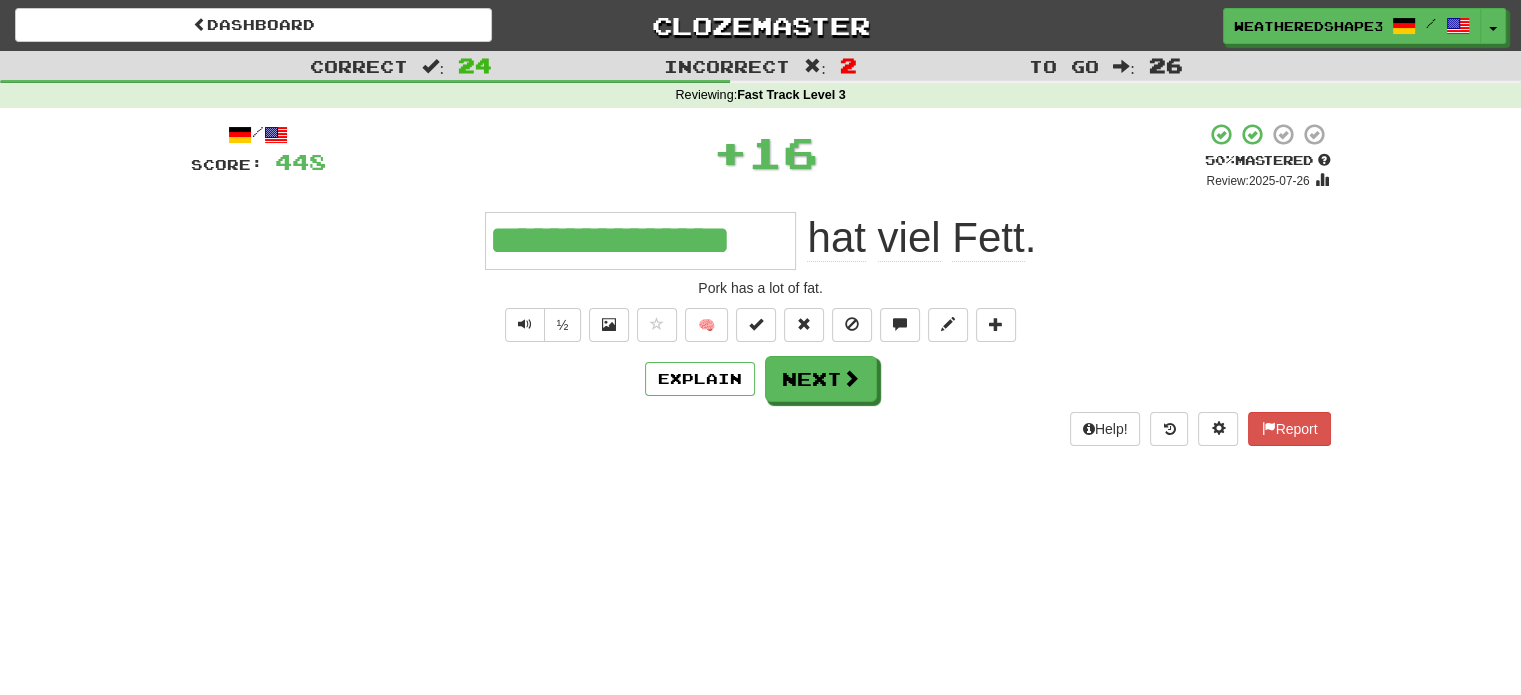 scroll, scrollTop: 0, scrollLeft: 0, axis: both 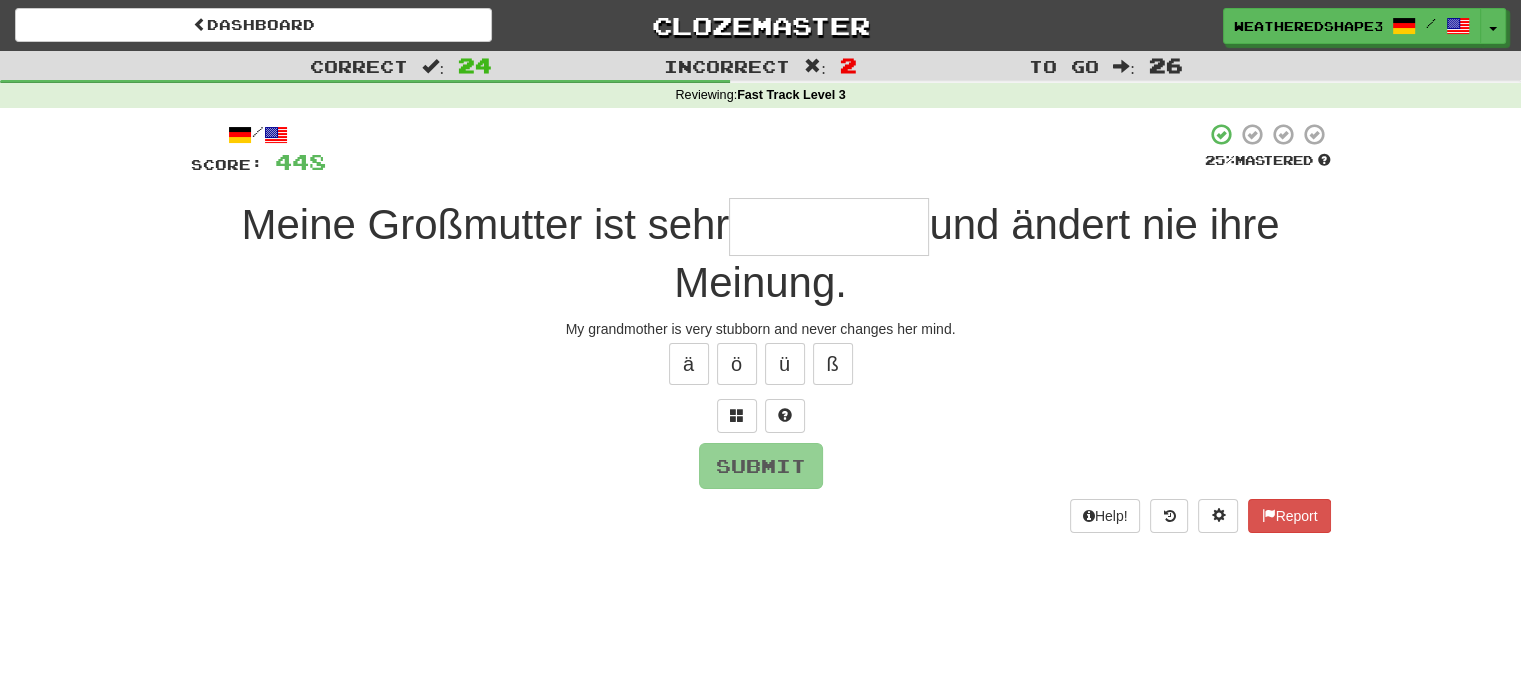 type on "*" 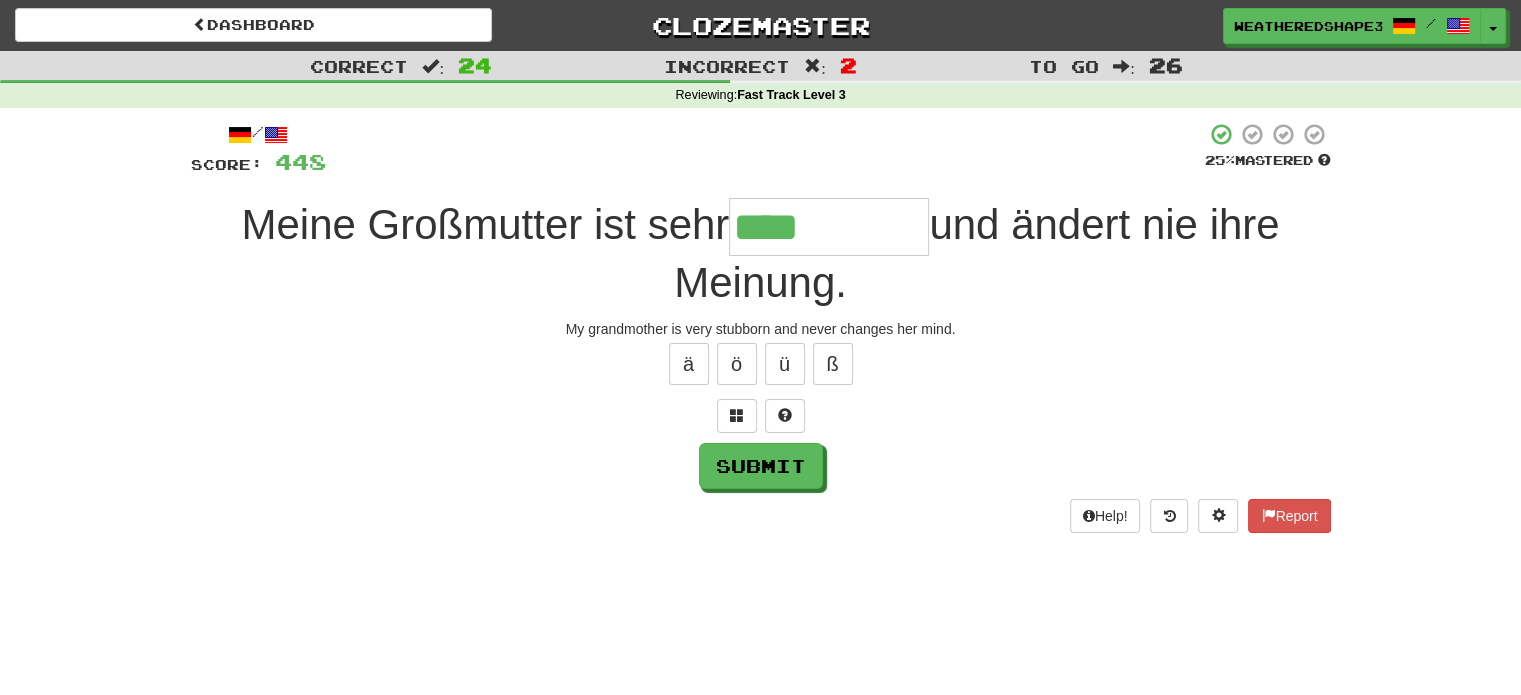 type on "****" 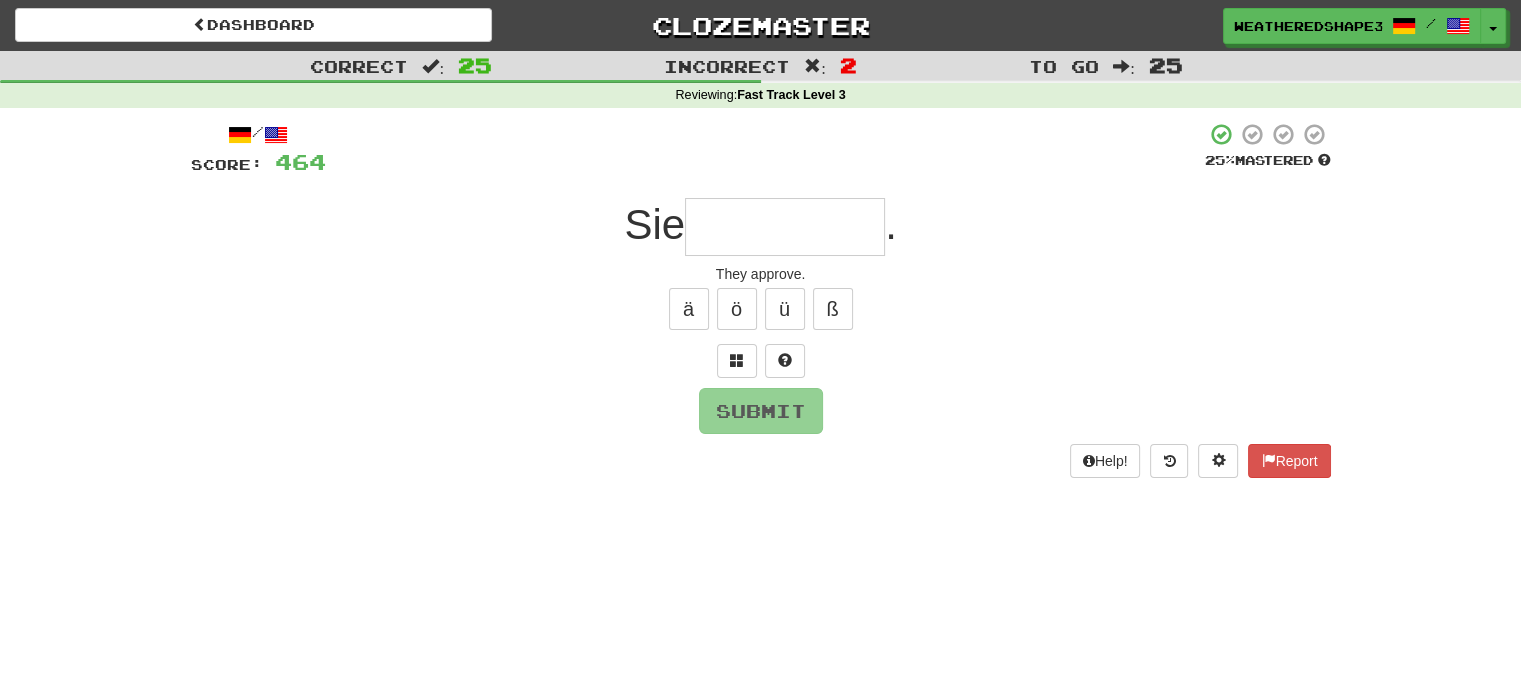 type on "*" 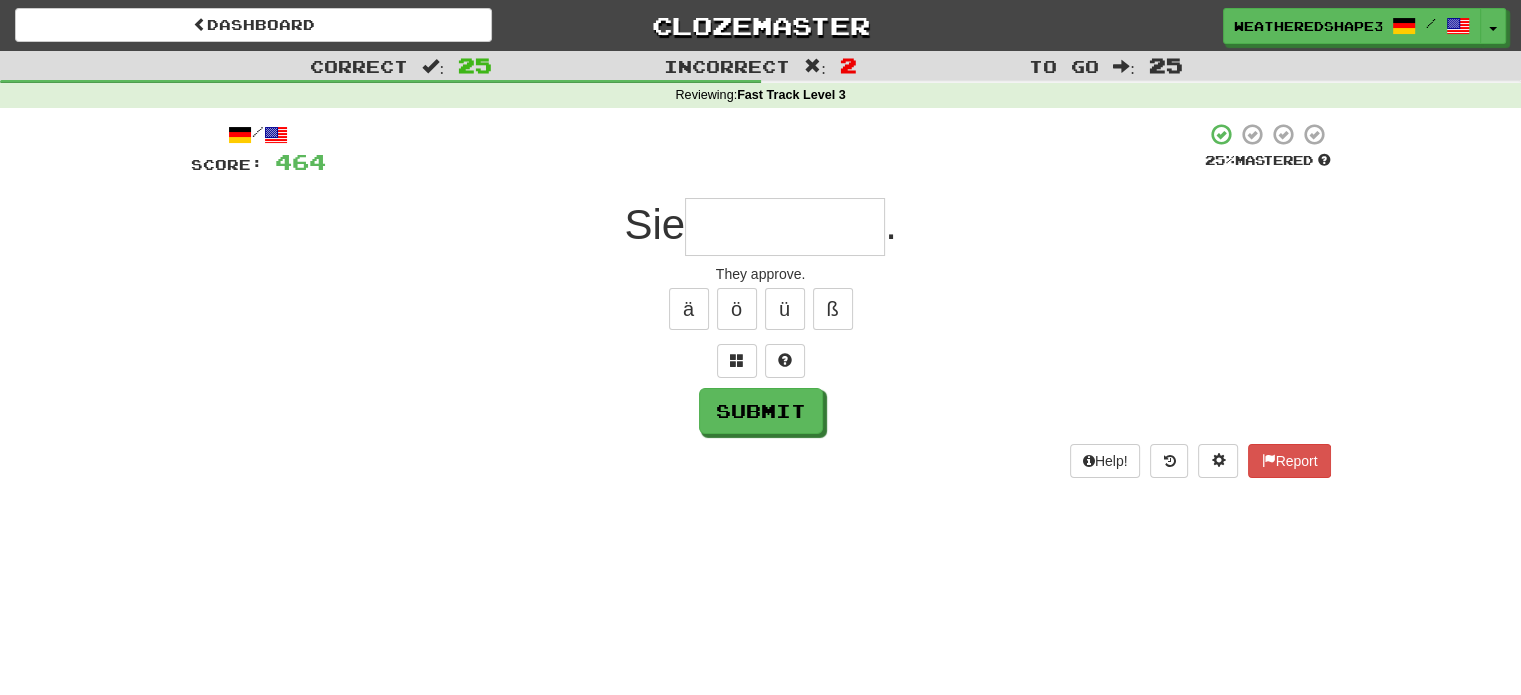 type on "*" 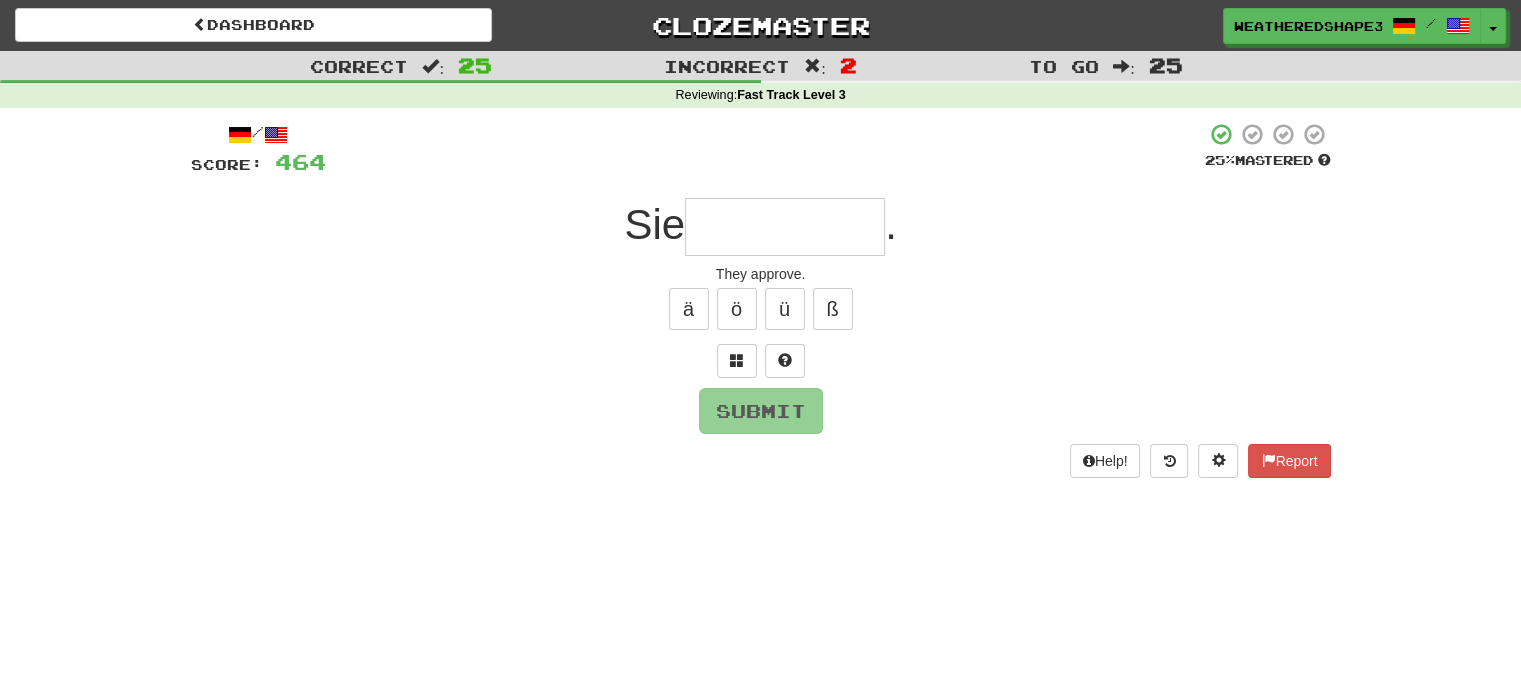 type on "*" 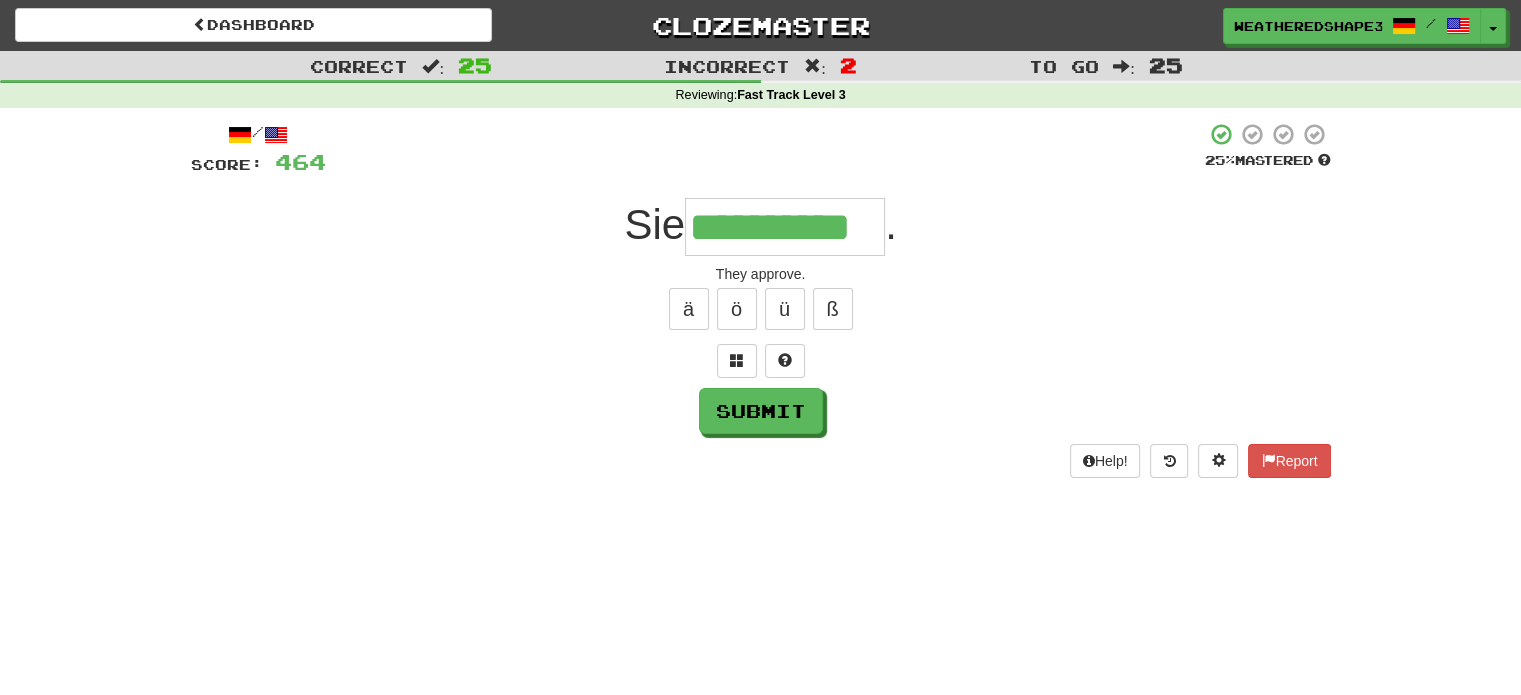 scroll, scrollTop: 0, scrollLeft: 38, axis: horizontal 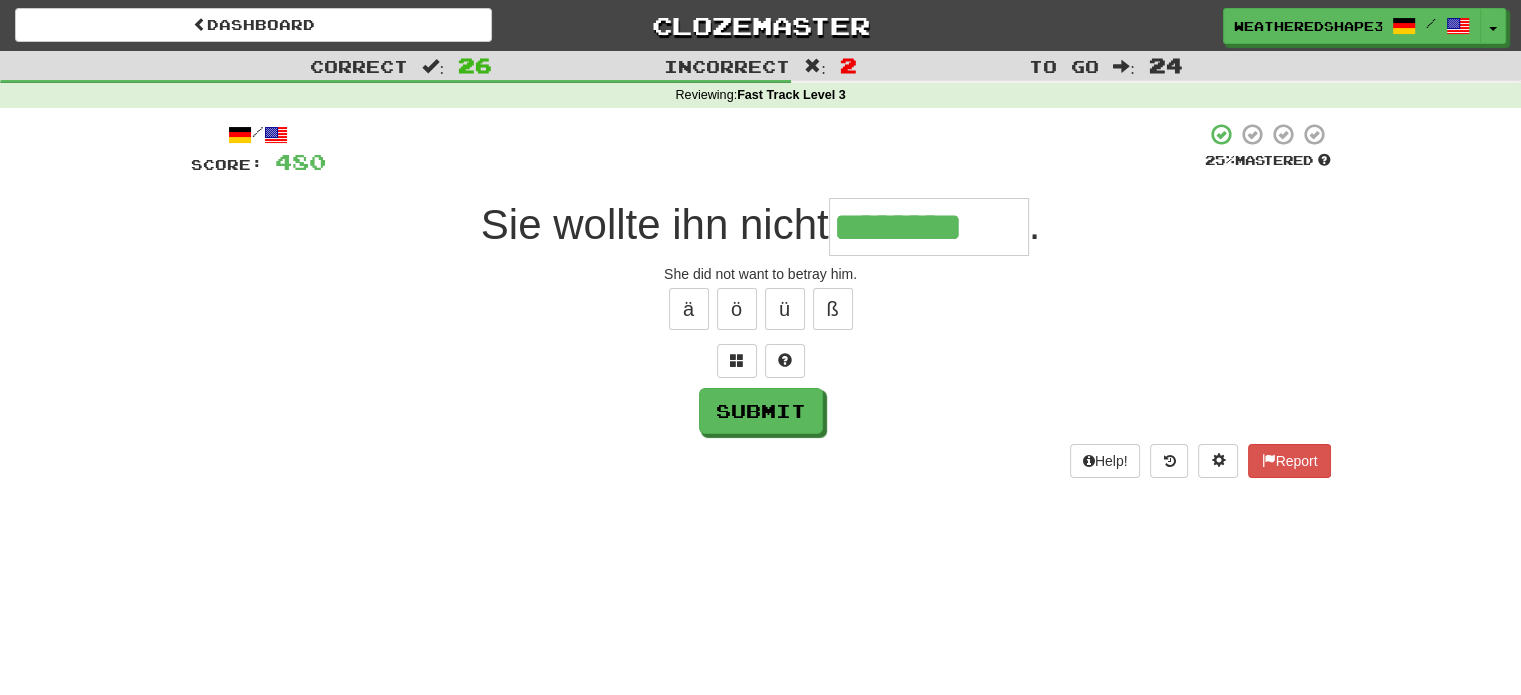 type on "********" 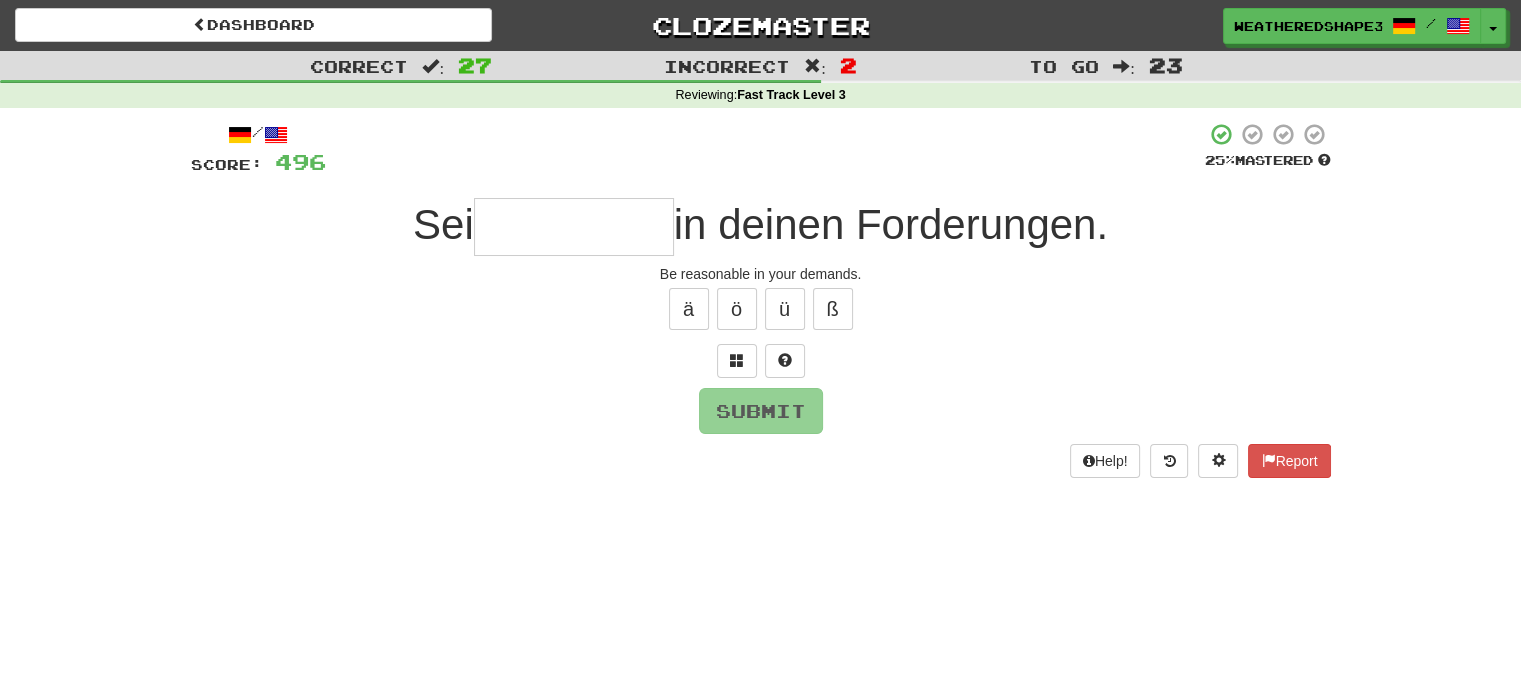 type on "*" 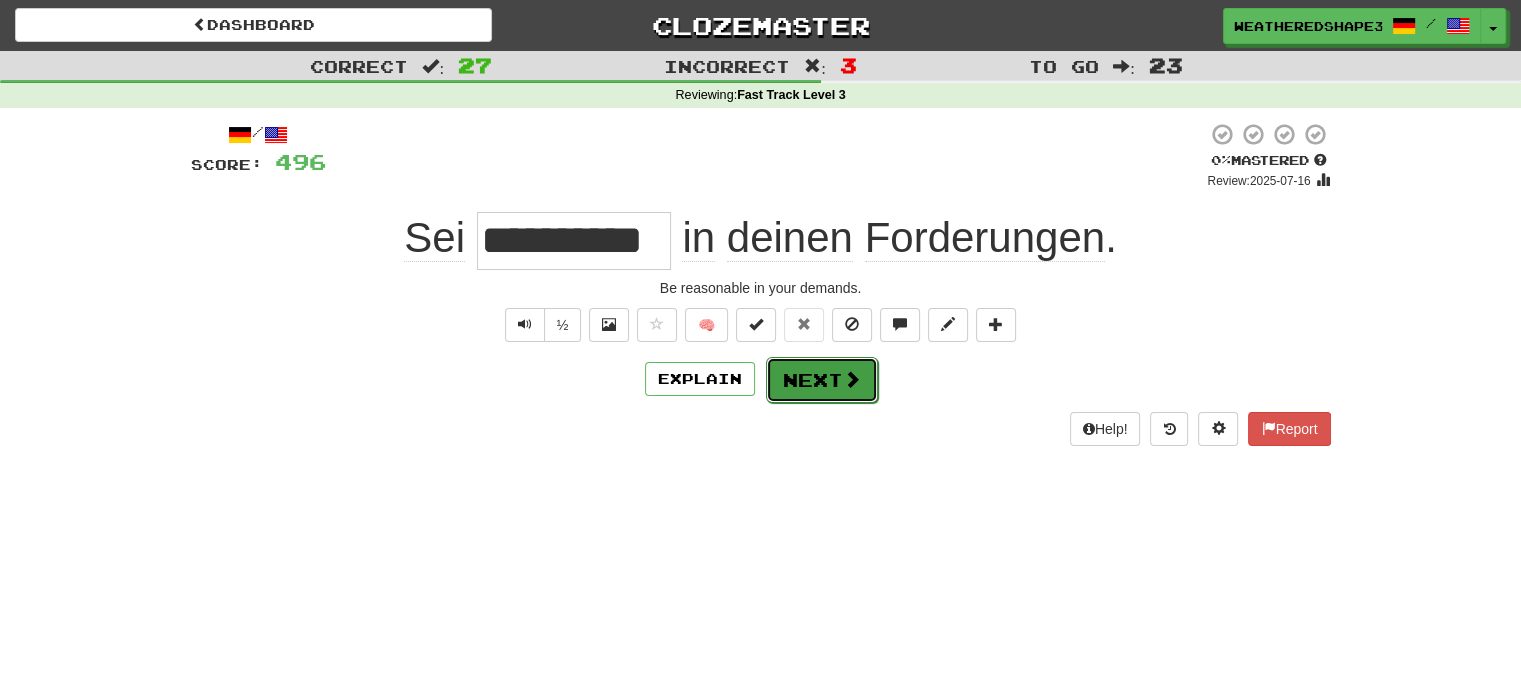 click on "Next" at bounding box center (822, 380) 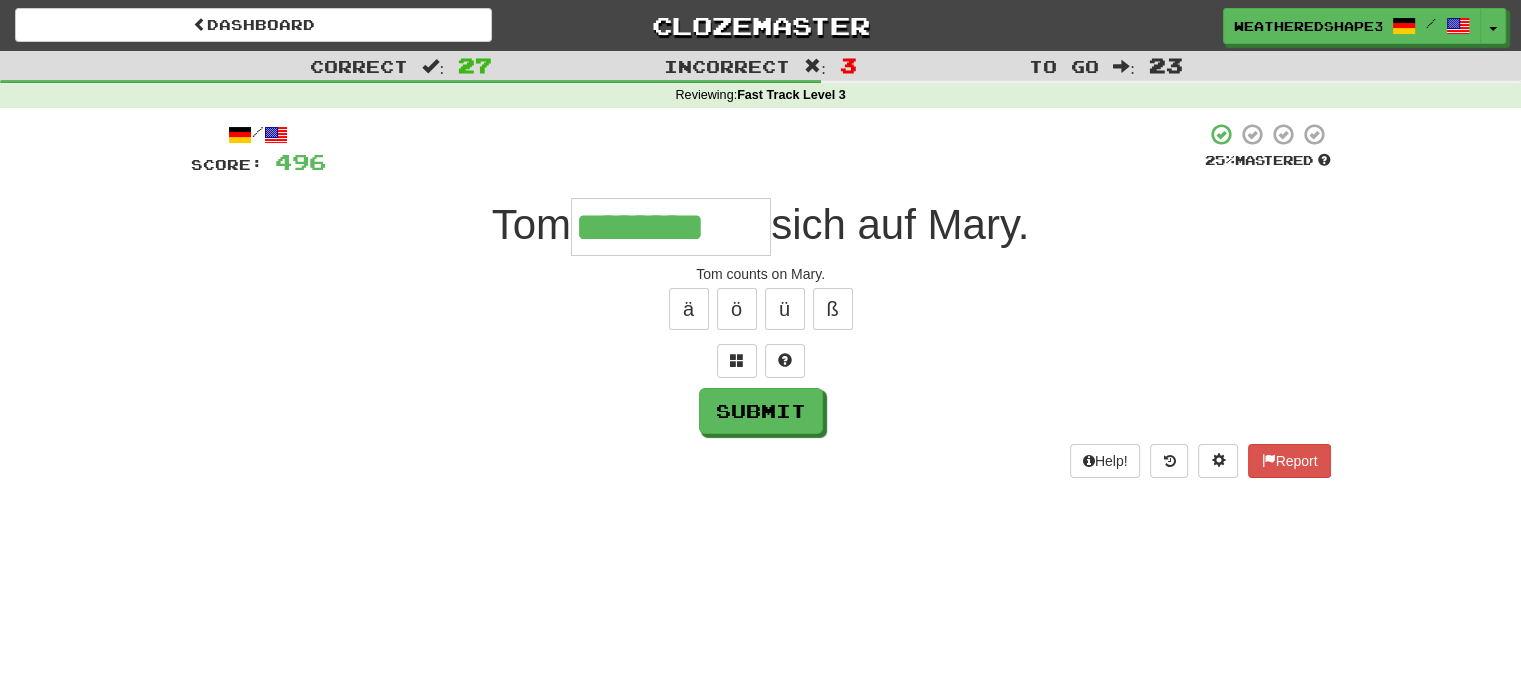 type on "********" 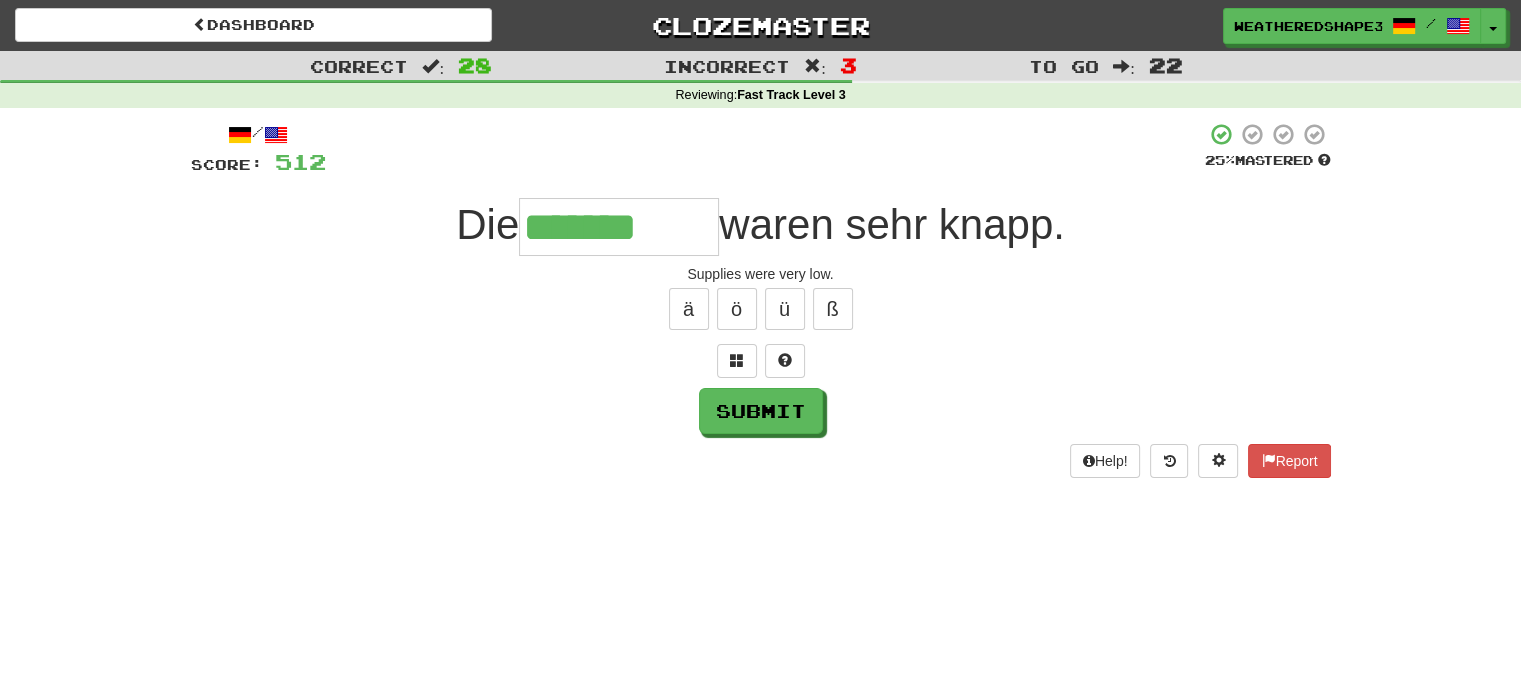 type on "*******" 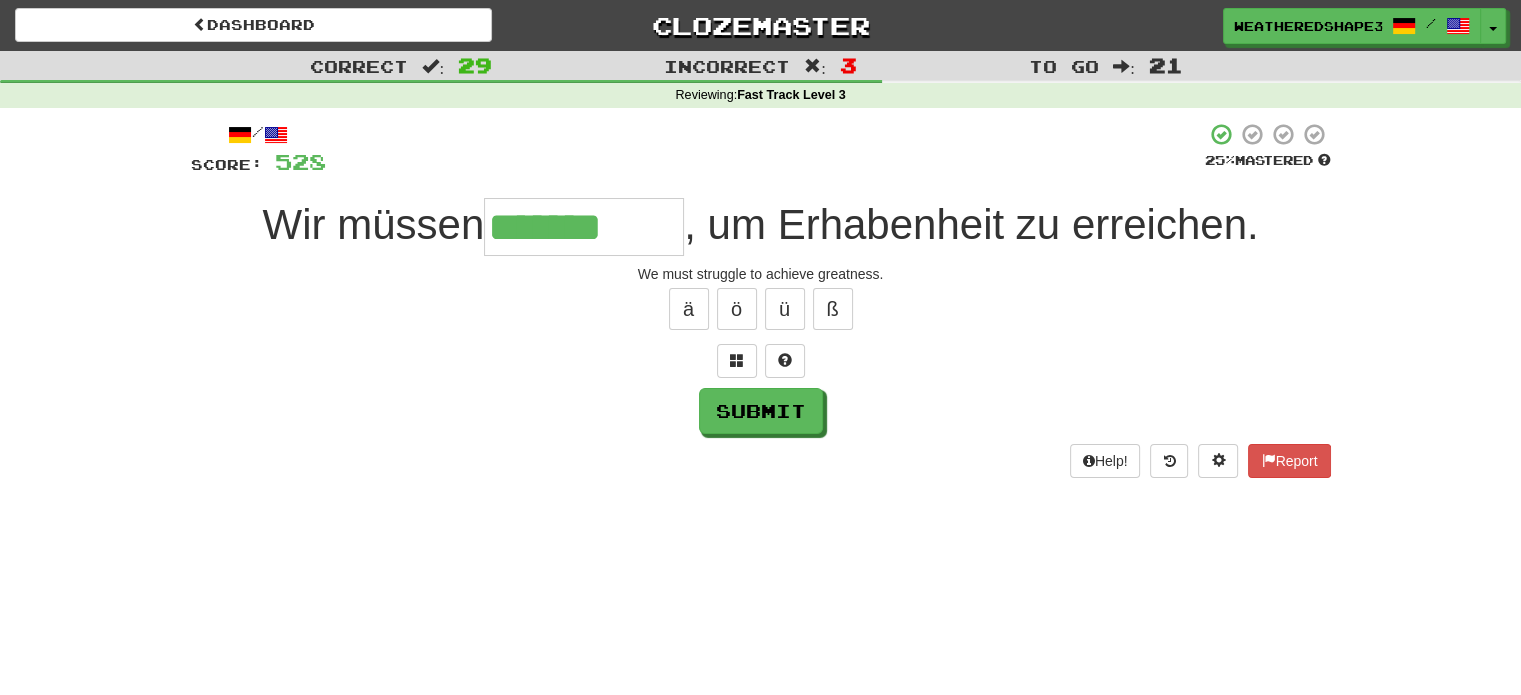 type on "*******" 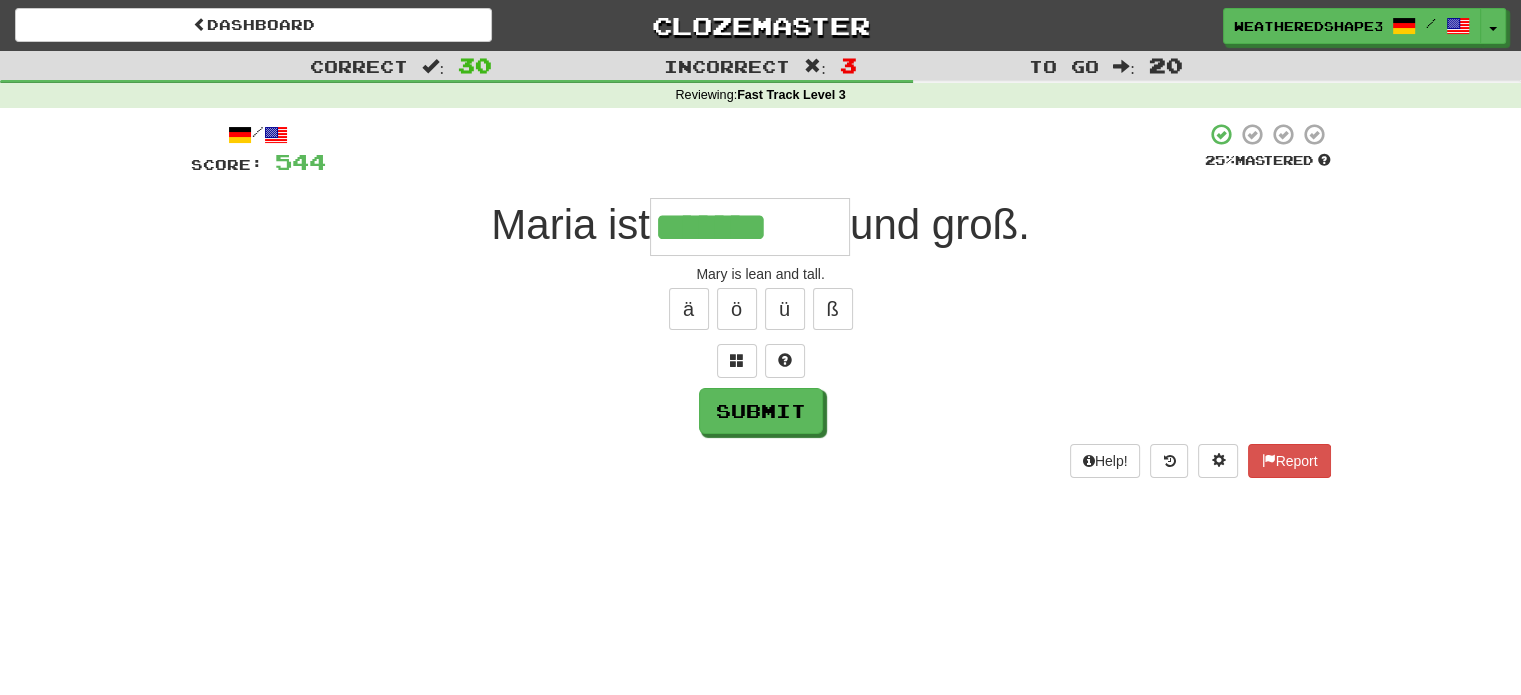 type on "*******" 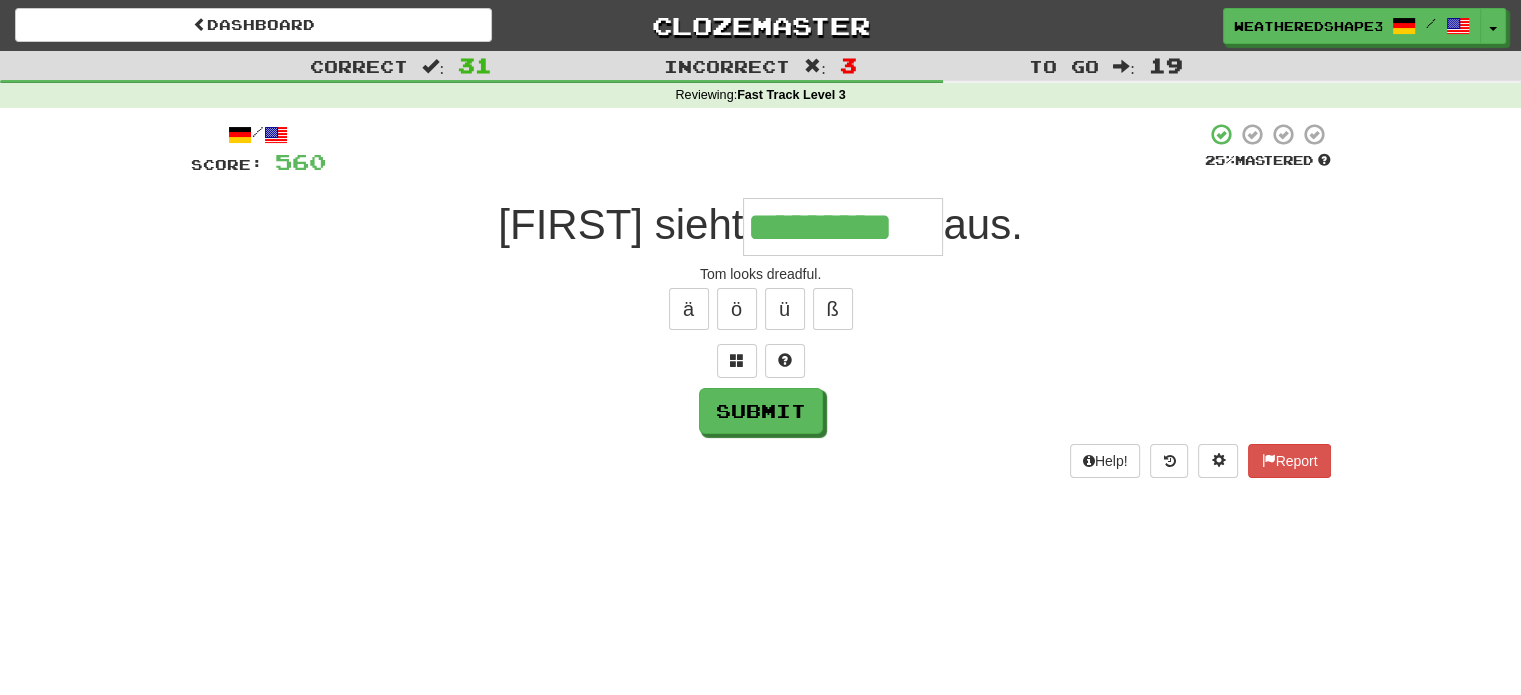 type on "*********" 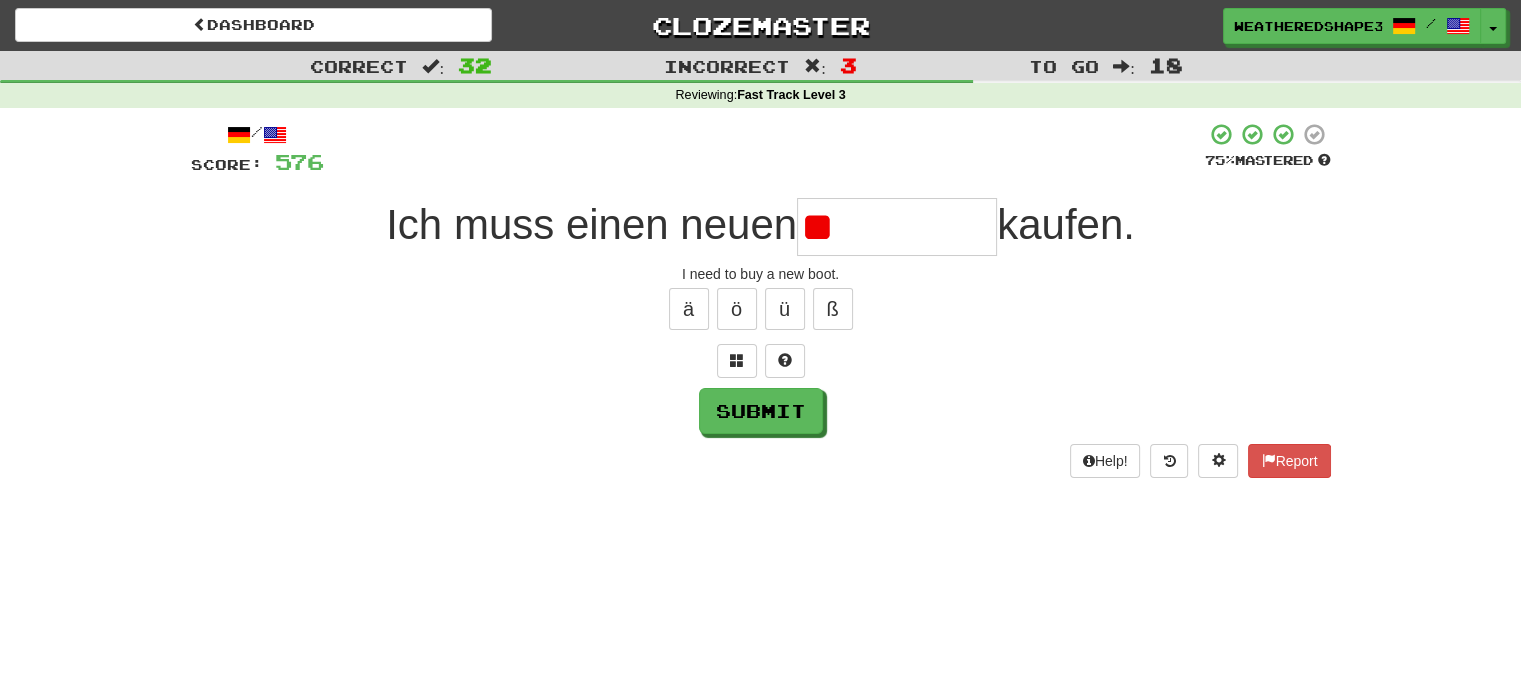 type on "*" 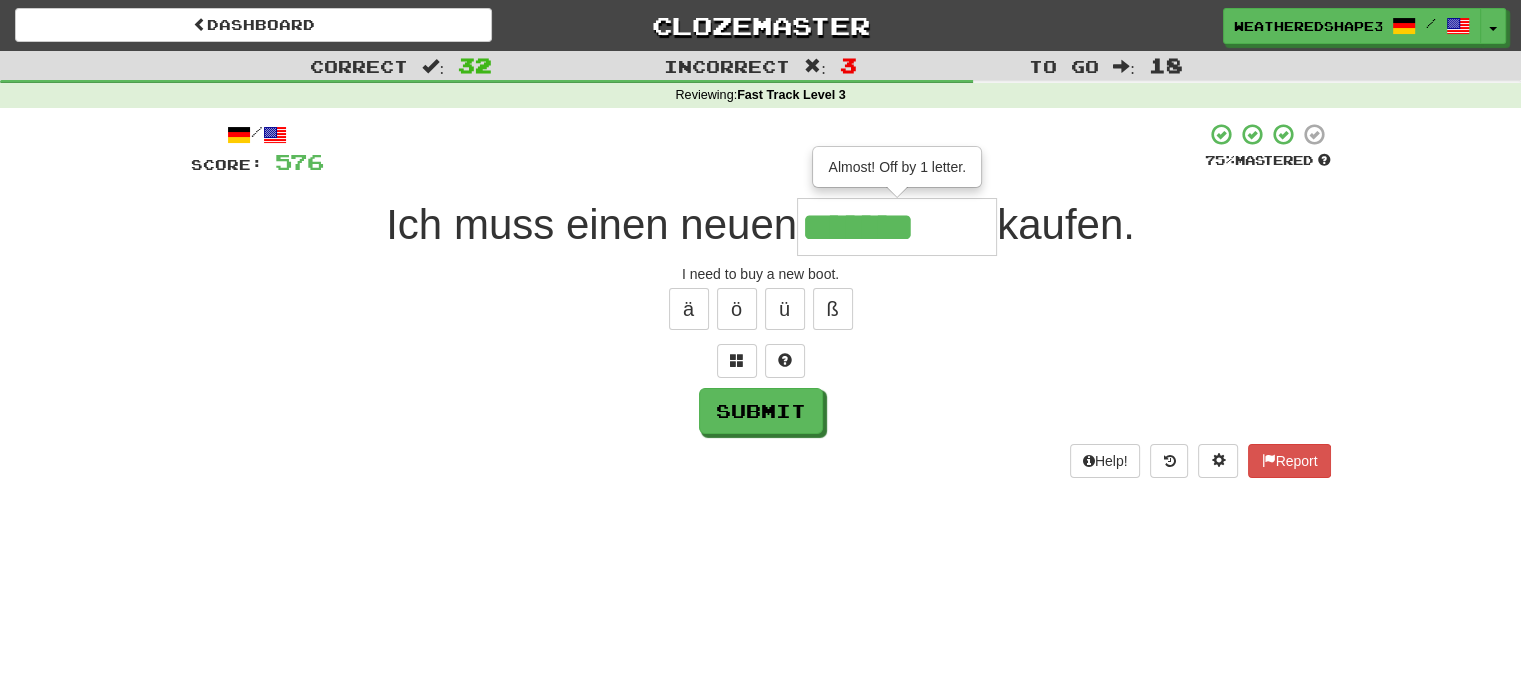 type on "*******" 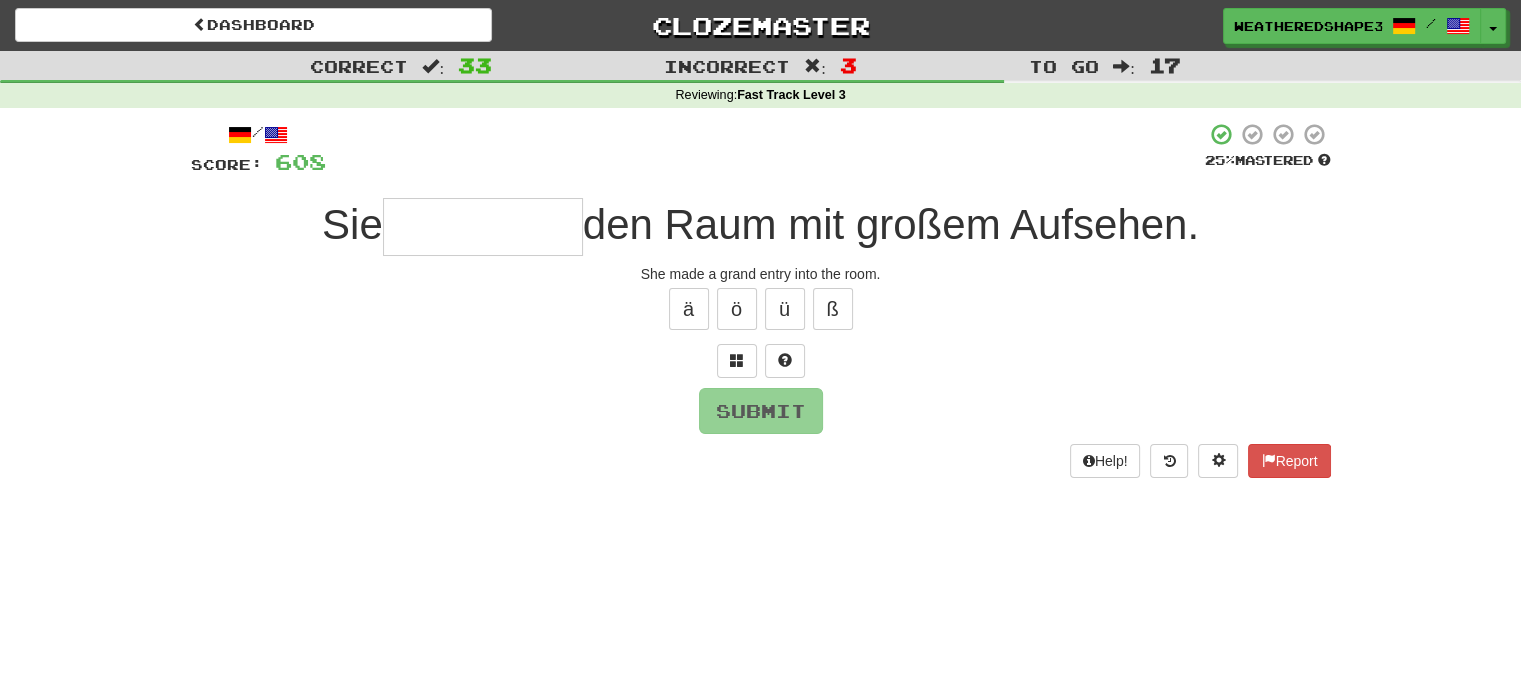 type on "*" 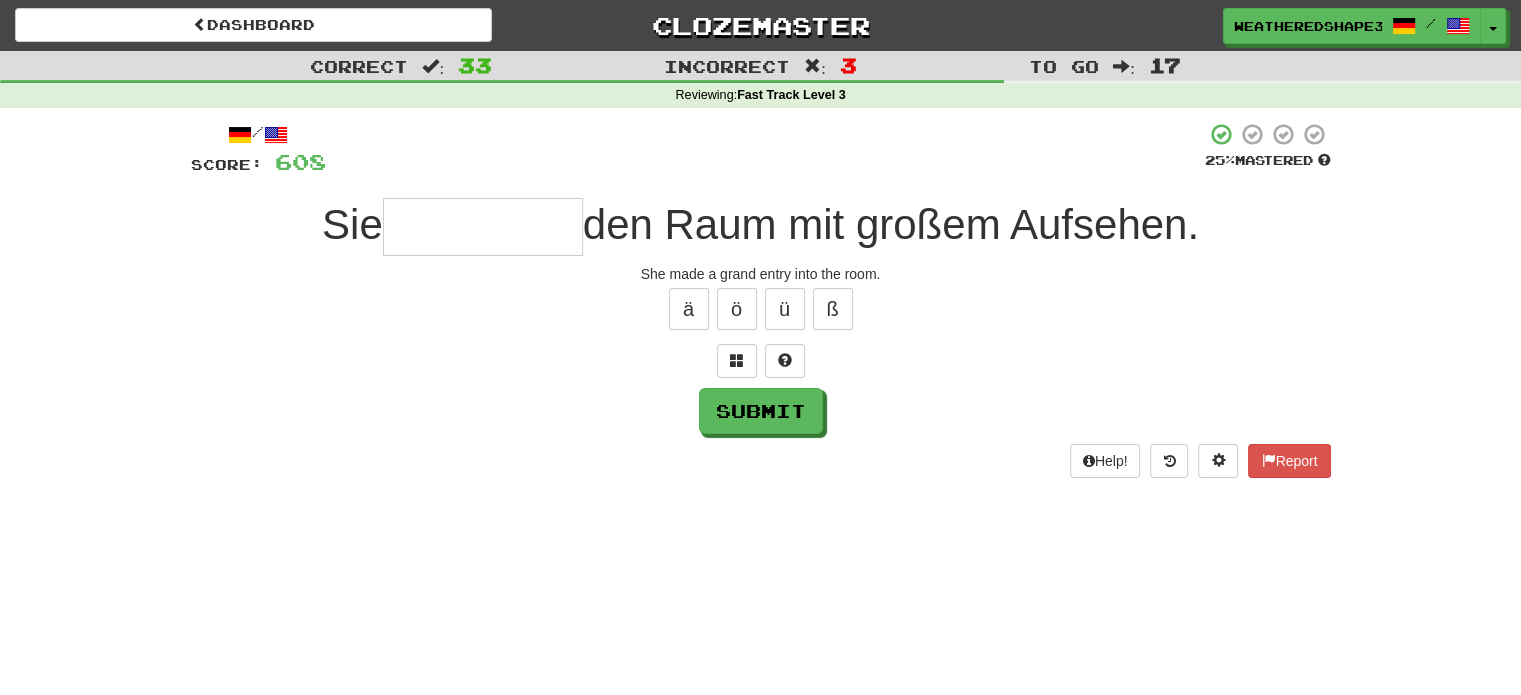 type on "*" 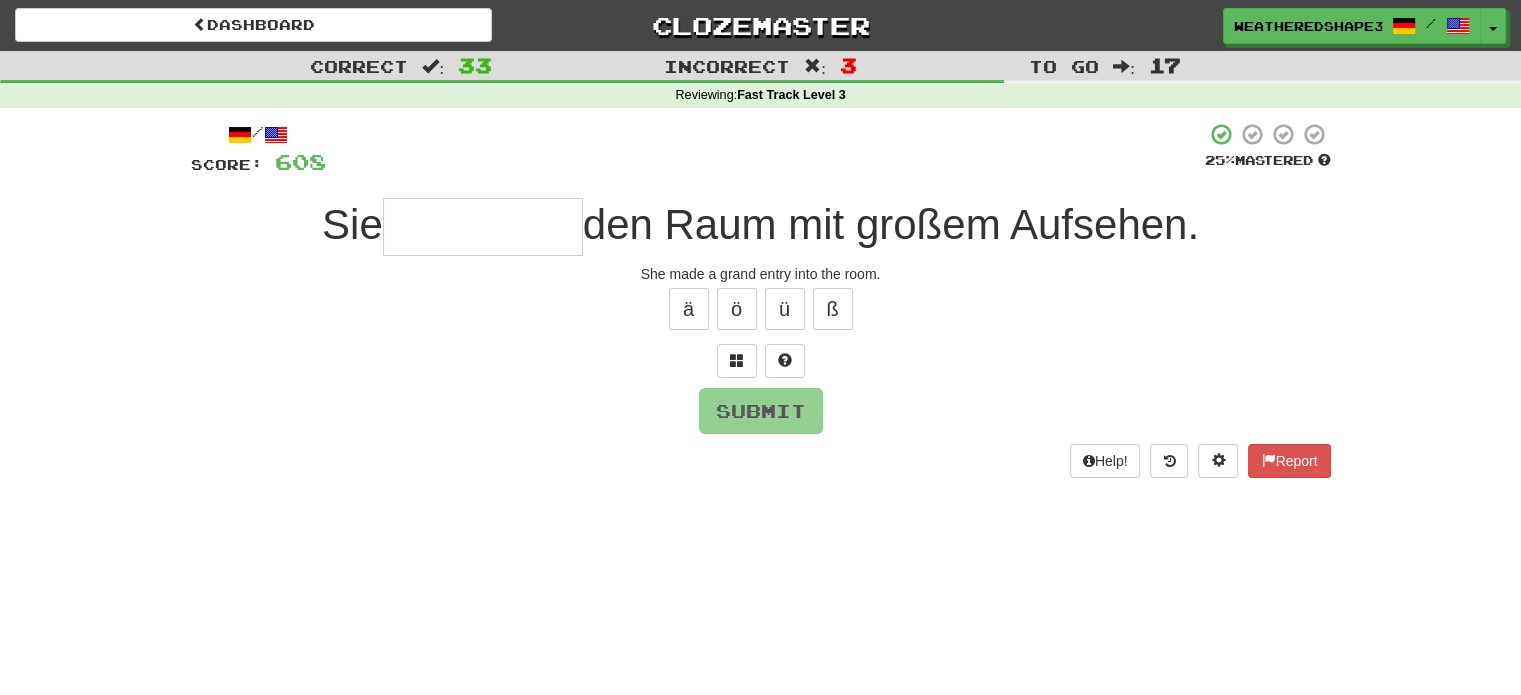 type on "*" 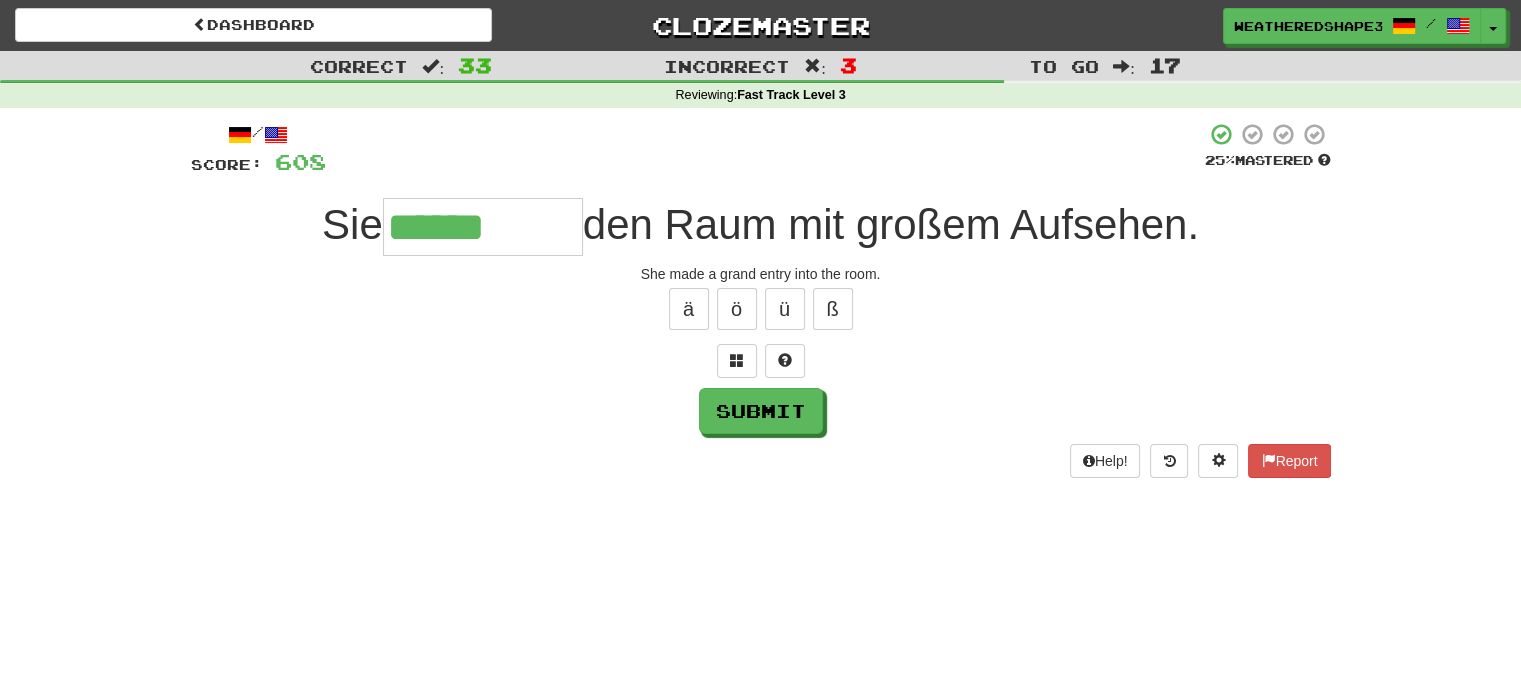 type on "******" 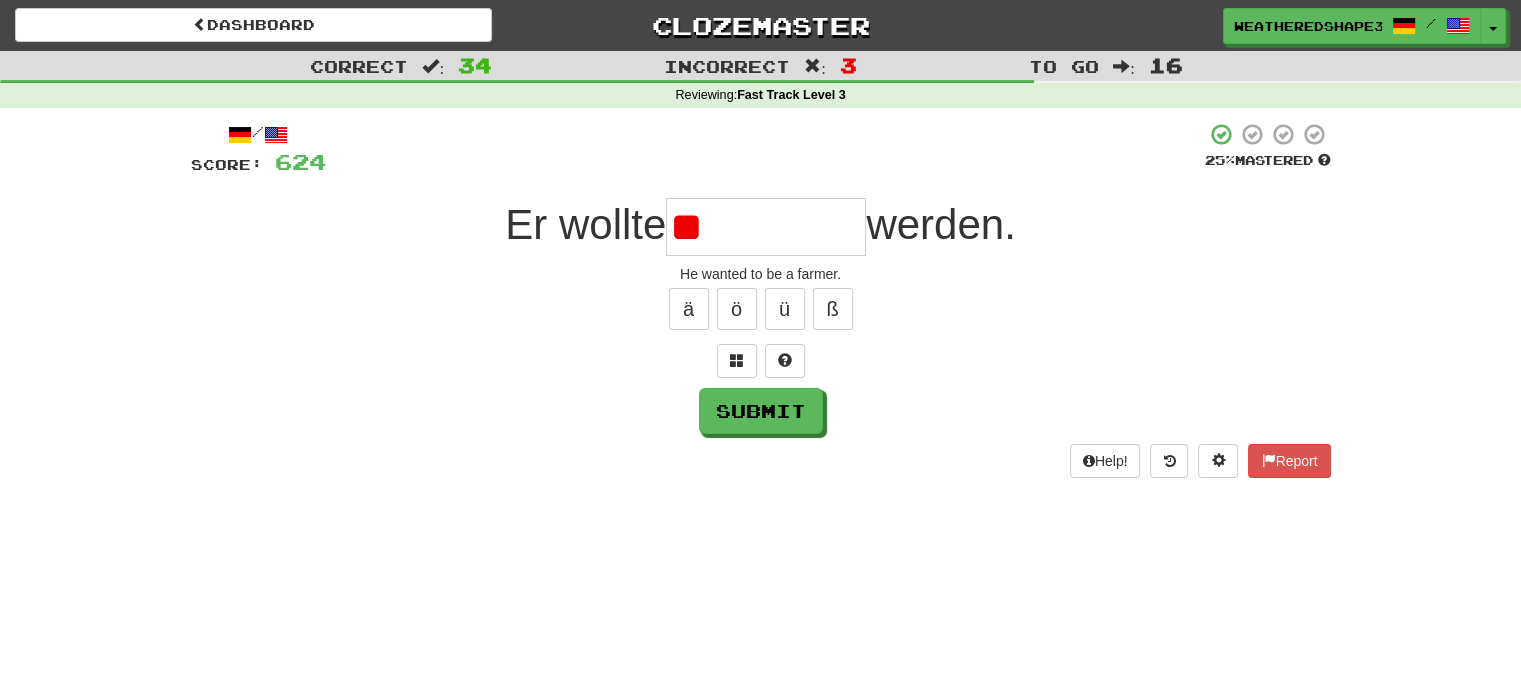 type on "*" 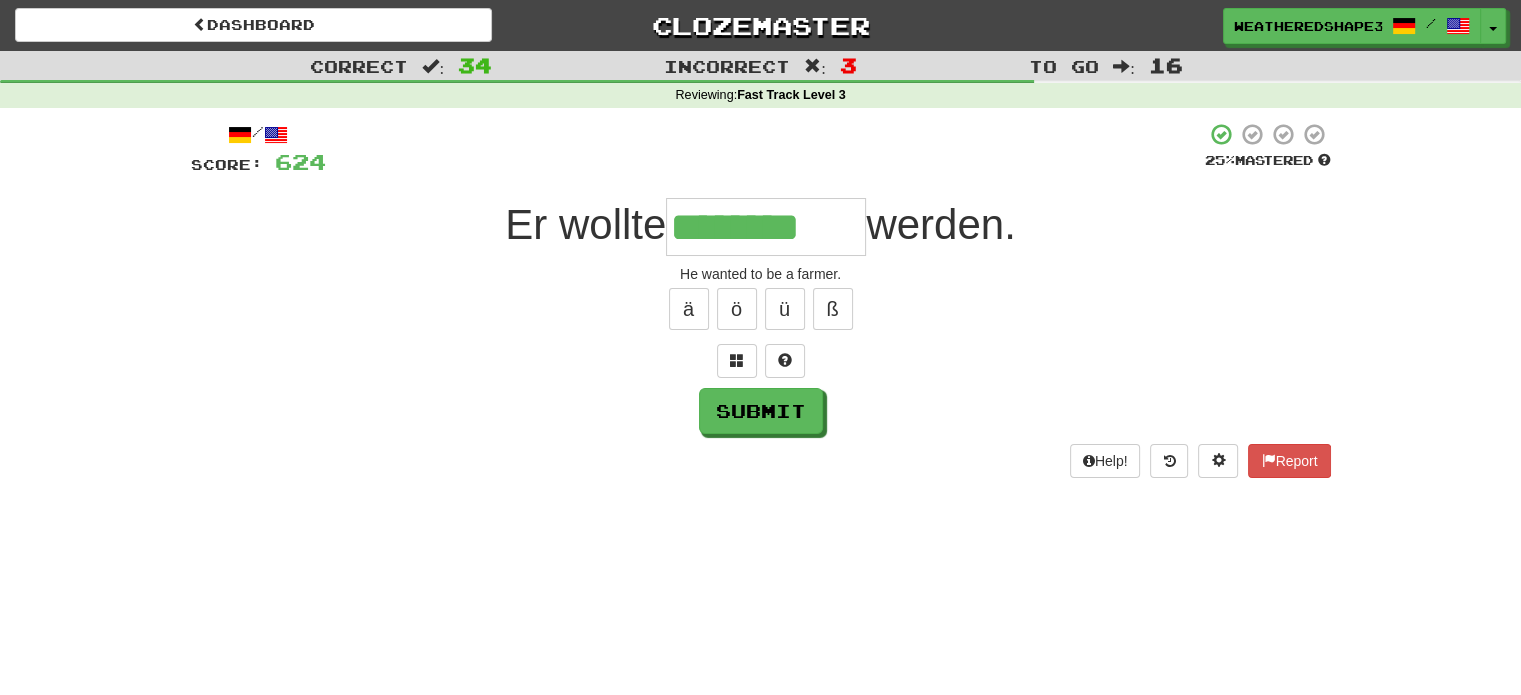 type on "********" 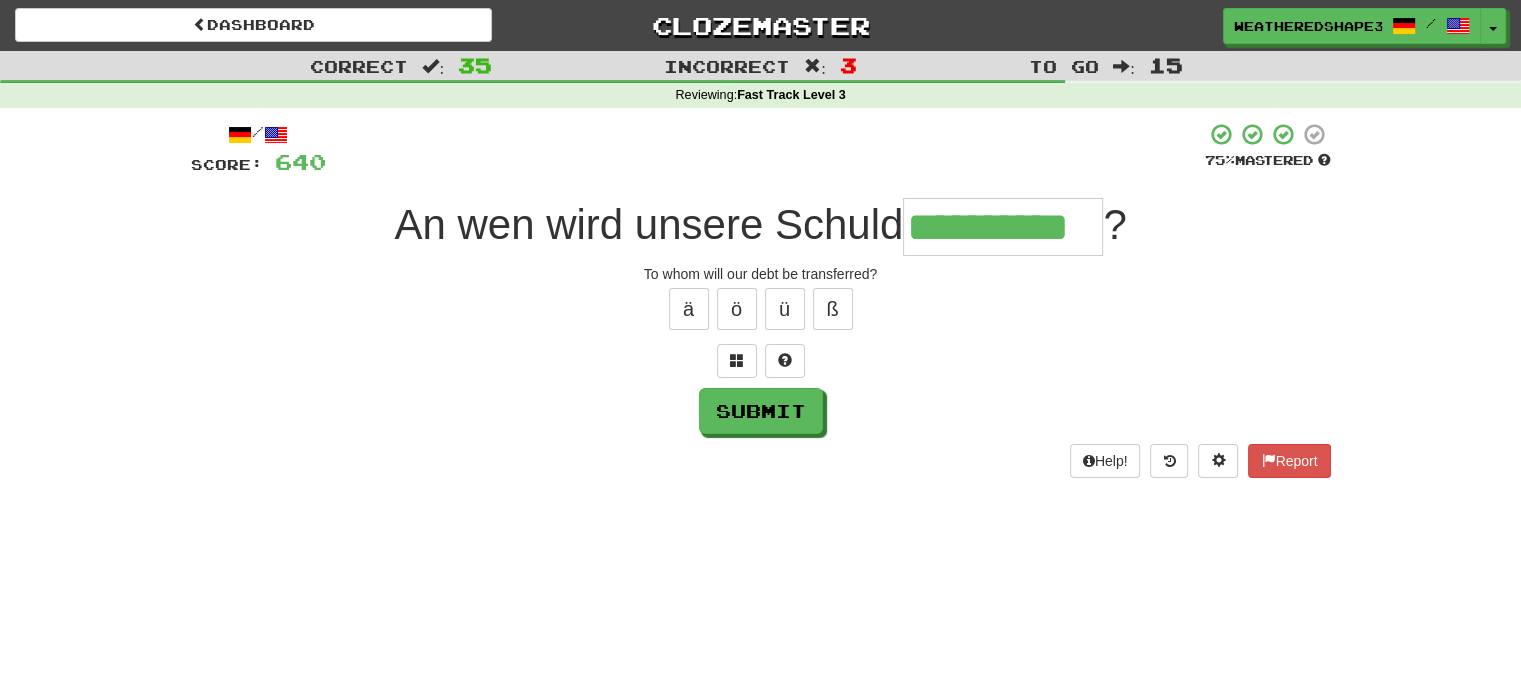 scroll, scrollTop: 0, scrollLeft: 10, axis: horizontal 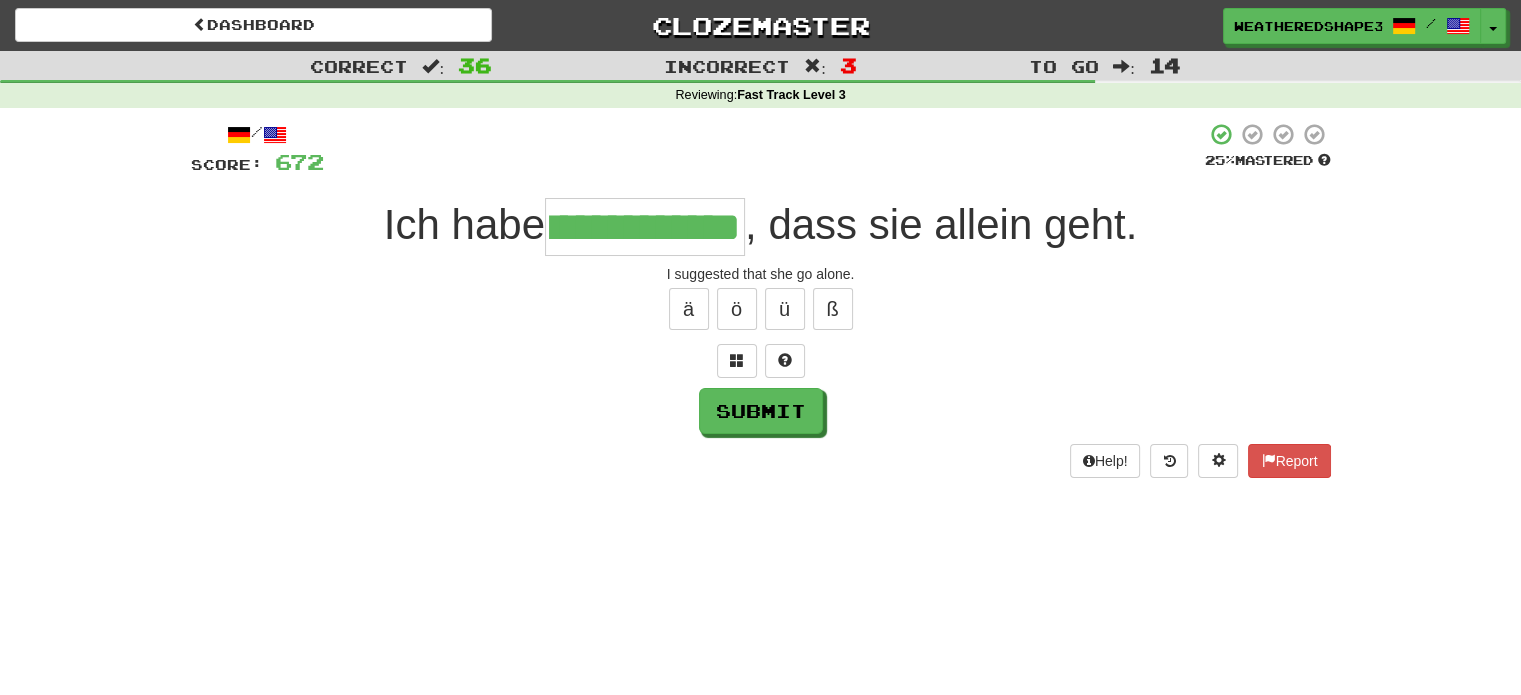 type on "**********" 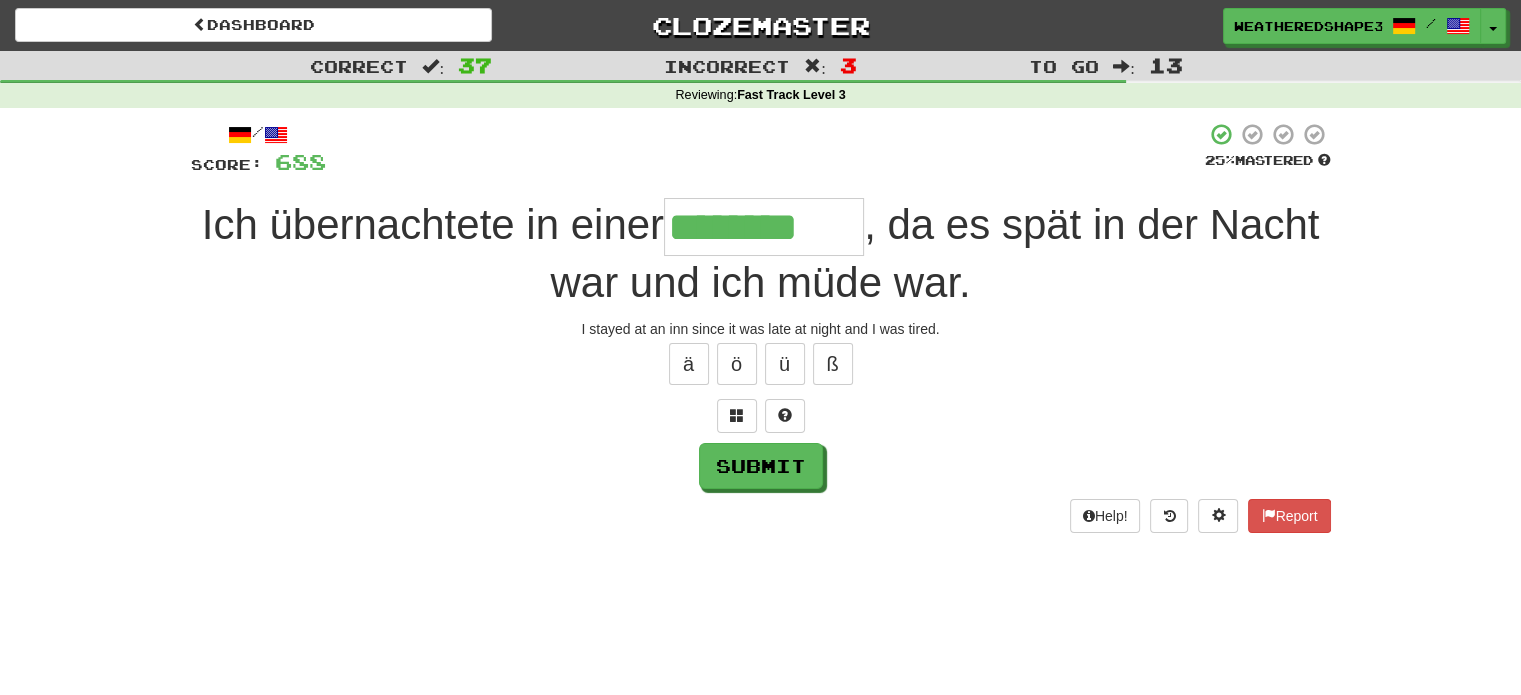 type on "********" 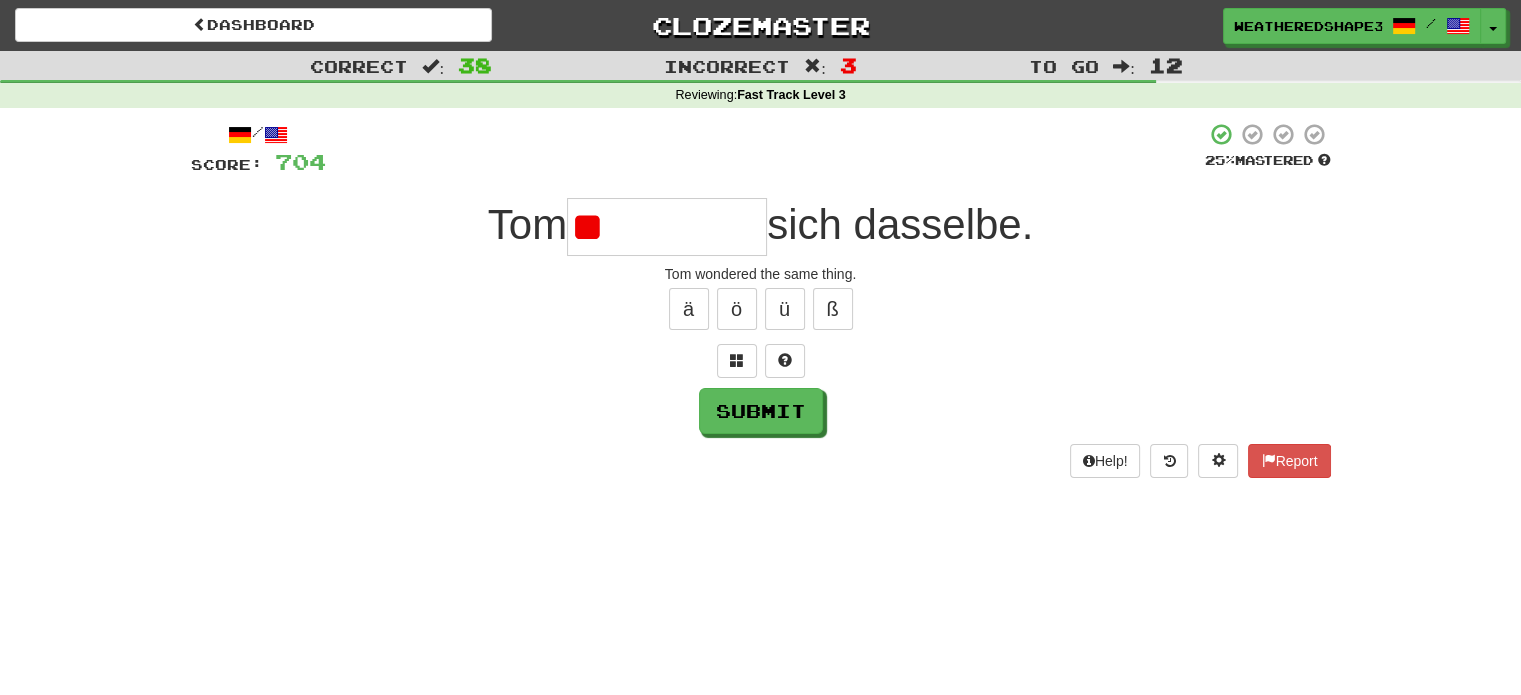 type on "*" 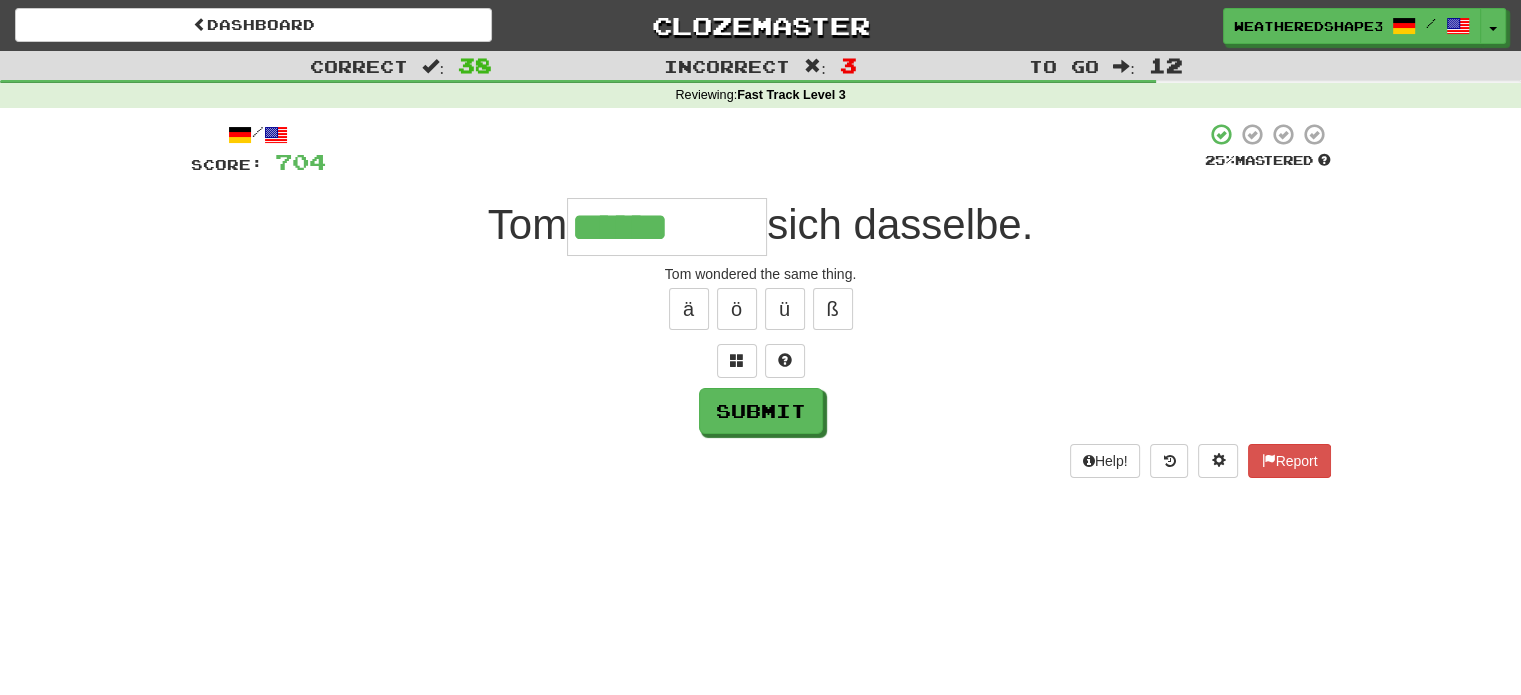 type on "******" 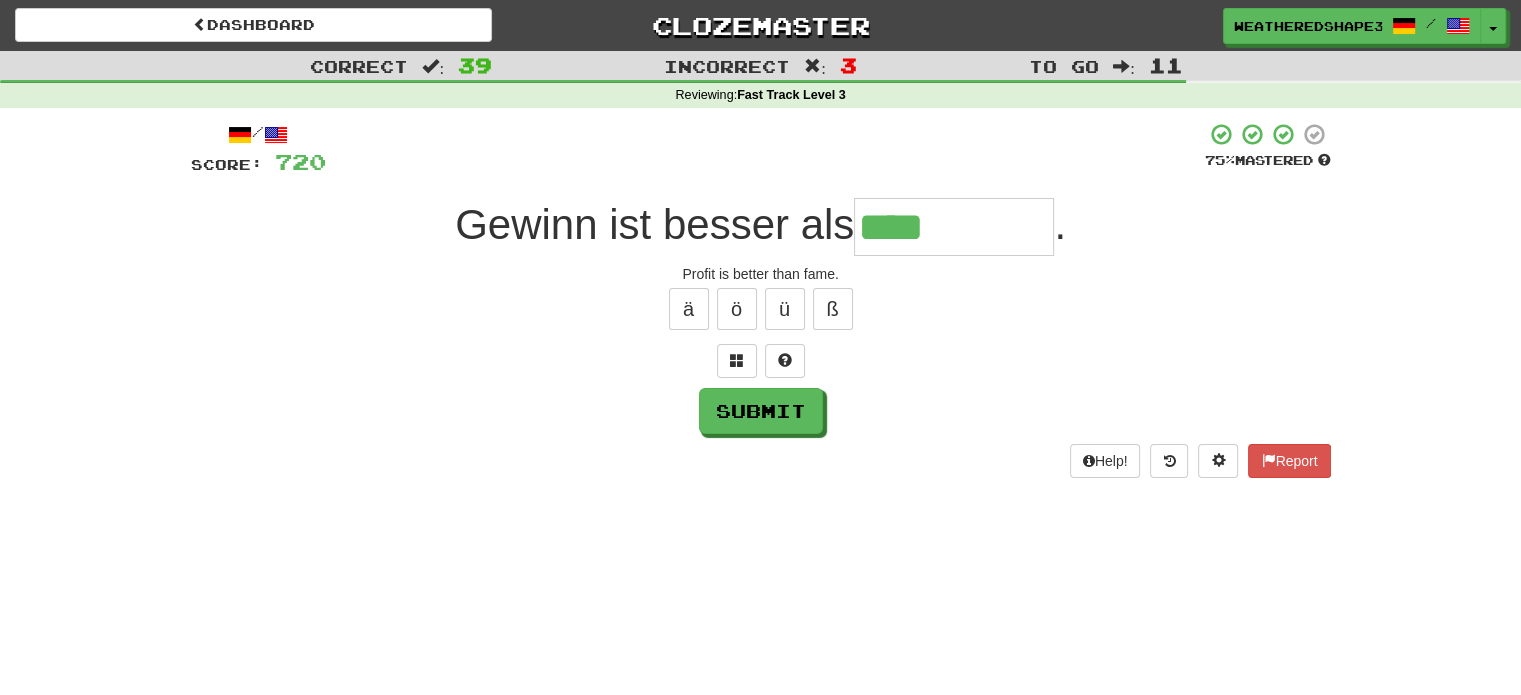 type on "****" 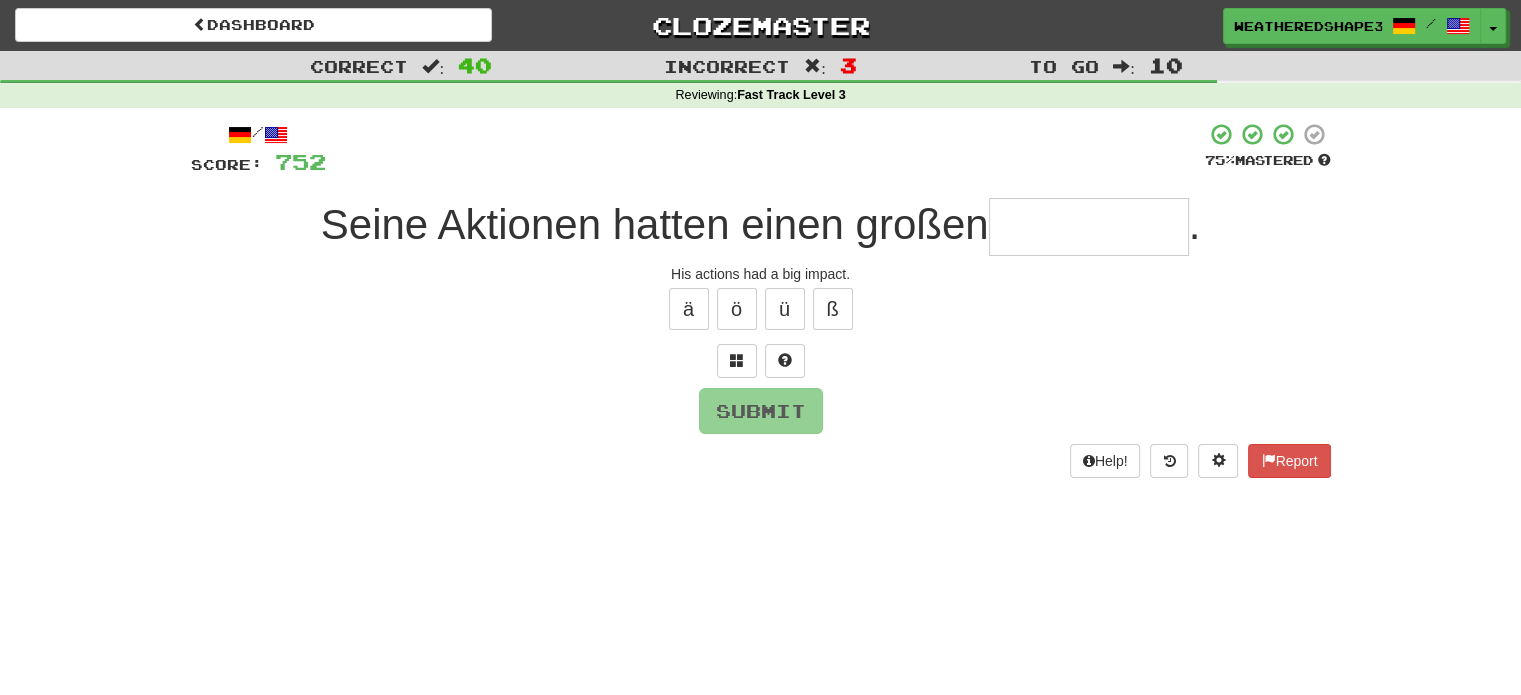 type on "*" 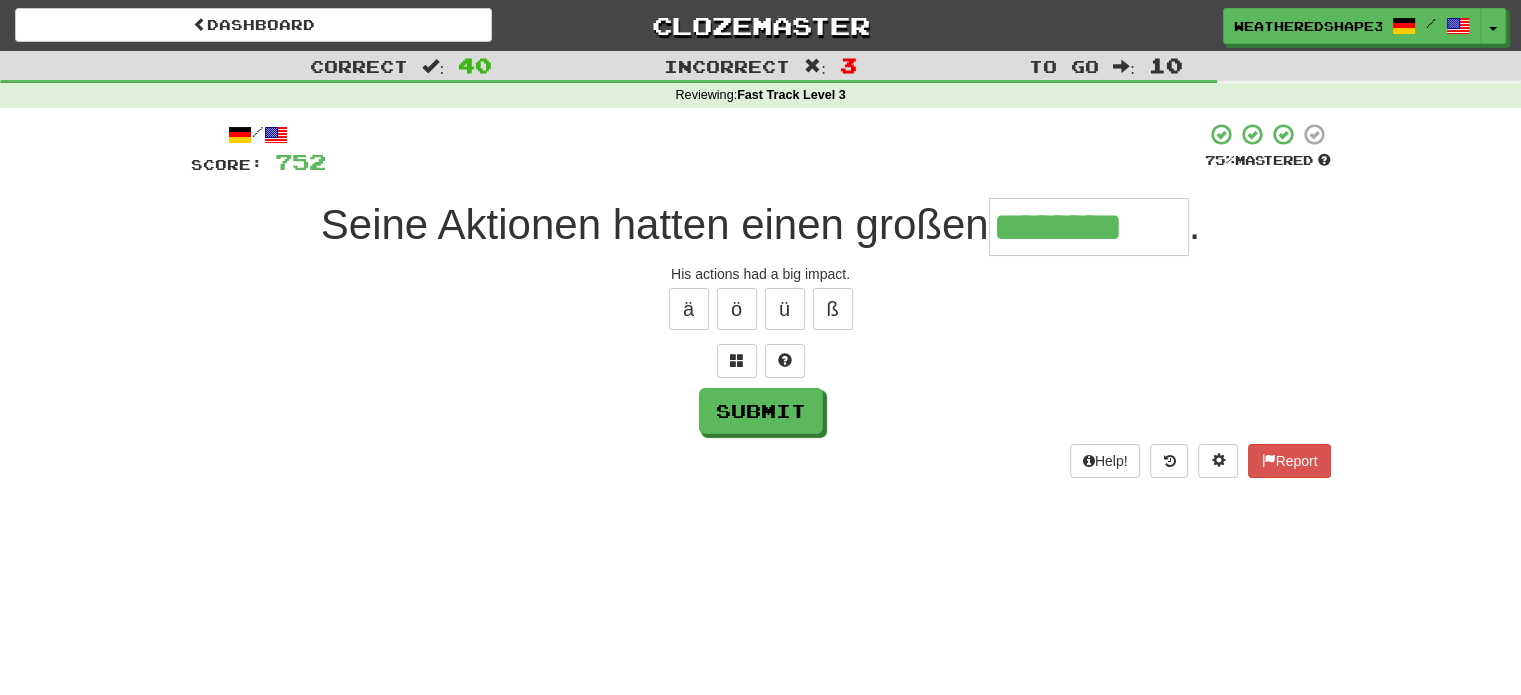 type on "********" 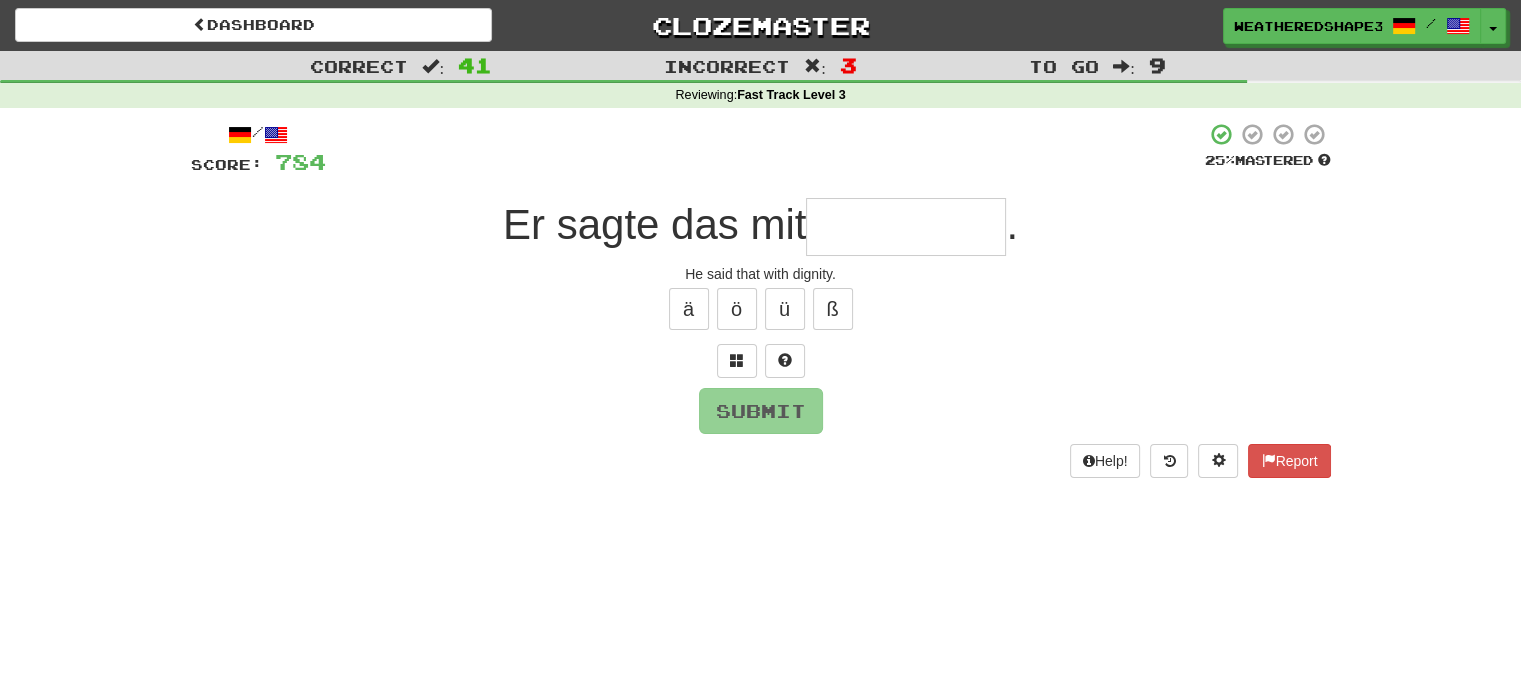 type on "*" 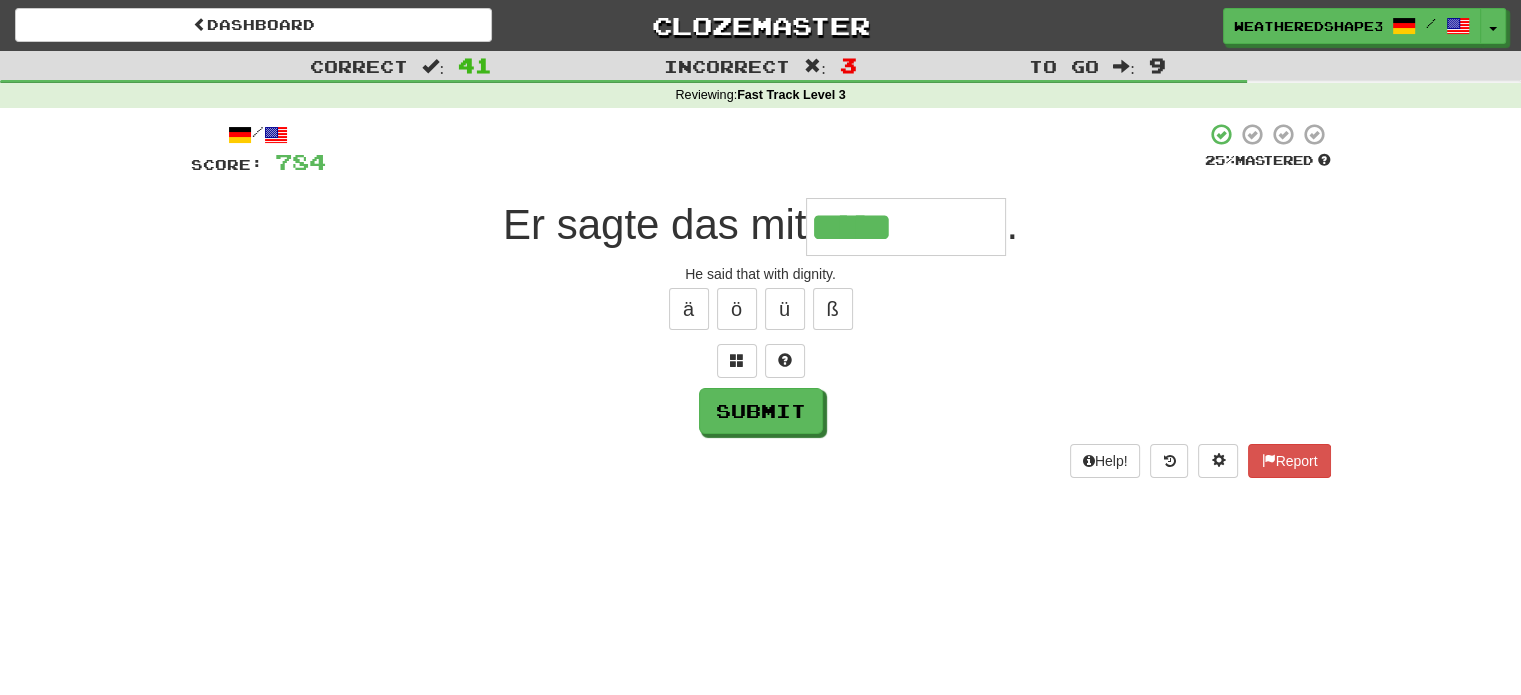 type on "*****" 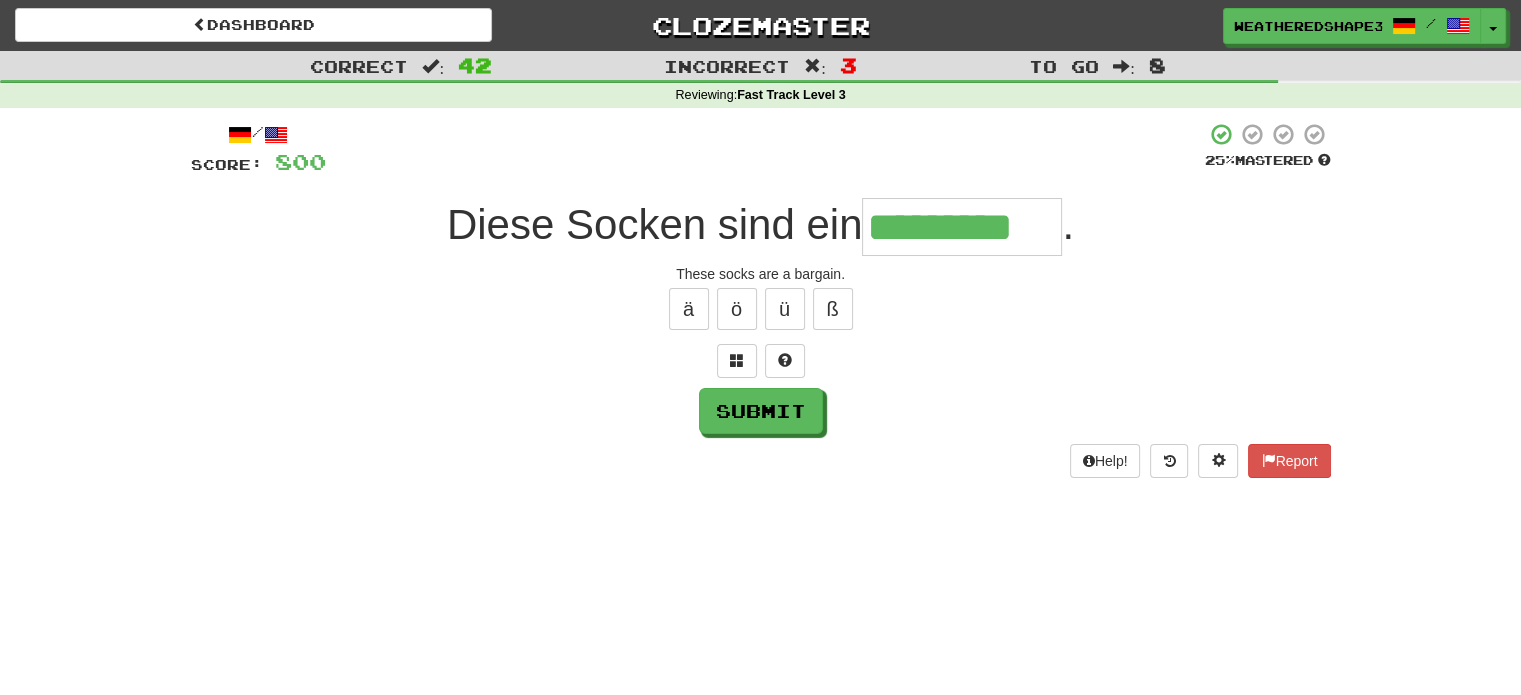 scroll, scrollTop: 0, scrollLeft: 33, axis: horizontal 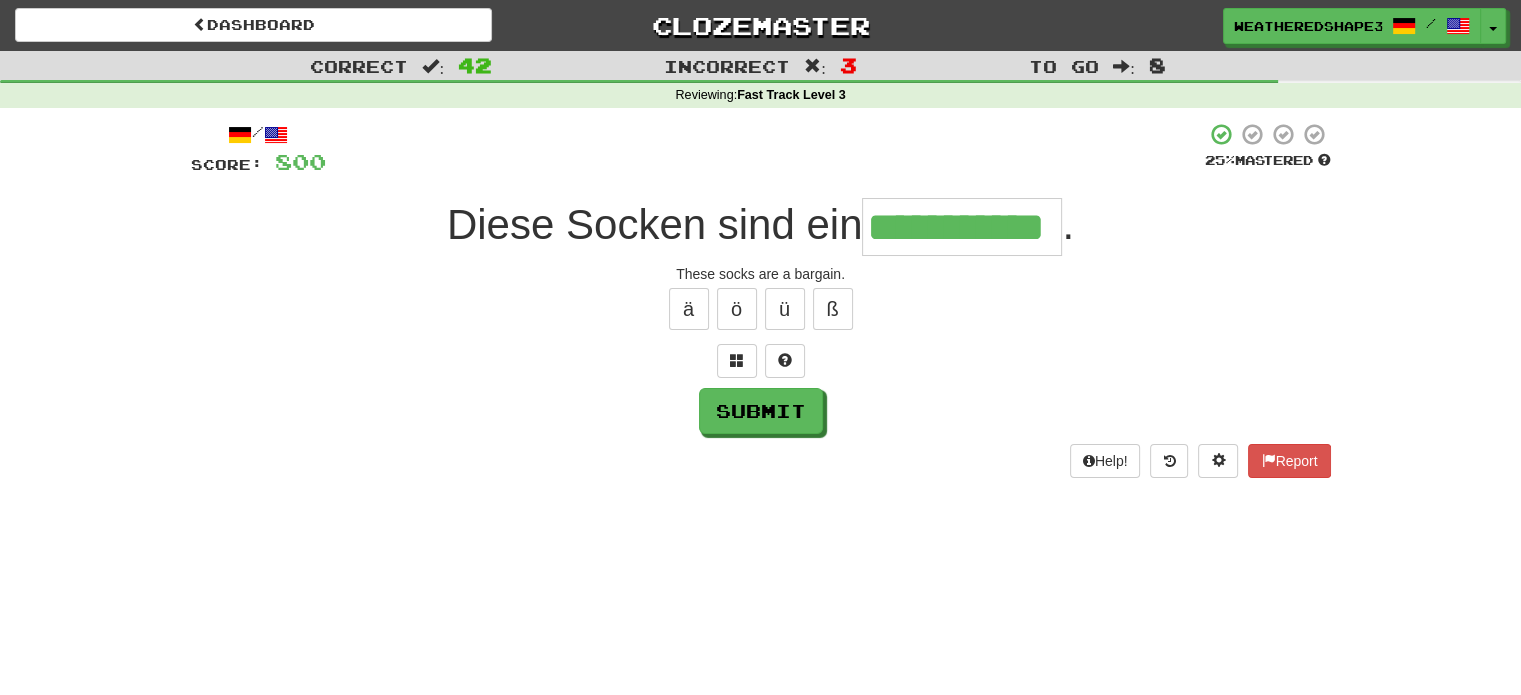 type on "**********" 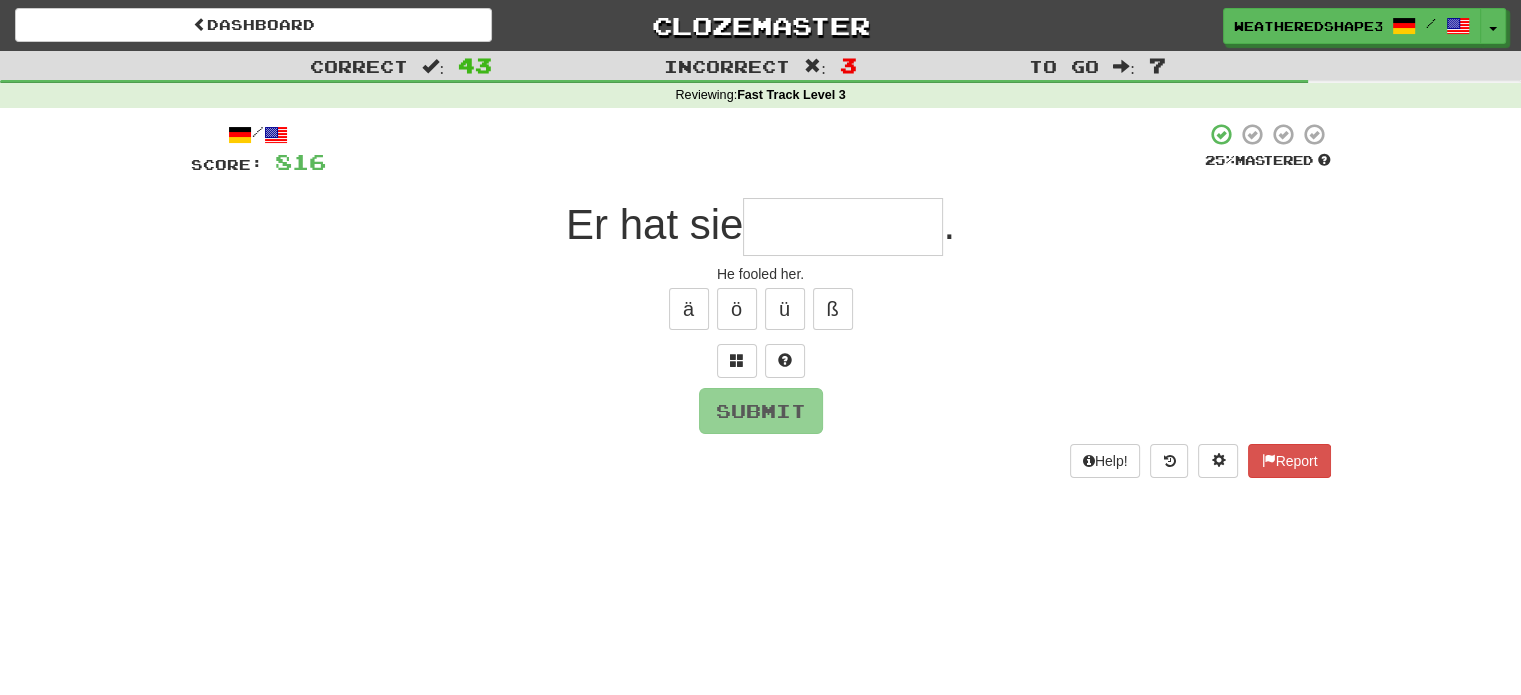 type on "*" 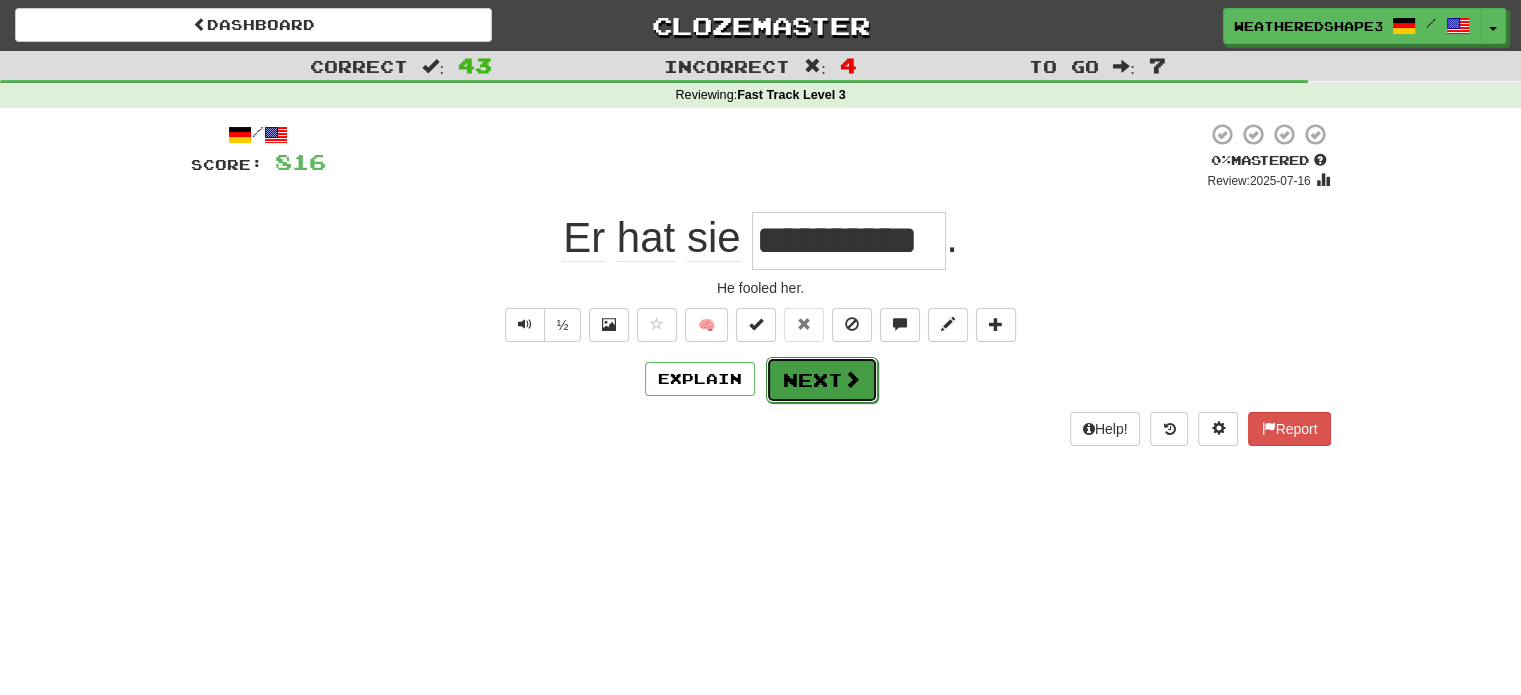 click on "Next" at bounding box center (822, 380) 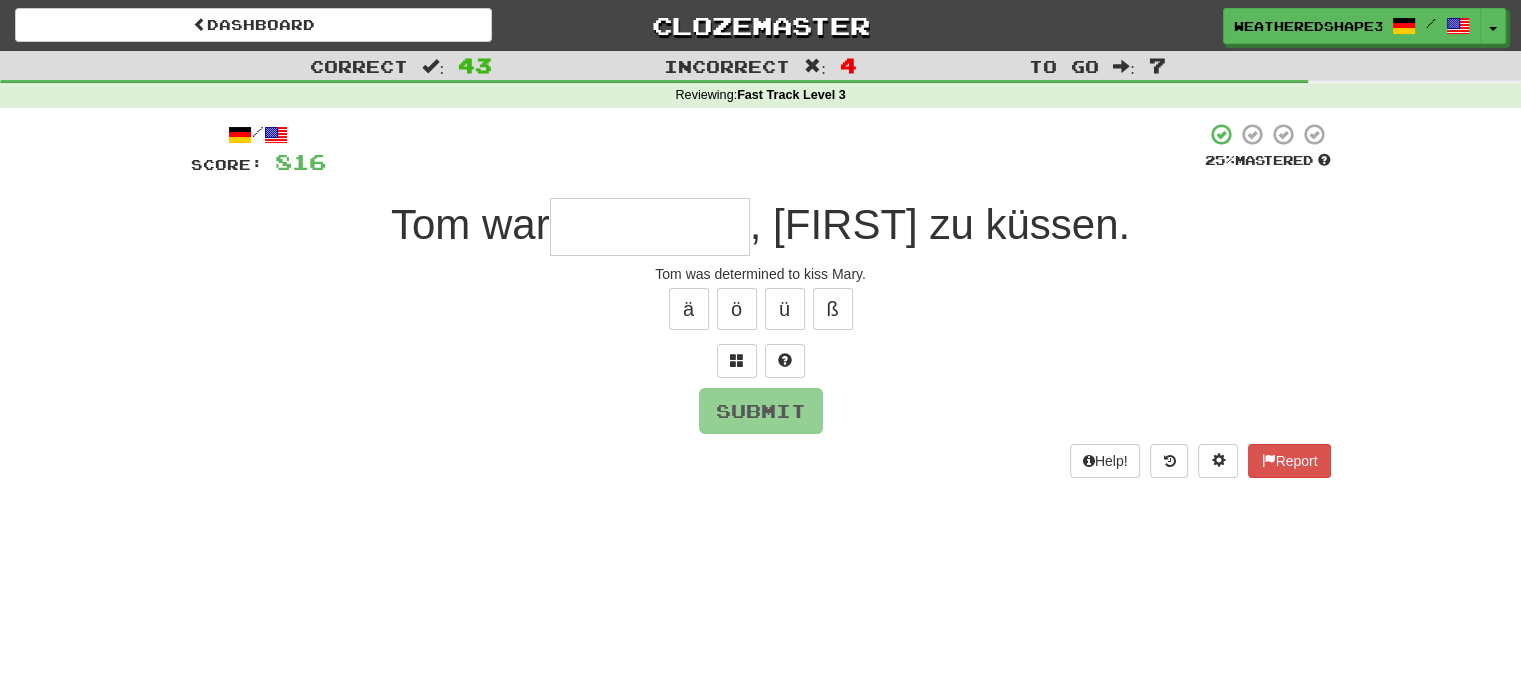 drag, startPoint x: 684, startPoint y: 199, endPoint x: 676, endPoint y: 209, distance: 12.806249 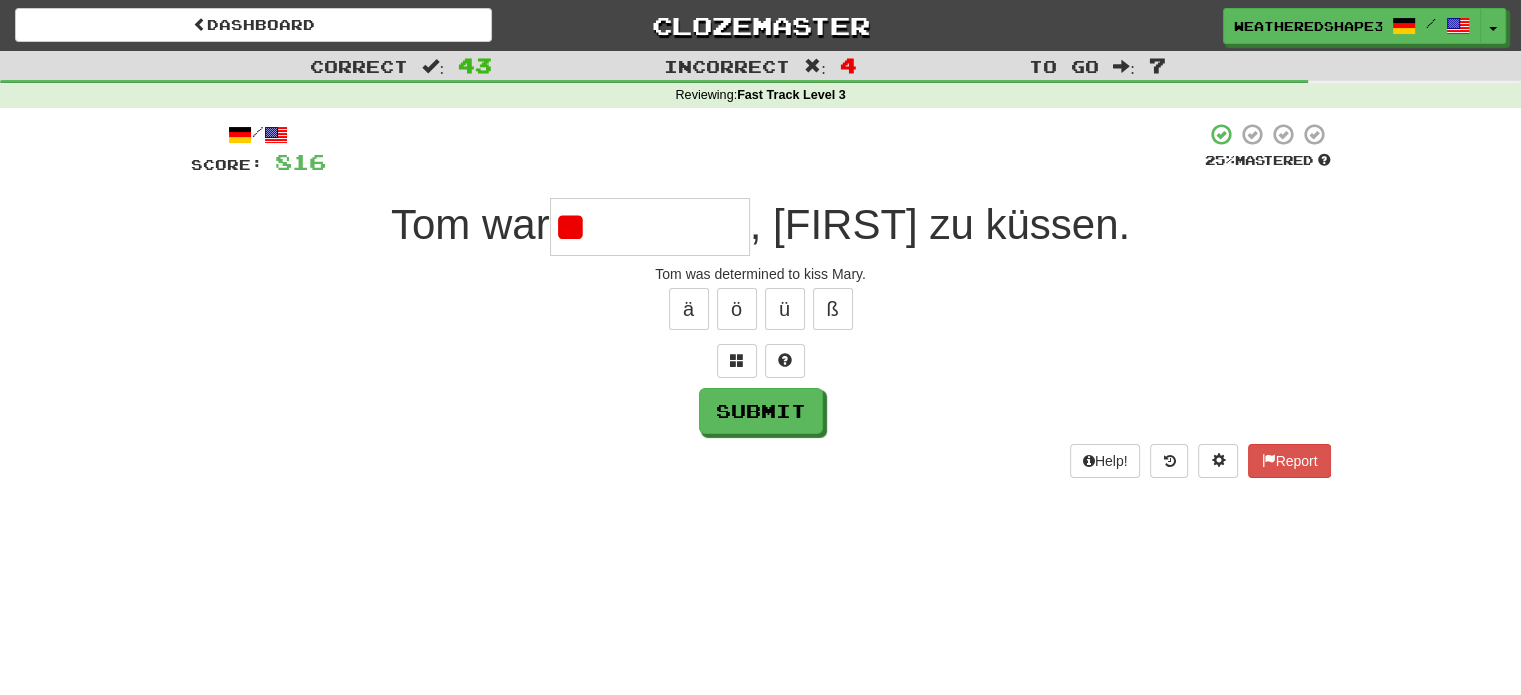 type on "*" 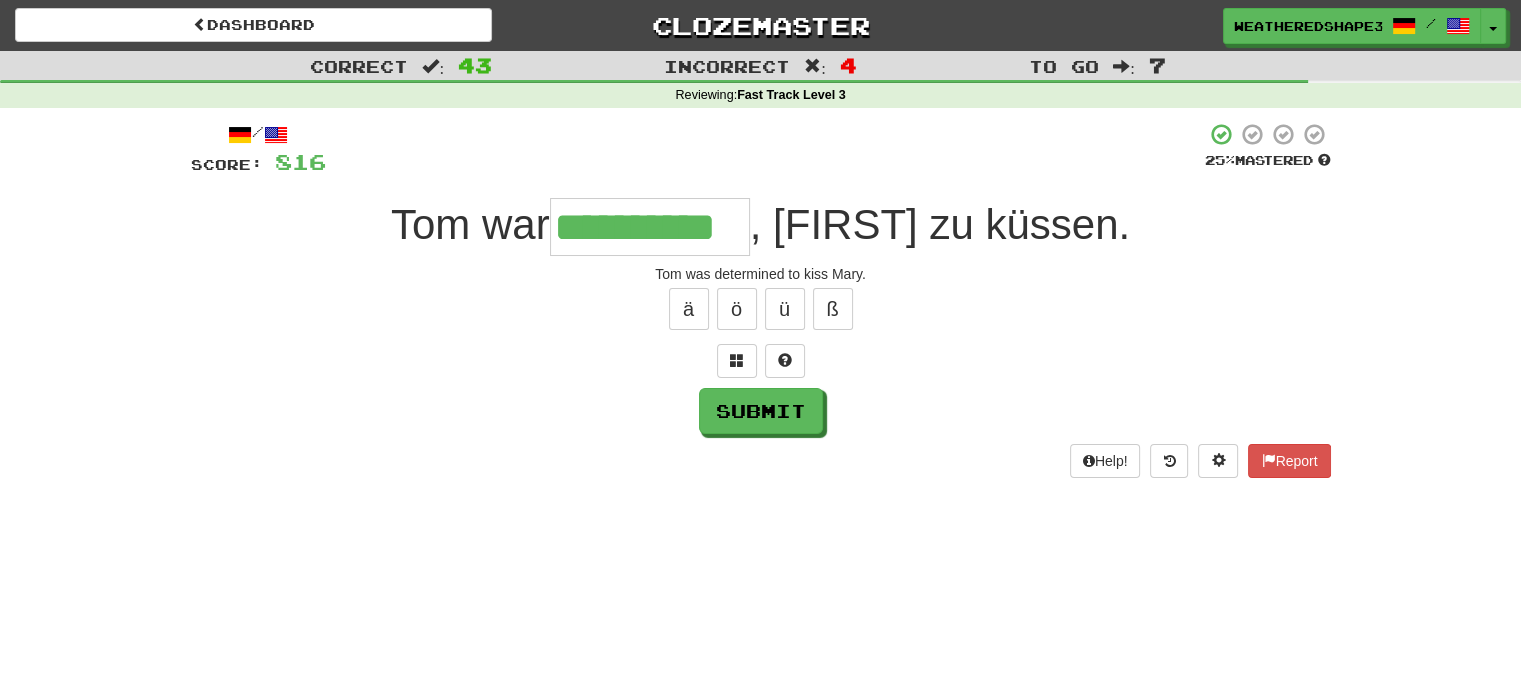 scroll, scrollTop: 0, scrollLeft: 52, axis: horizontal 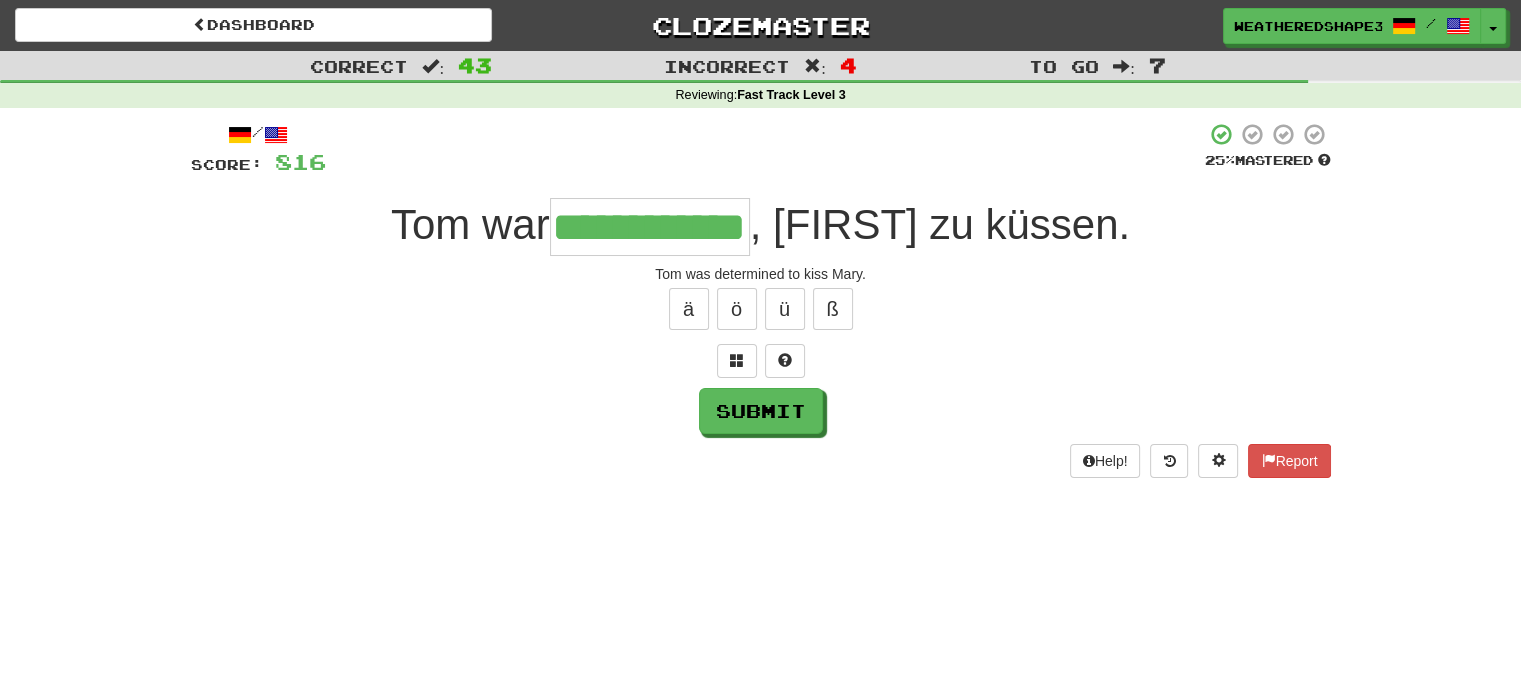 type on "**********" 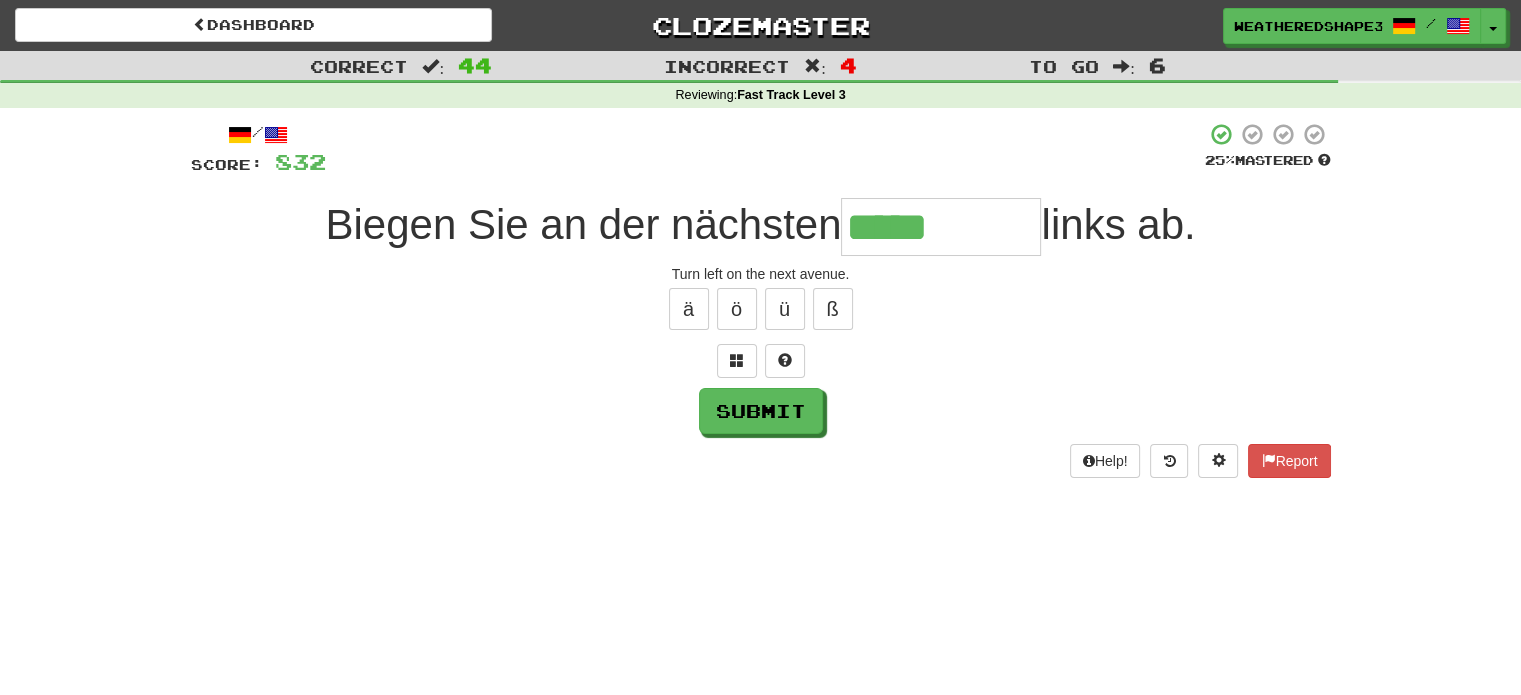 type on "*****" 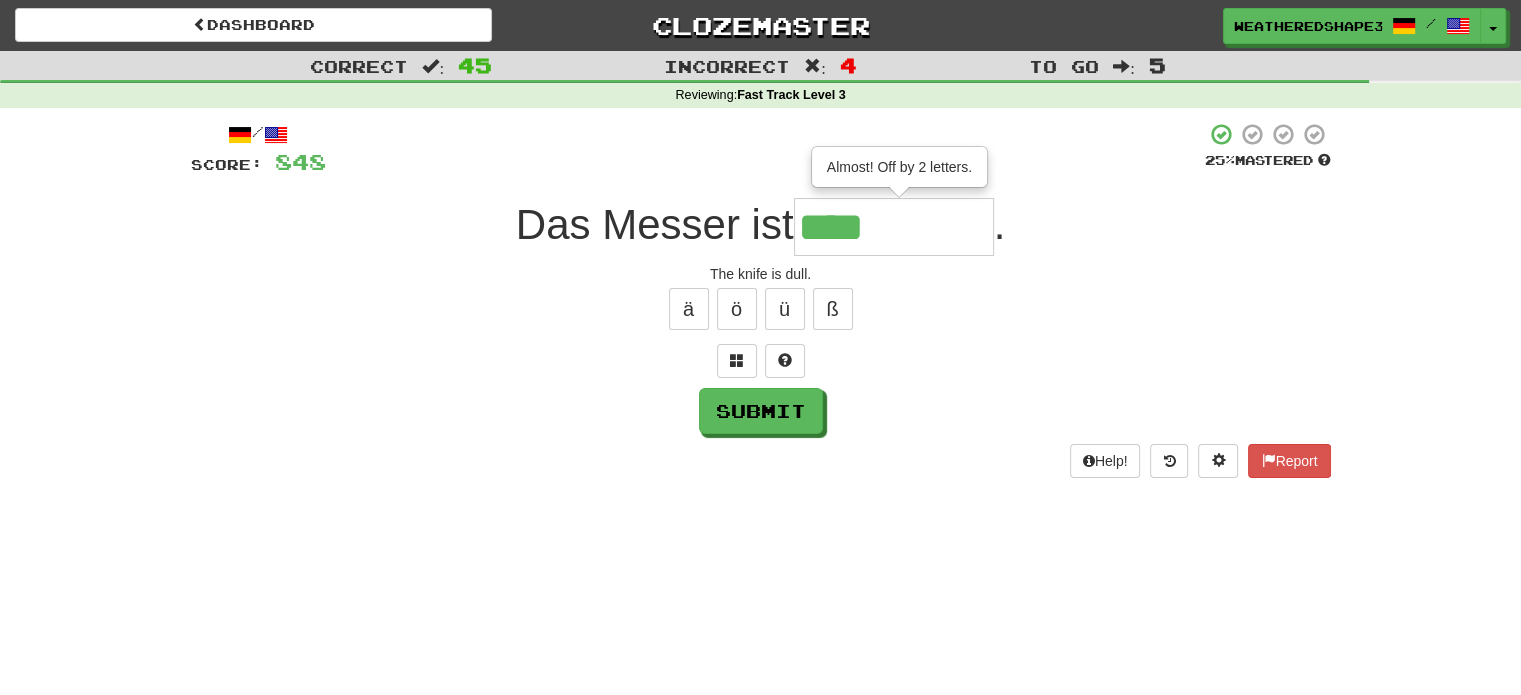 type on "****" 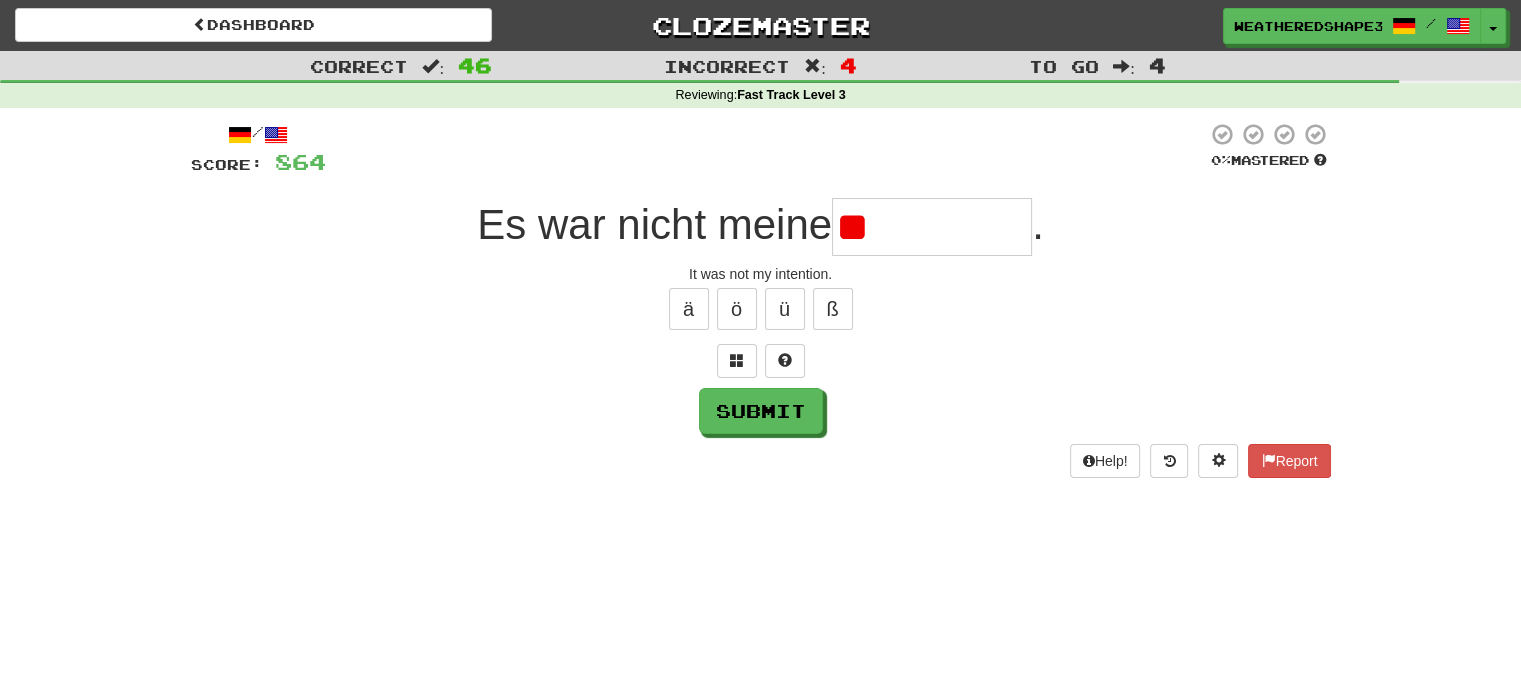 type on "*" 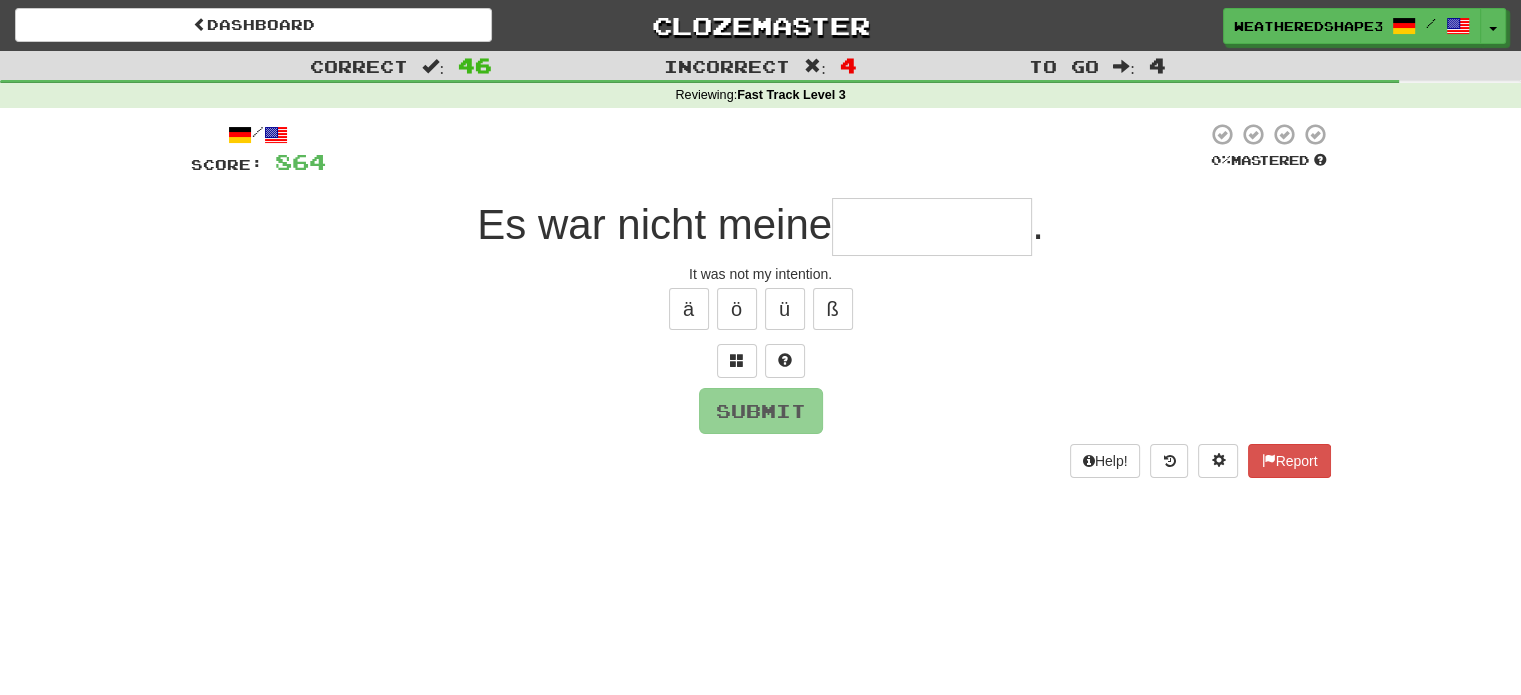 type on "*******" 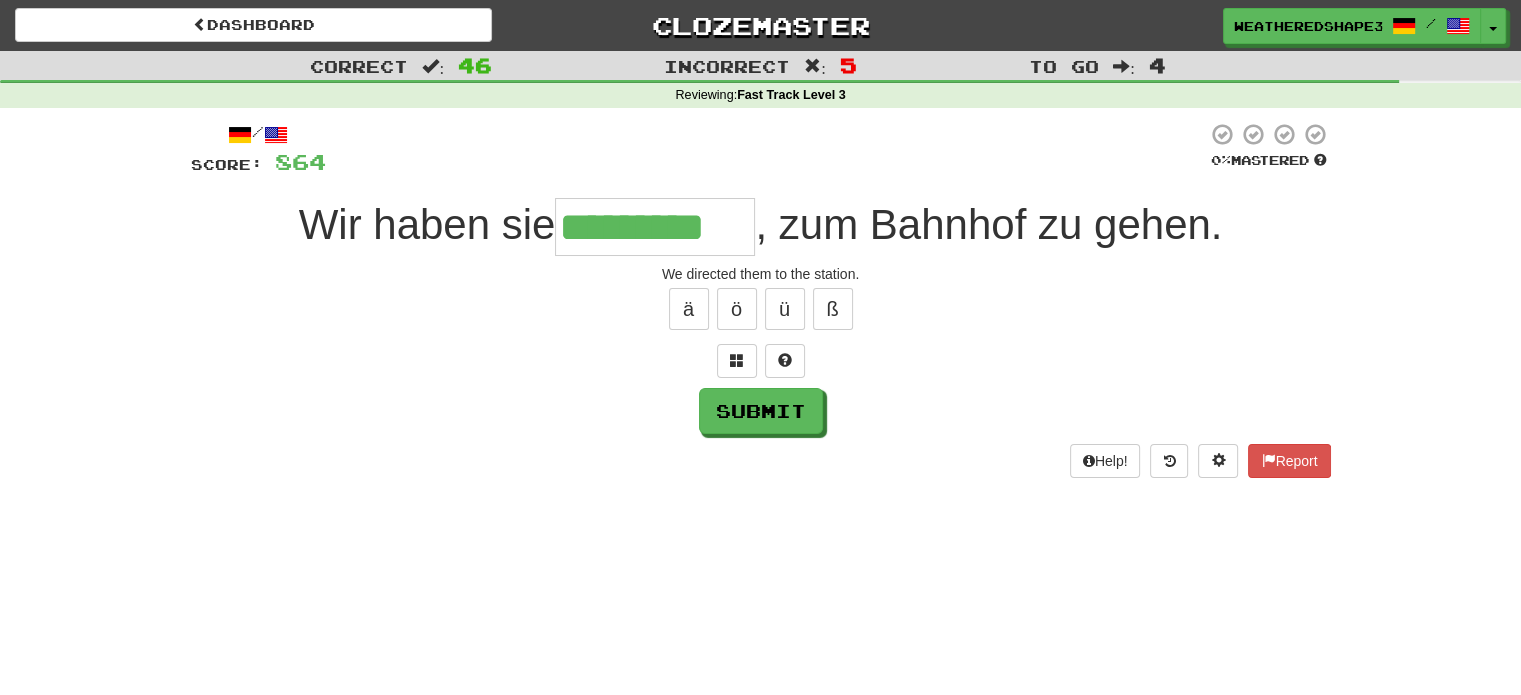 scroll, scrollTop: 0, scrollLeft: 8, axis: horizontal 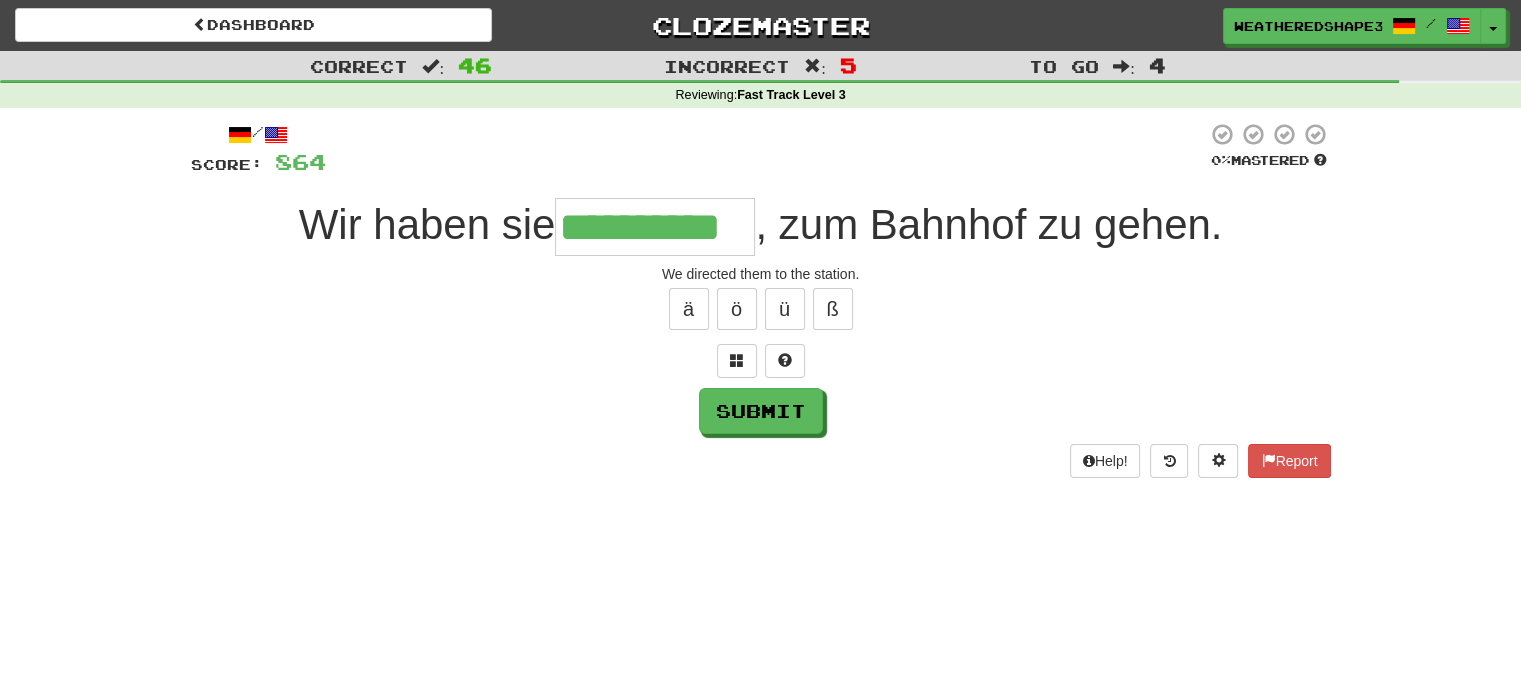 type on "**********" 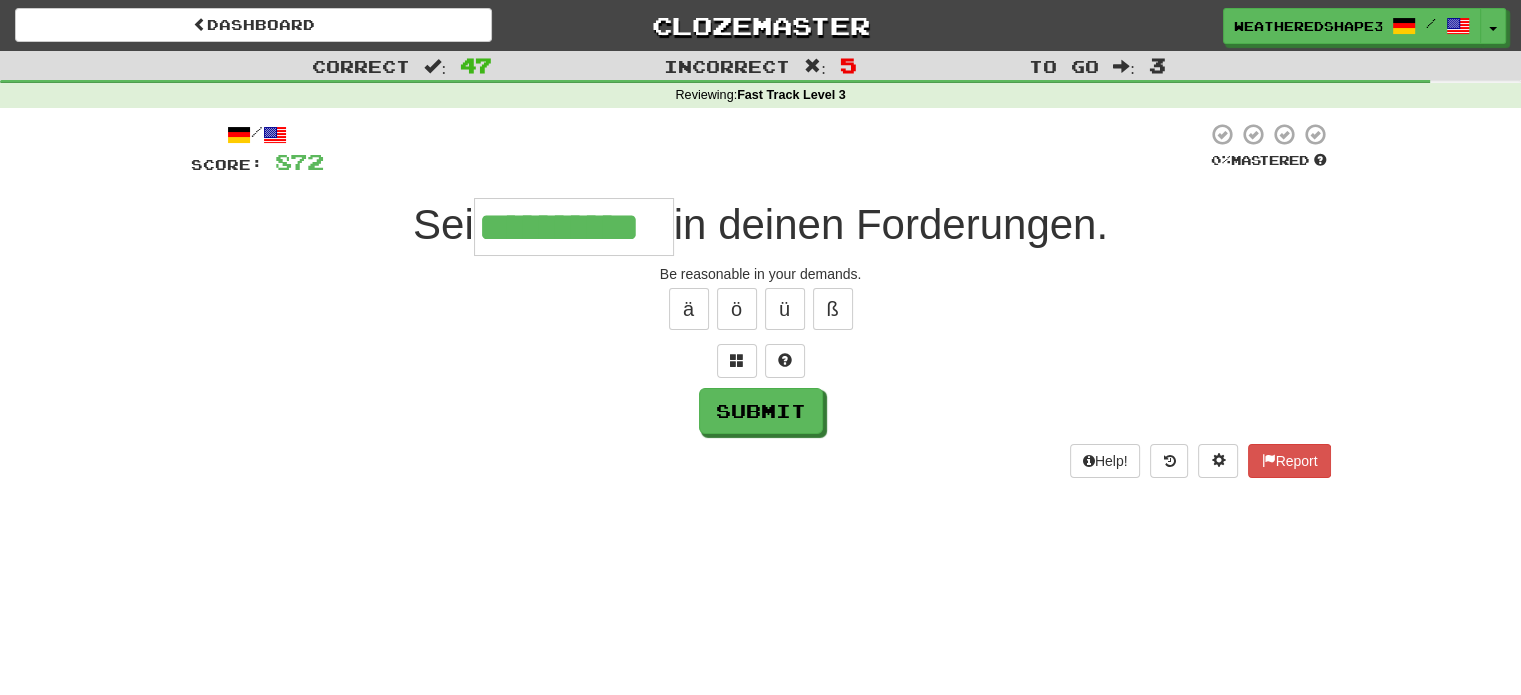 type on "**********" 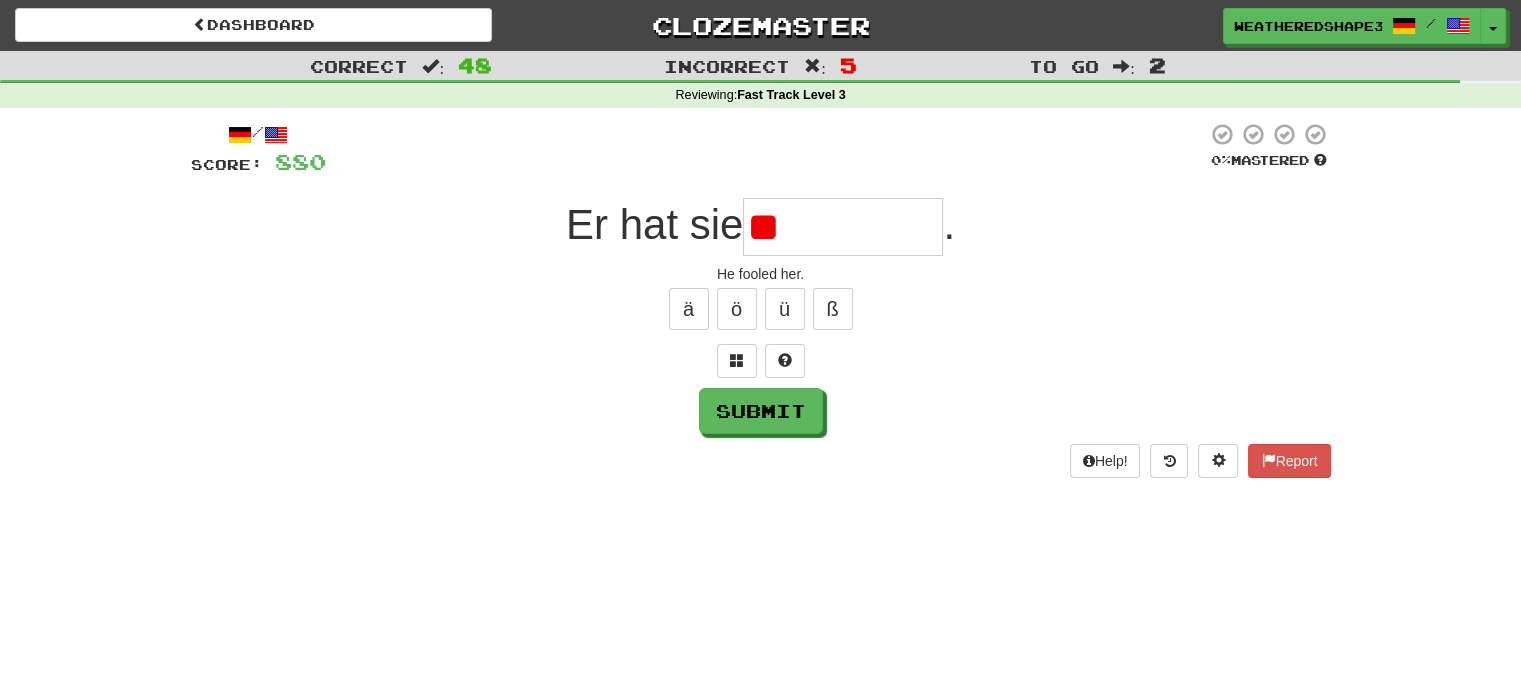 type on "*" 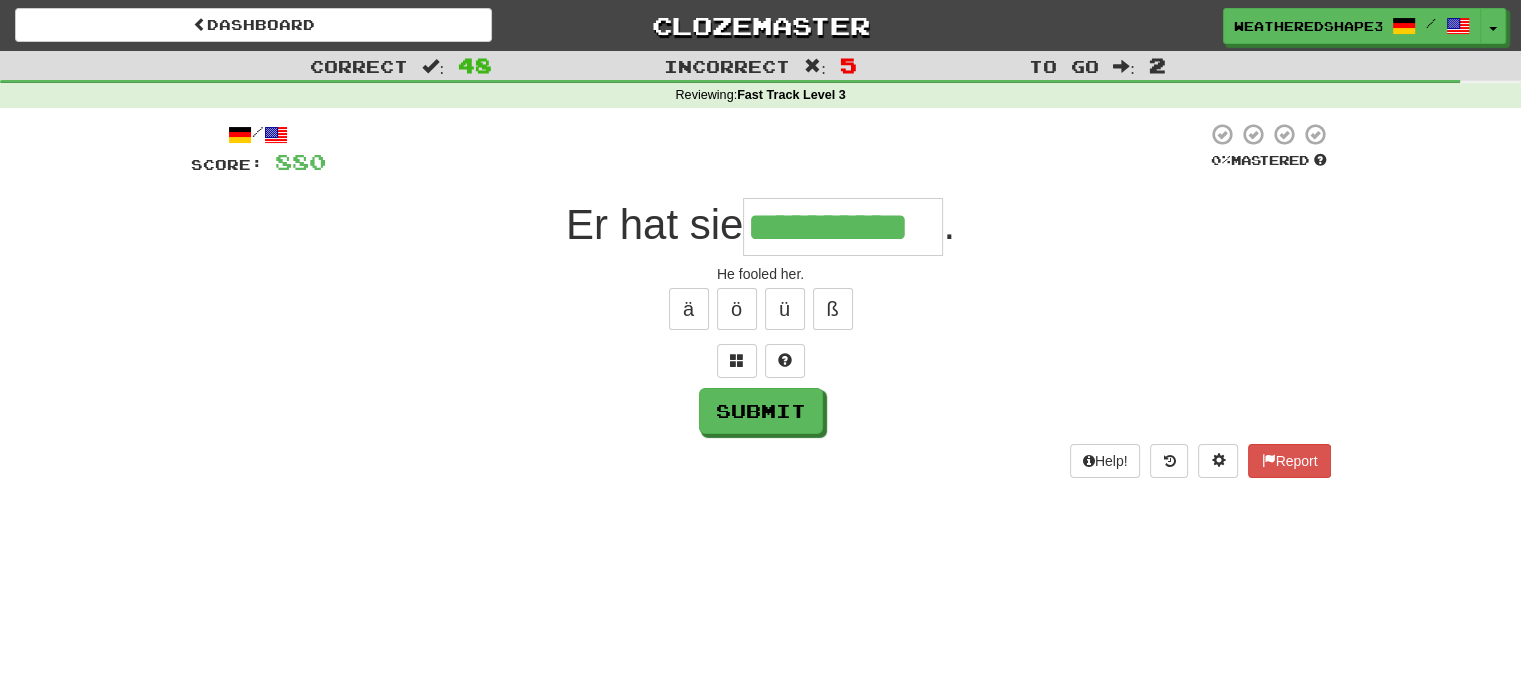 type on "**********" 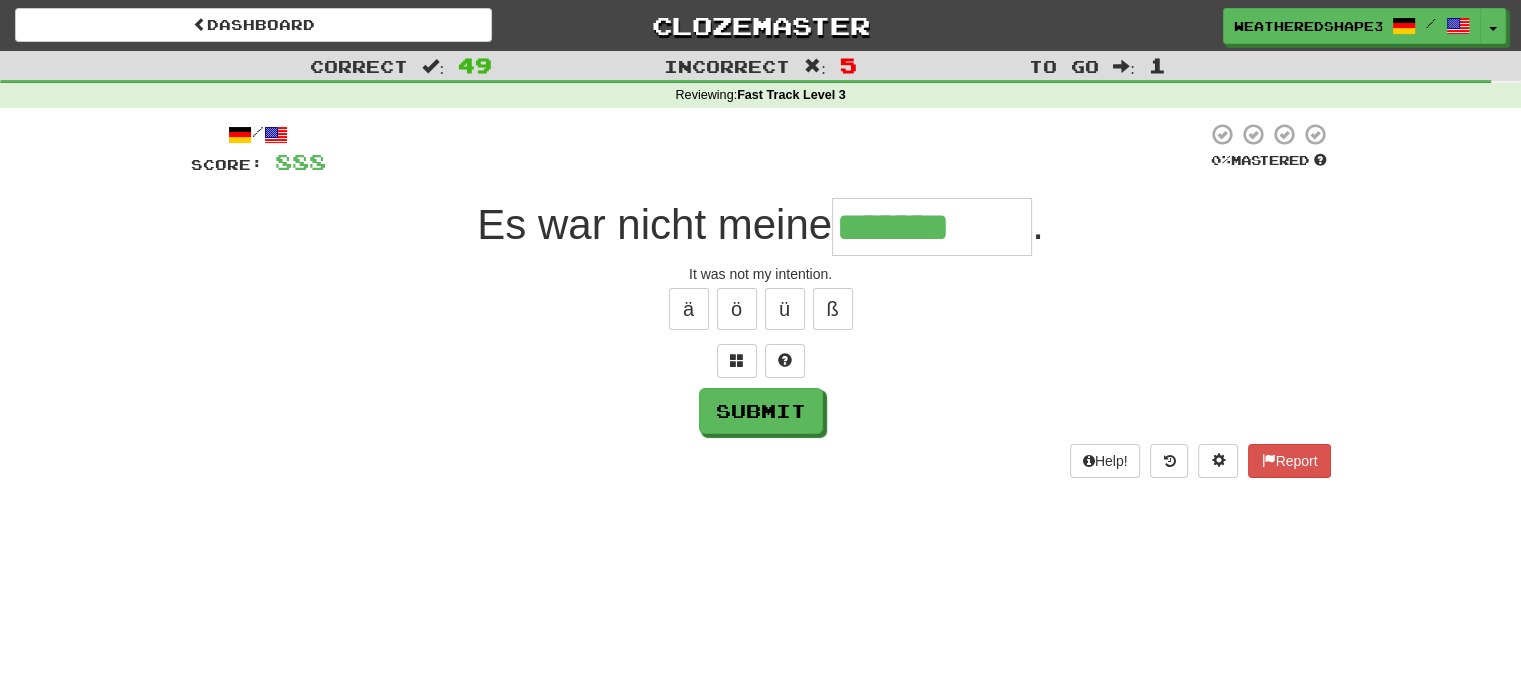 type on "*******" 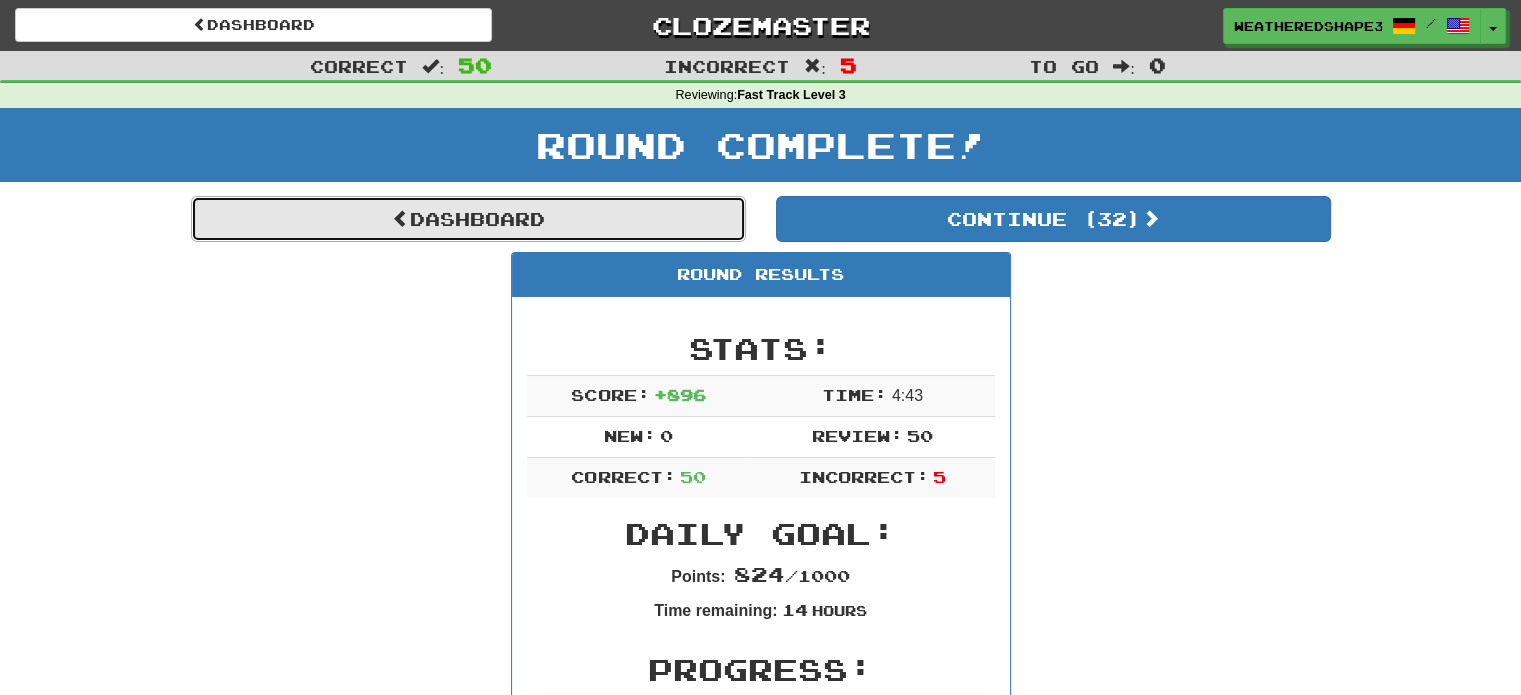 click on "Dashboard" at bounding box center [468, 219] 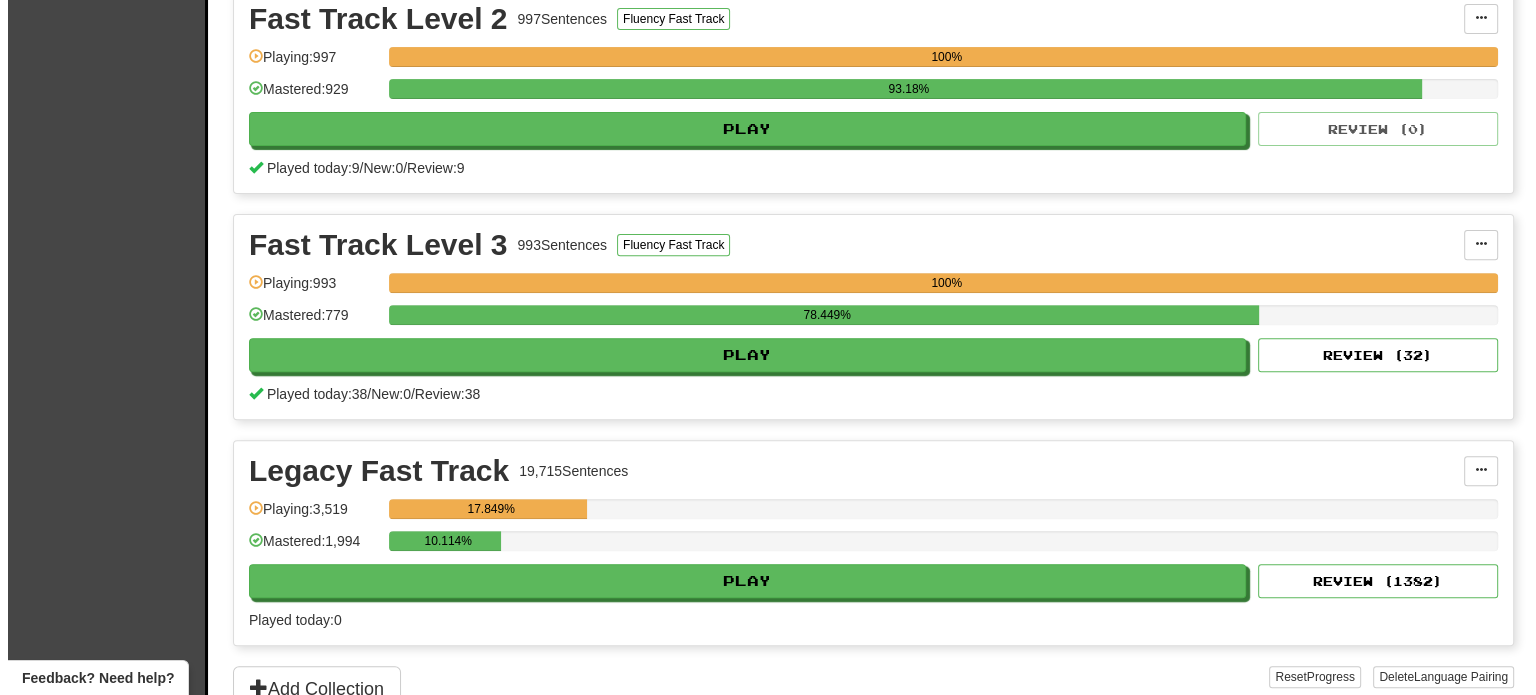 scroll, scrollTop: 700, scrollLeft: 0, axis: vertical 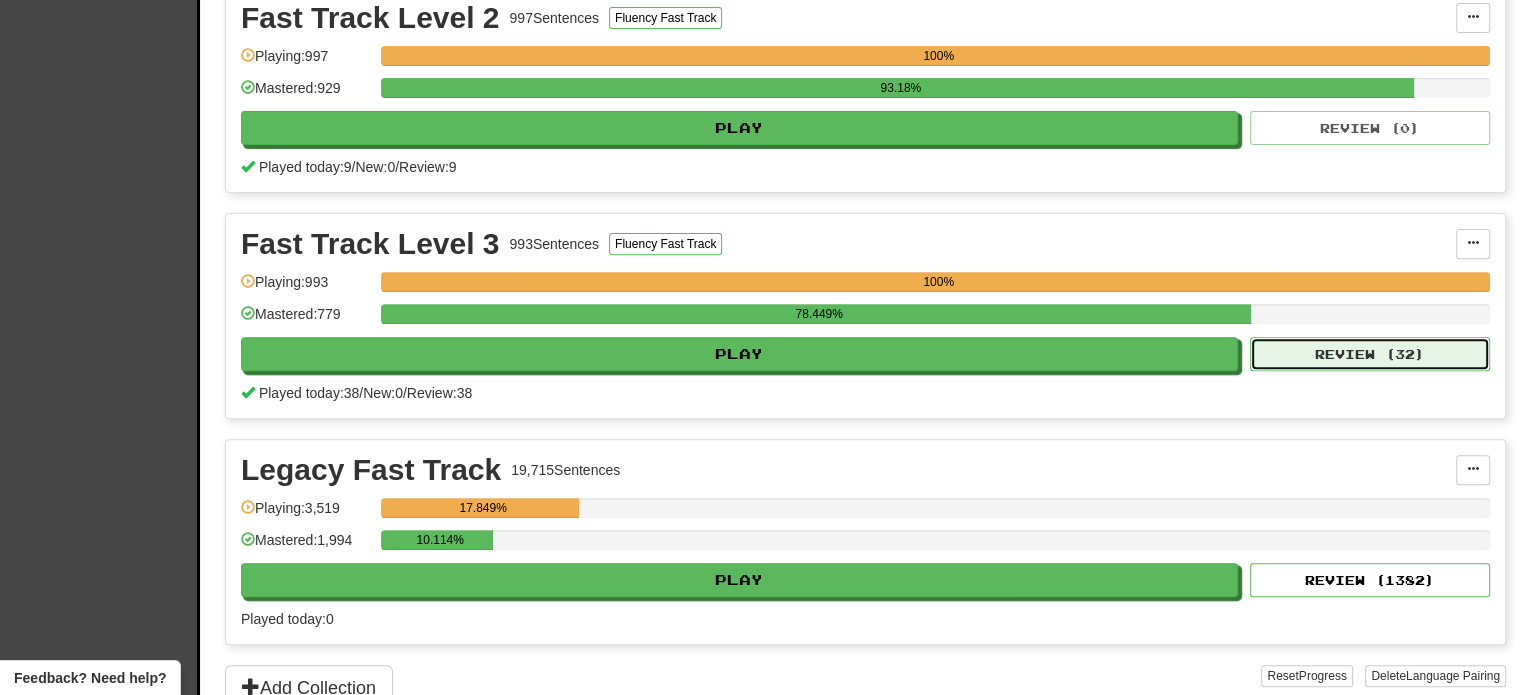 click on "Review ( 32 )" at bounding box center [1370, 354] 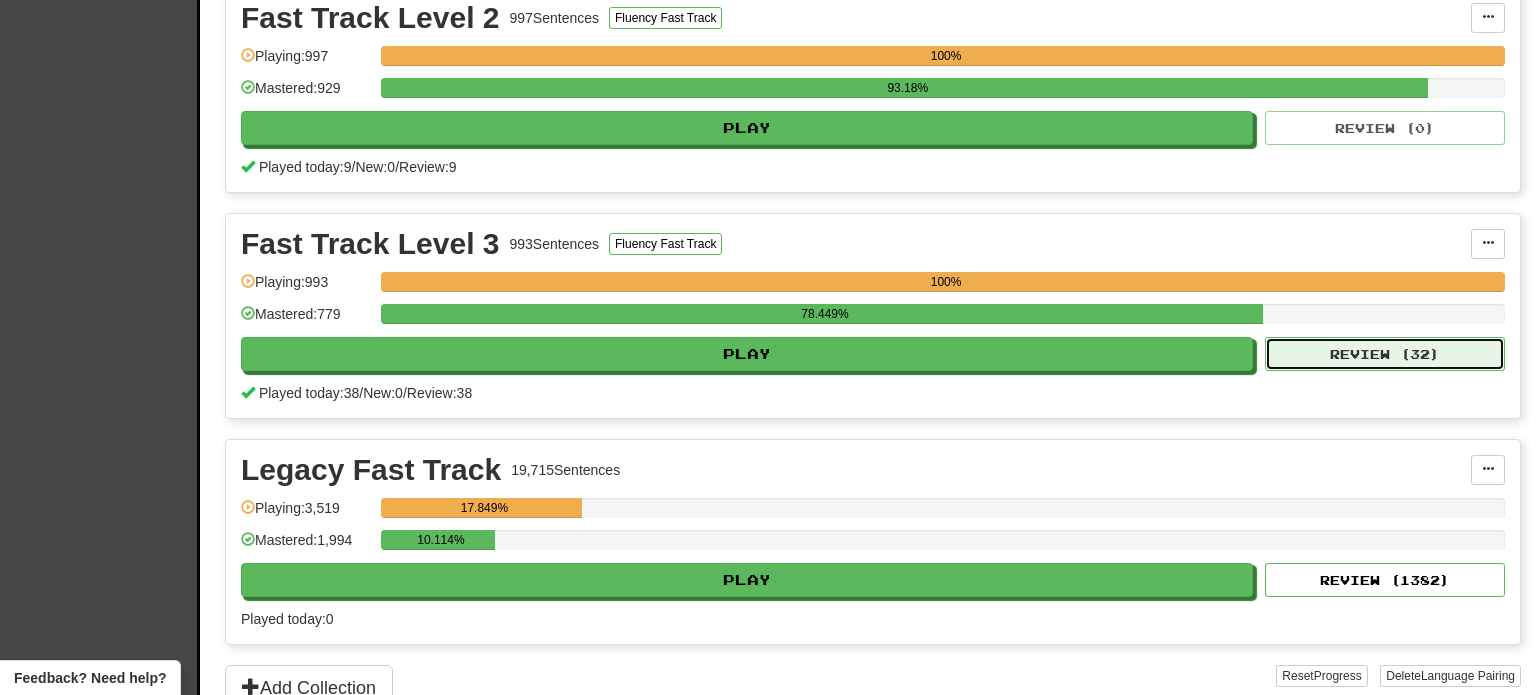 select on "**" 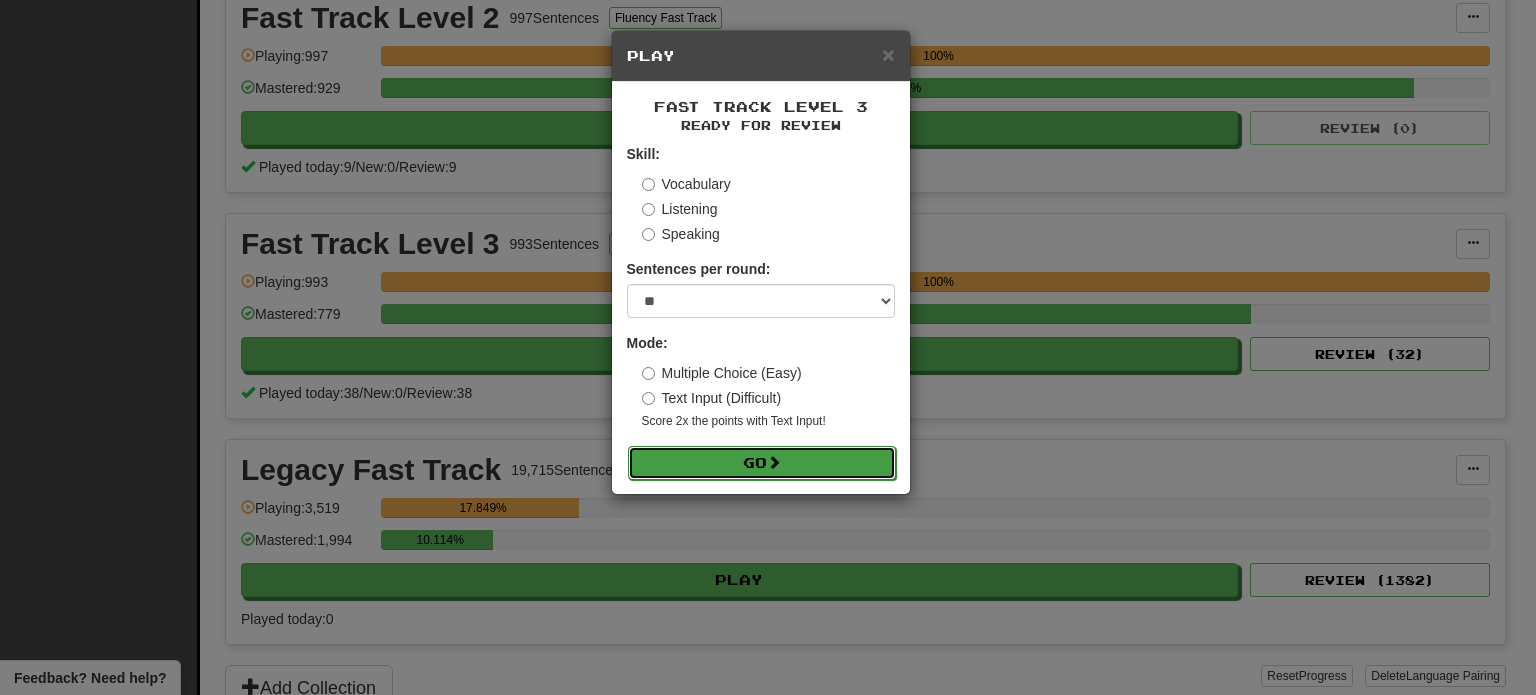 click on "Go" at bounding box center (762, 463) 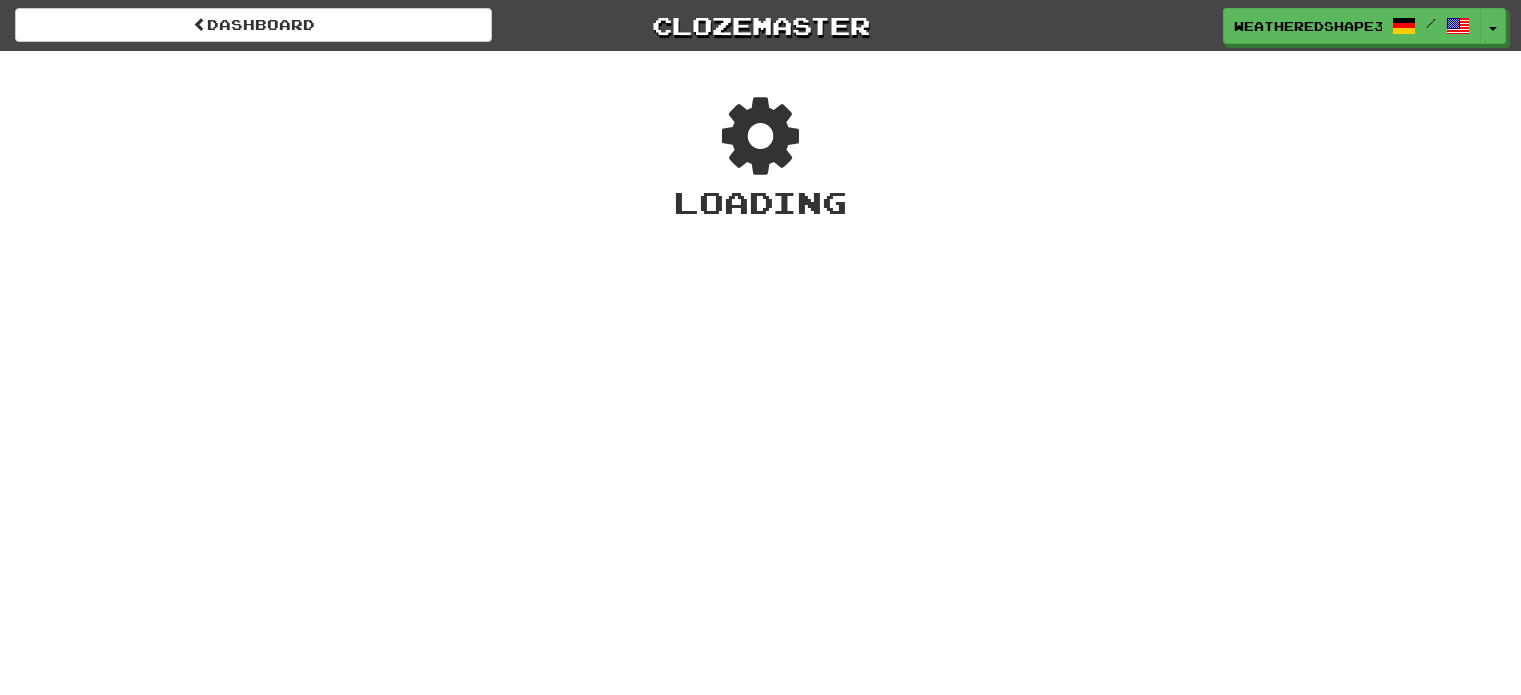 scroll, scrollTop: 0, scrollLeft: 0, axis: both 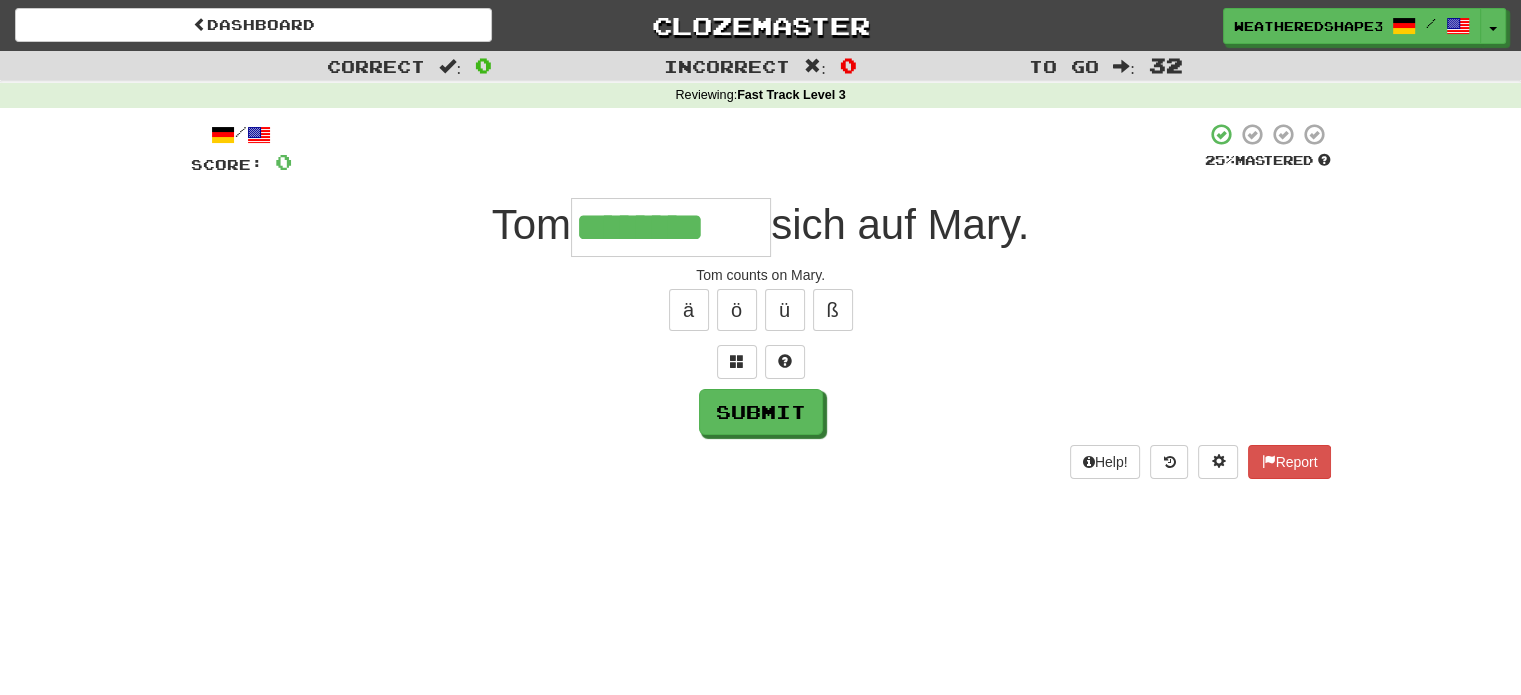 type on "********" 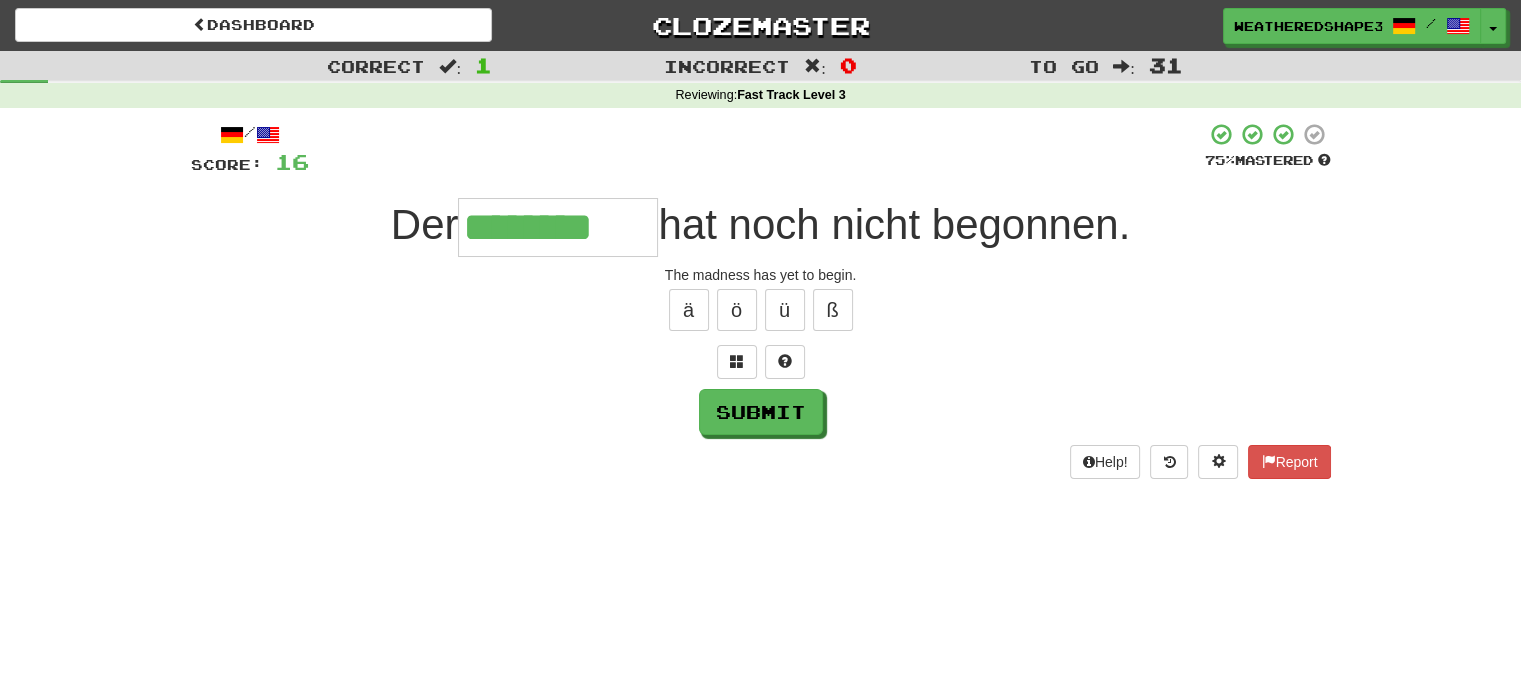 type on "********" 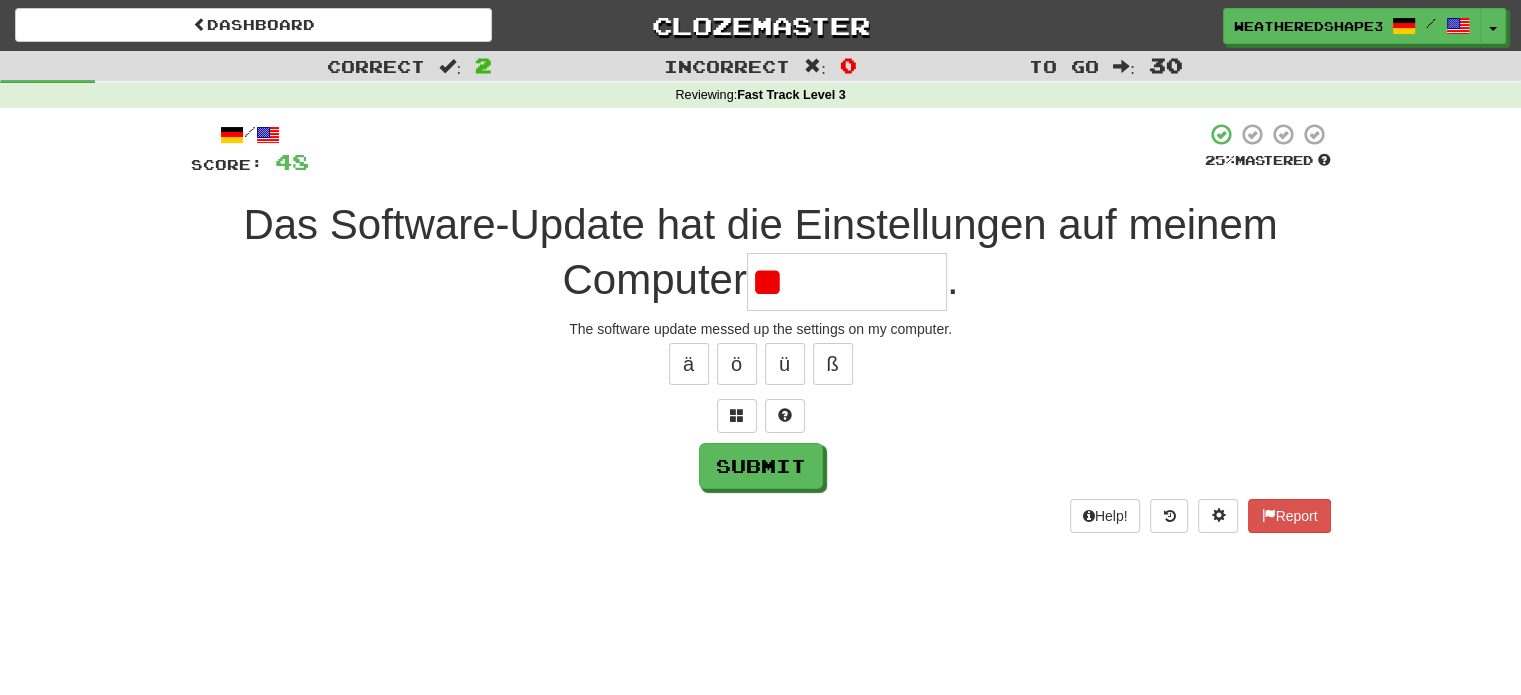 type on "*" 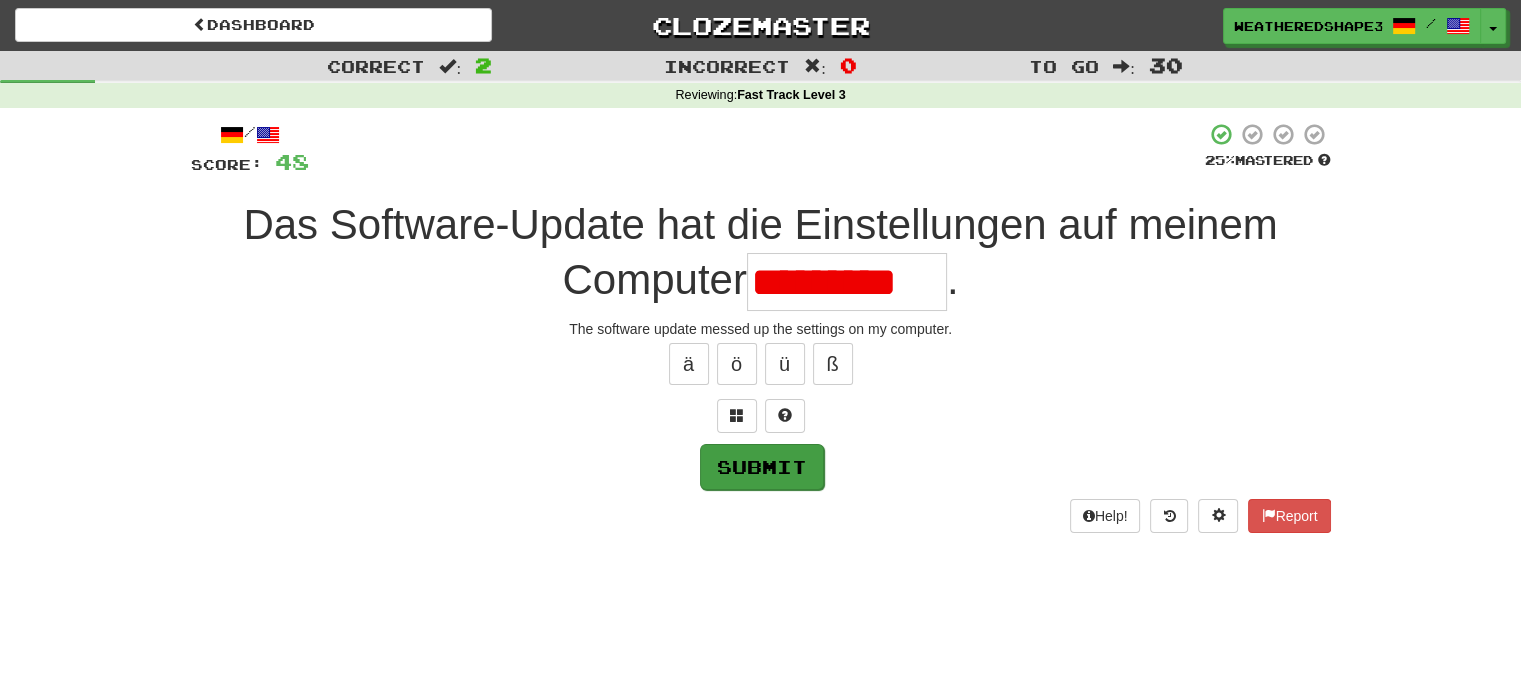 scroll, scrollTop: 0, scrollLeft: 0, axis: both 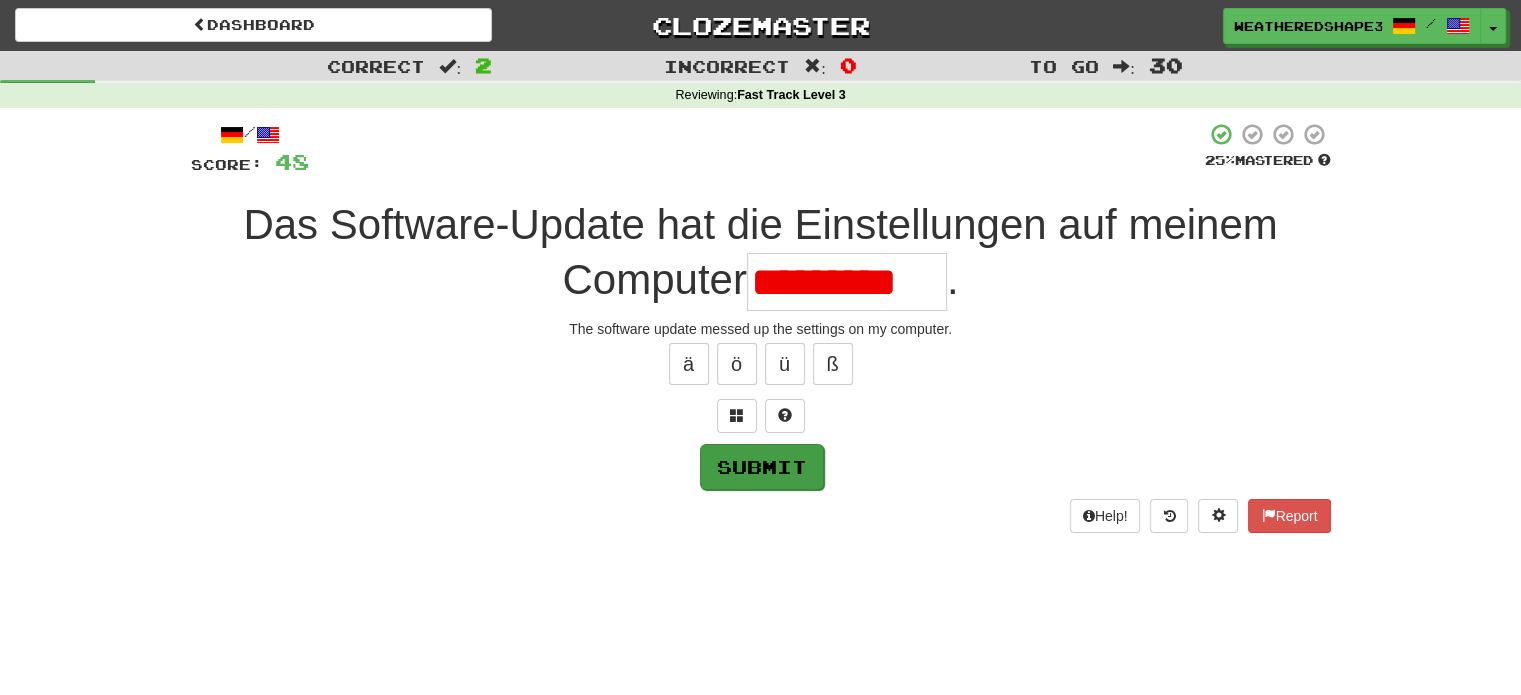 type on "**********" 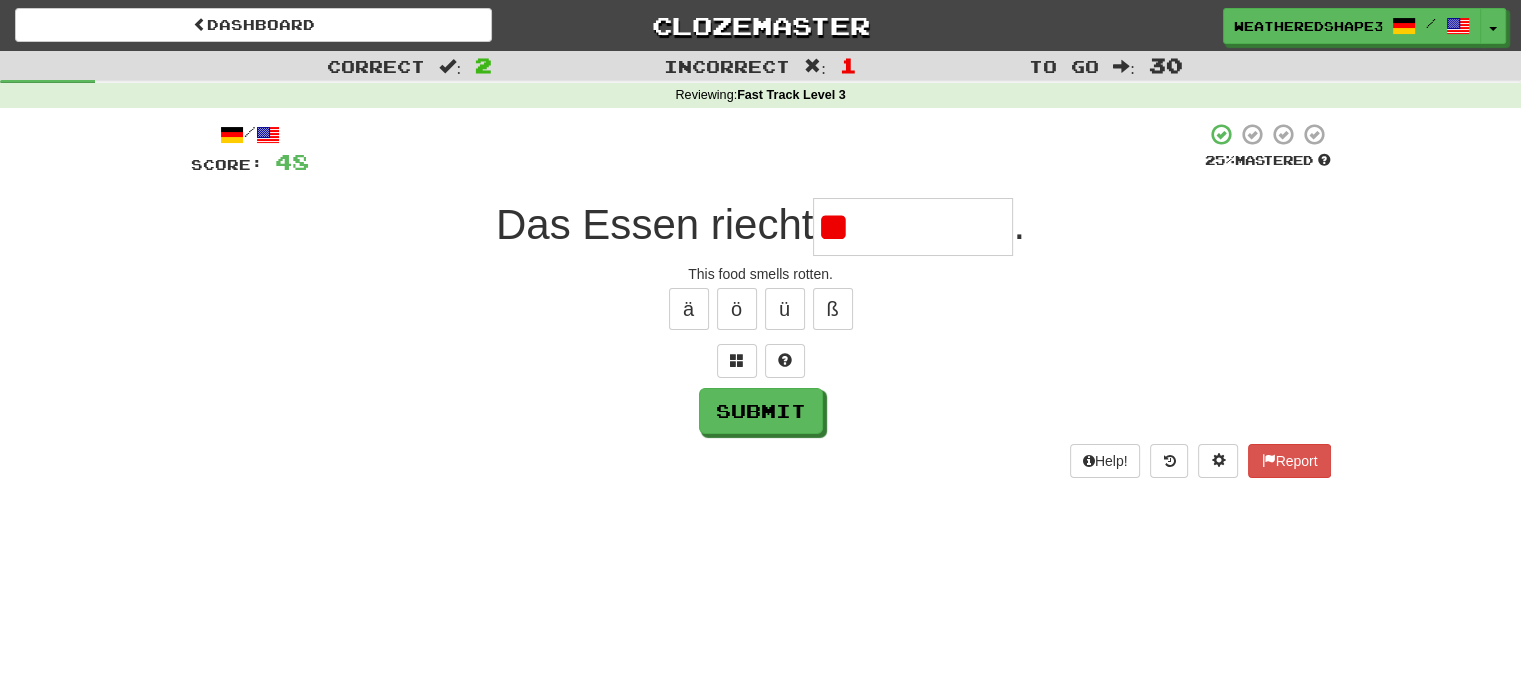 type on "*" 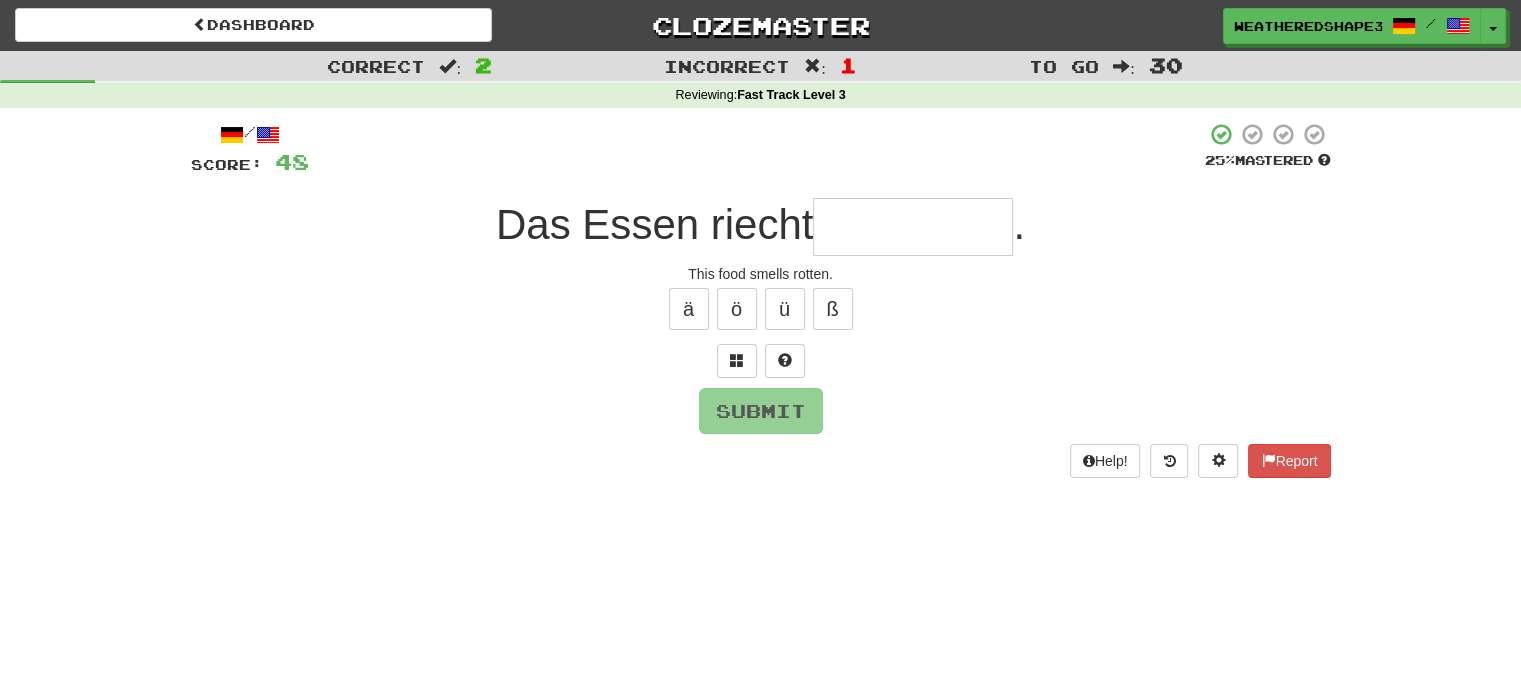 type on "*" 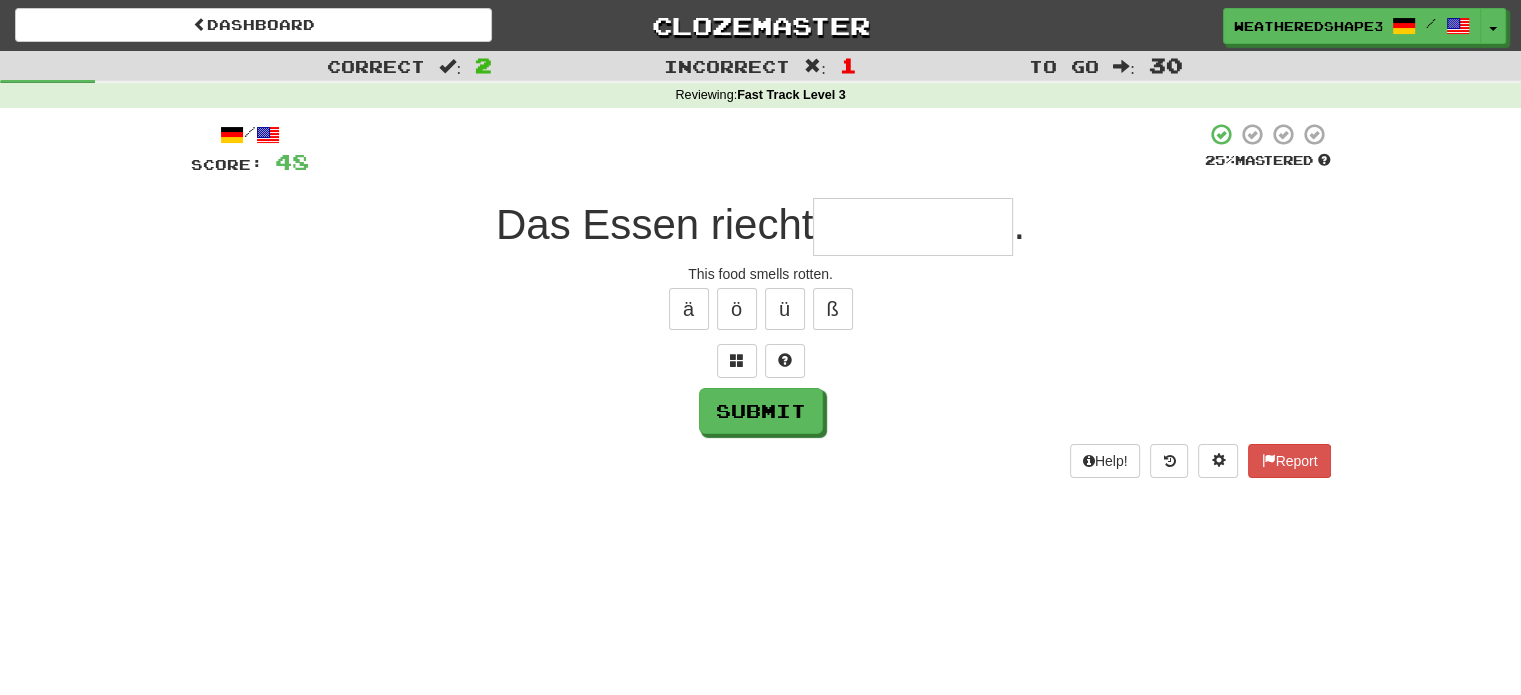 type on "*********" 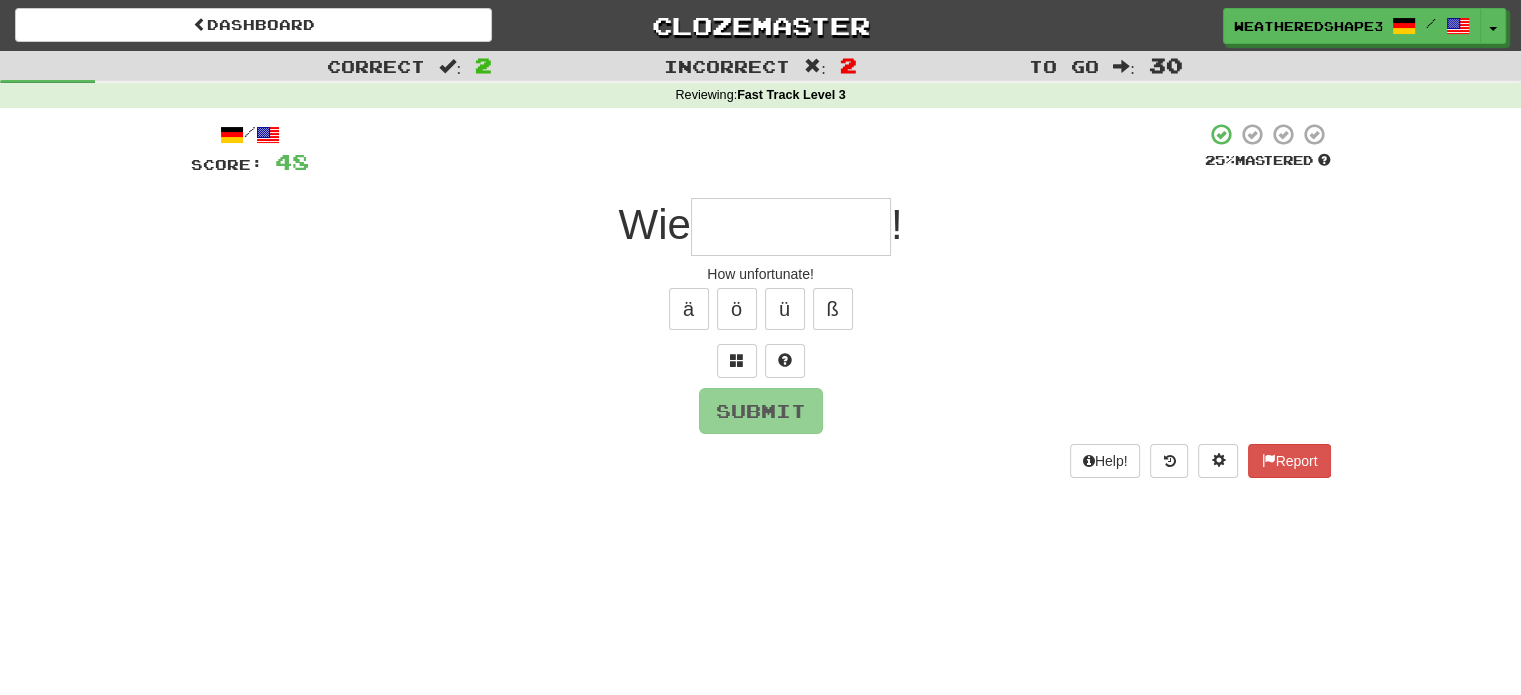 type on "*" 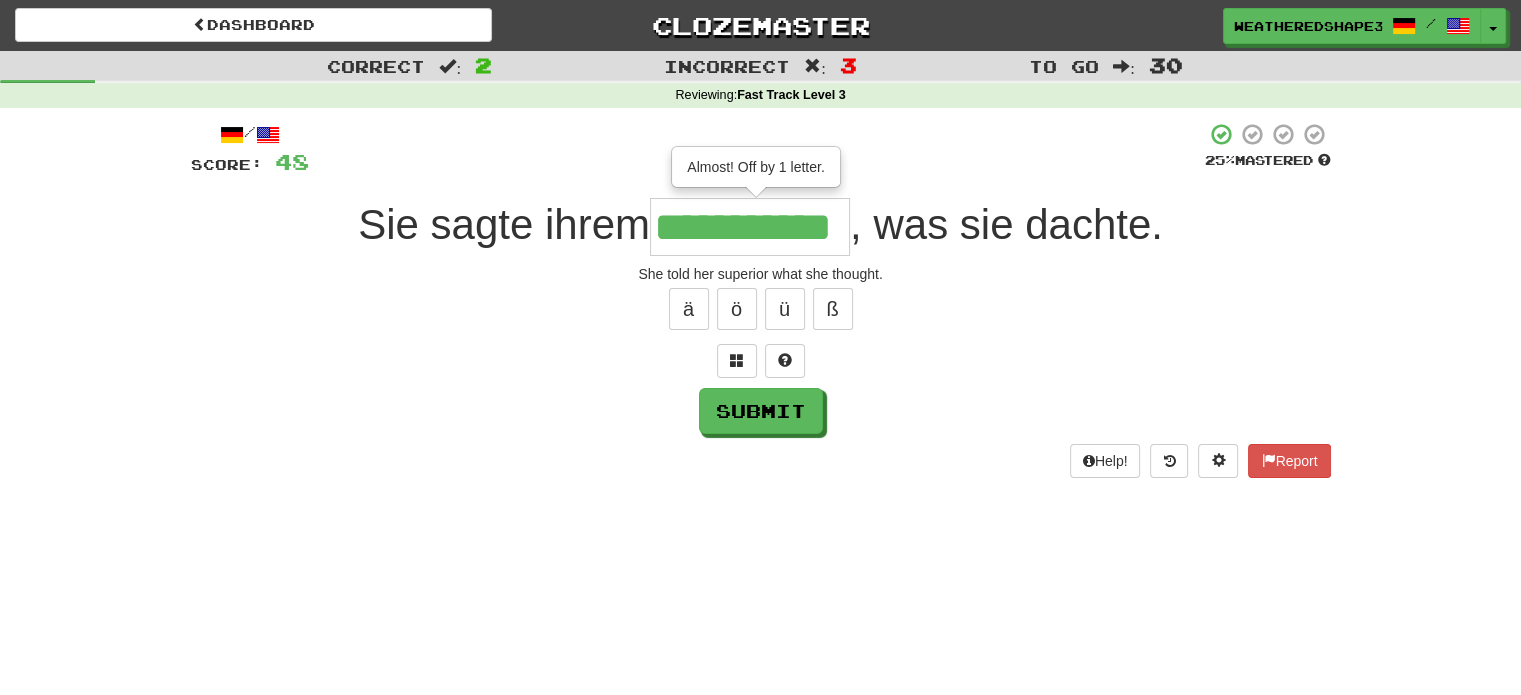 scroll, scrollTop: 0, scrollLeft: 0, axis: both 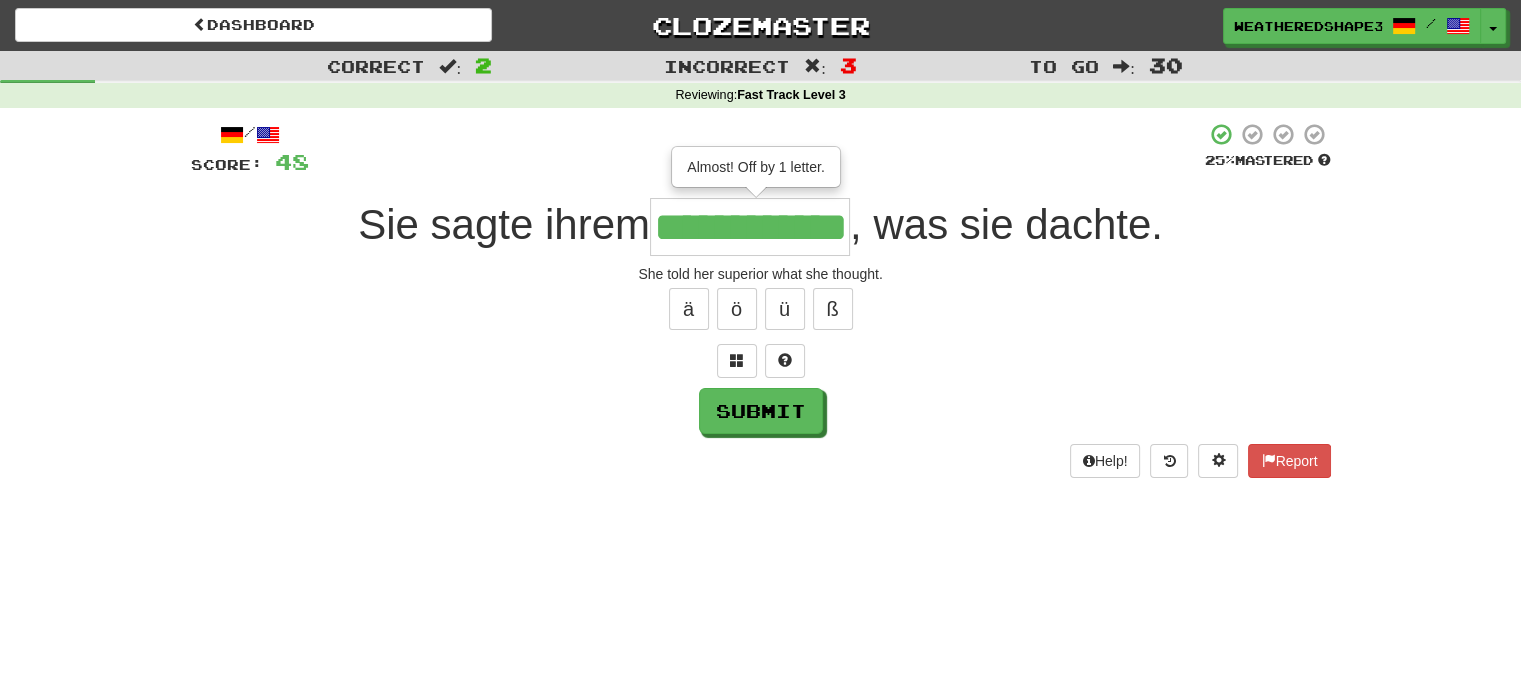 type on "**********" 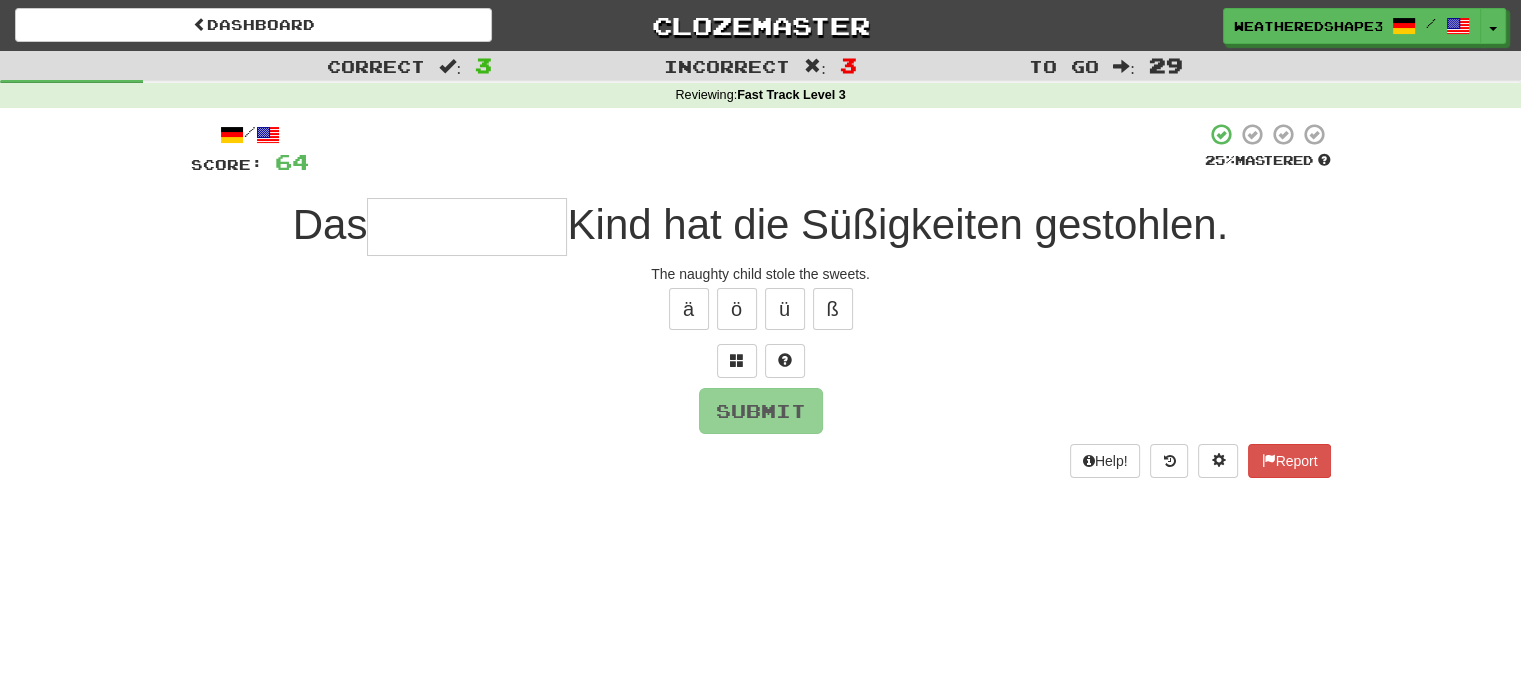 type on "*" 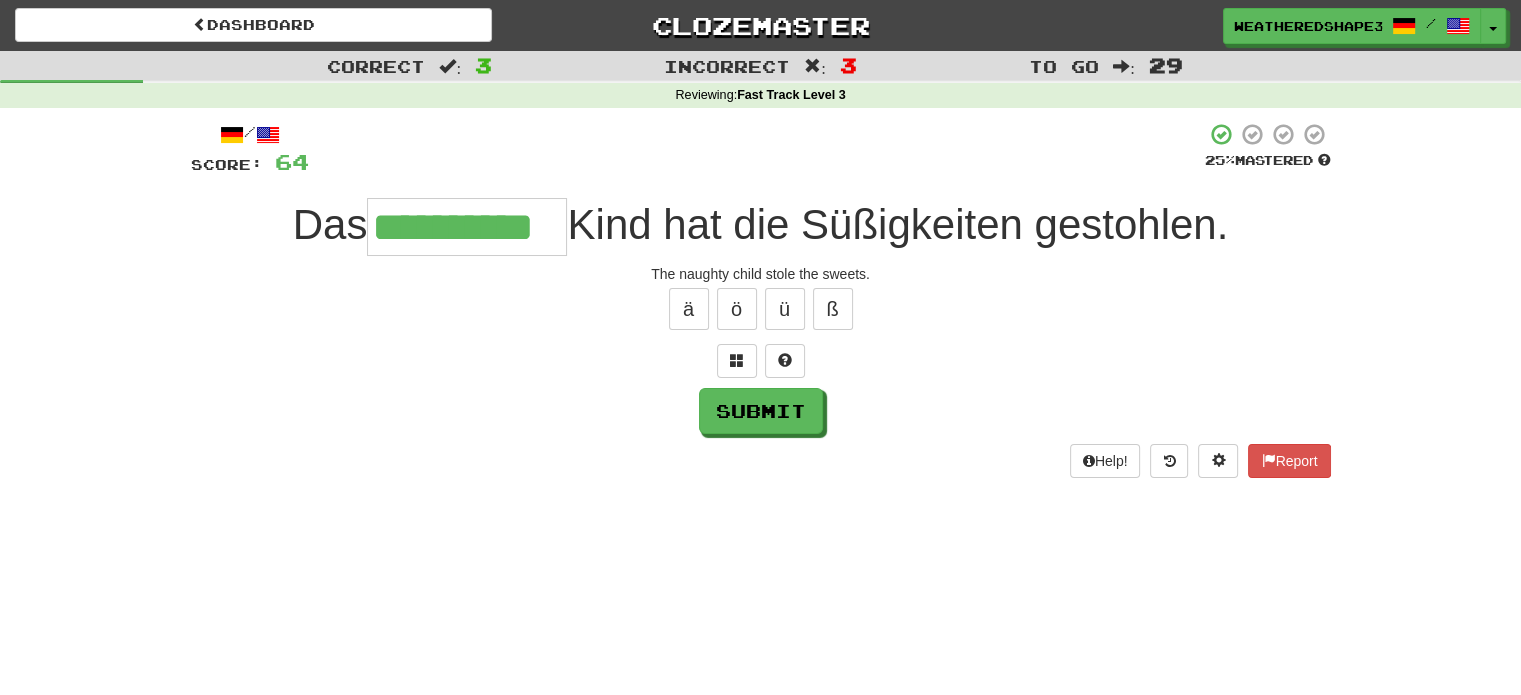 scroll, scrollTop: 0, scrollLeft: 38, axis: horizontal 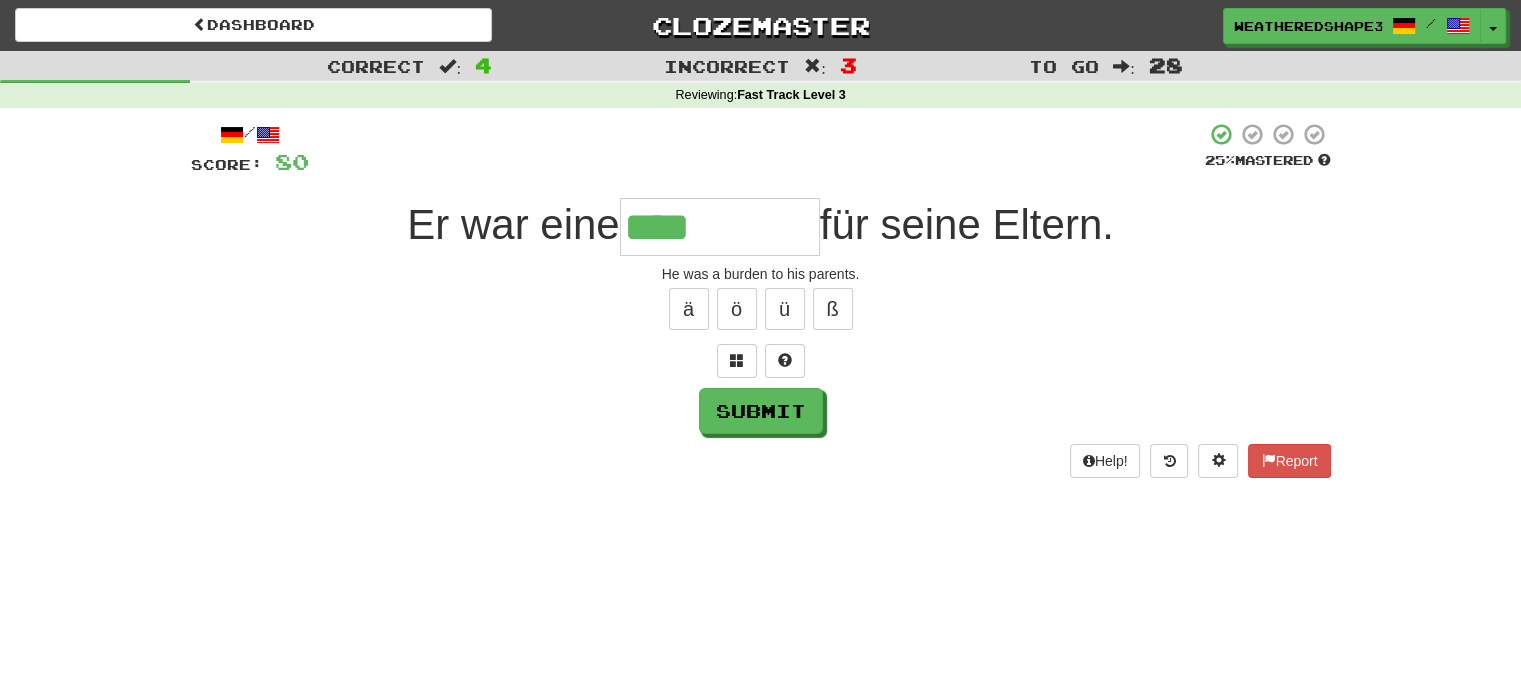 type on "****" 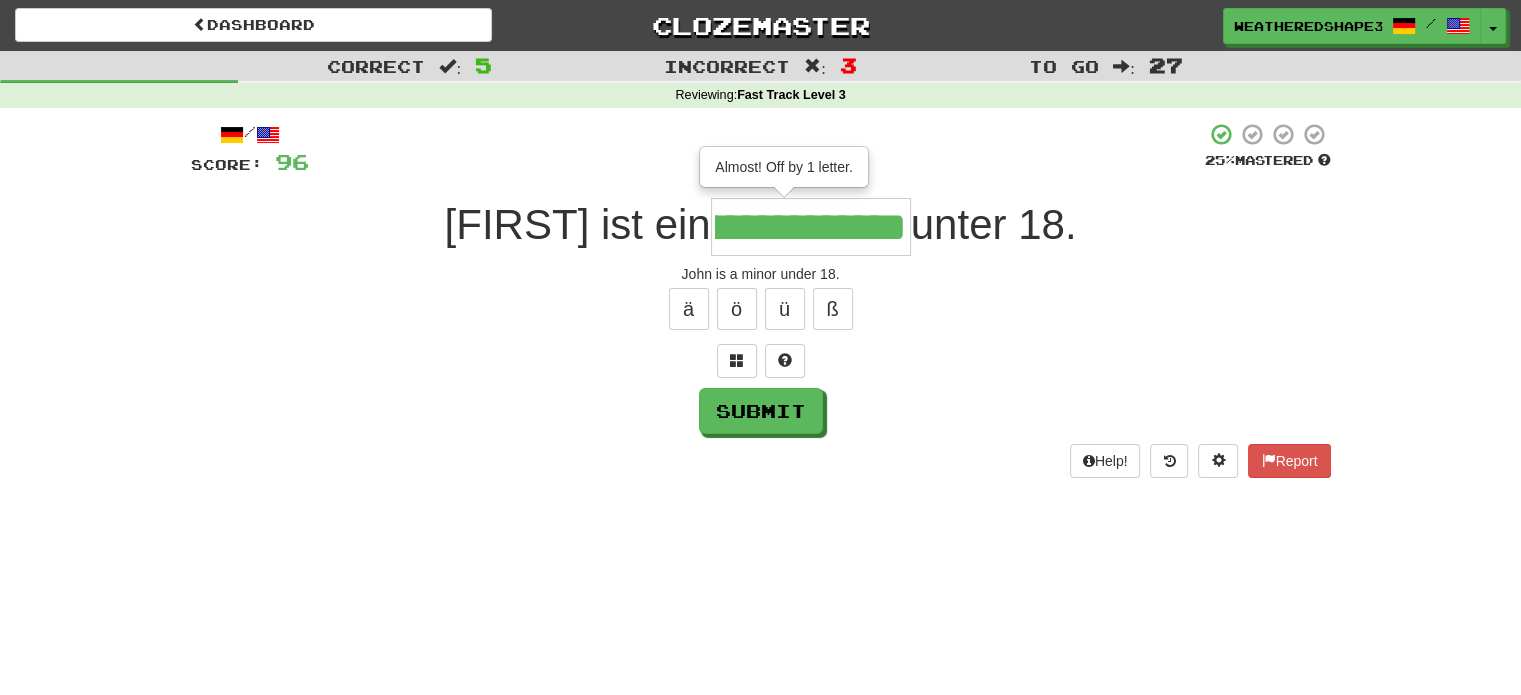 scroll, scrollTop: 0, scrollLeft: 76, axis: horizontal 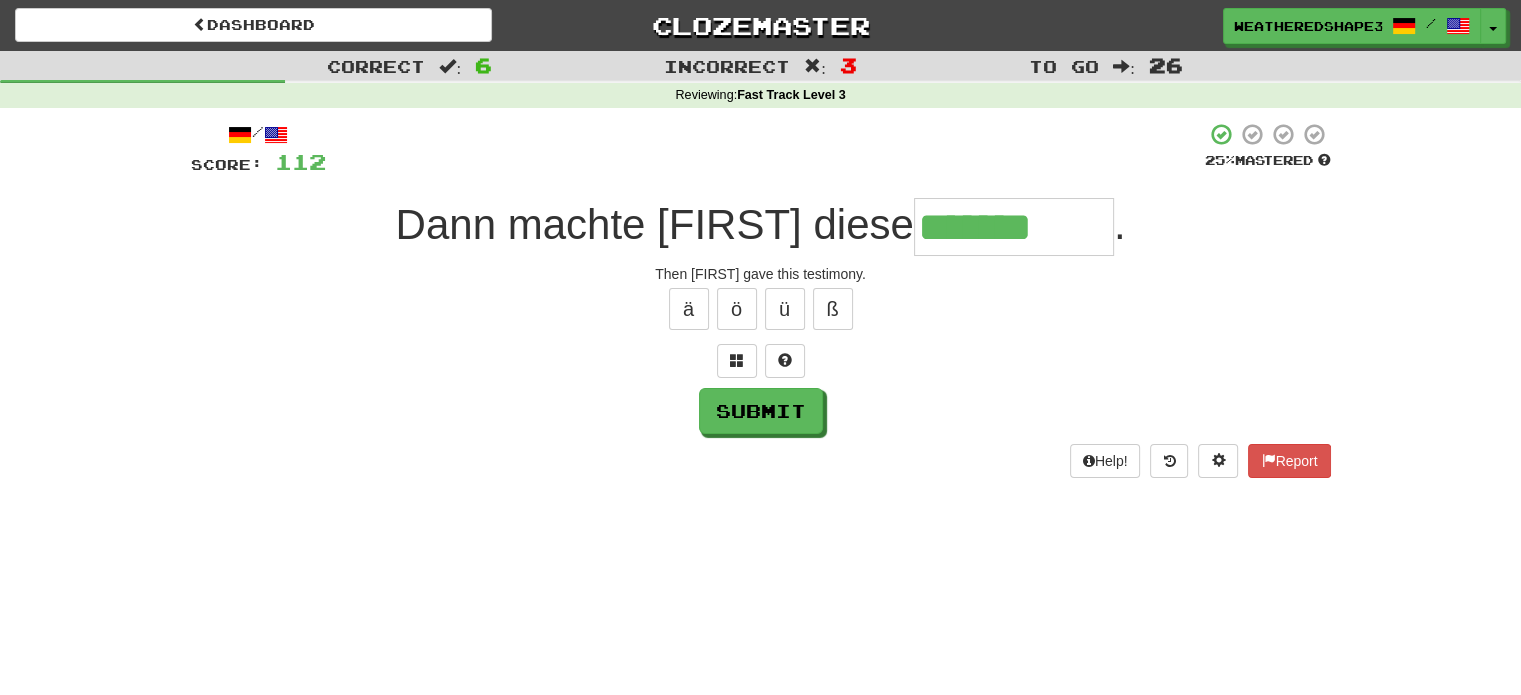 type on "*******" 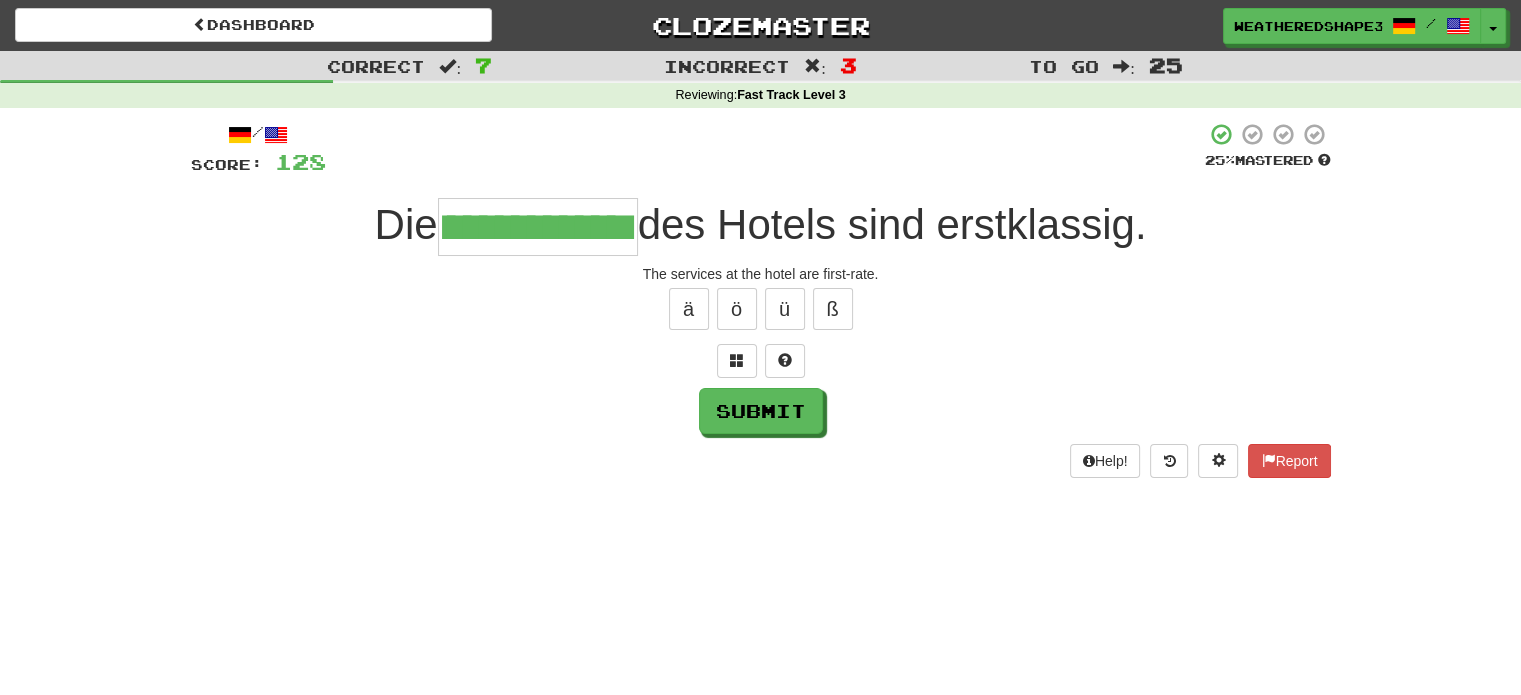 scroll, scrollTop: 0, scrollLeft: 110, axis: horizontal 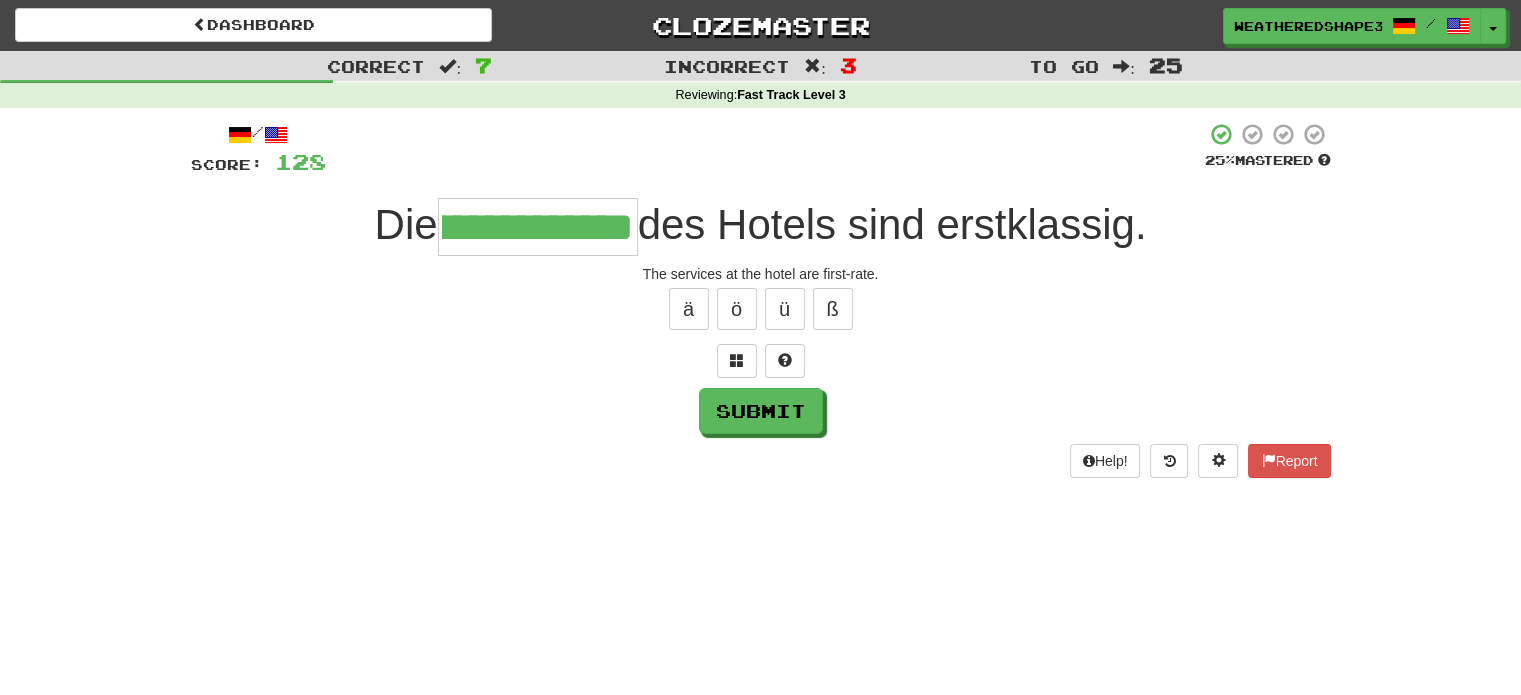 type on "**********" 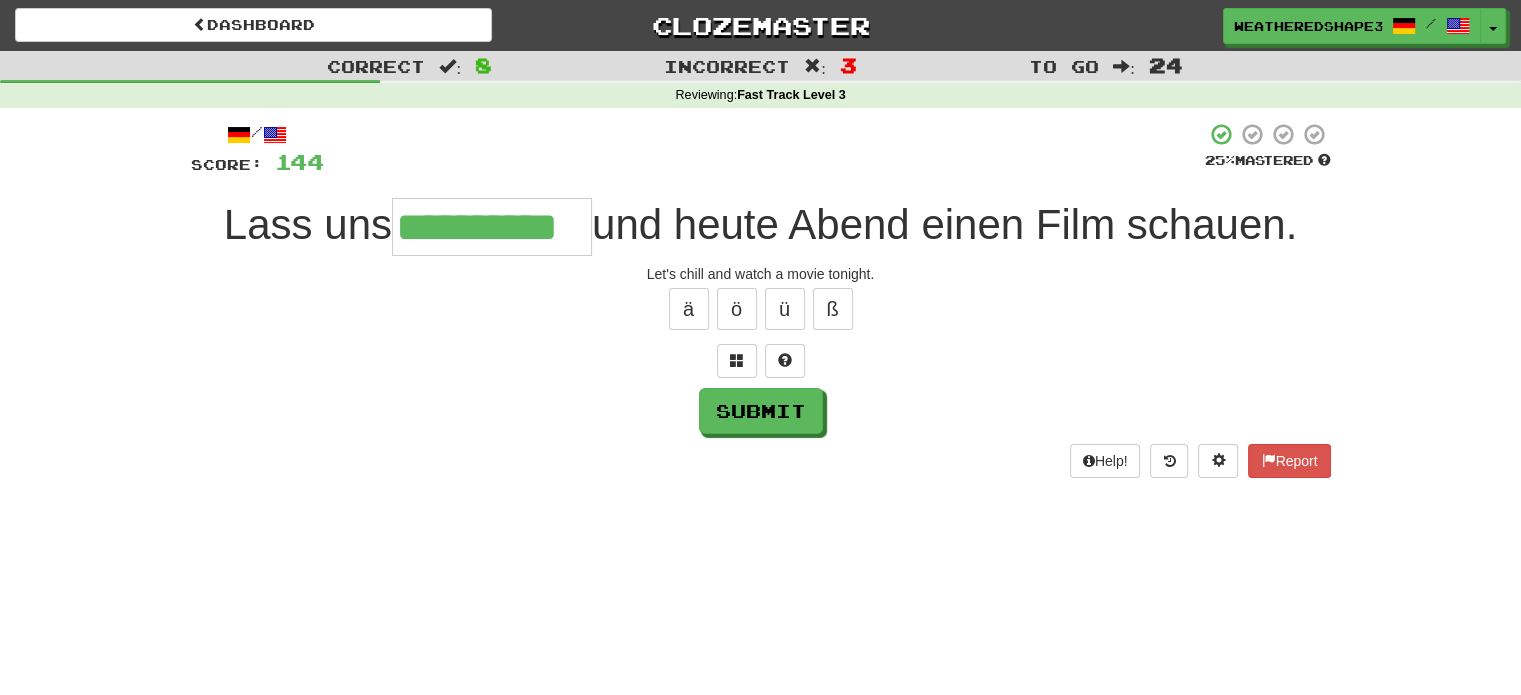 scroll, scrollTop: 0, scrollLeft: 26, axis: horizontal 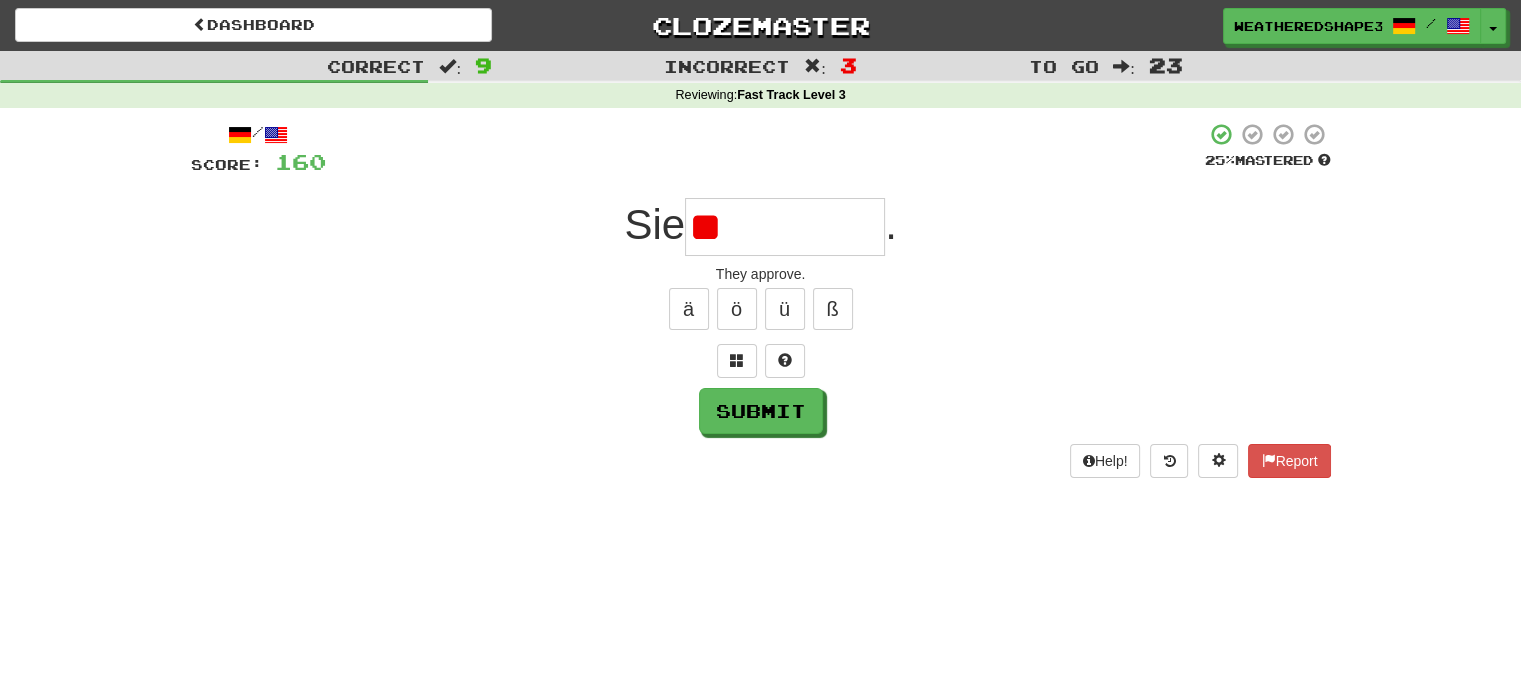 type on "*" 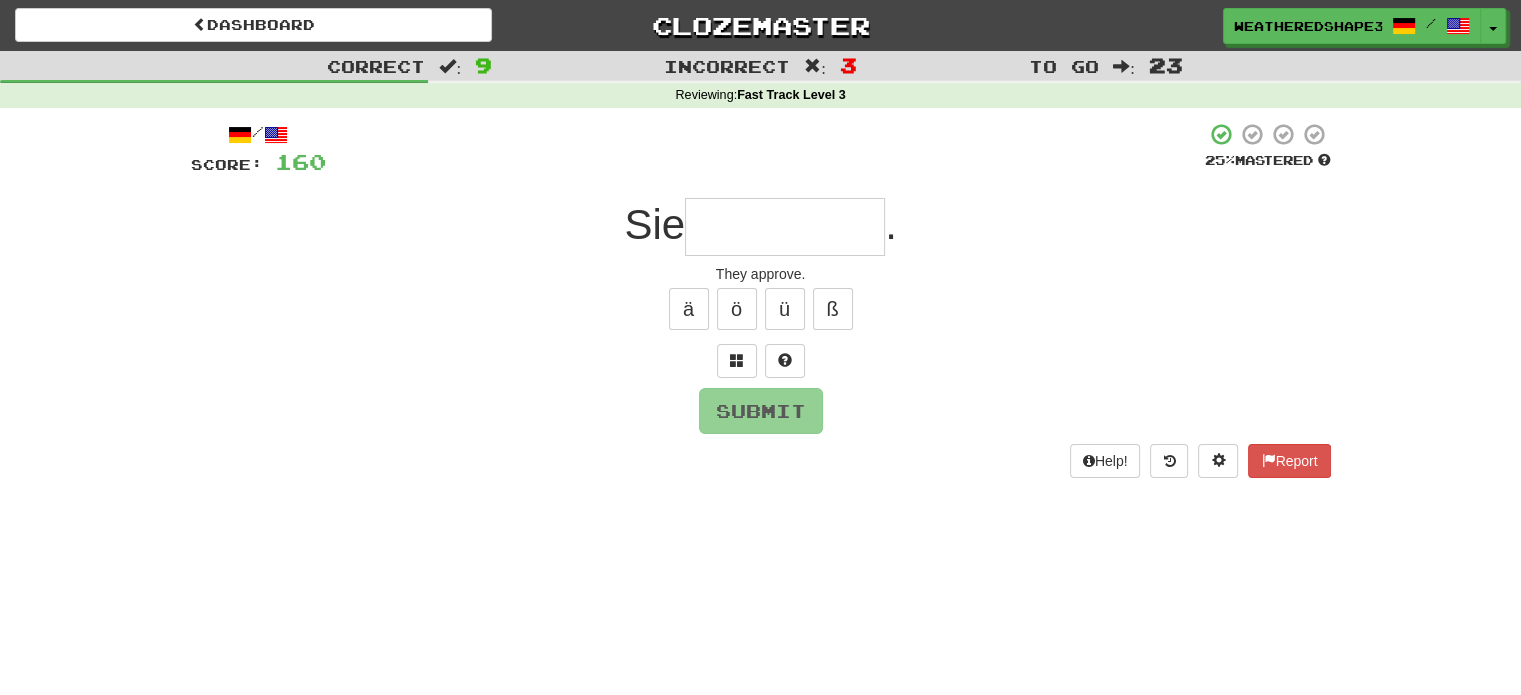 type on "*" 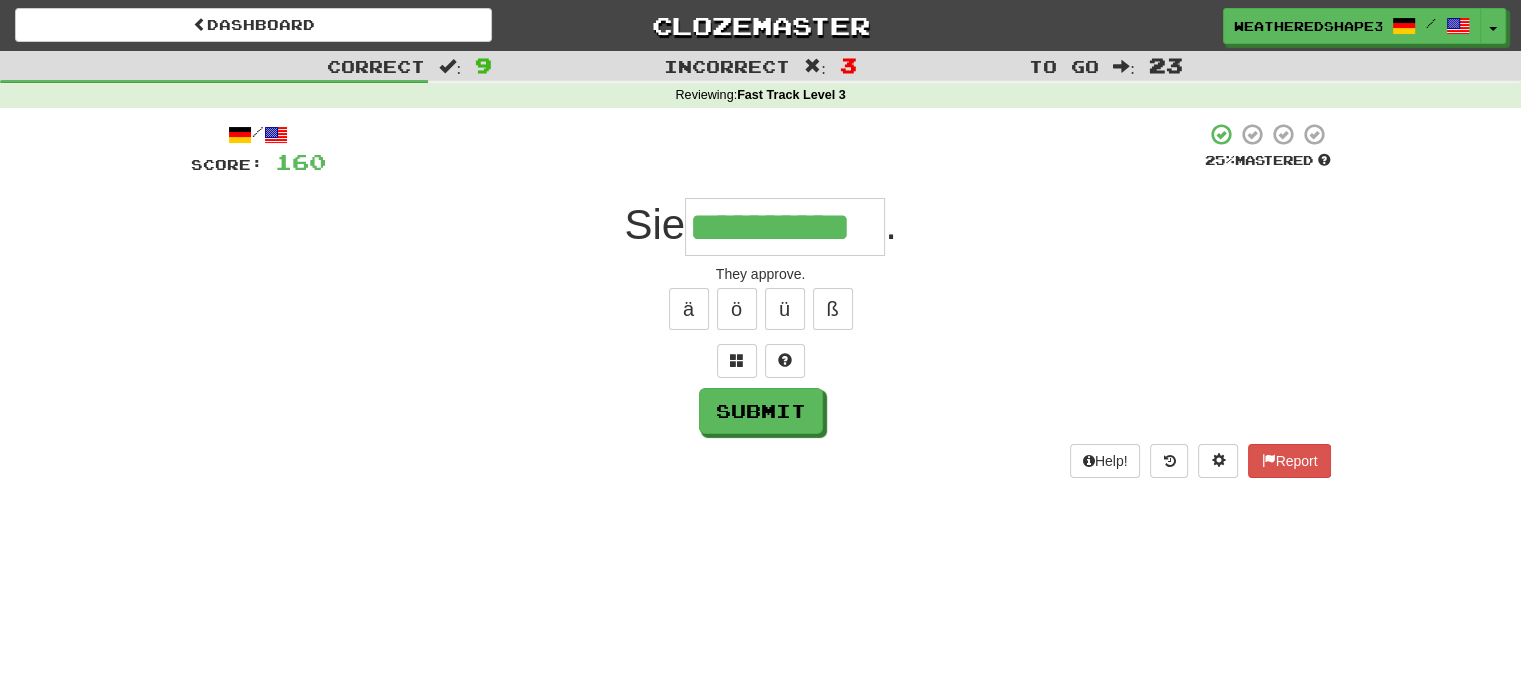 scroll, scrollTop: 0, scrollLeft: 38, axis: horizontal 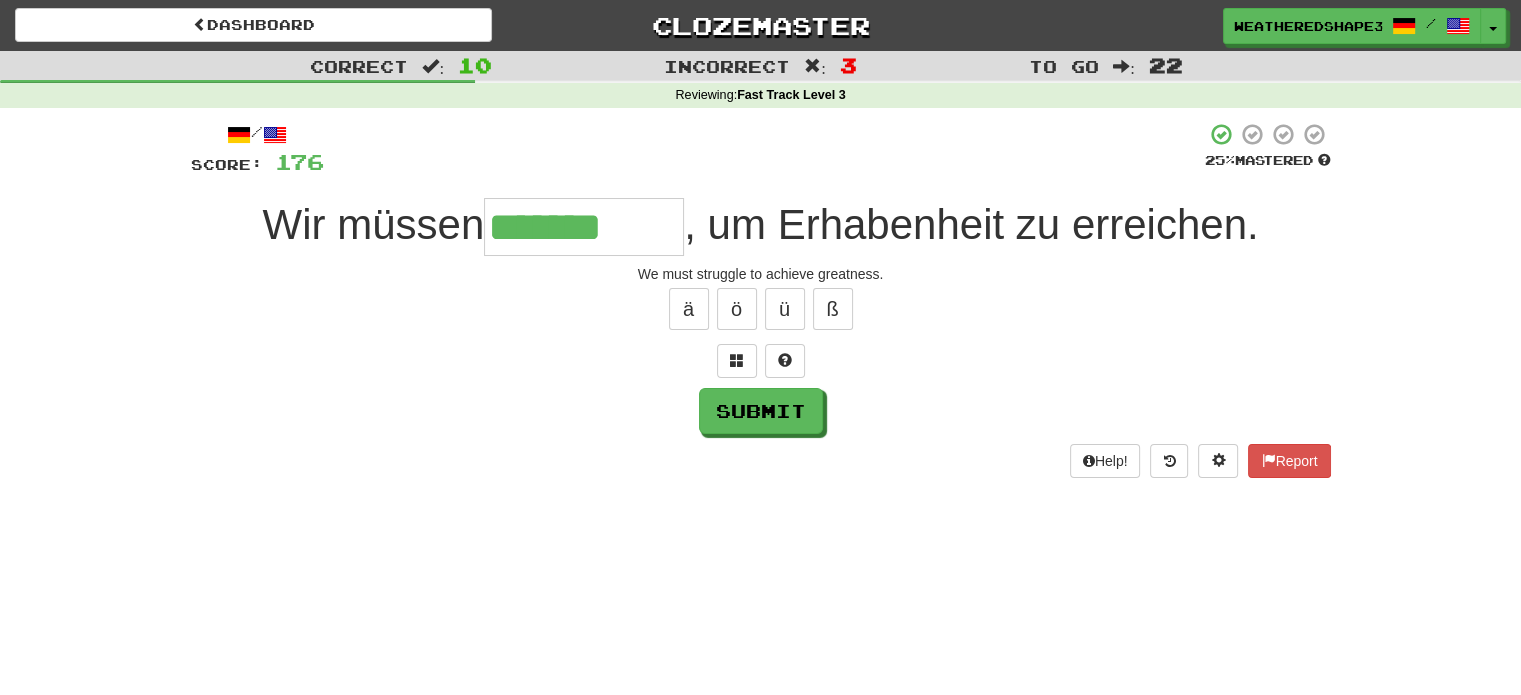 type on "*******" 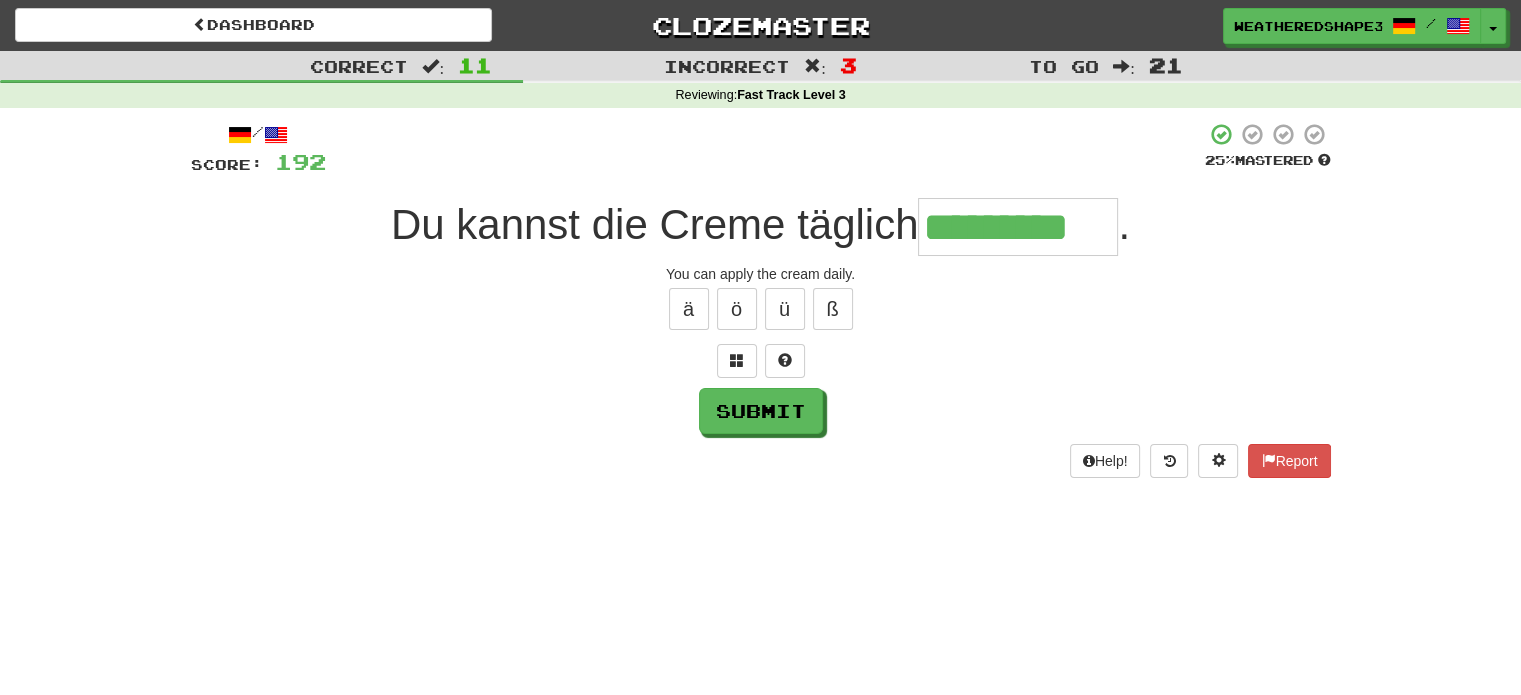 type on "*********" 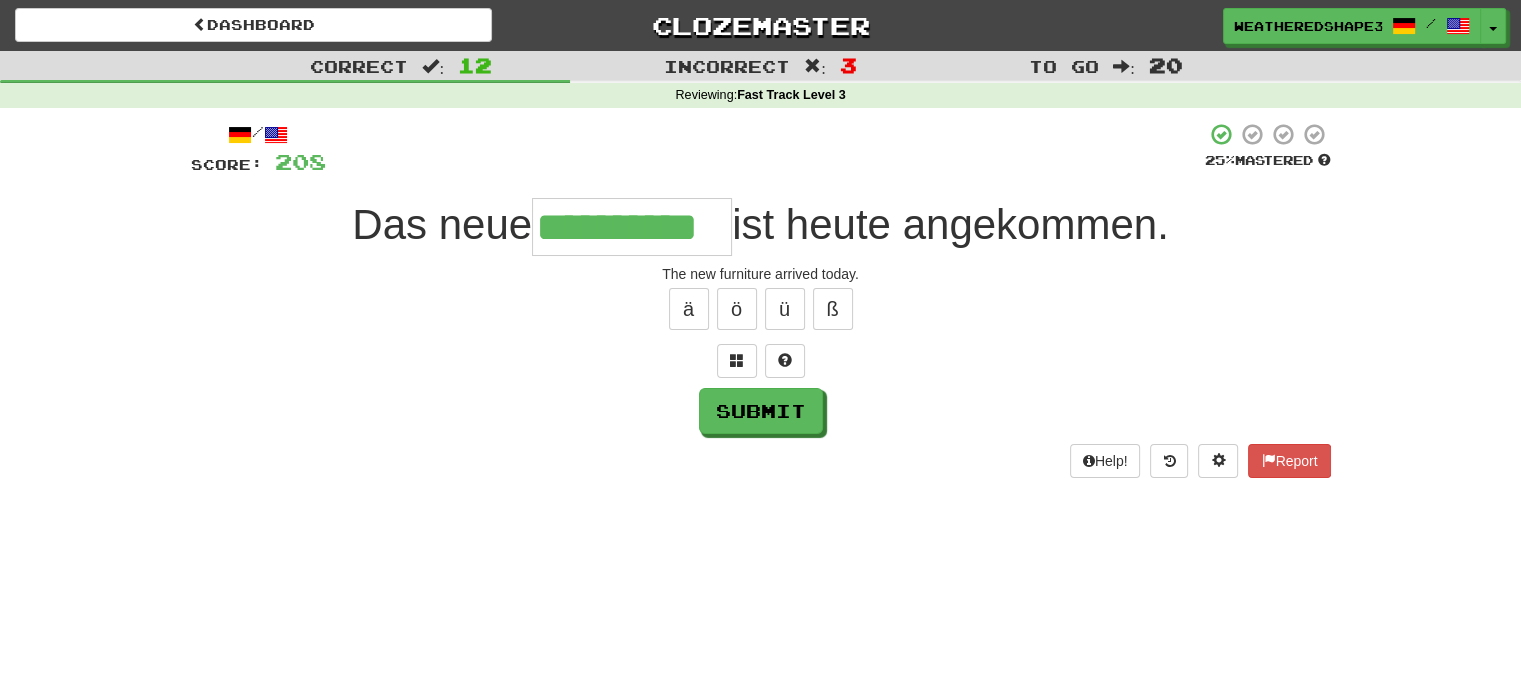 scroll, scrollTop: 0, scrollLeft: 20, axis: horizontal 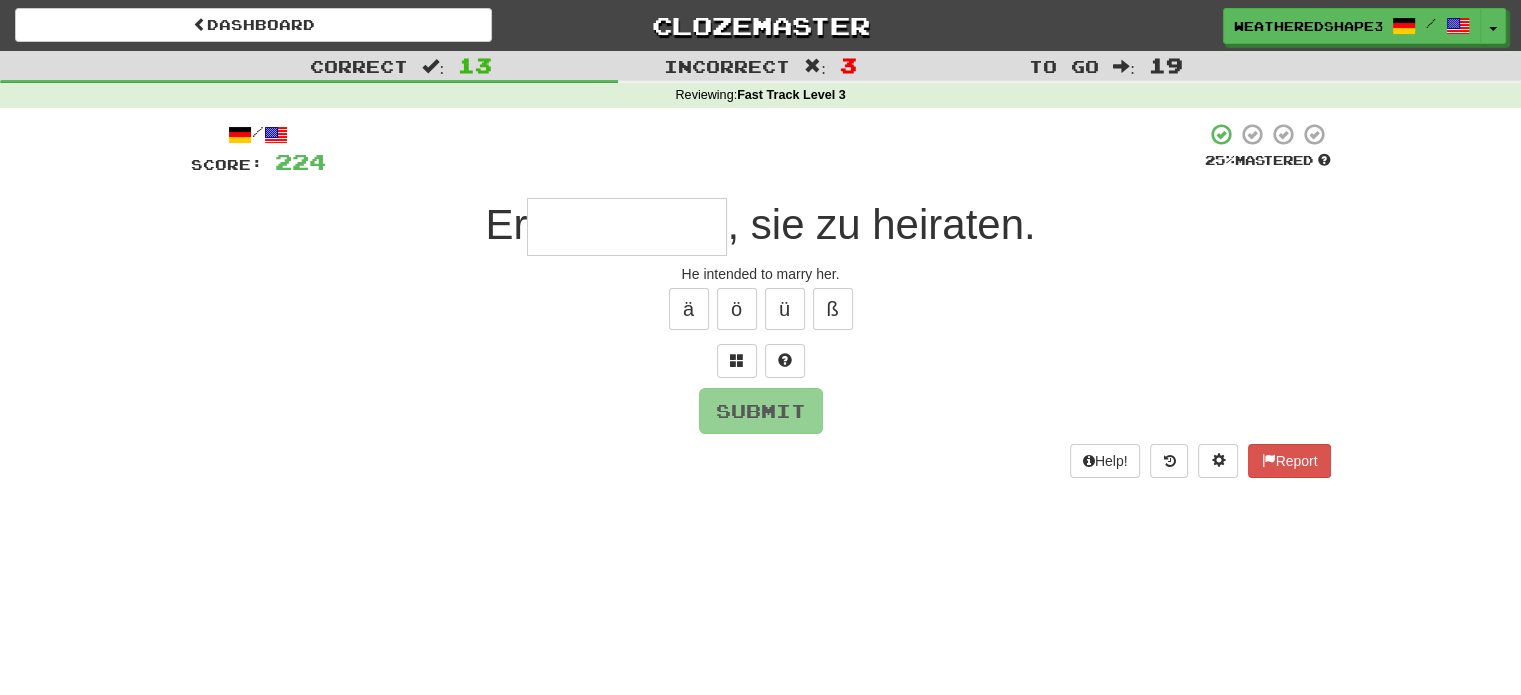 type on "*" 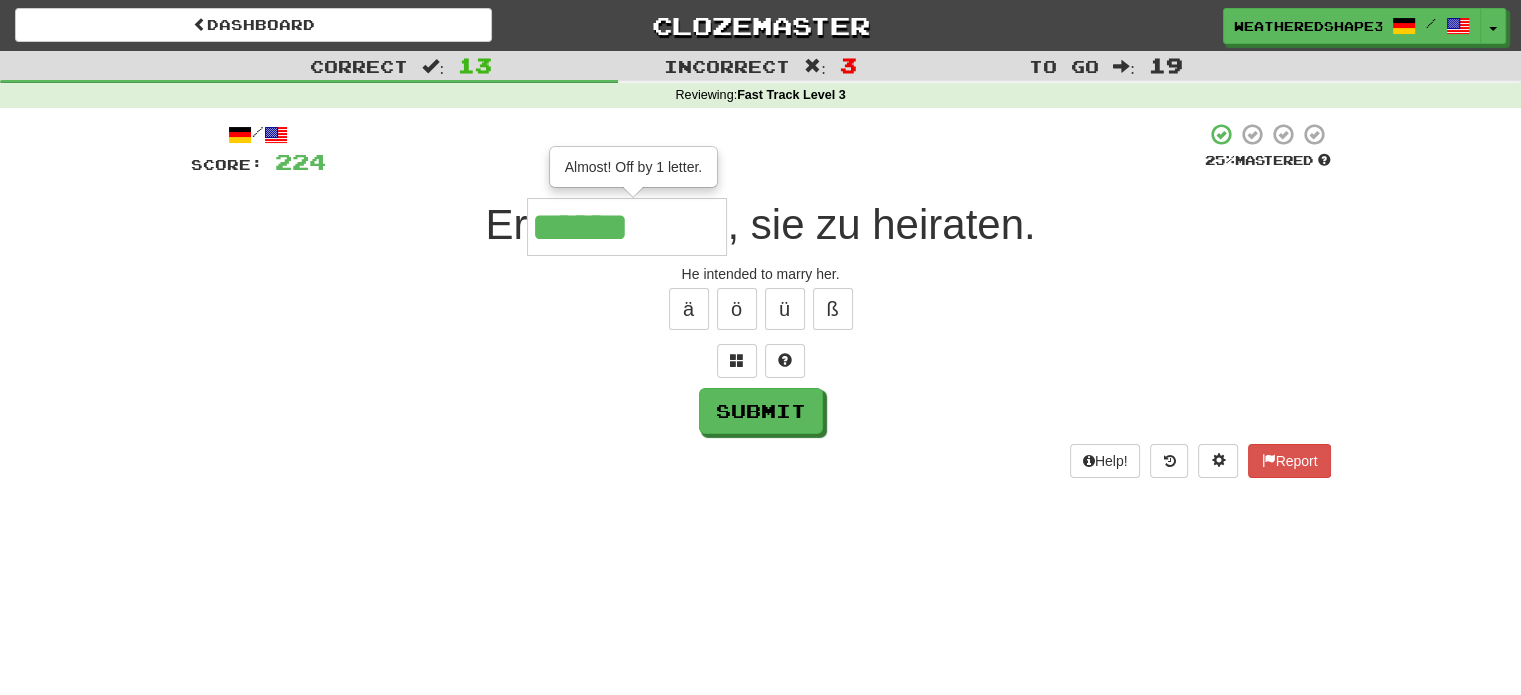 type on "******" 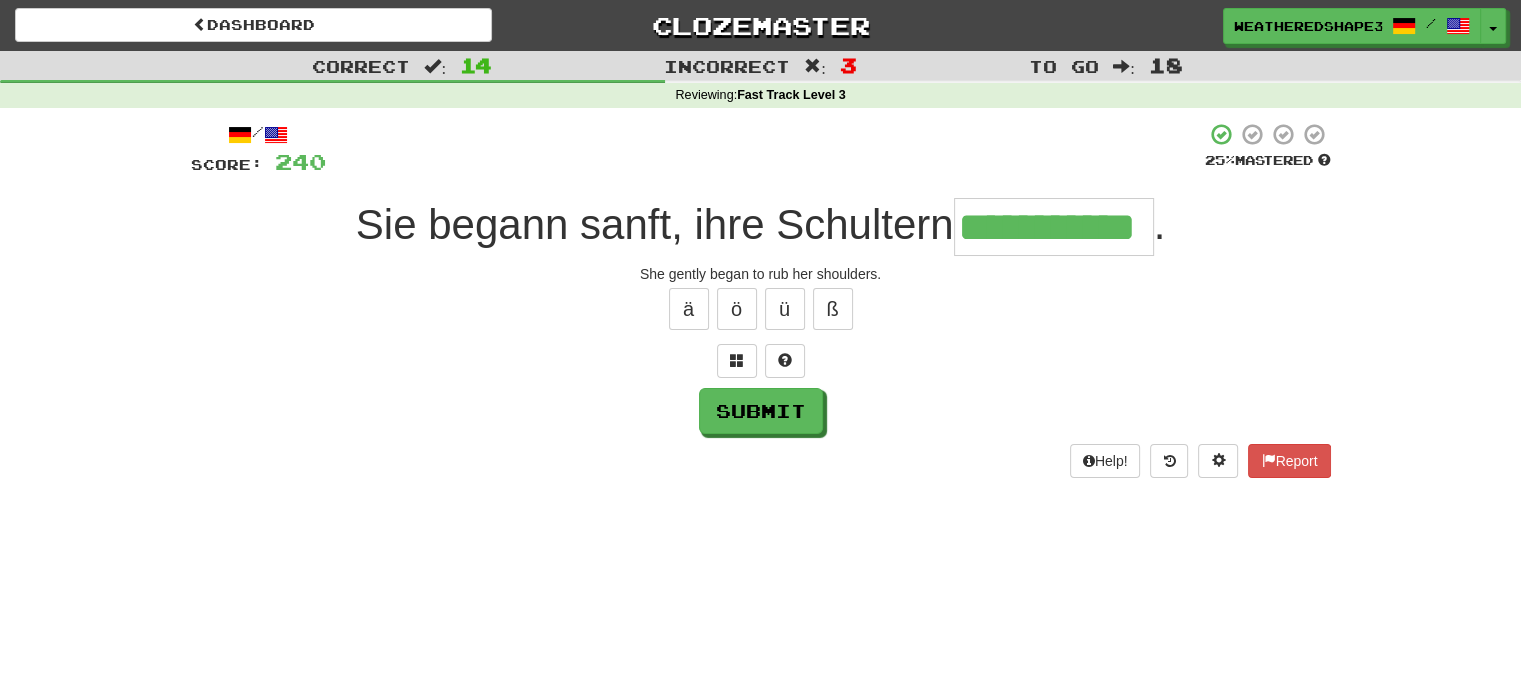 scroll, scrollTop: 0, scrollLeft: 24, axis: horizontal 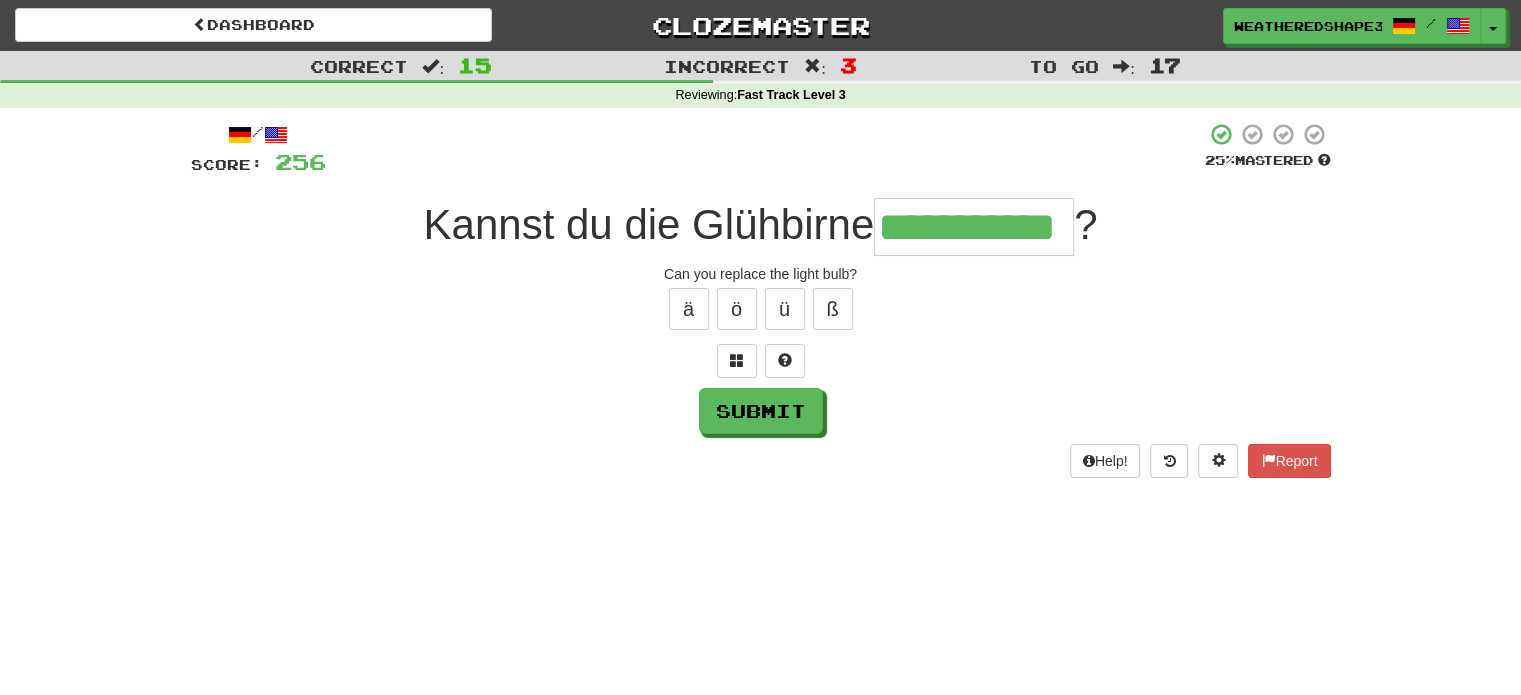 type on "**********" 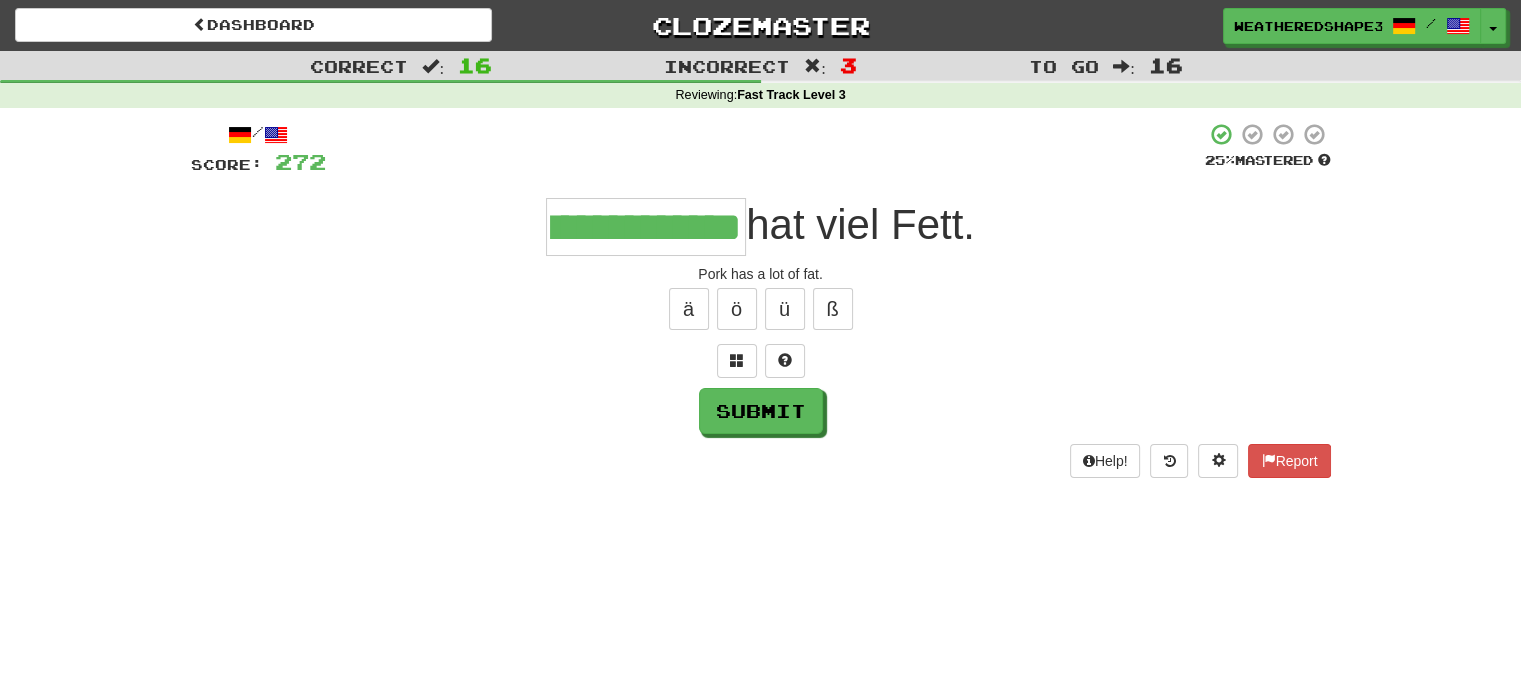 scroll, scrollTop: 0, scrollLeft: 101, axis: horizontal 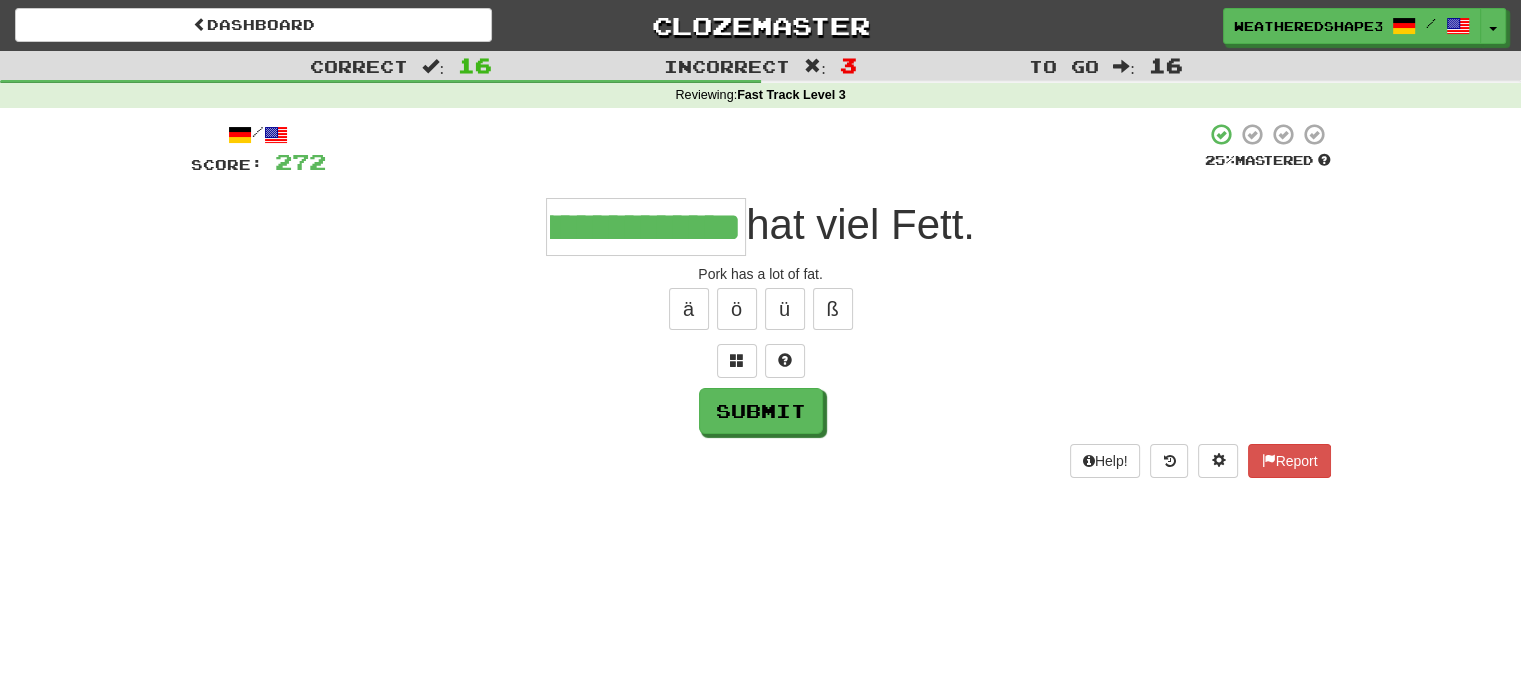 type on "**********" 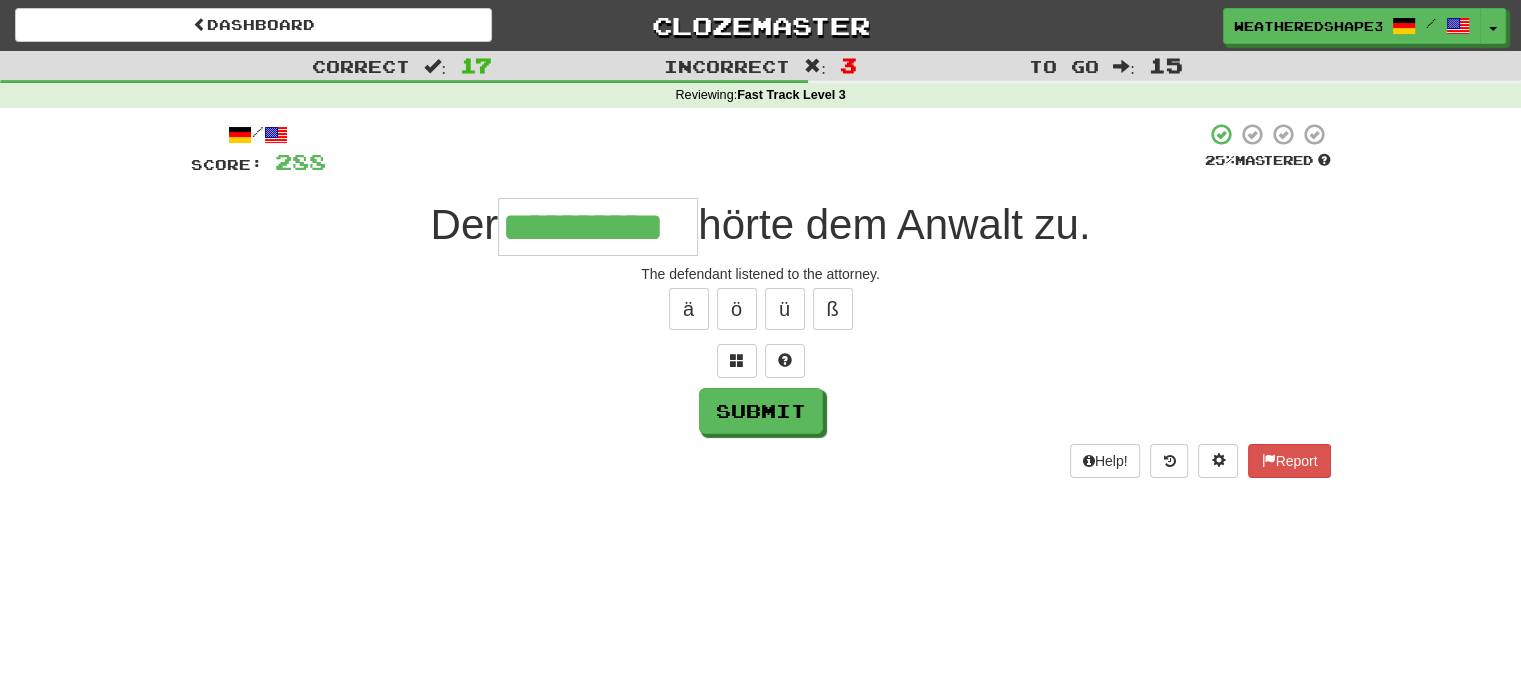 scroll, scrollTop: 0, scrollLeft: 12, axis: horizontal 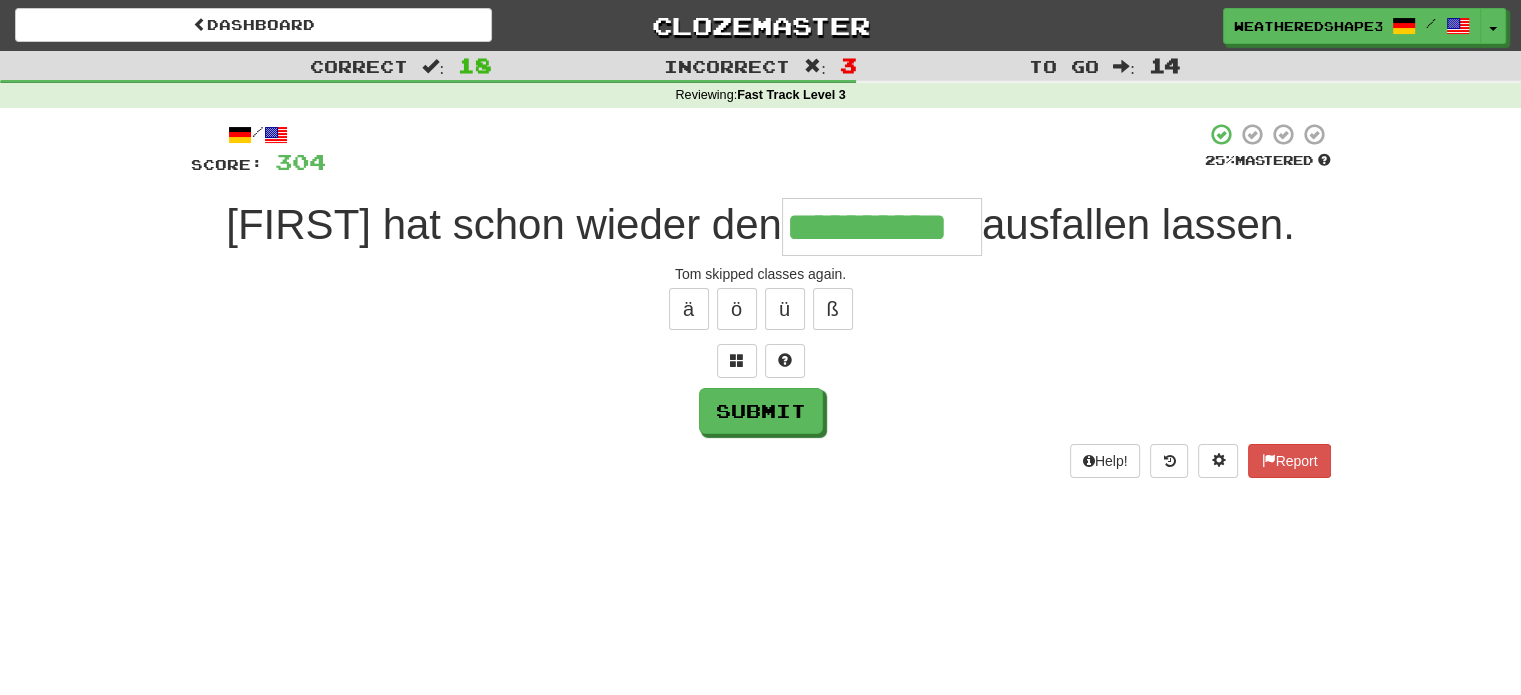 type on "**********" 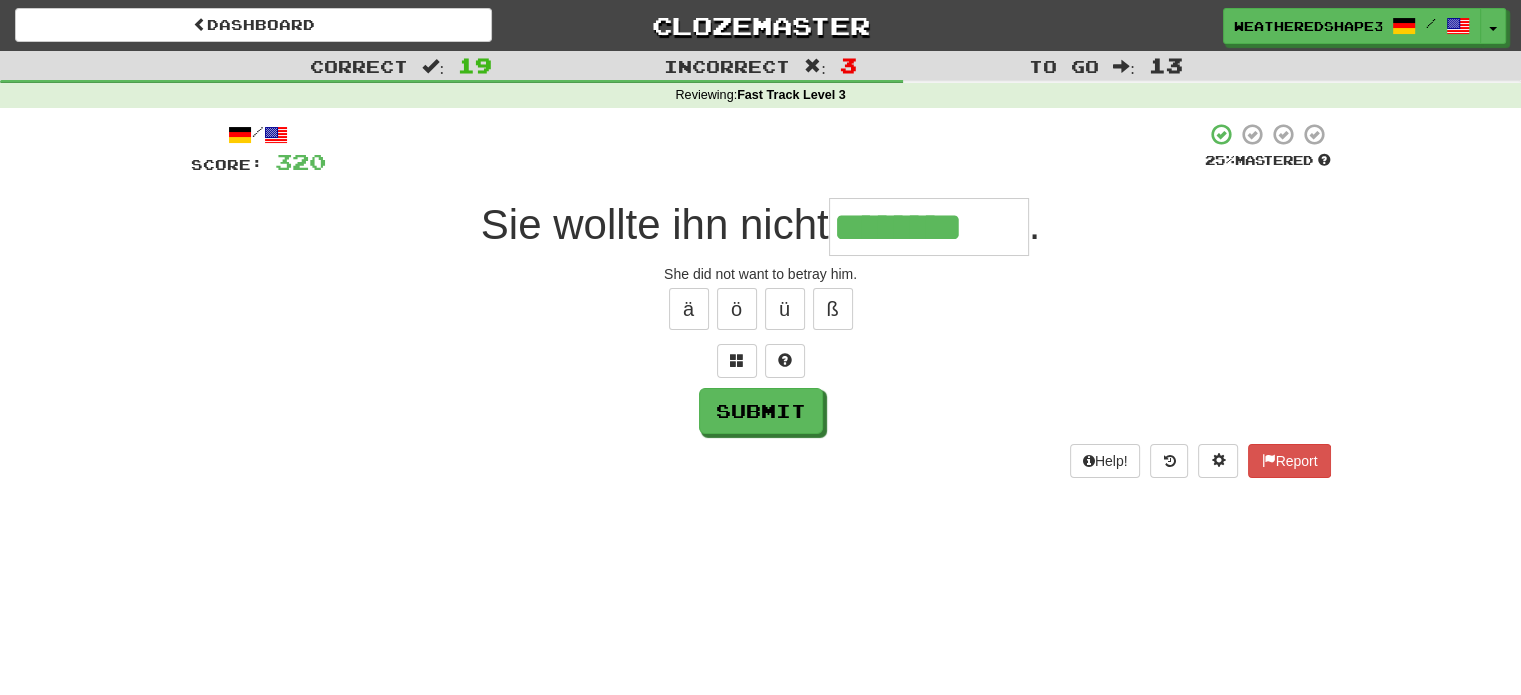 type on "********" 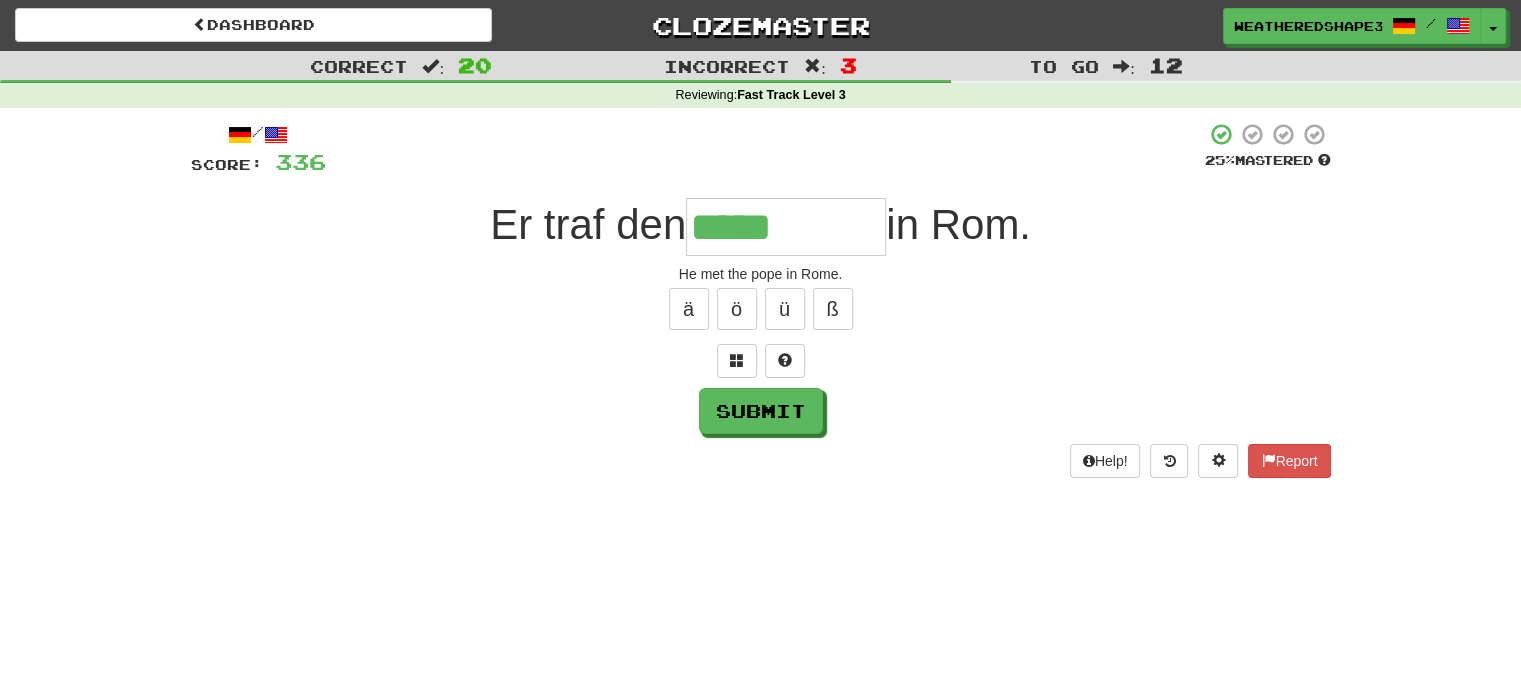 type on "*****" 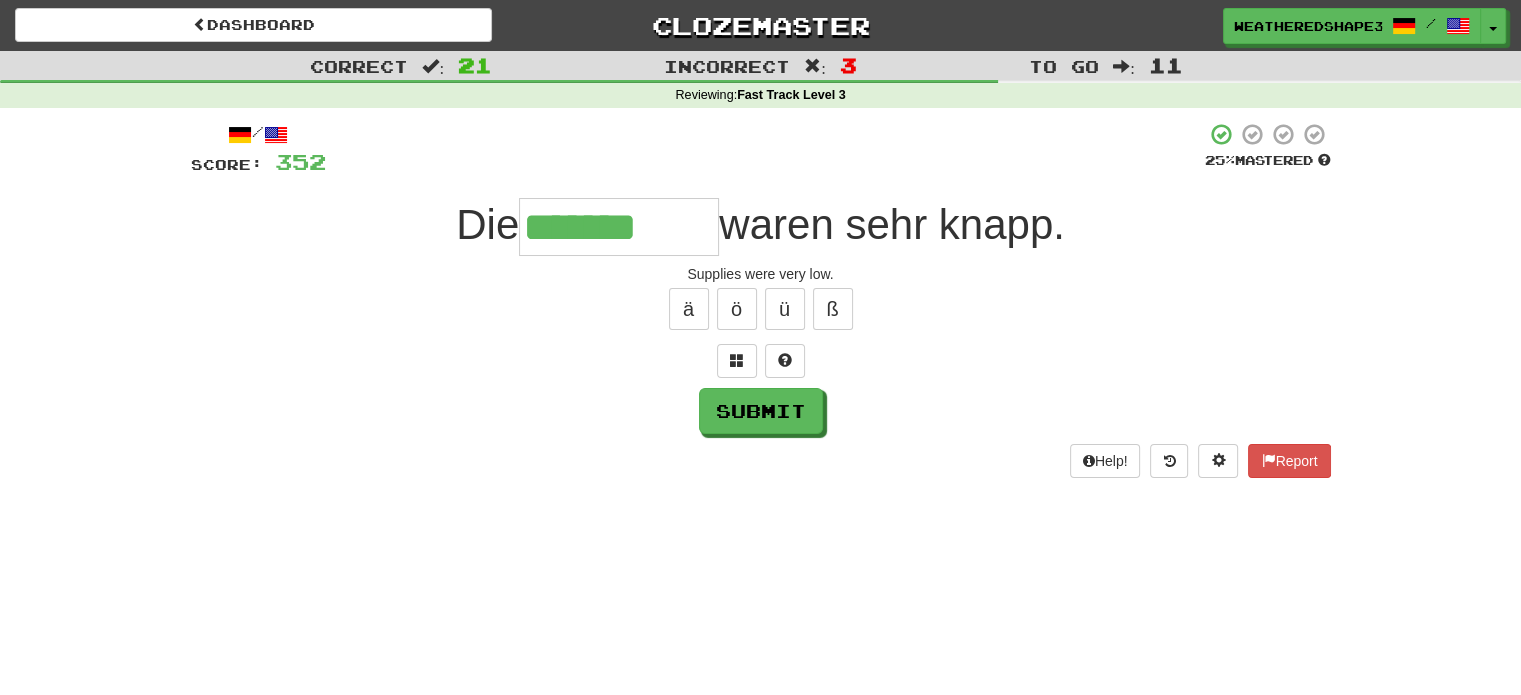 type on "*******" 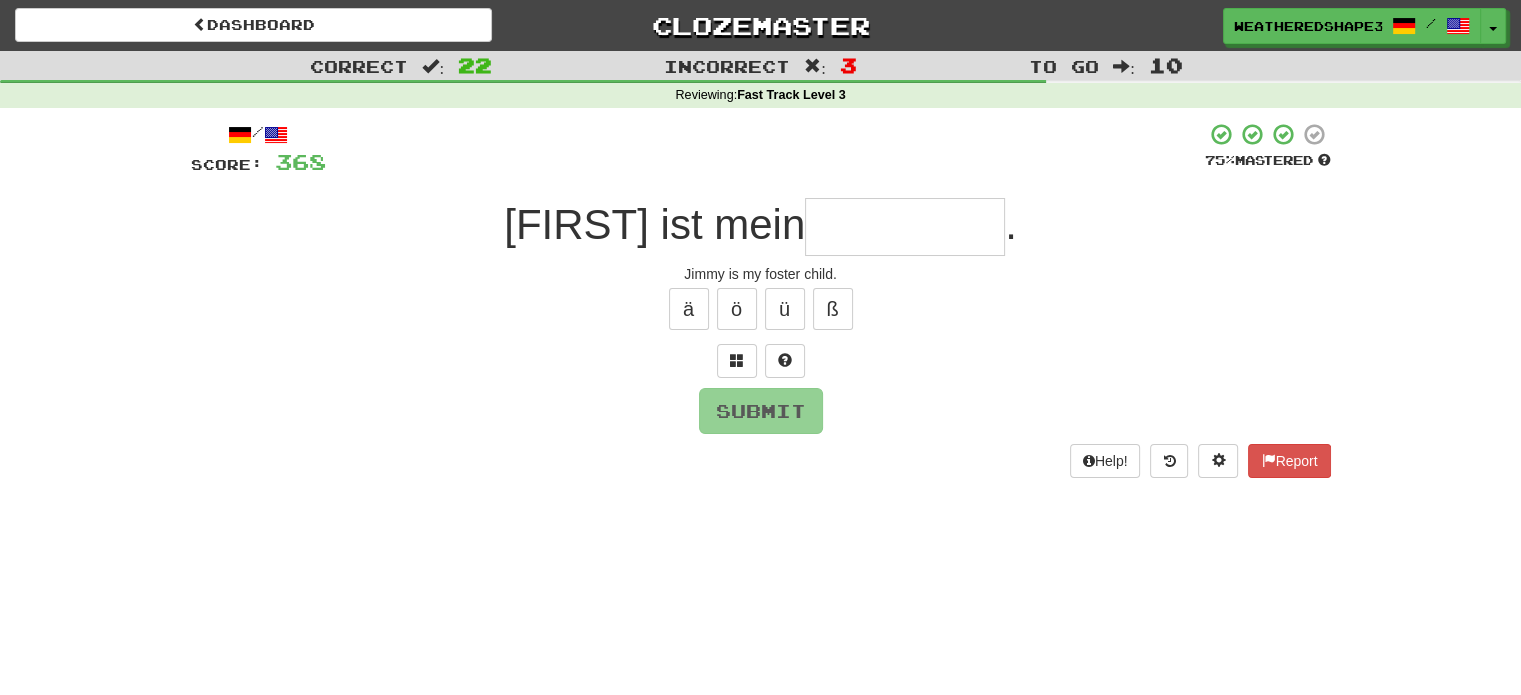 type on "*" 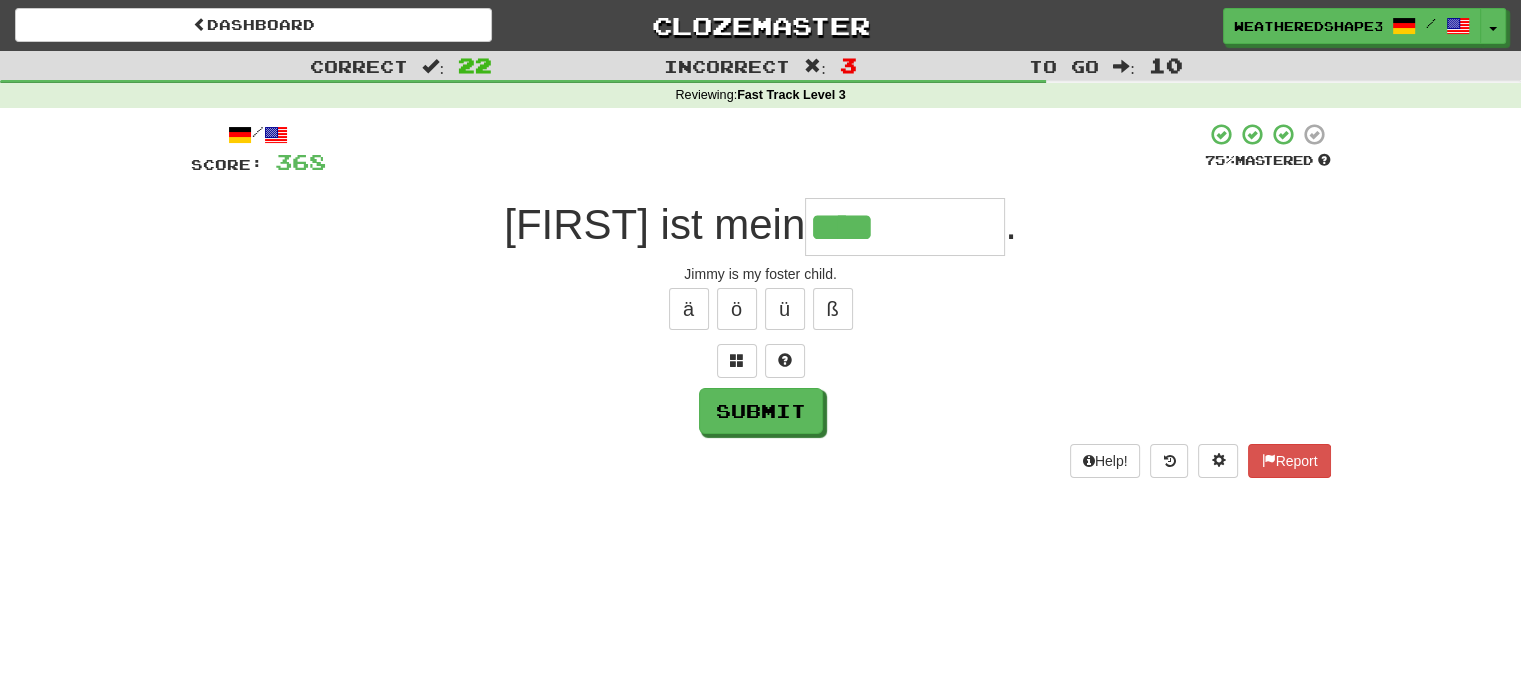 type on "**********" 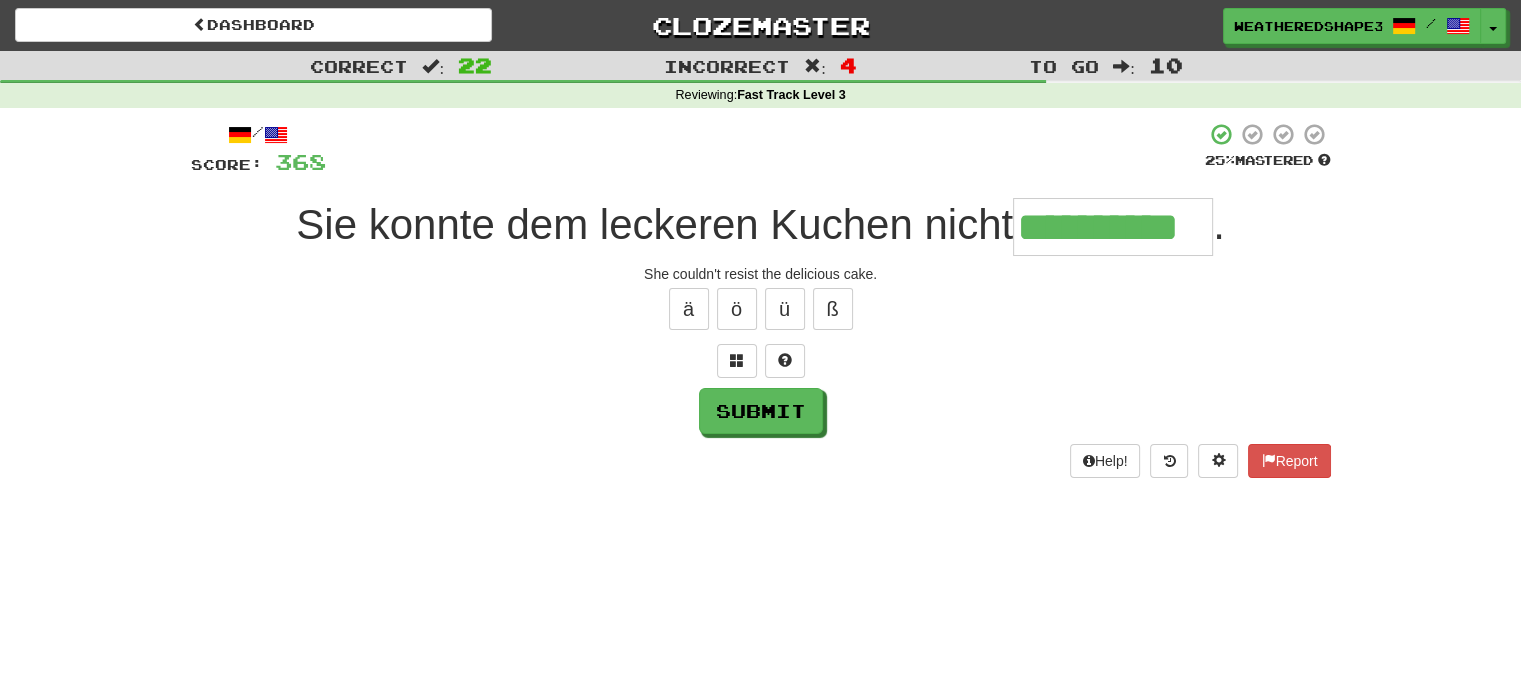 scroll, scrollTop: 0, scrollLeft: 10, axis: horizontal 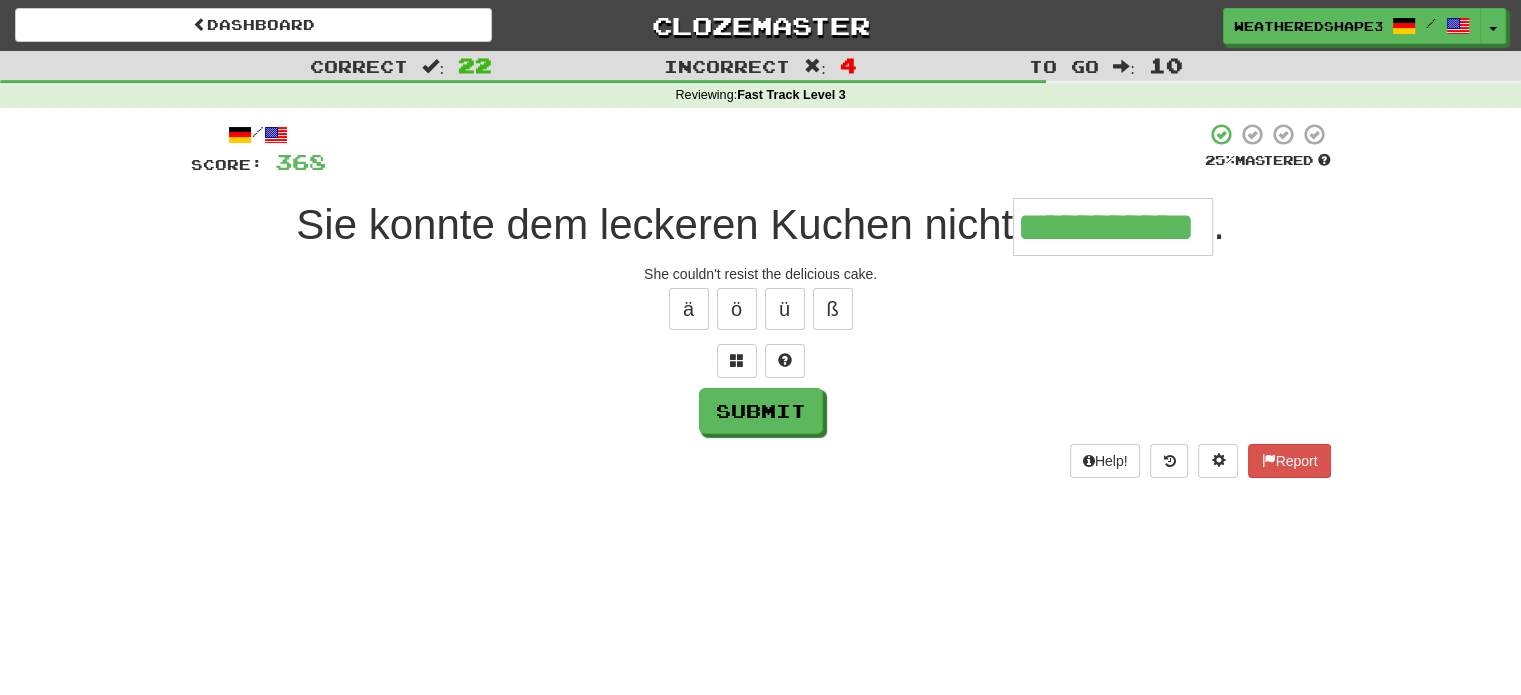 type on "**********" 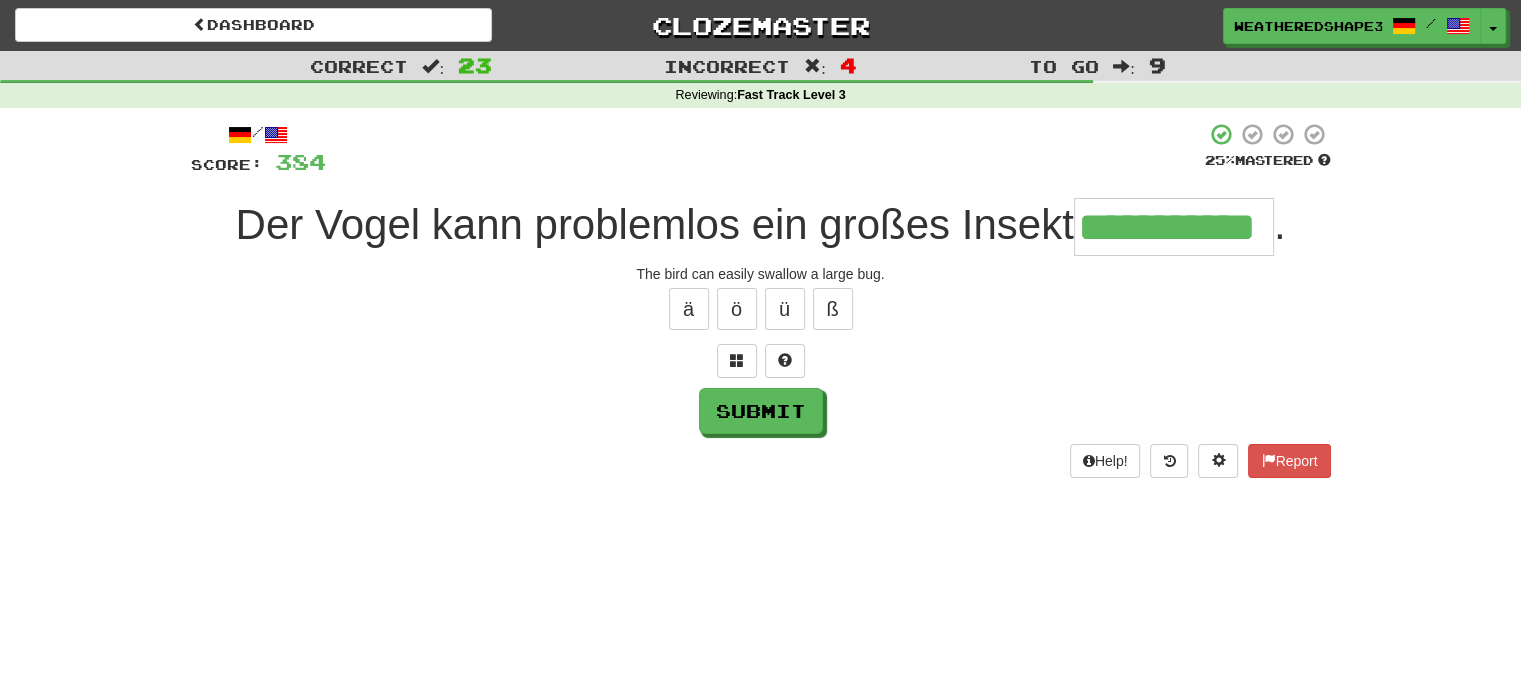 scroll, scrollTop: 0, scrollLeft: 28, axis: horizontal 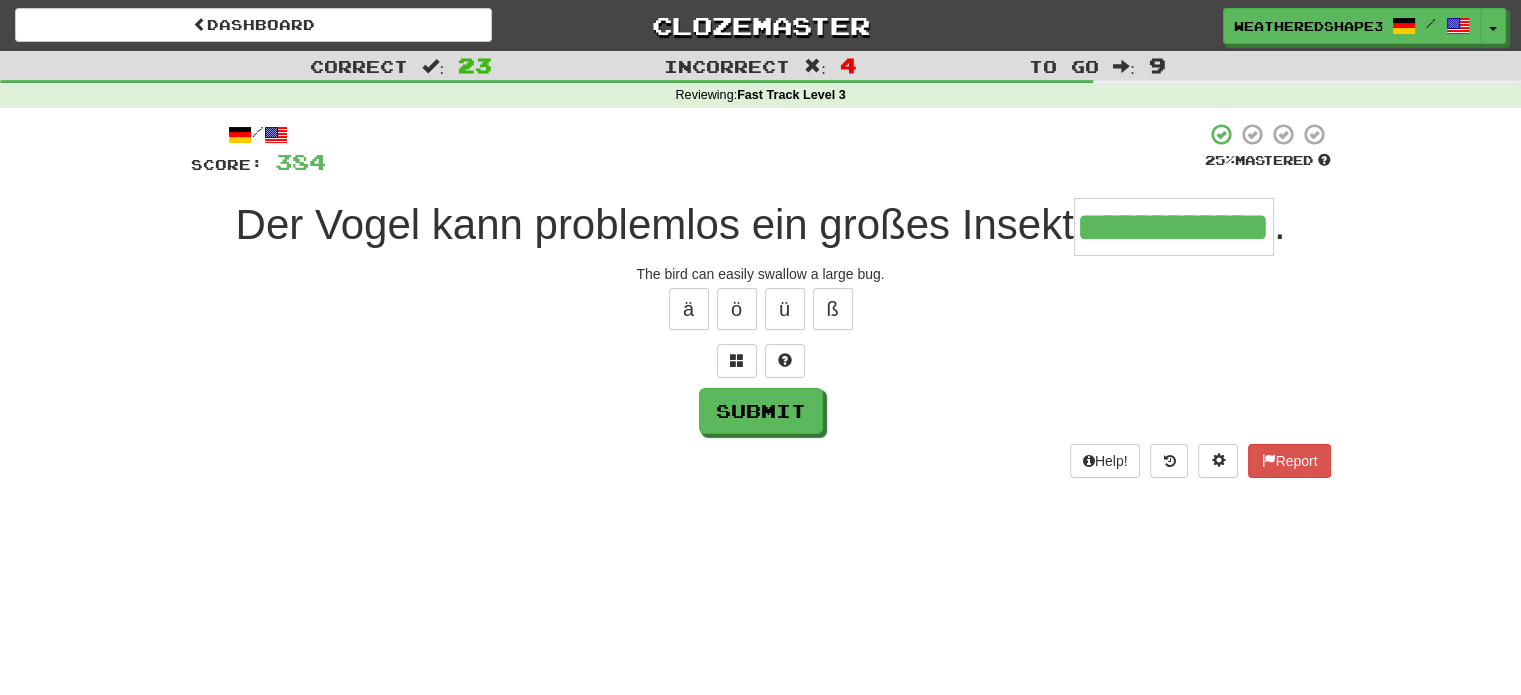 type on "**********" 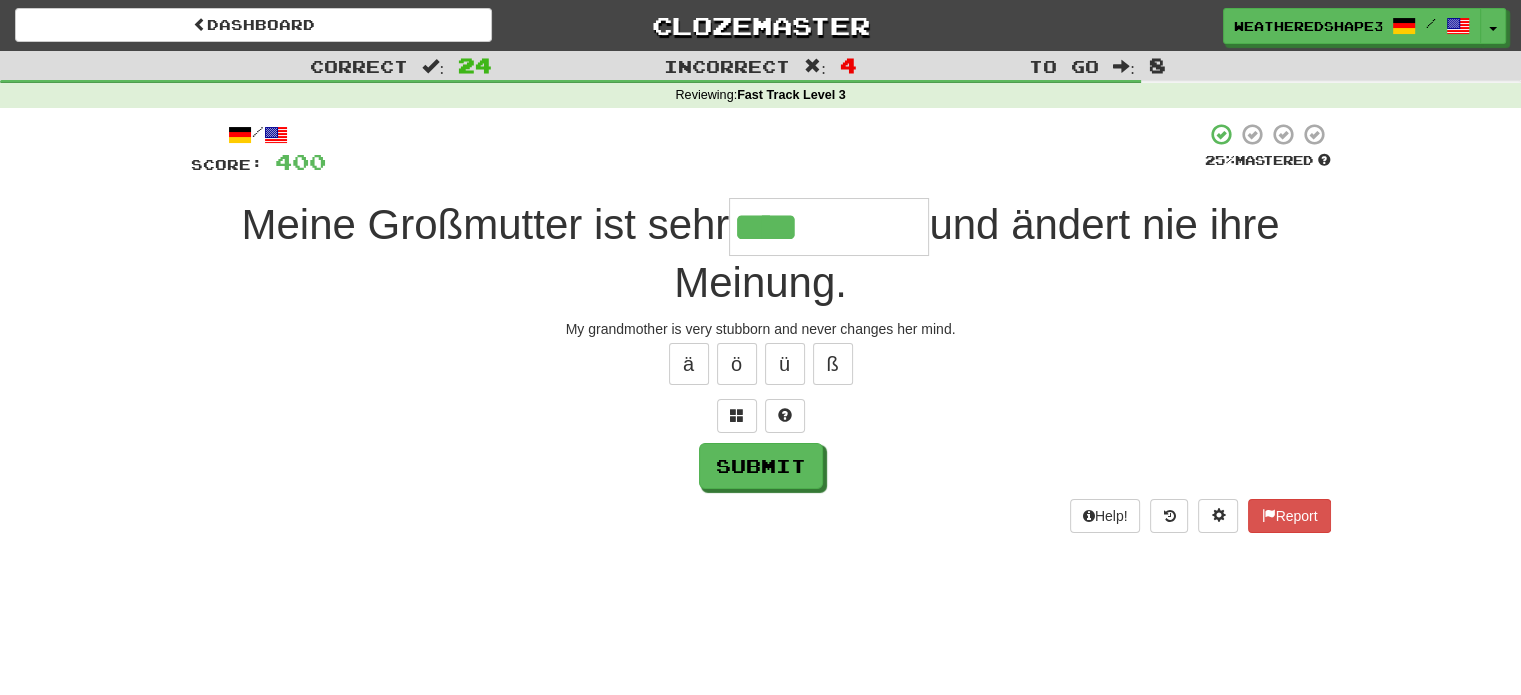 type on "****" 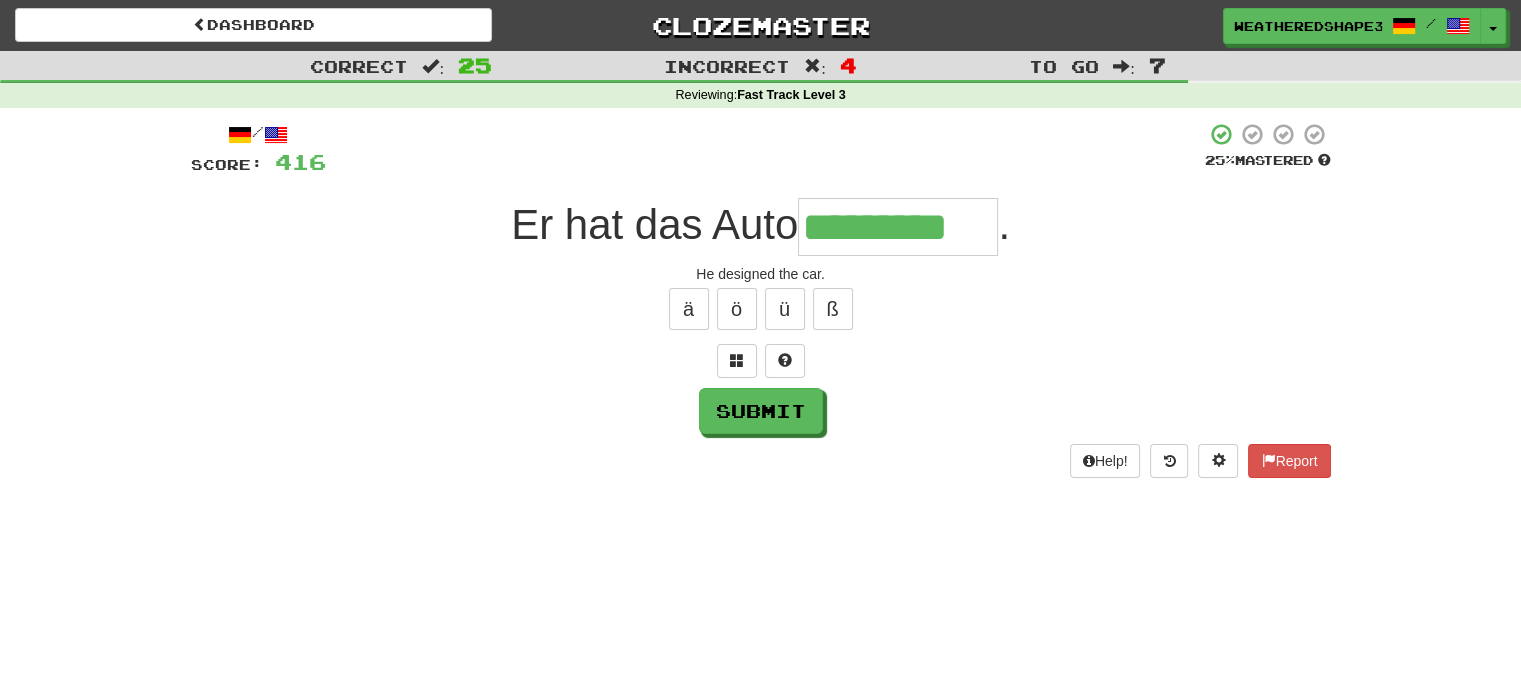 type on "*********" 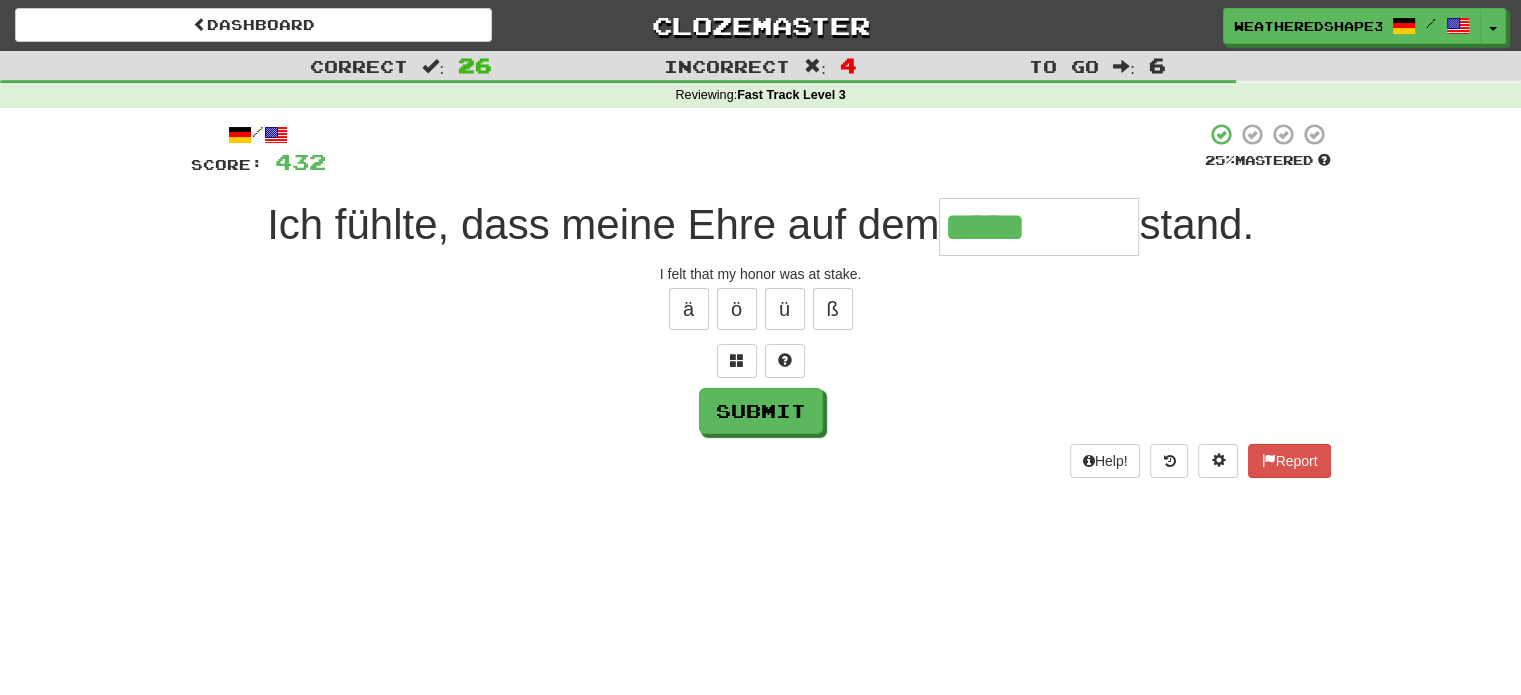 type on "*****" 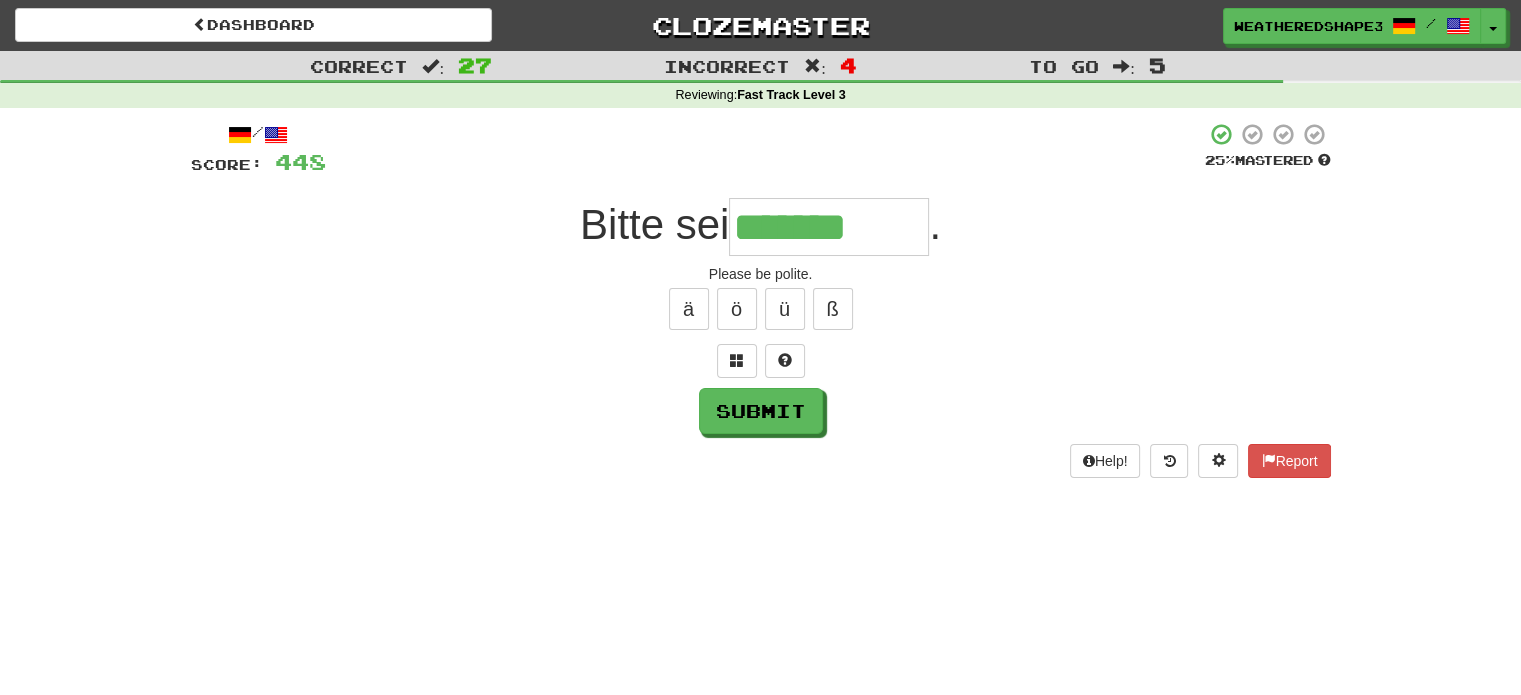 type on "*******" 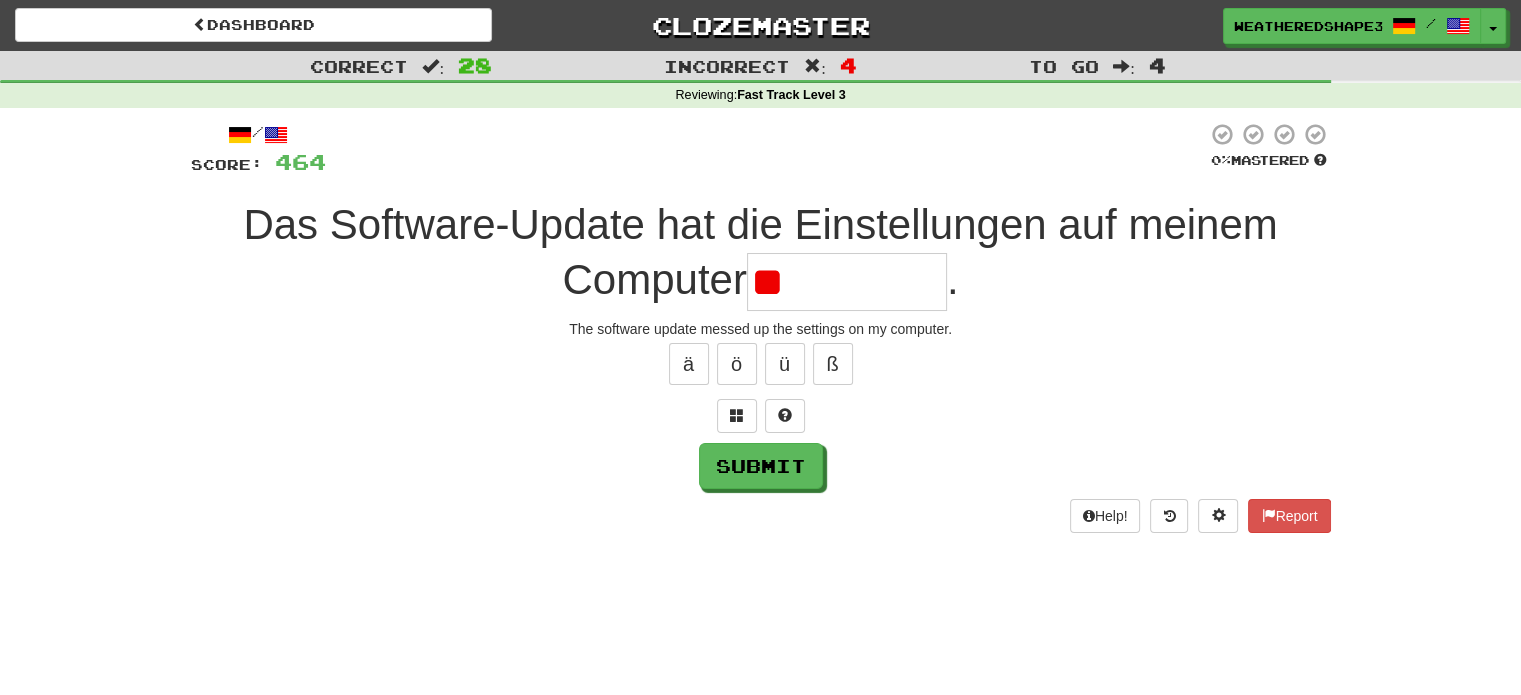 type on "*" 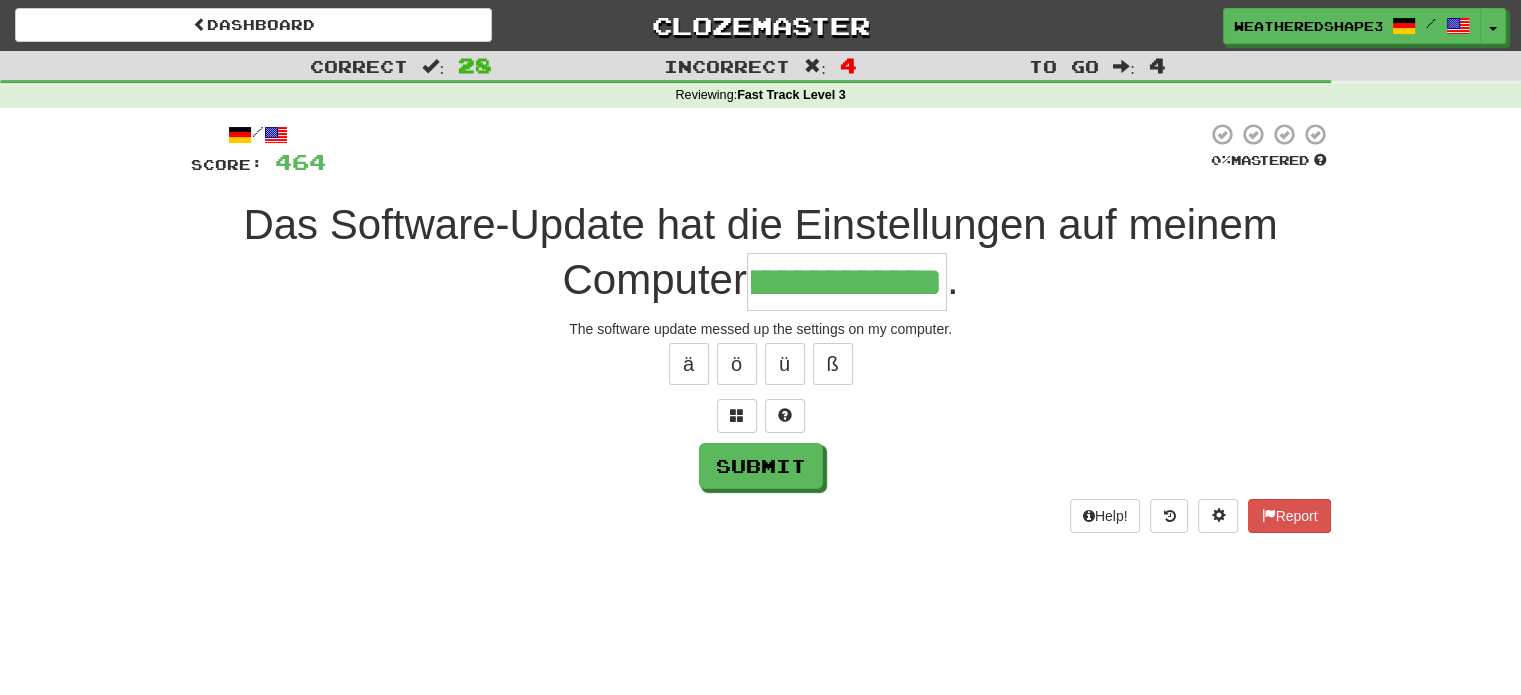 scroll, scrollTop: 0, scrollLeft: 227, axis: horizontal 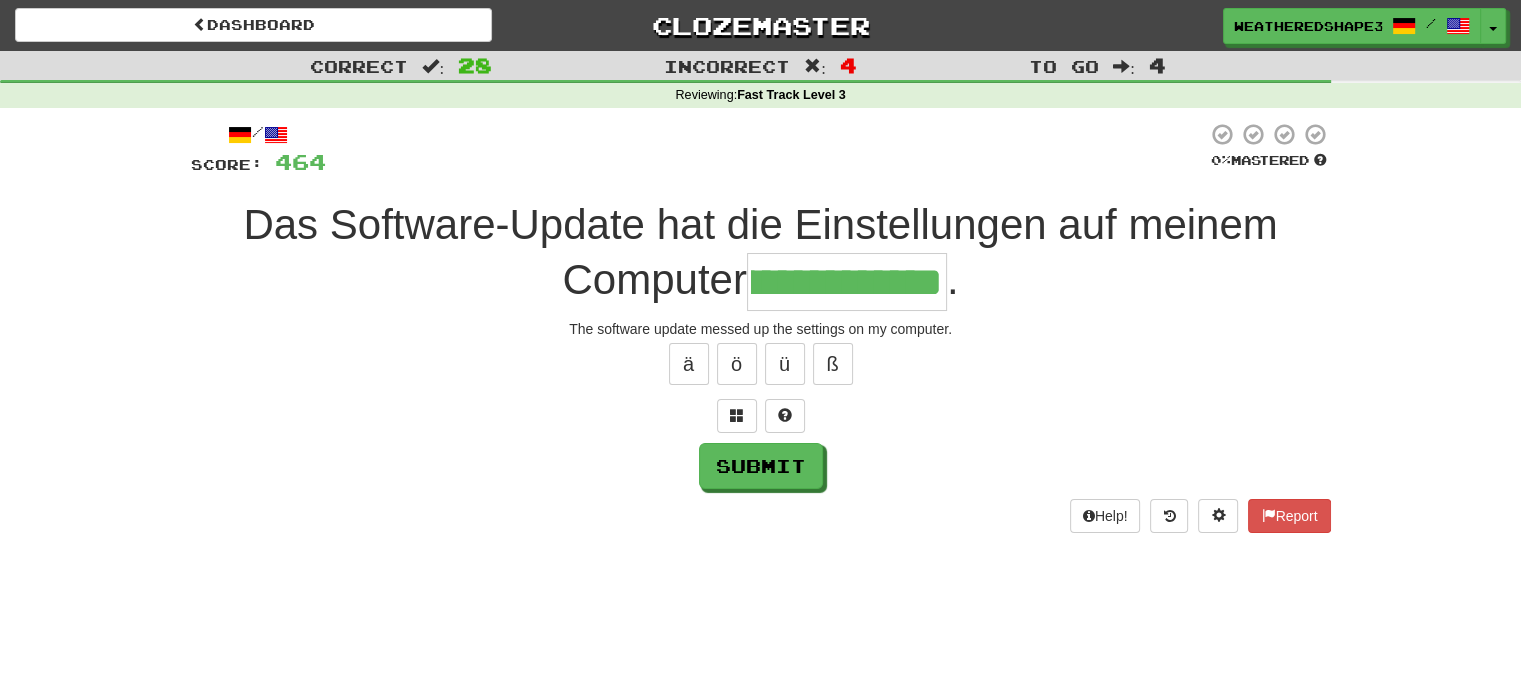 type on "**********" 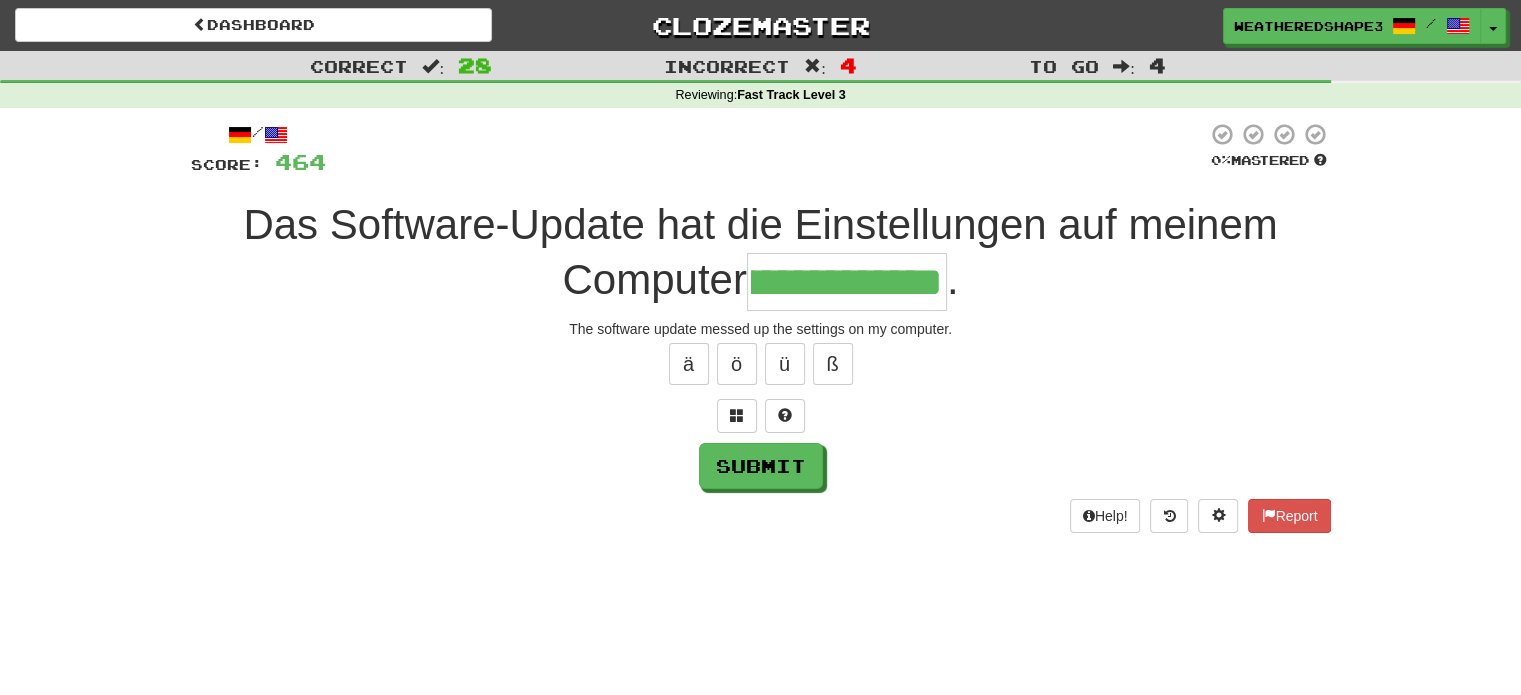 scroll, scrollTop: 0, scrollLeft: 0, axis: both 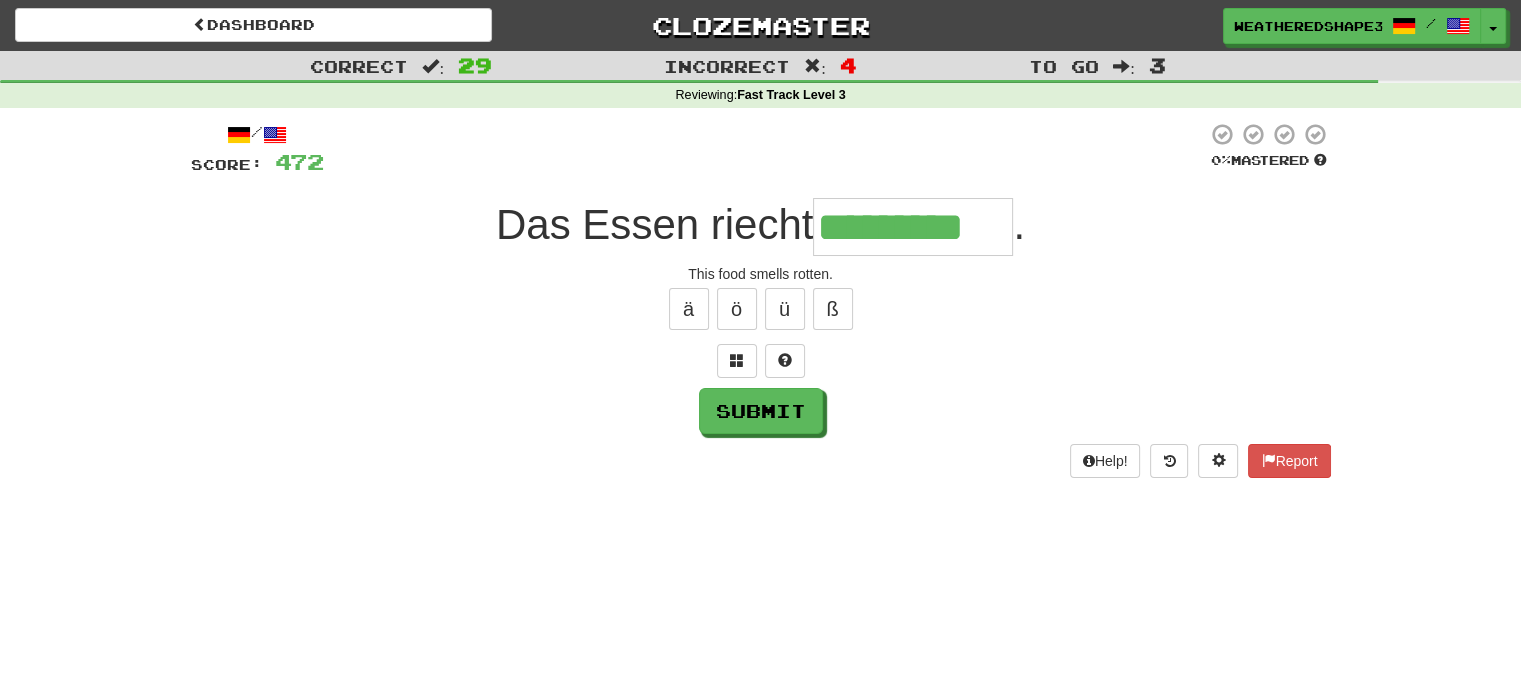 type on "*********" 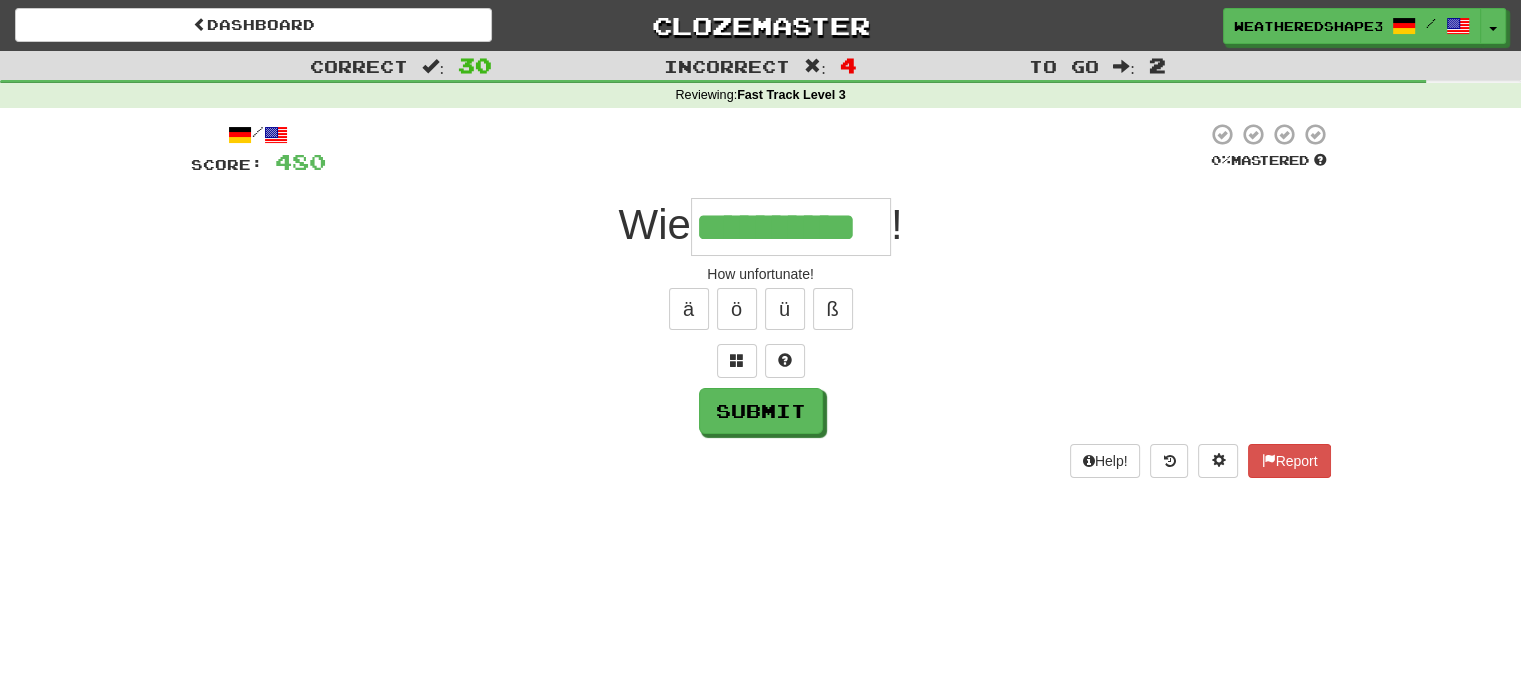 scroll, scrollTop: 0, scrollLeft: 24, axis: horizontal 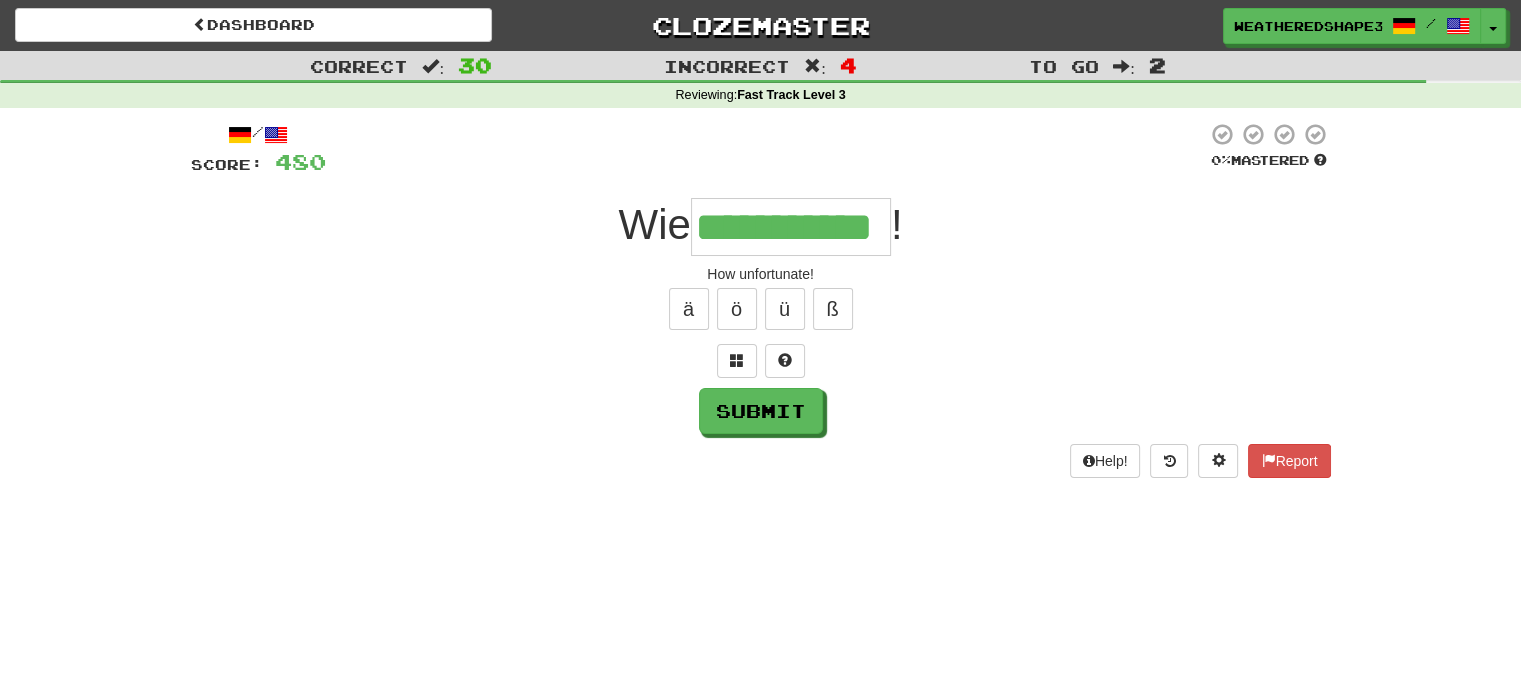 type on "**********" 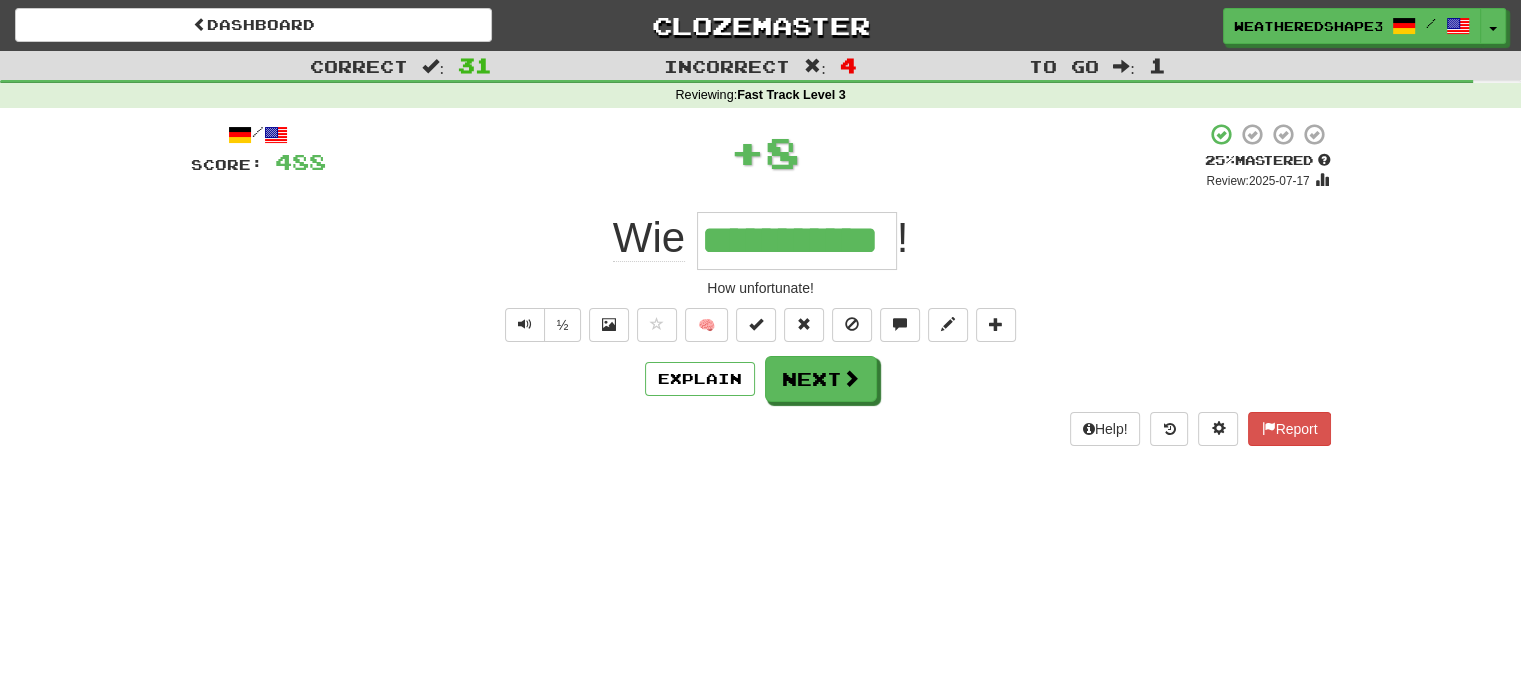 scroll, scrollTop: 0, scrollLeft: 0, axis: both 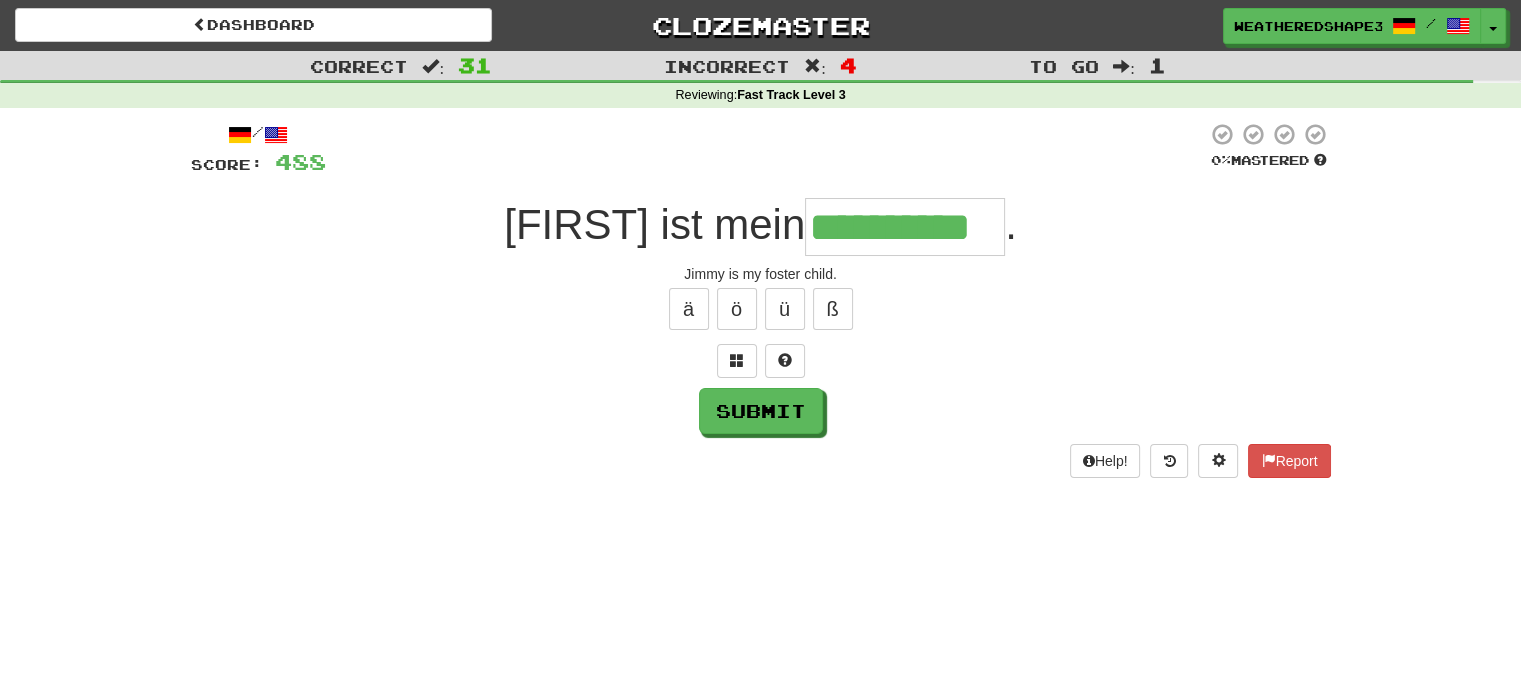 type on "**********" 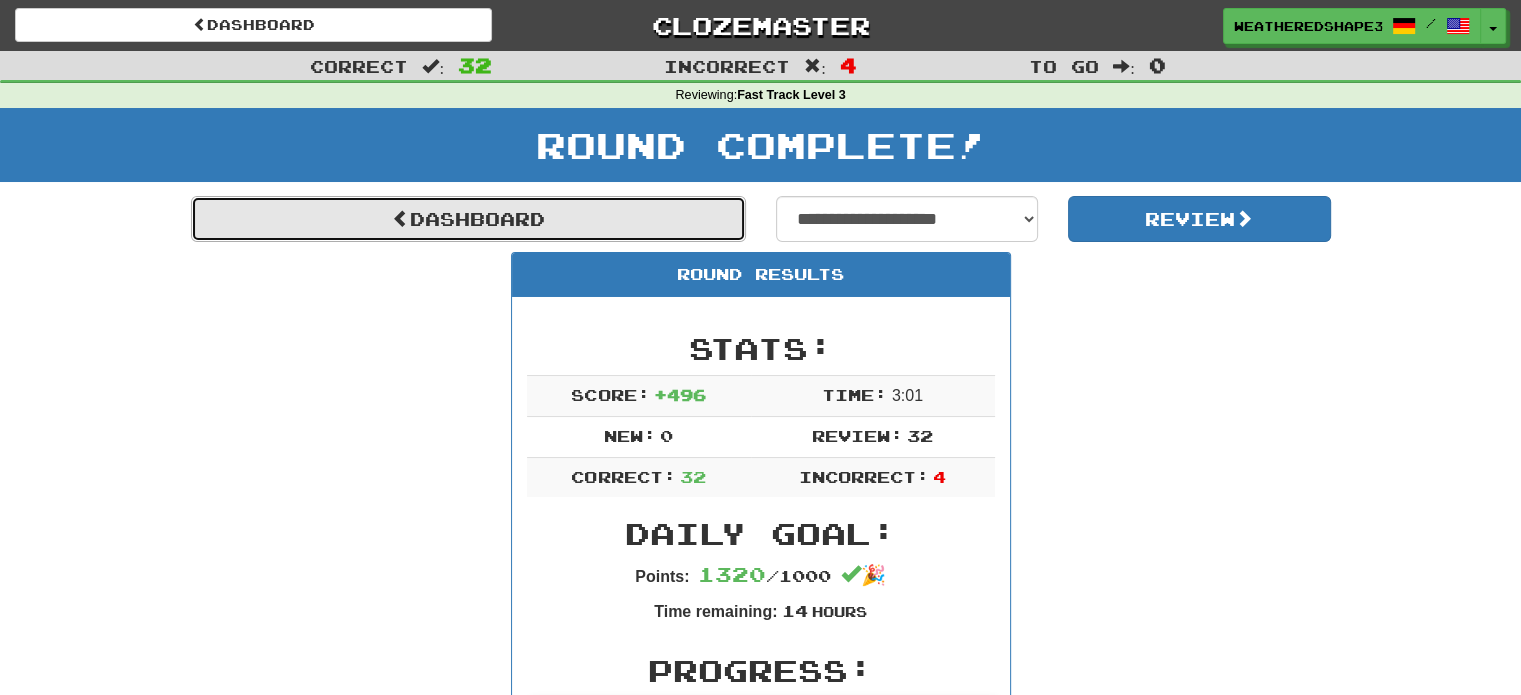 click on "Dashboard" at bounding box center (468, 219) 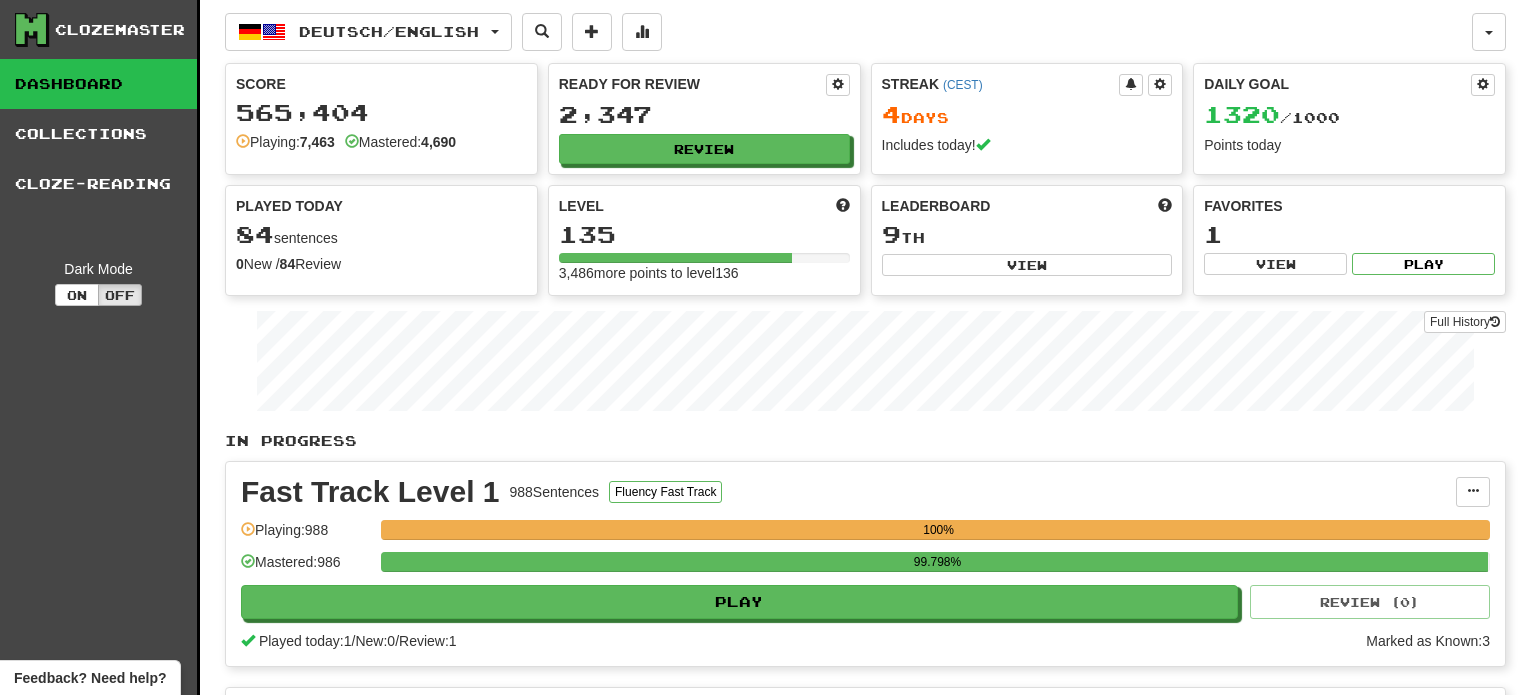 scroll, scrollTop: 0, scrollLeft: 0, axis: both 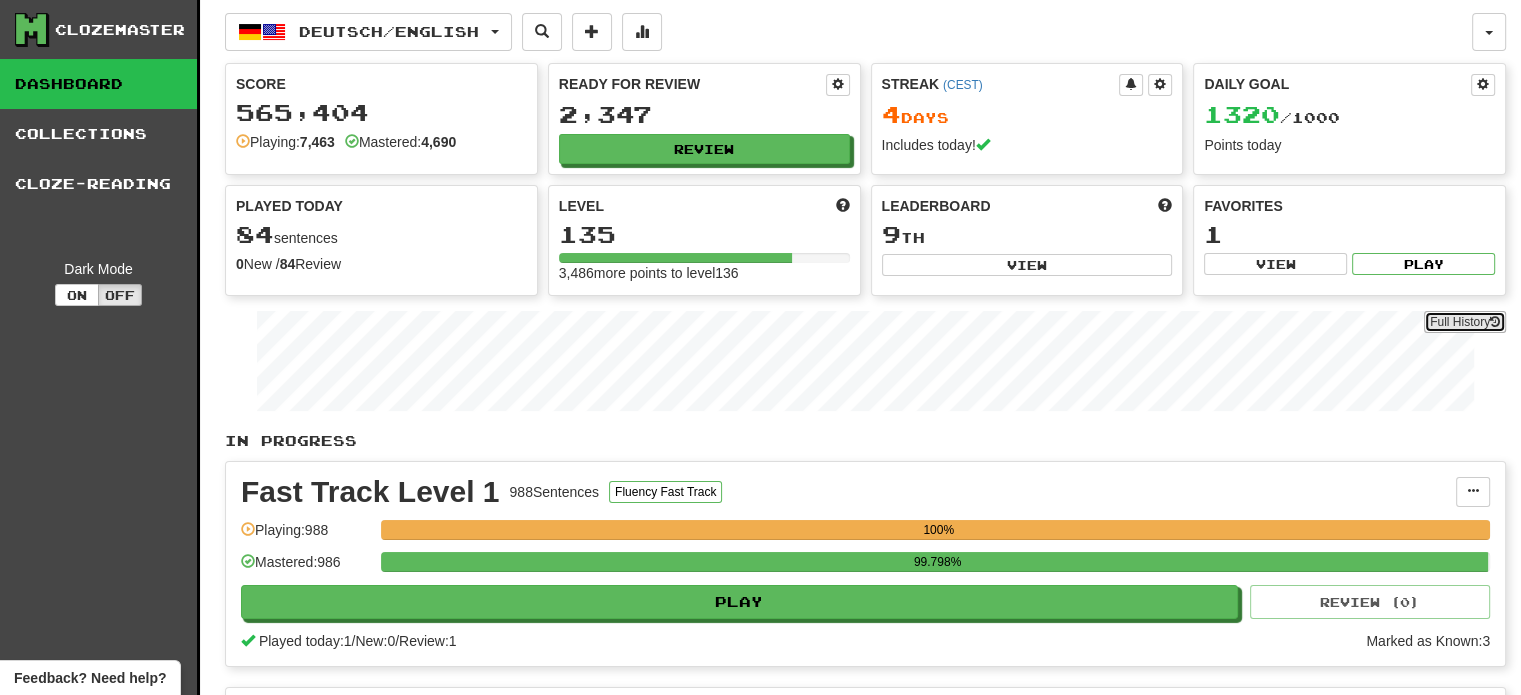 click on "Full History" at bounding box center (1465, 322) 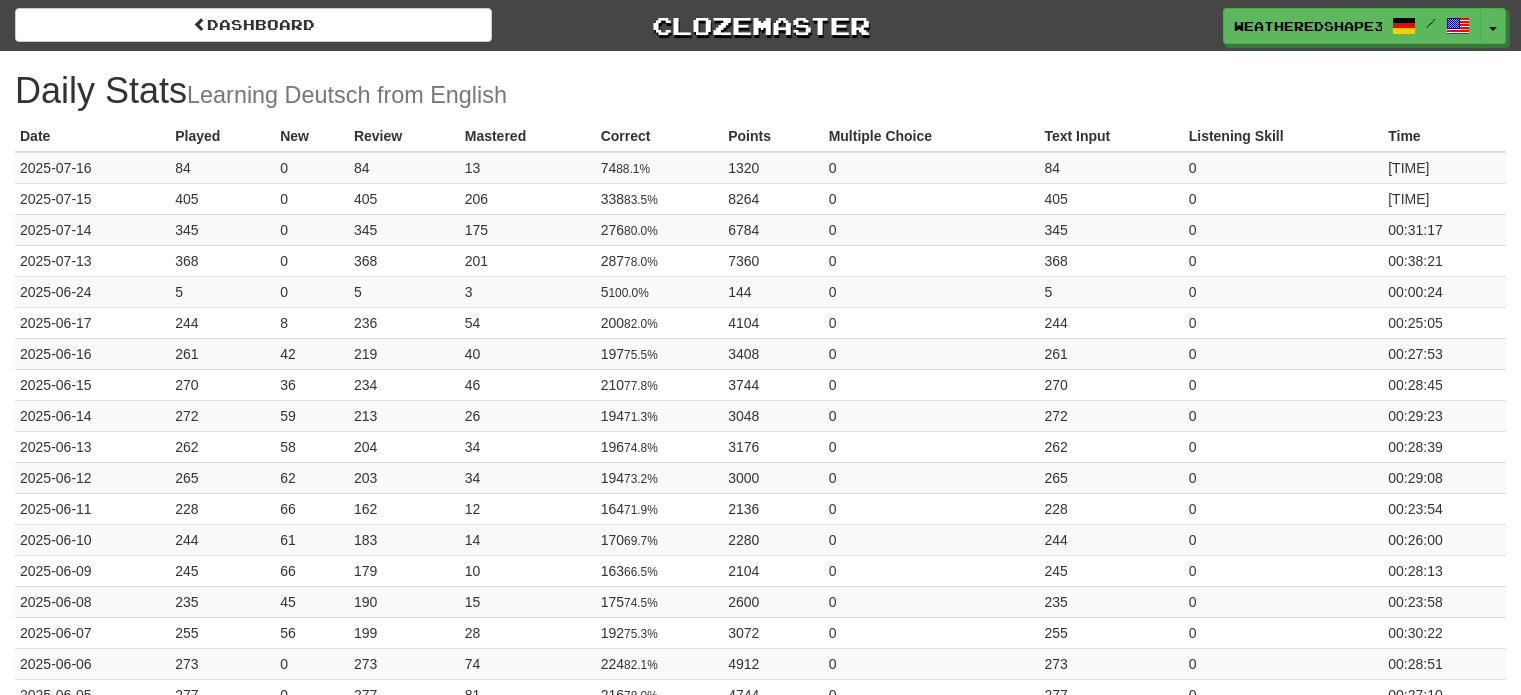 scroll, scrollTop: 0, scrollLeft: 0, axis: both 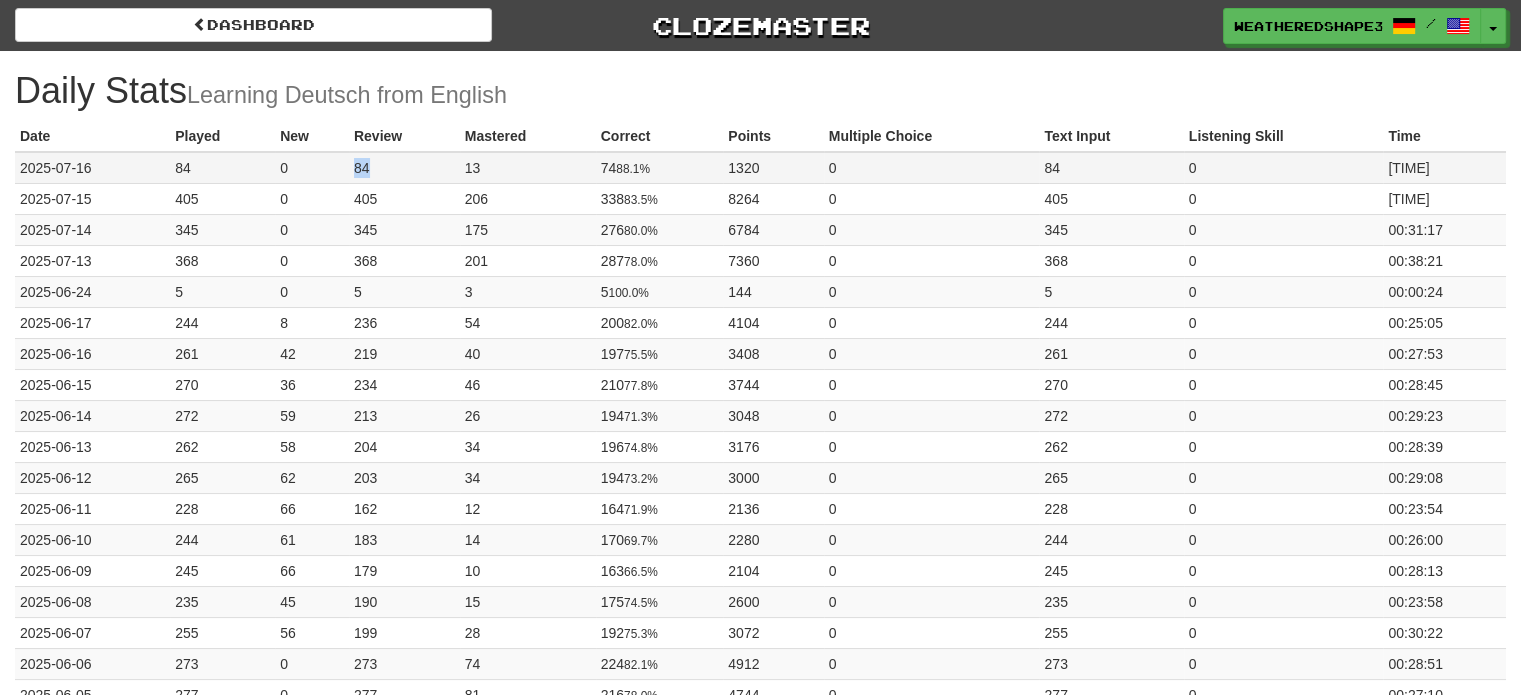 drag, startPoint x: 372, startPoint y: 172, endPoint x: 351, endPoint y: 172, distance: 21 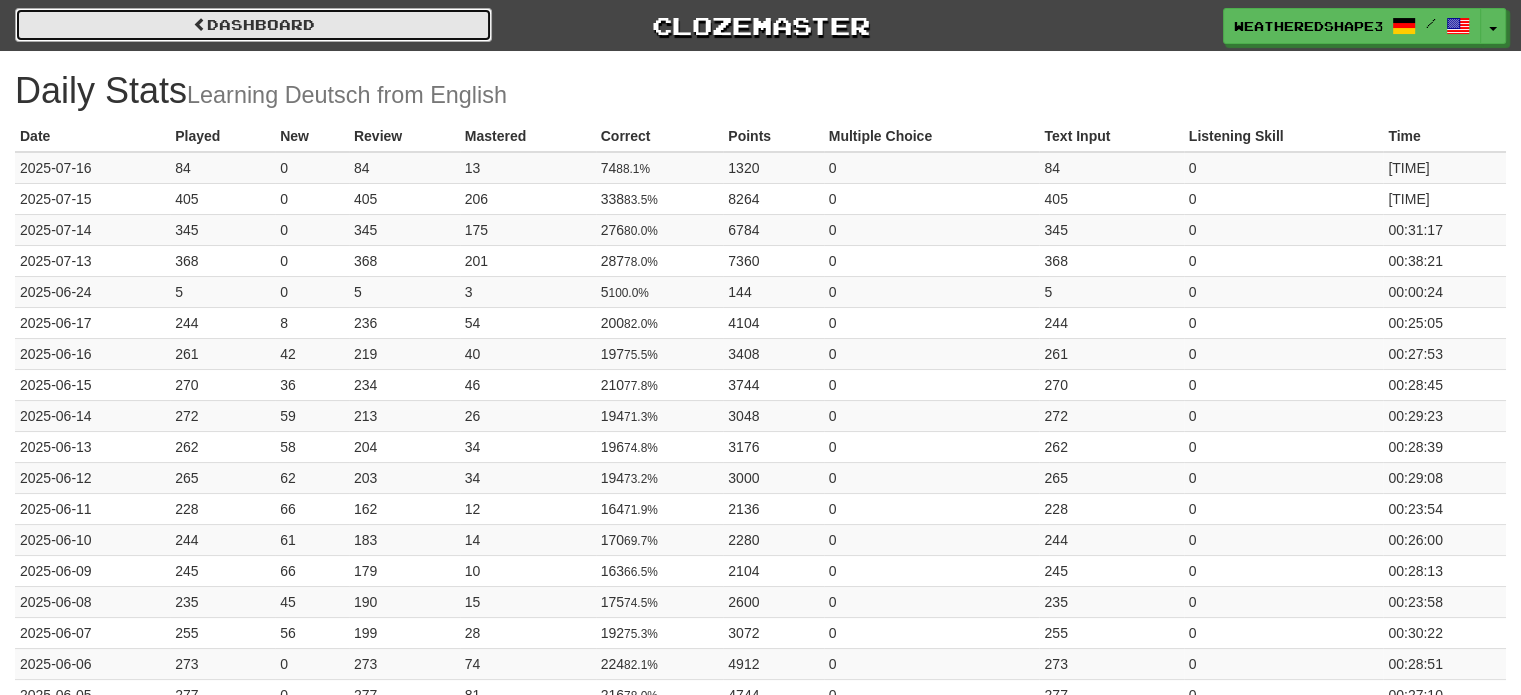 click on "Dashboard" at bounding box center [253, 25] 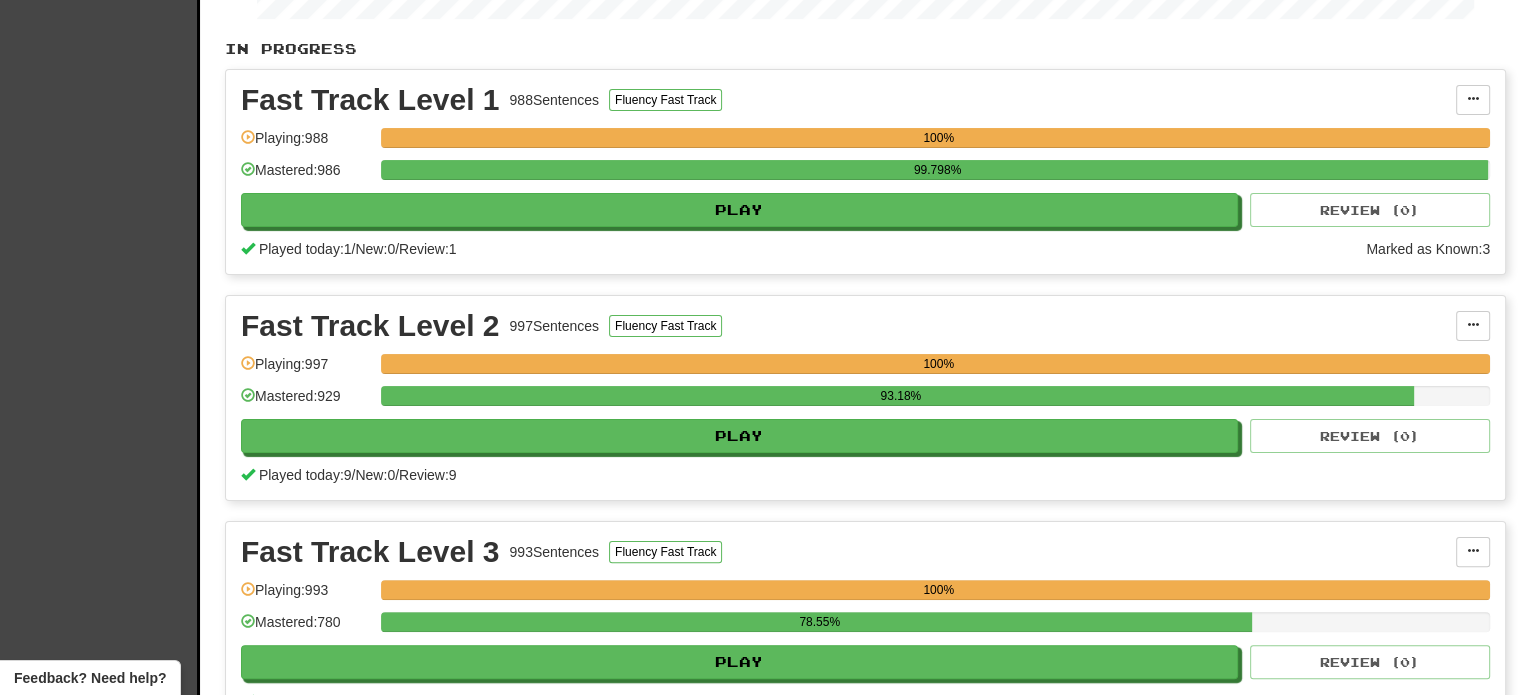 scroll, scrollTop: 500, scrollLeft: 0, axis: vertical 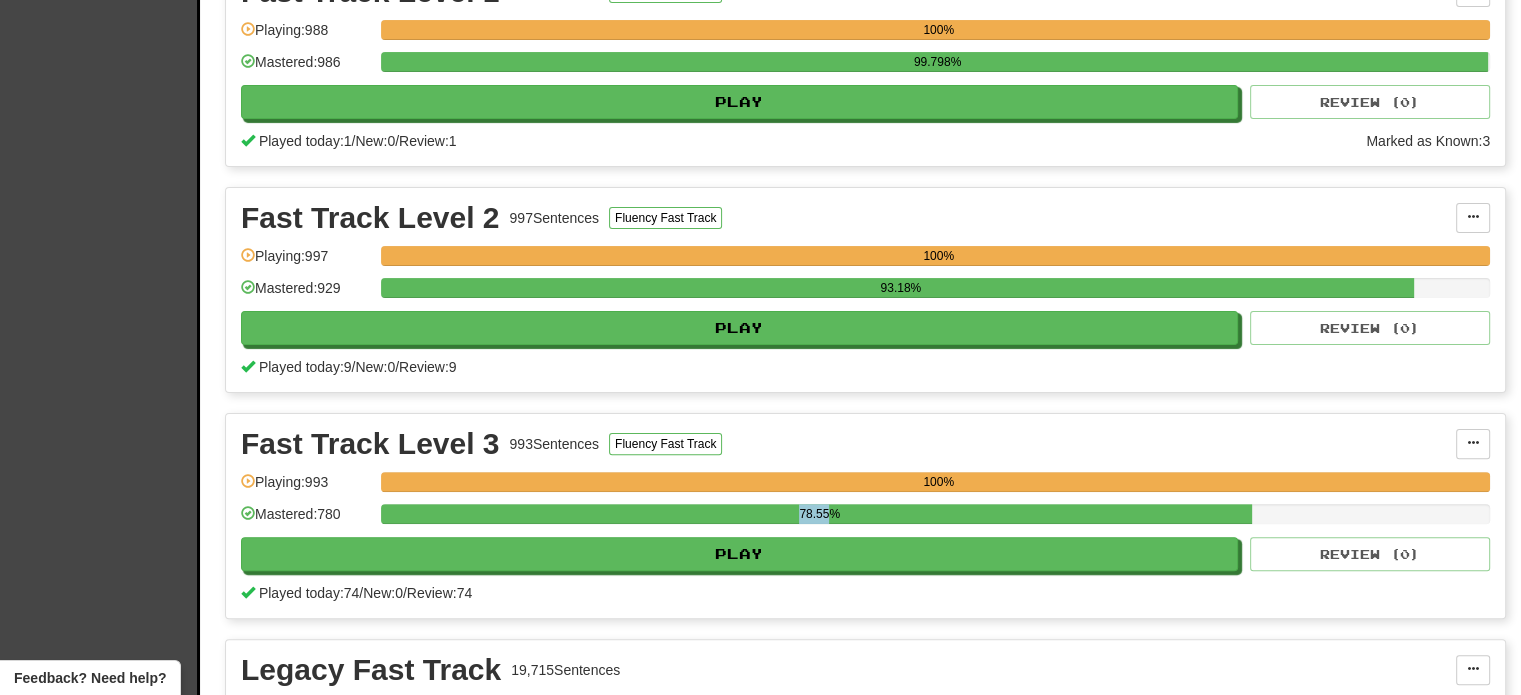 drag, startPoint x: 828, startPoint y: 501, endPoint x: 799, endPoint y: 501, distance: 29 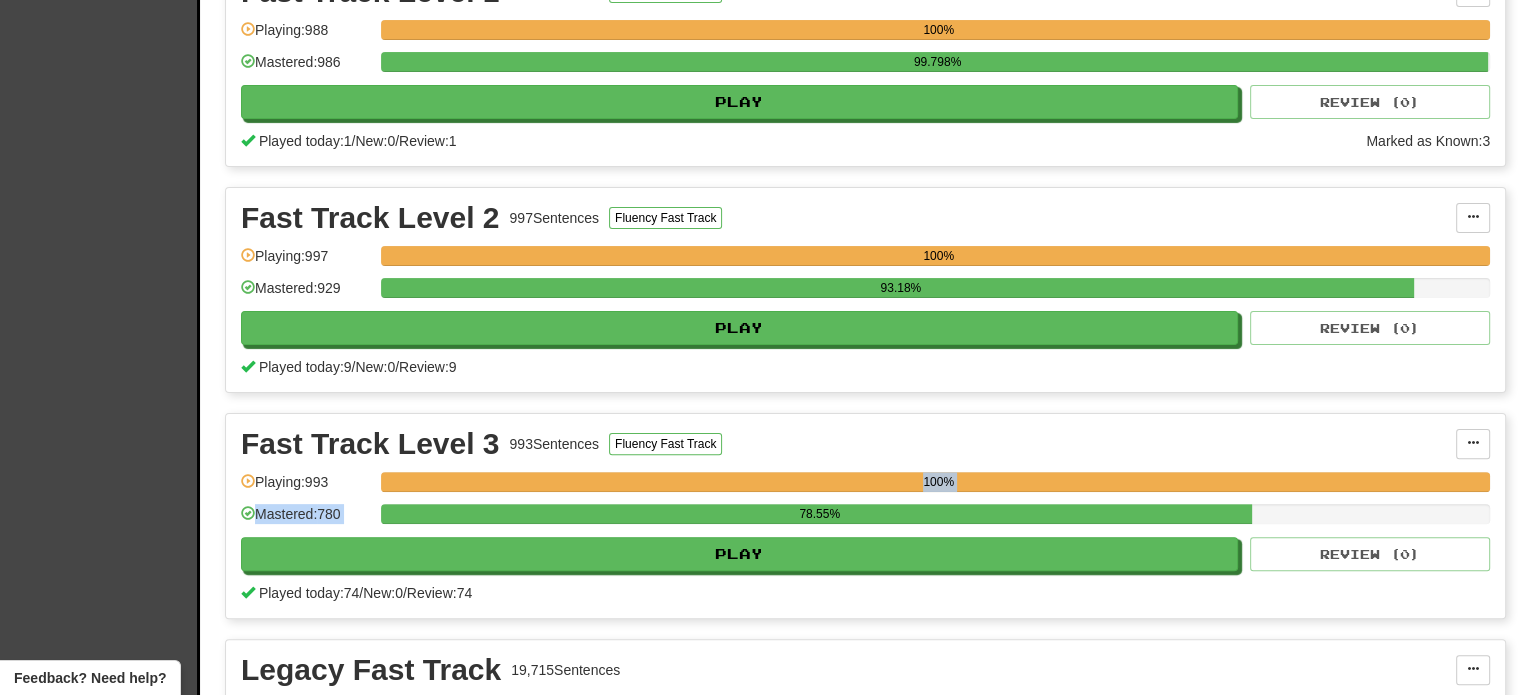 drag, startPoint x: 794, startPoint y: 501, endPoint x: 876, endPoint y: 496, distance: 82.1523 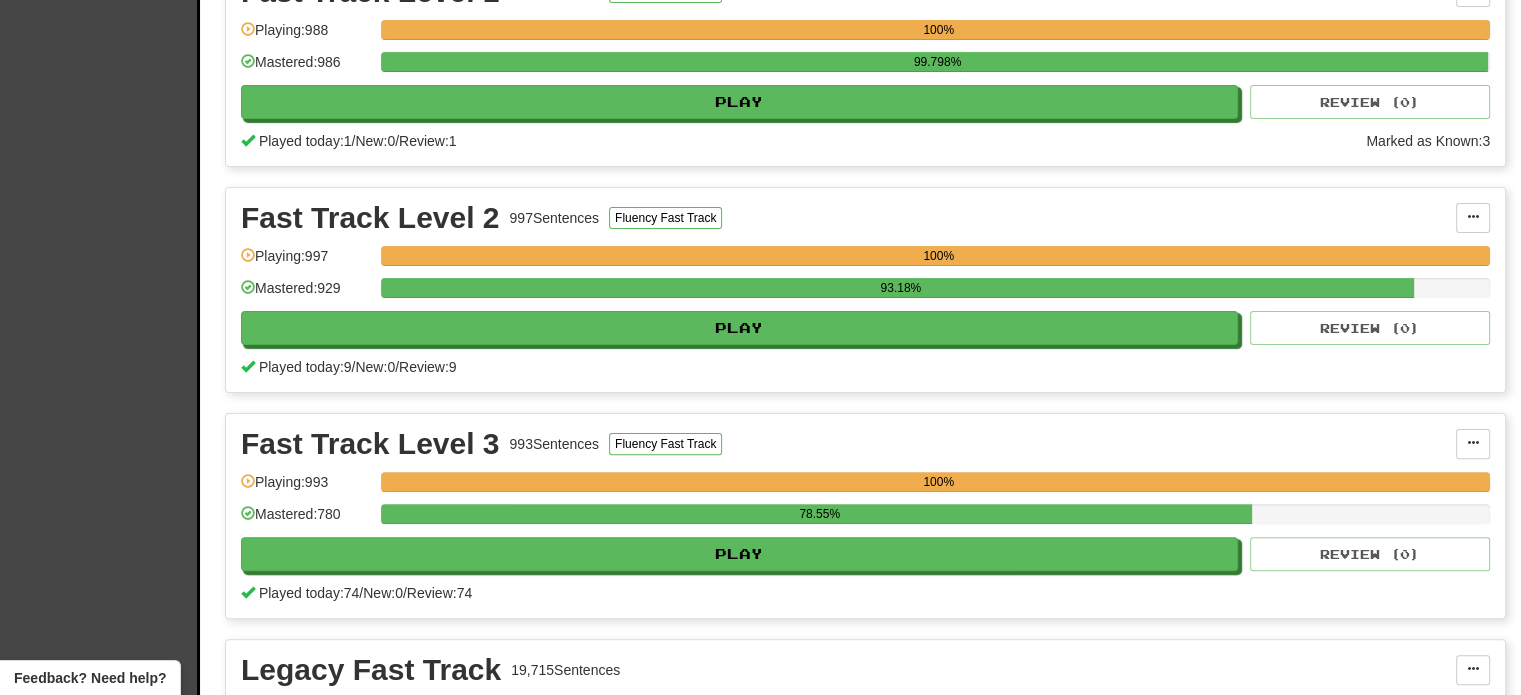 click on "100%" at bounding box center (935, 488) 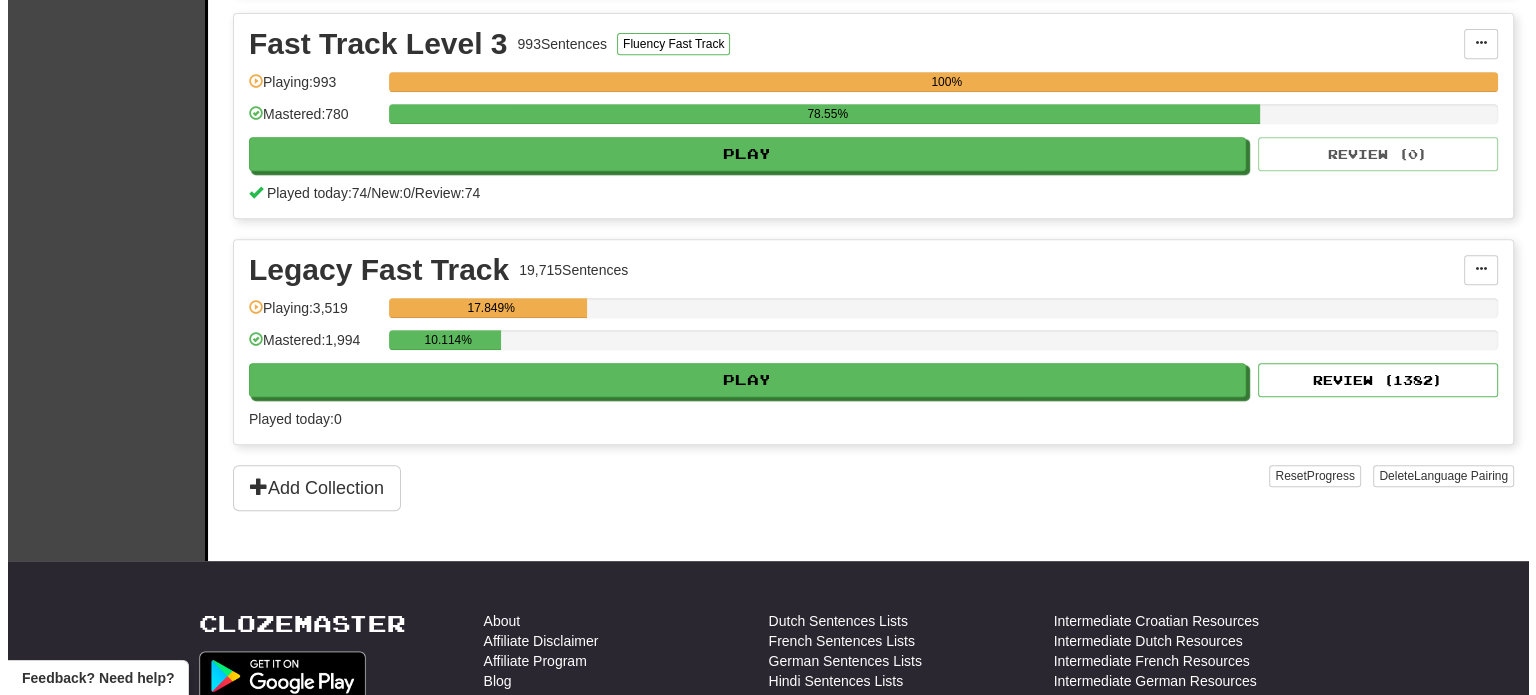 scroll, scrollTop: 700, scrollLeft: 0, axis: vertical 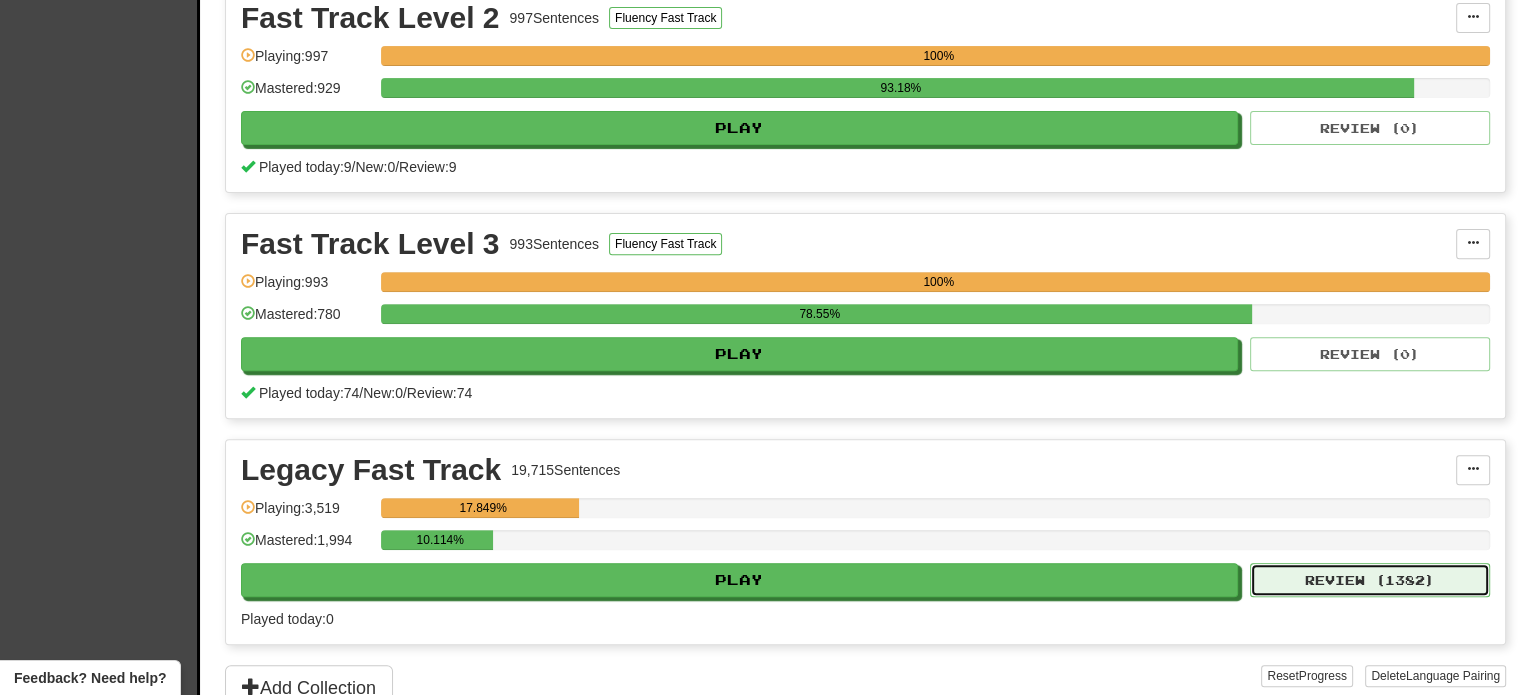 click on "Review ( 1382 )" at bounding box center (1370, 580) 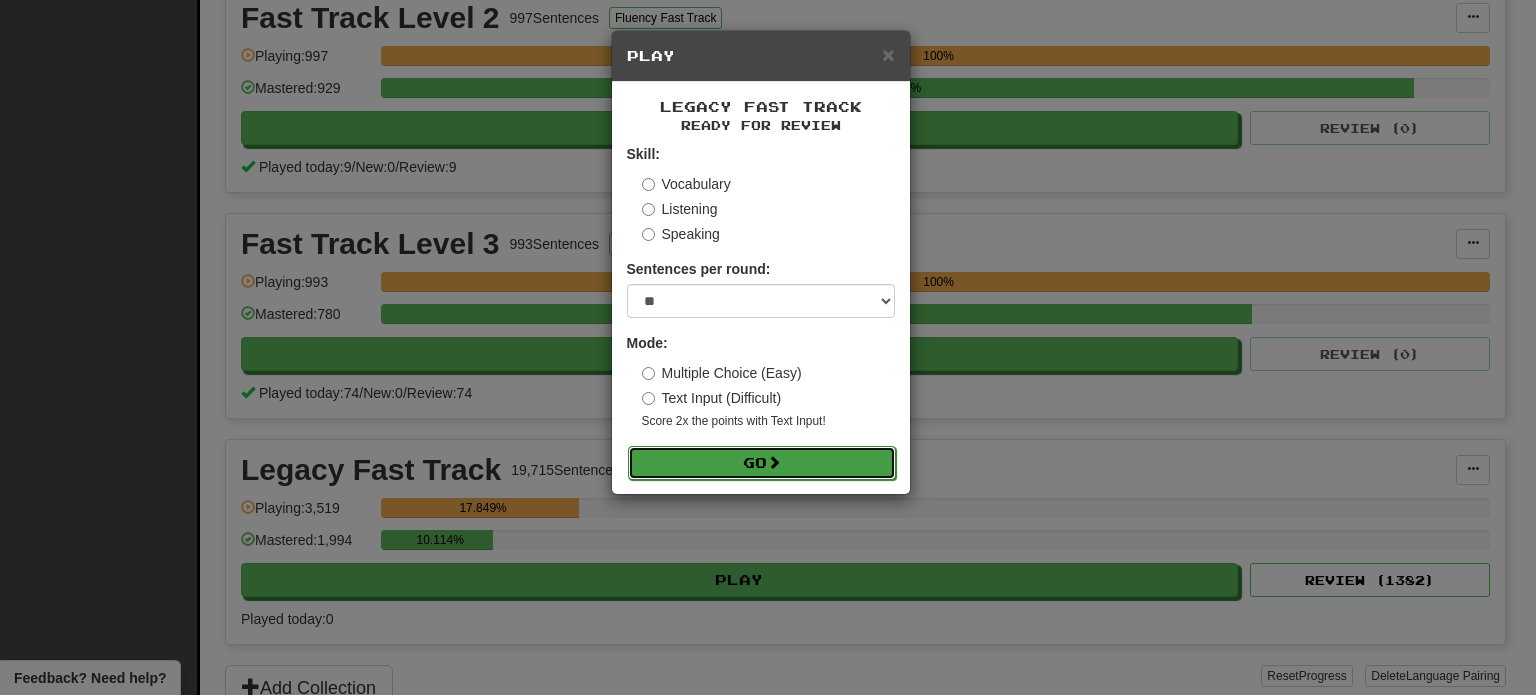click on "Go" at bounding box center (762, 463) 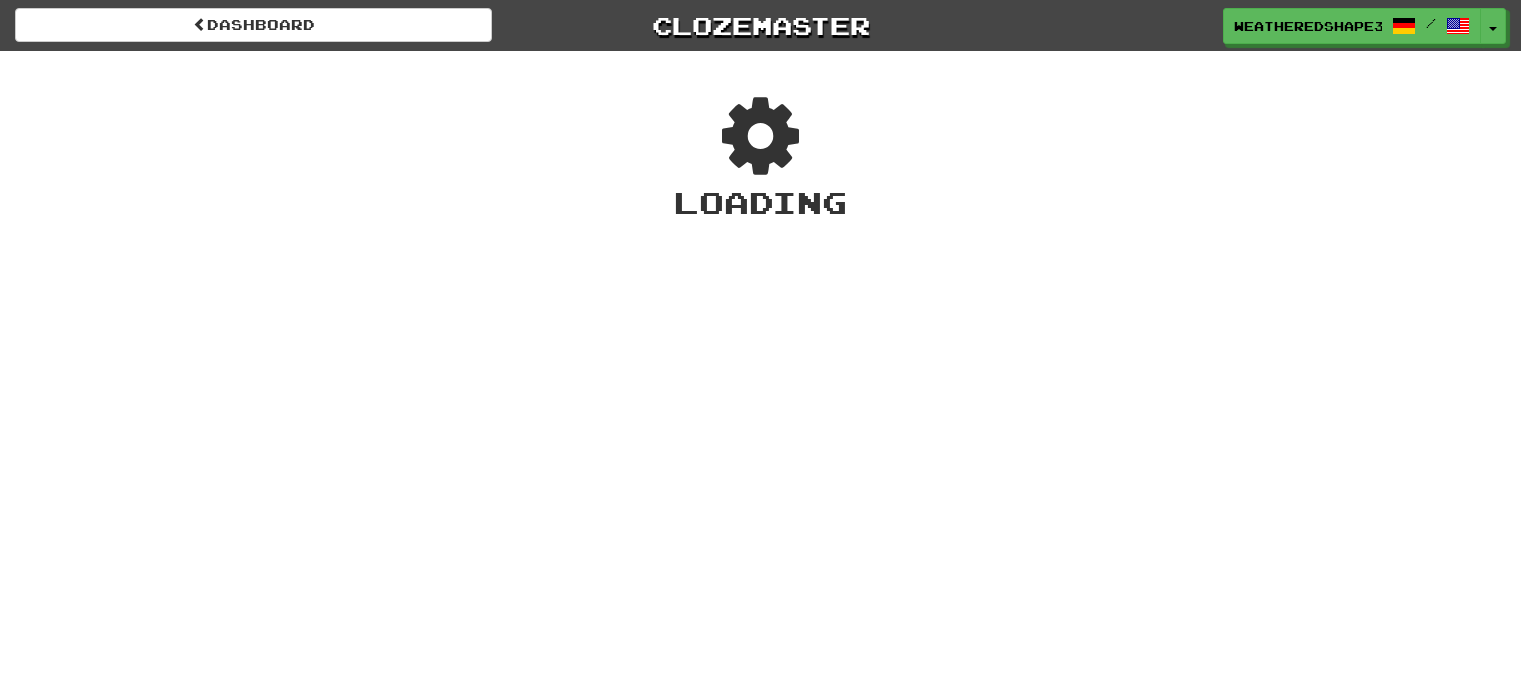 scroll, scrollTop: 0, scrollLeft: 0, axis: both 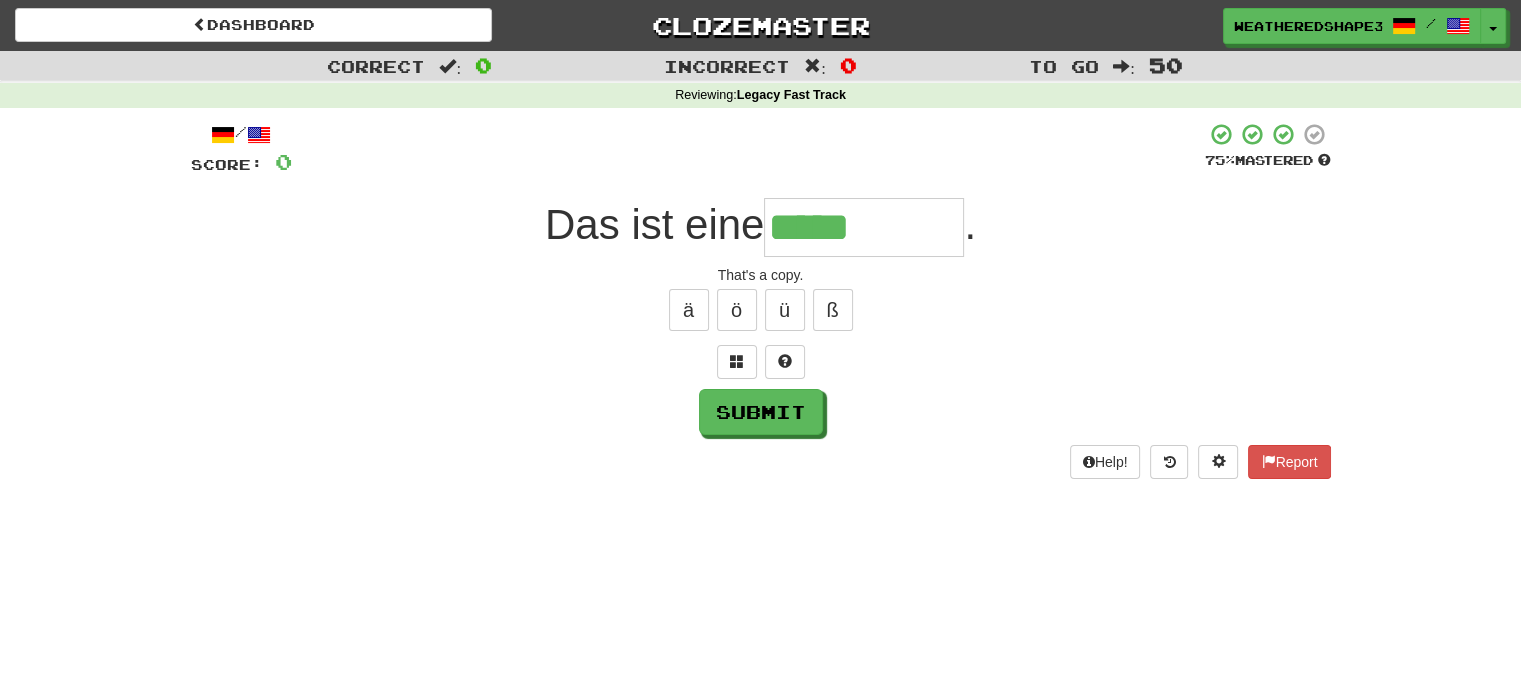 type on "*****" 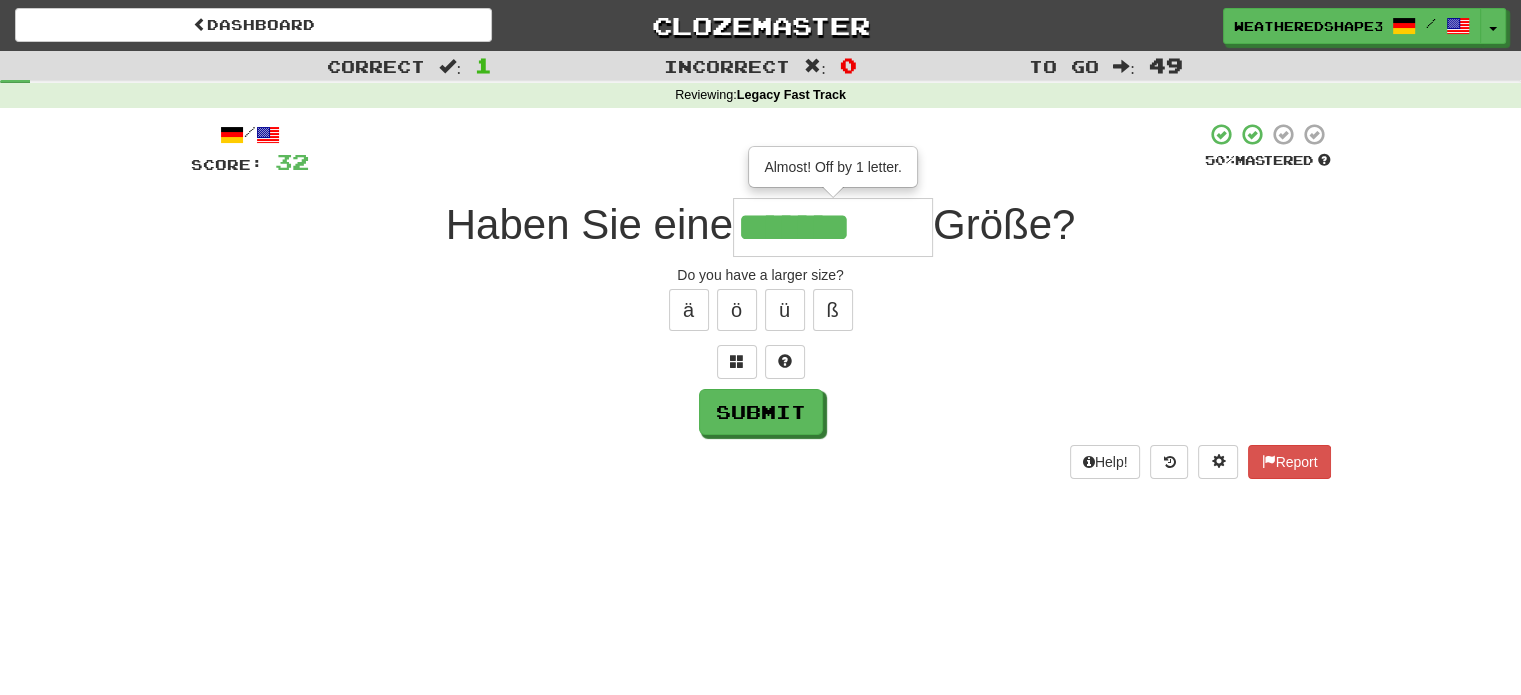 type on "*******" 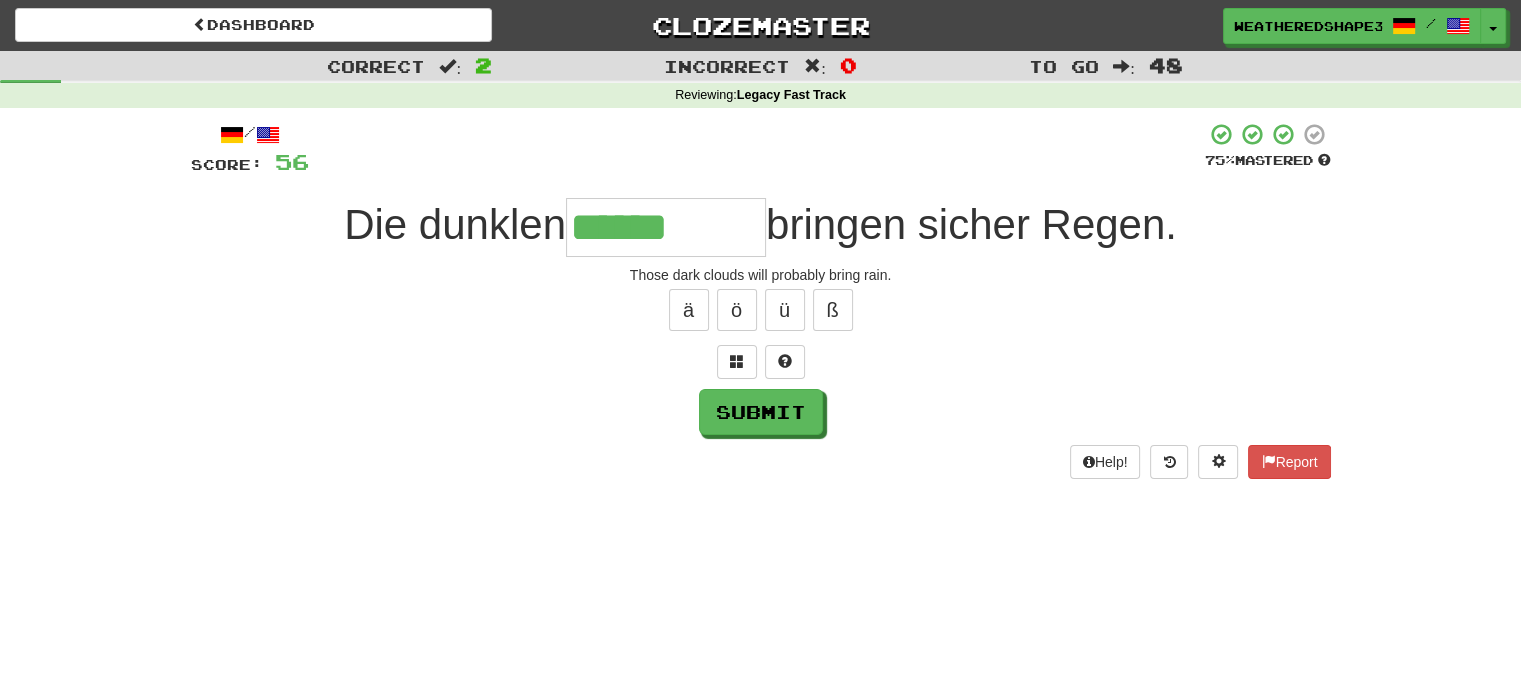 type on "******" 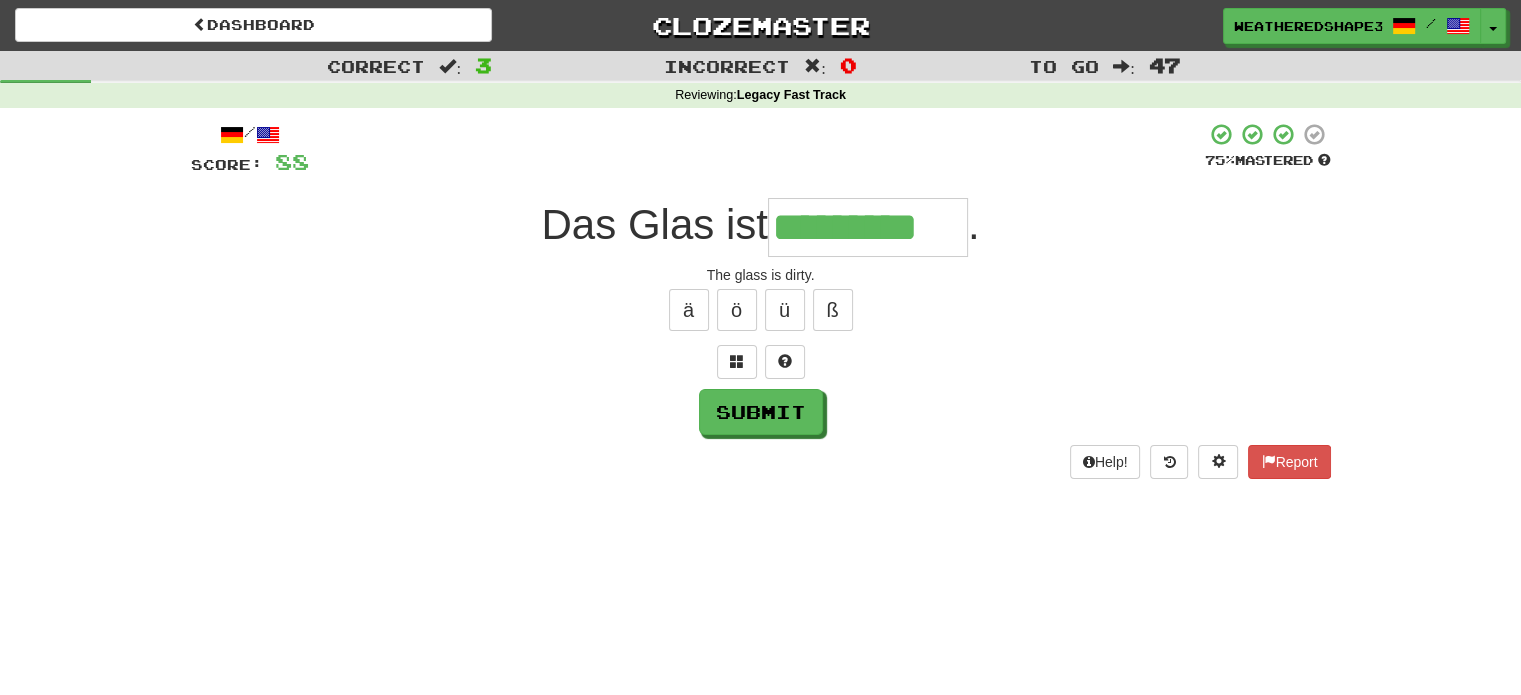 type on "*********" 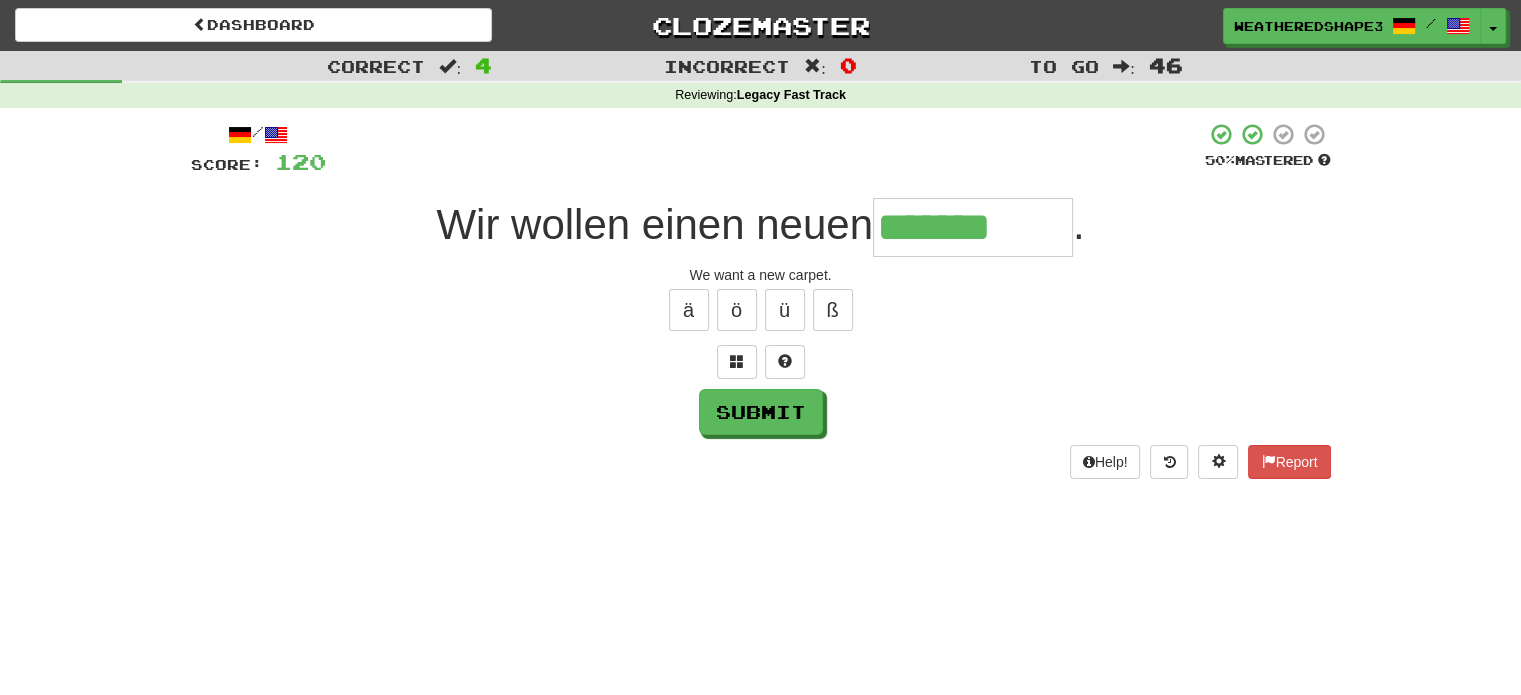 type on "*******" 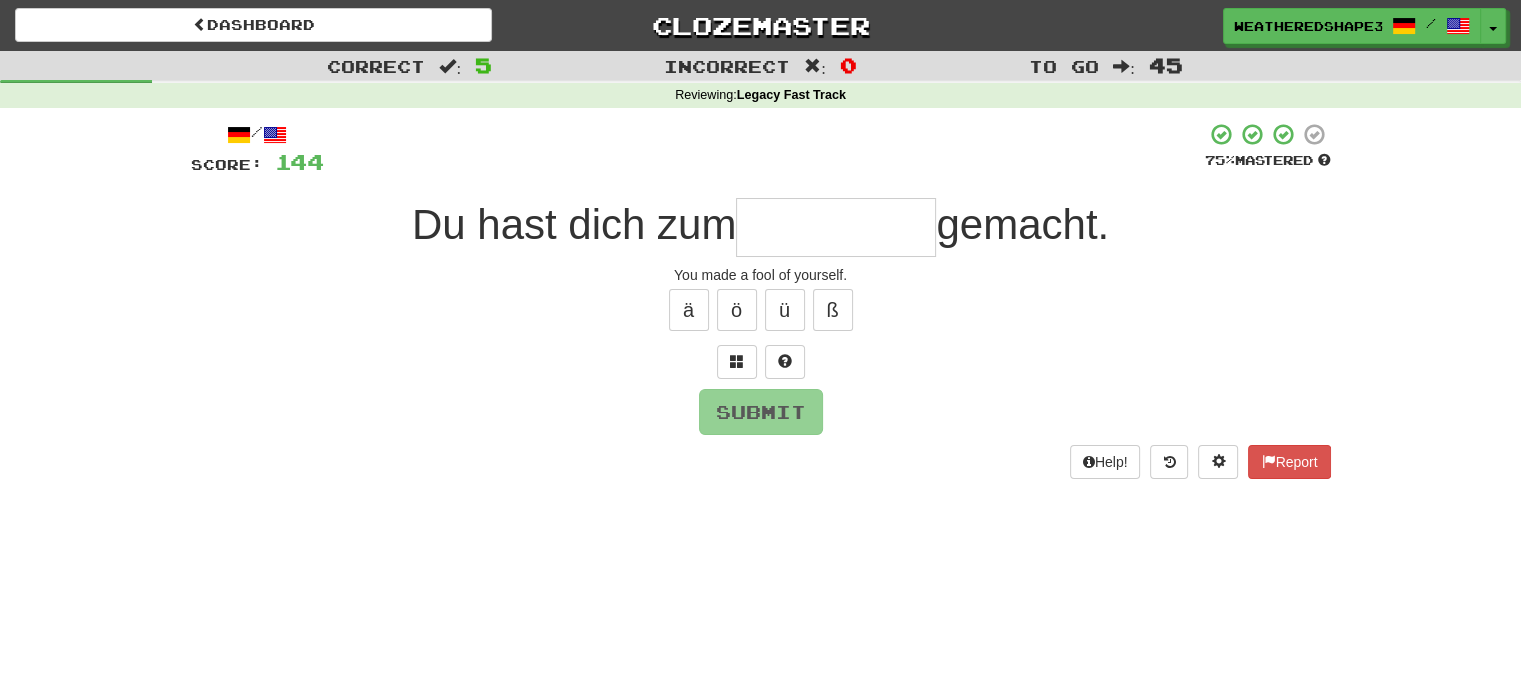 type on "*" 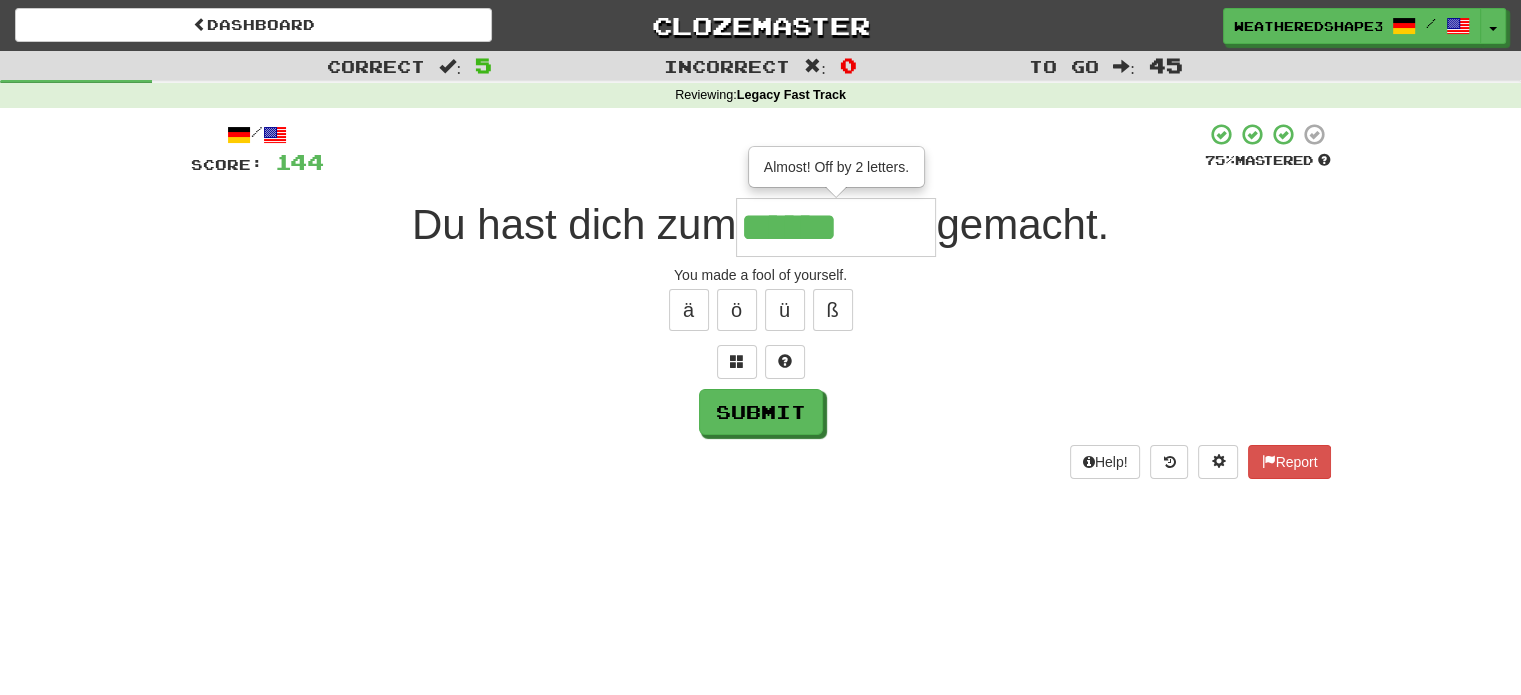 type on "******" 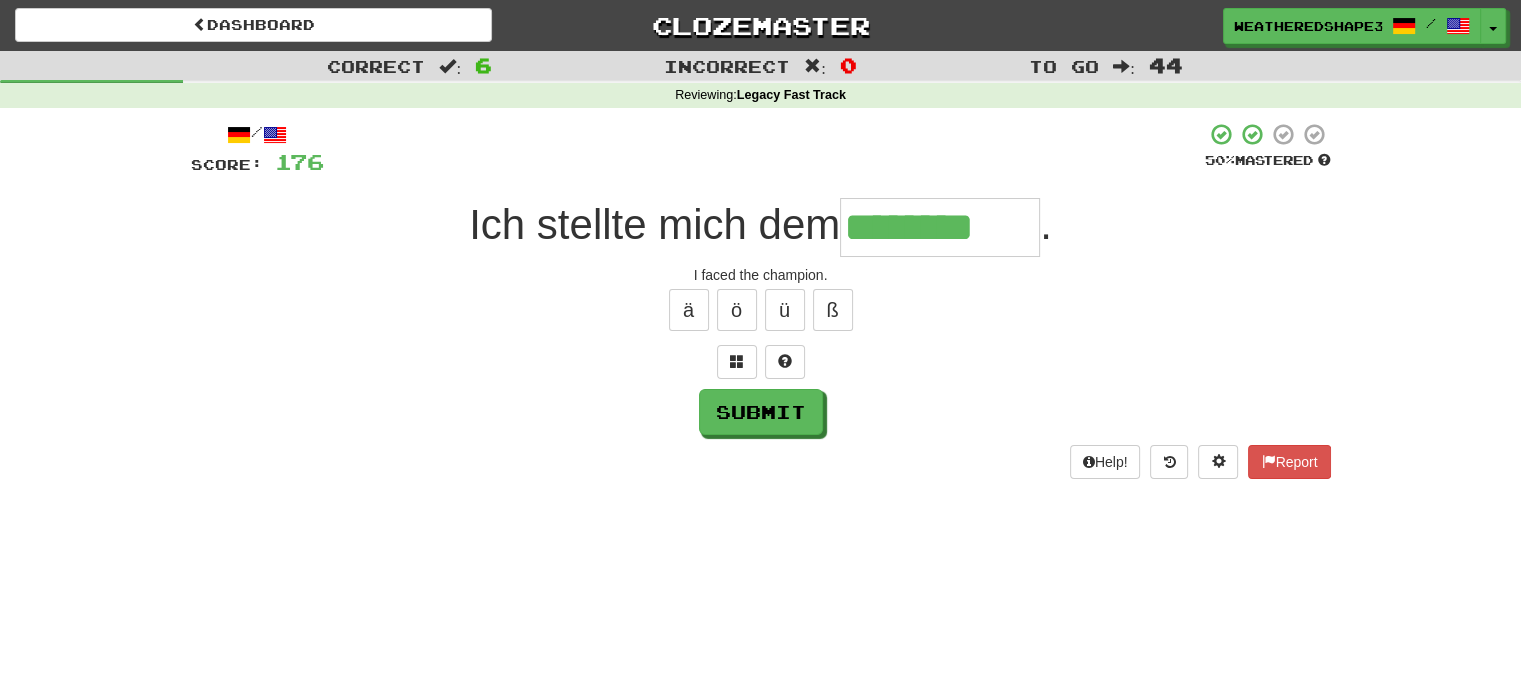 type on "********" 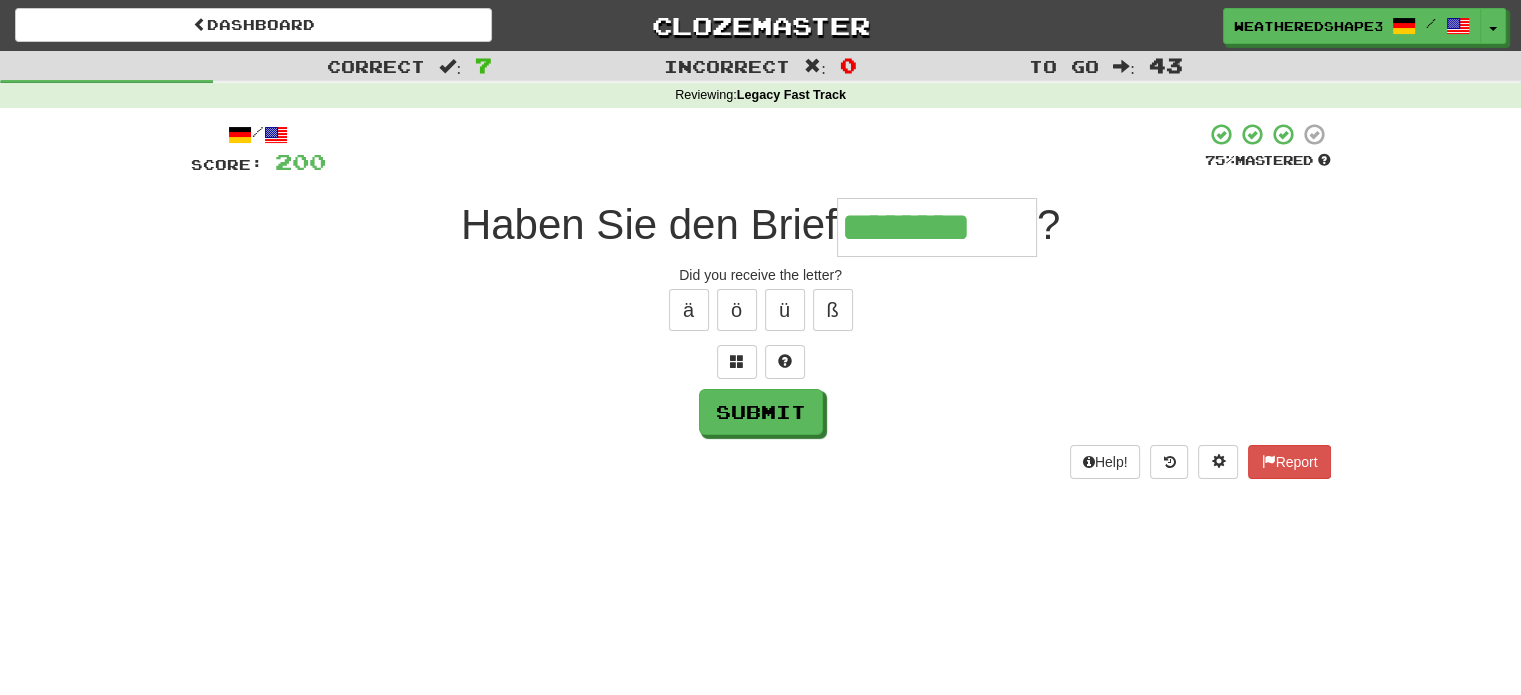type on "********" 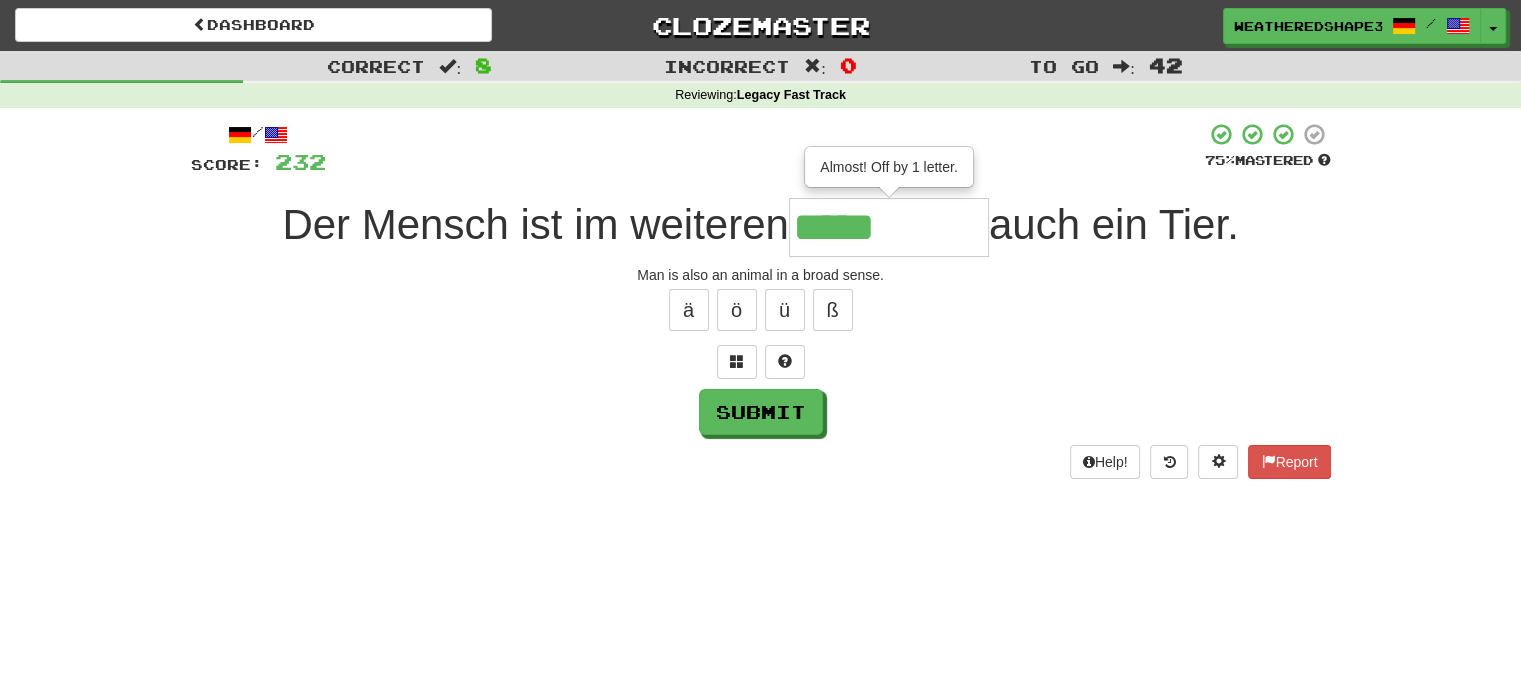 type on "*****" 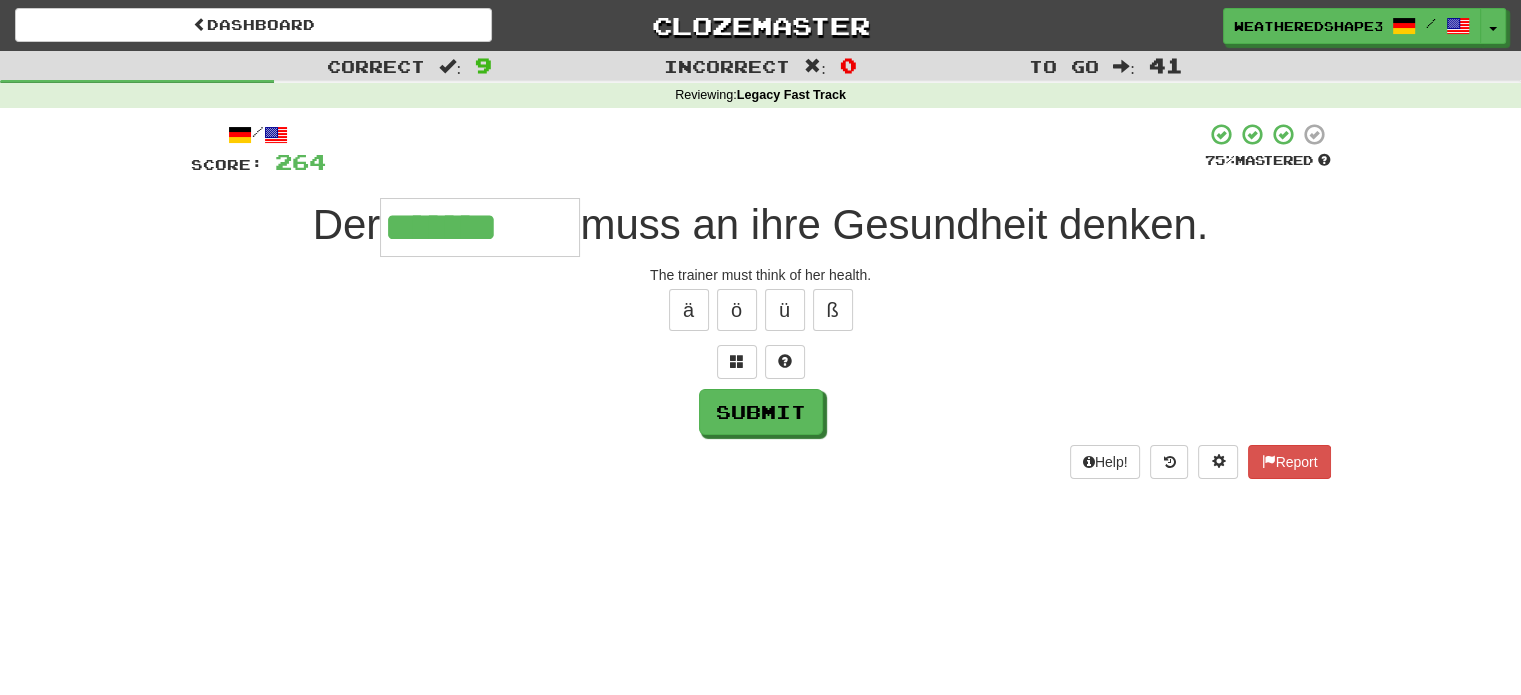 type on "*******" 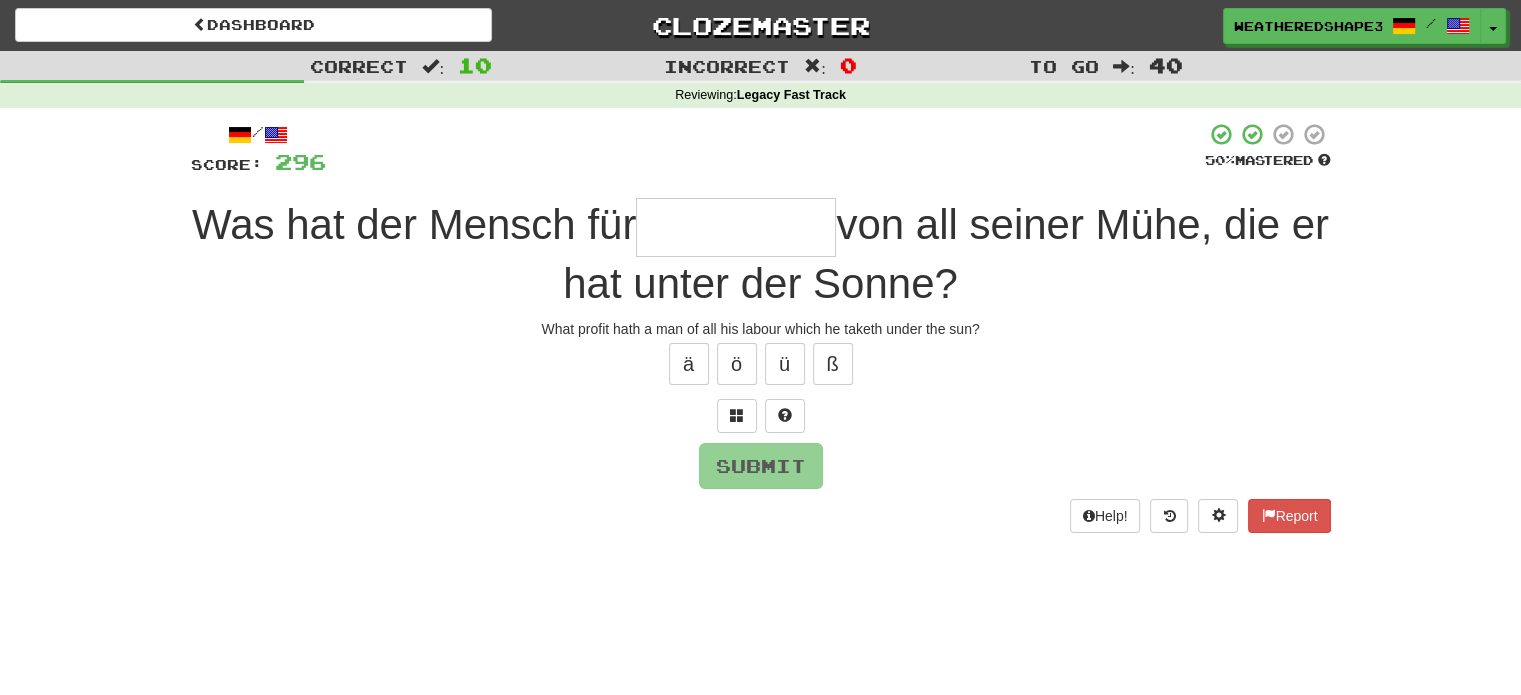 type on "*" 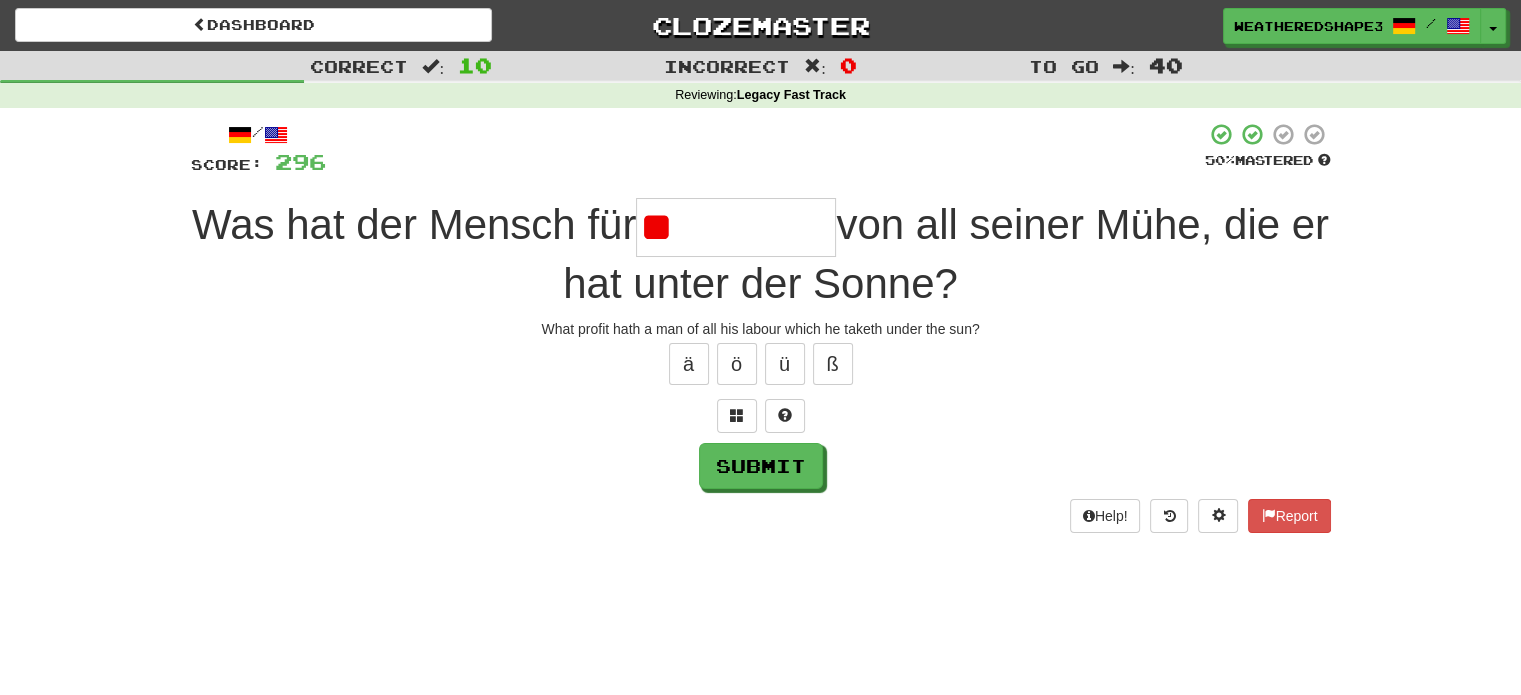 type on "*" 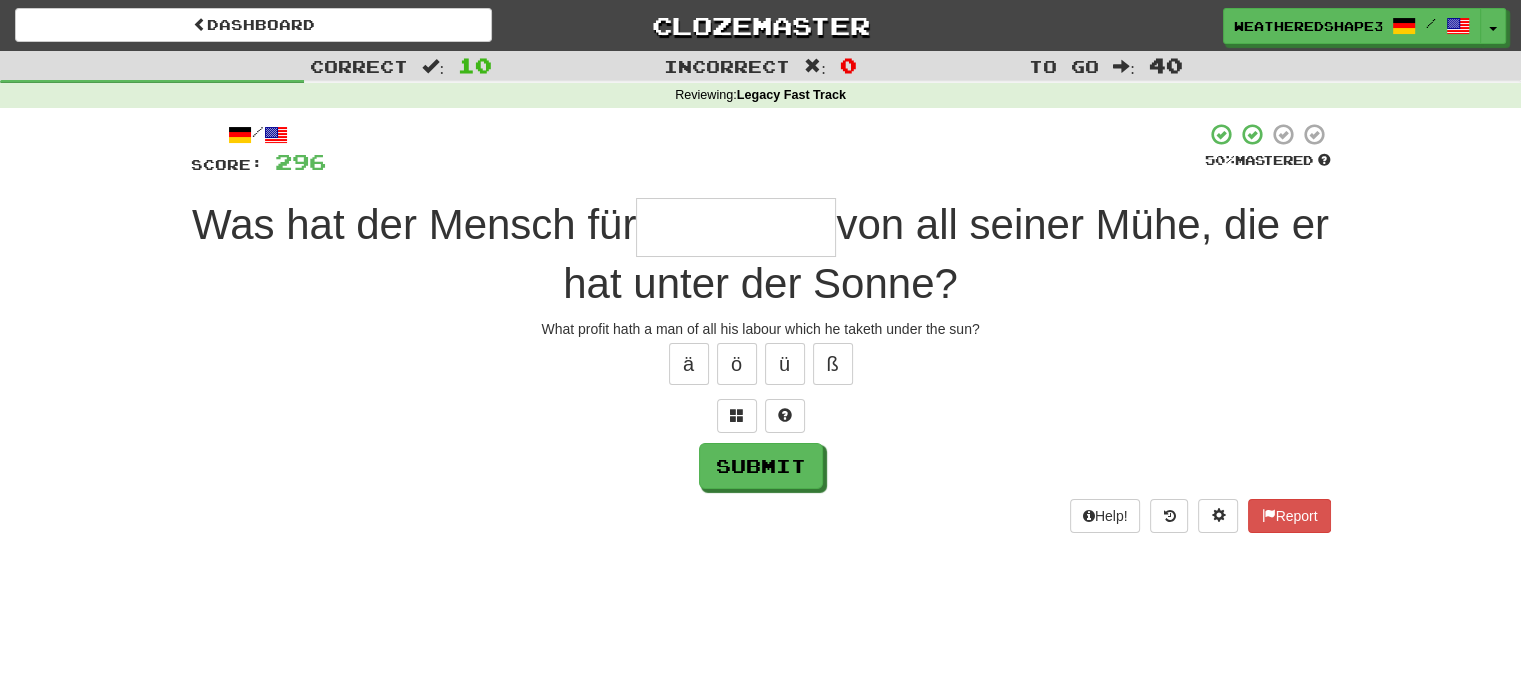 type on "*" 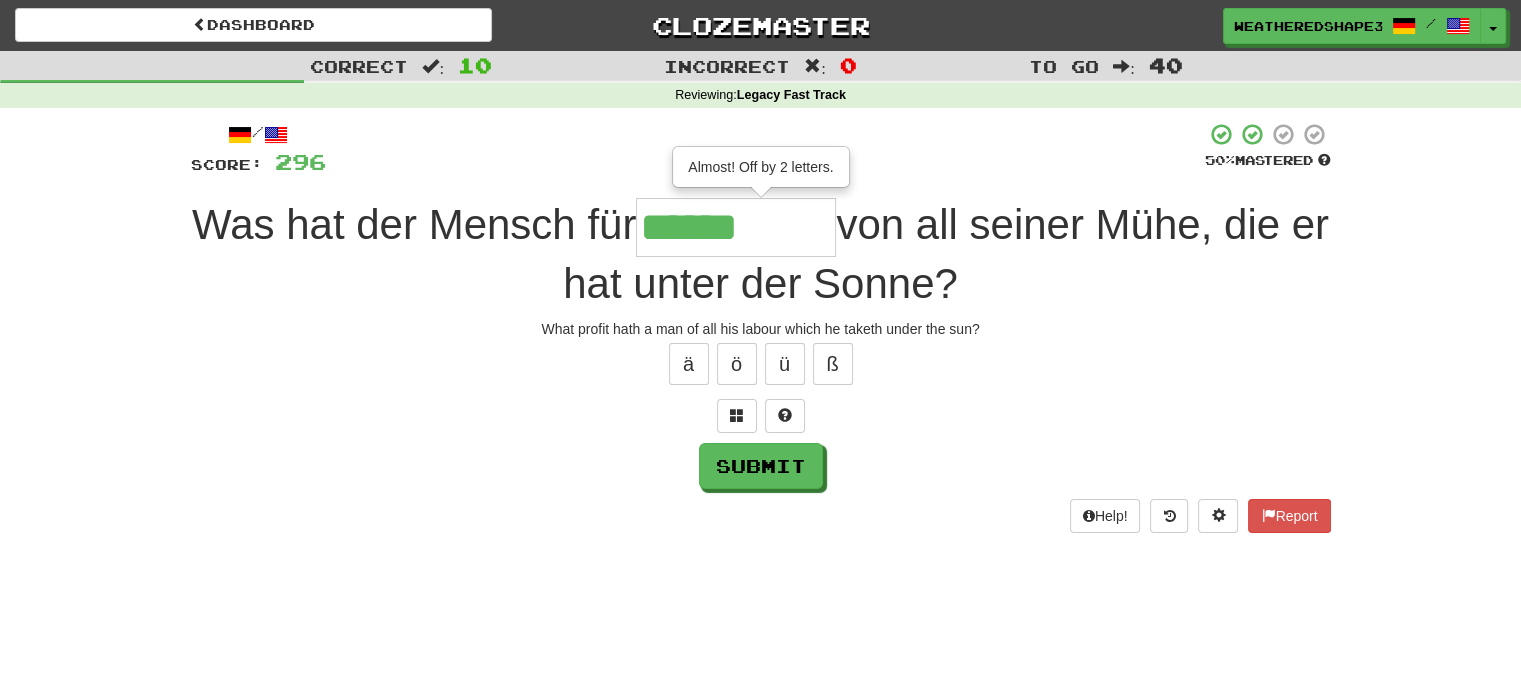 type on "******" 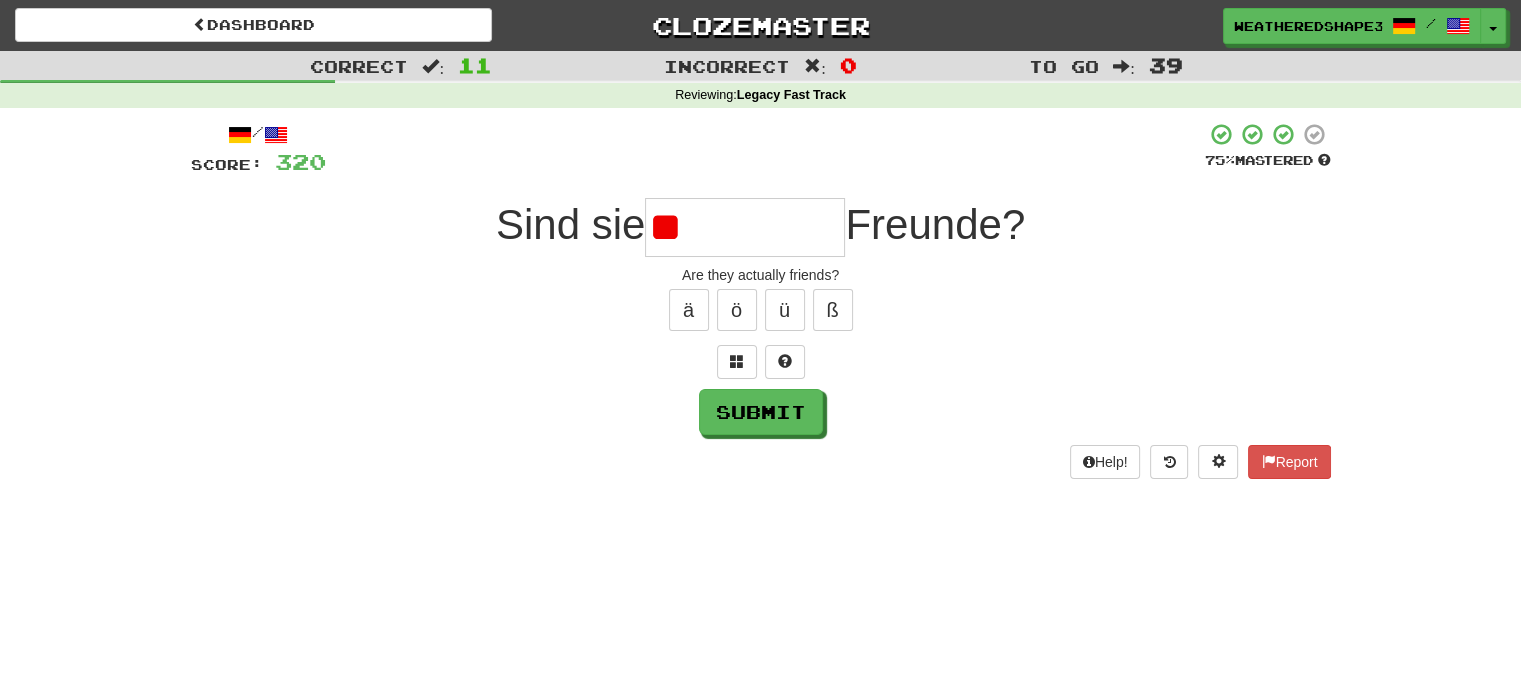 type on "*" 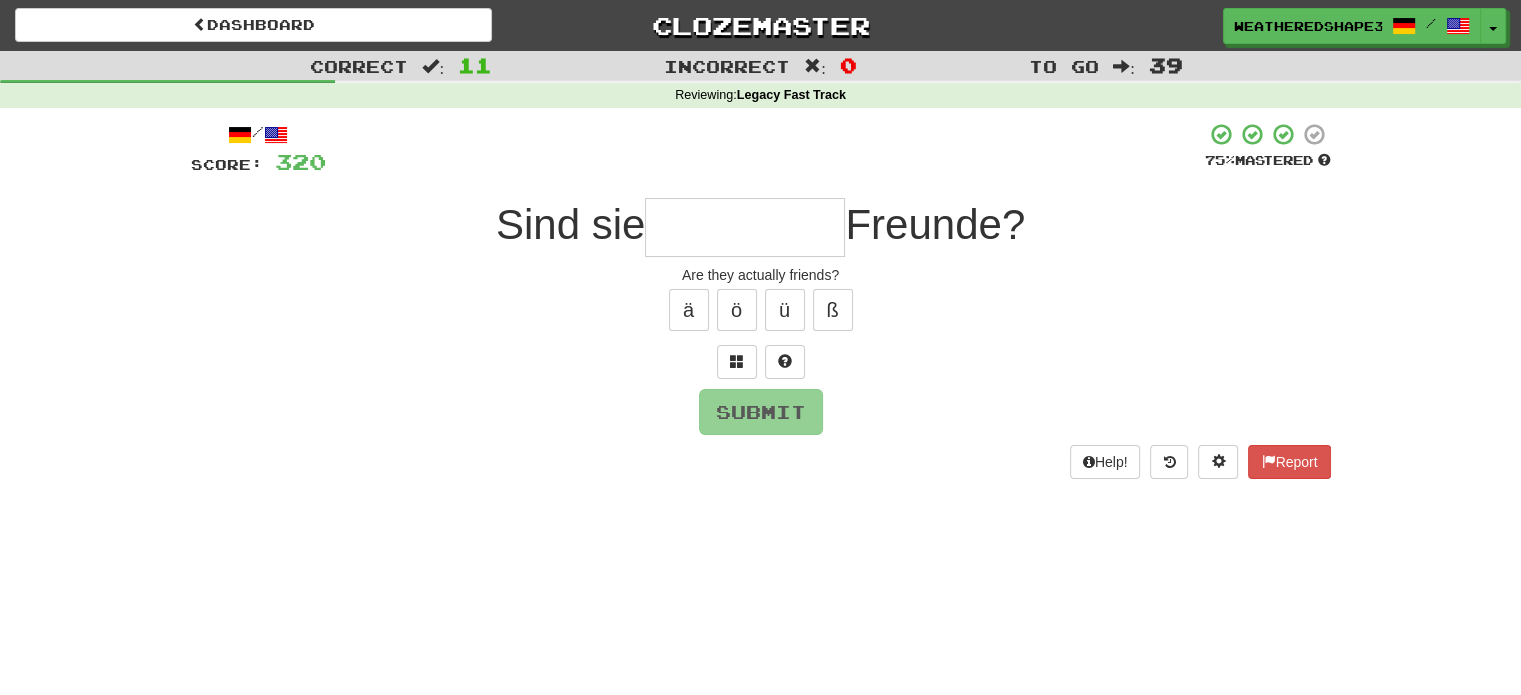 type on "*" 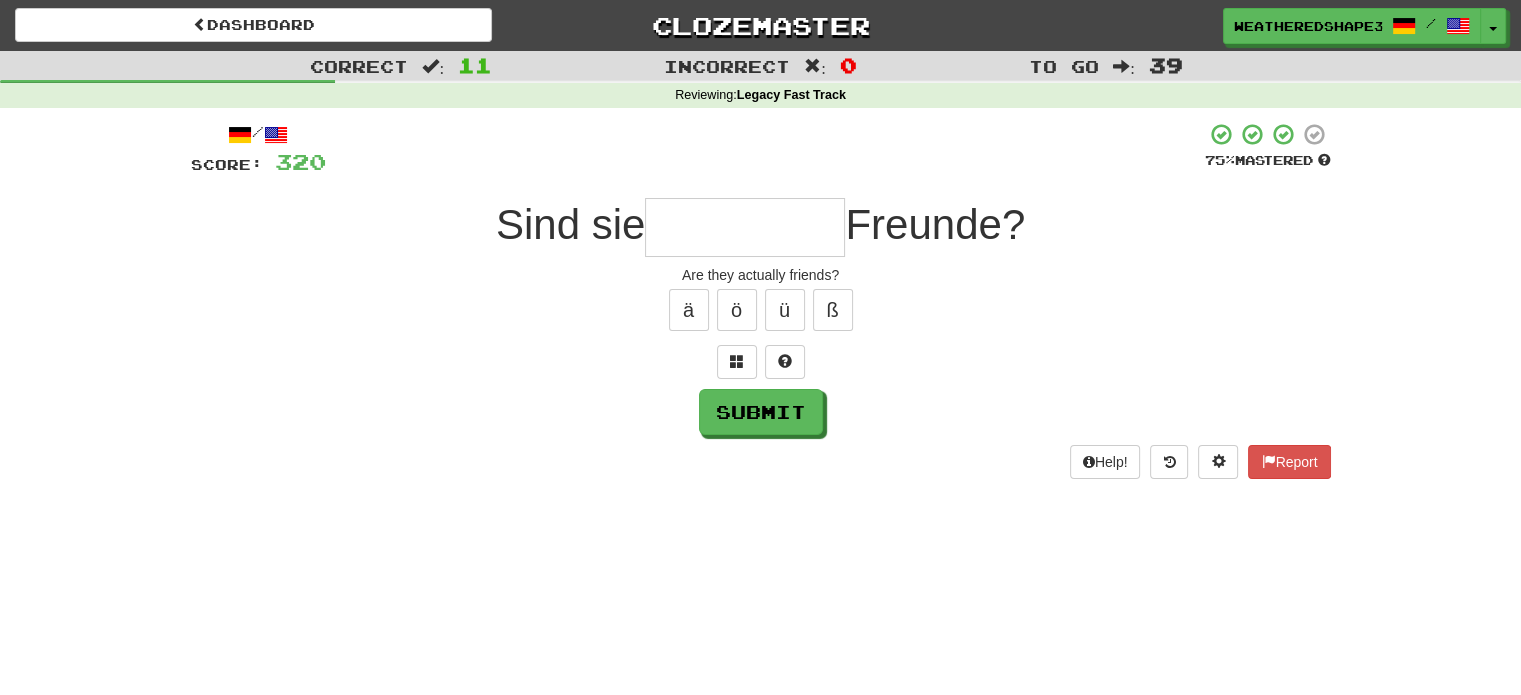 type on "*" 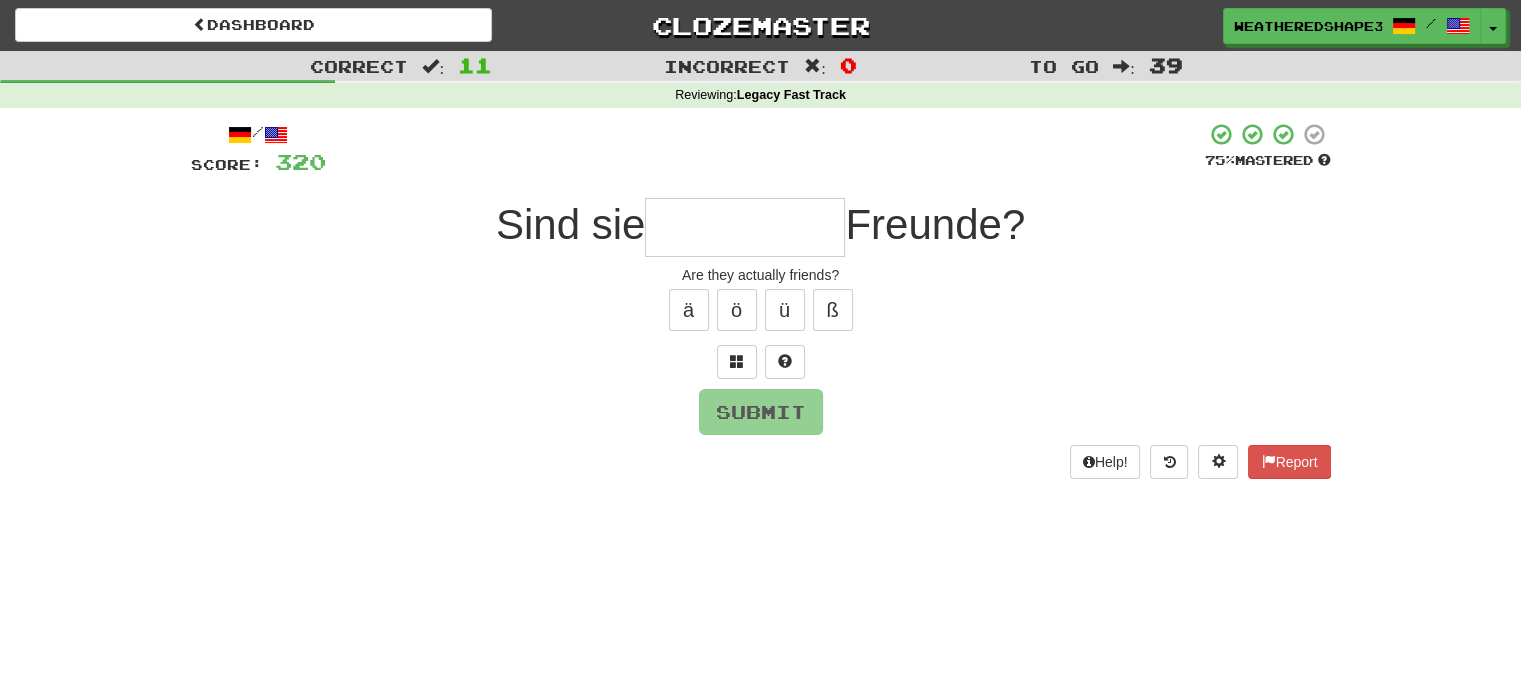 type on "*" 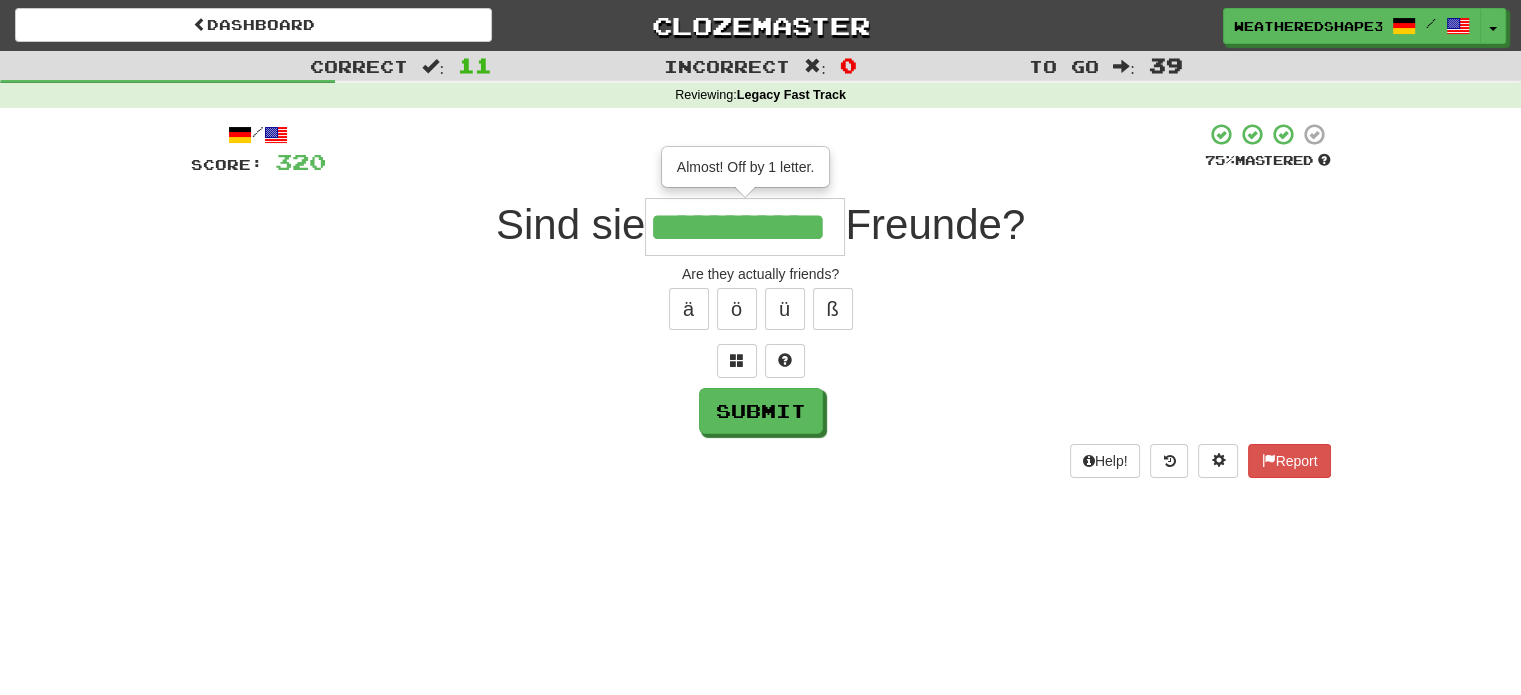 scroll, scrollTop: 0, scrollLeft: 5, axis: horizontal 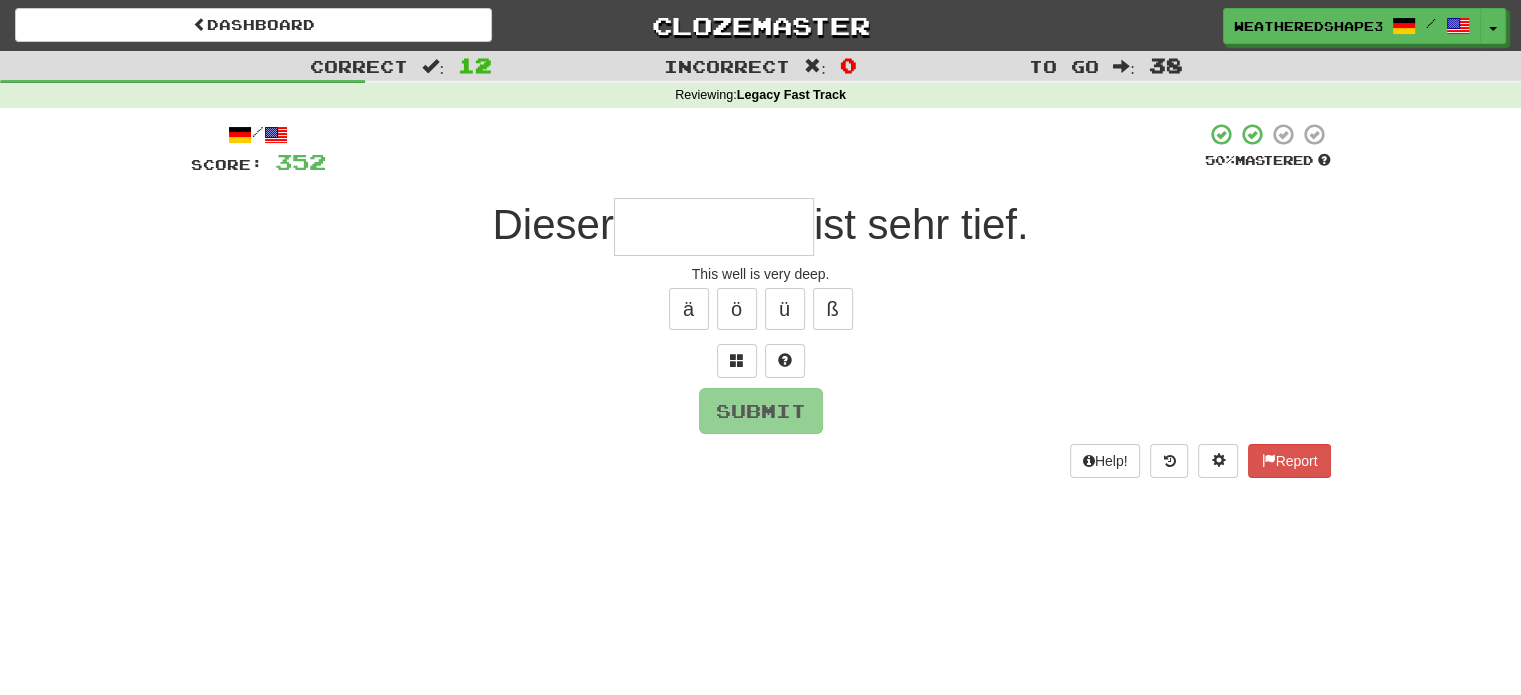 type on "*" 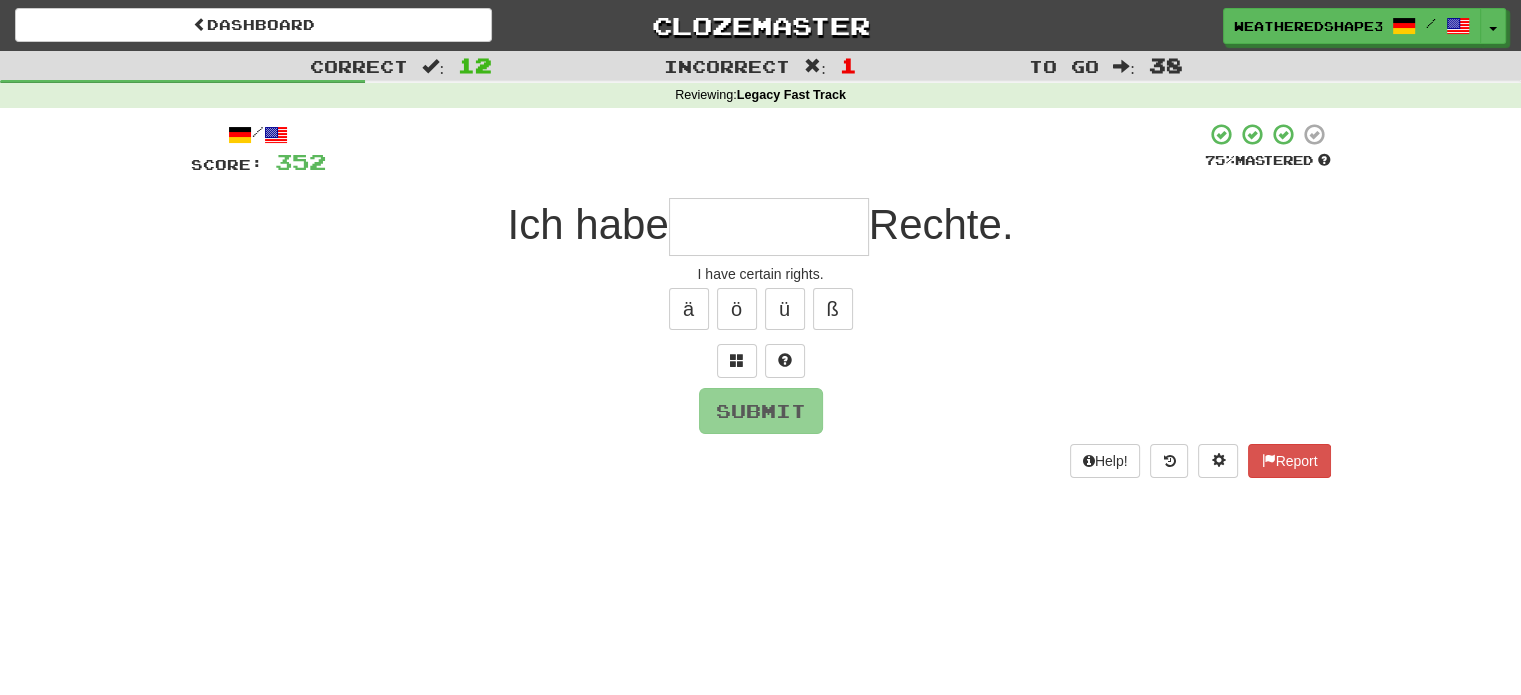 type on "*" 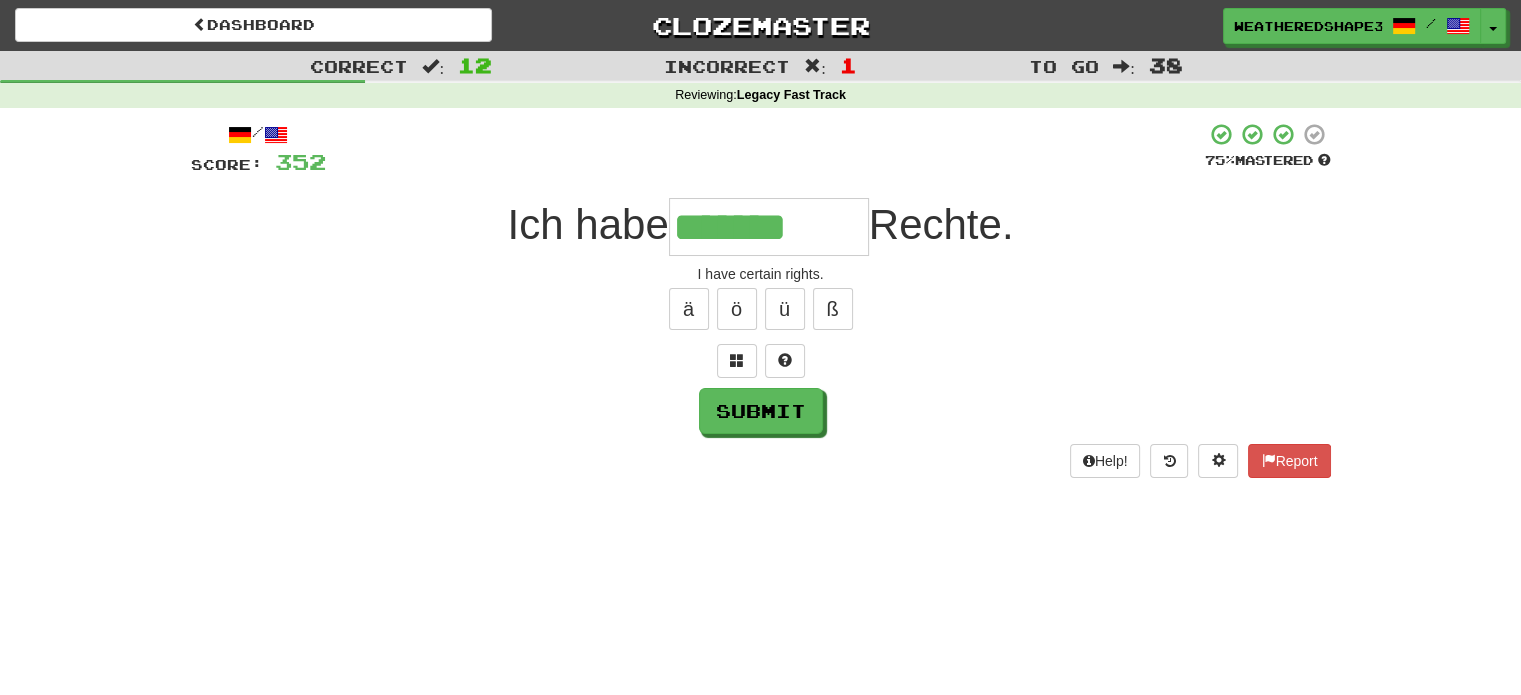 type on "*******" 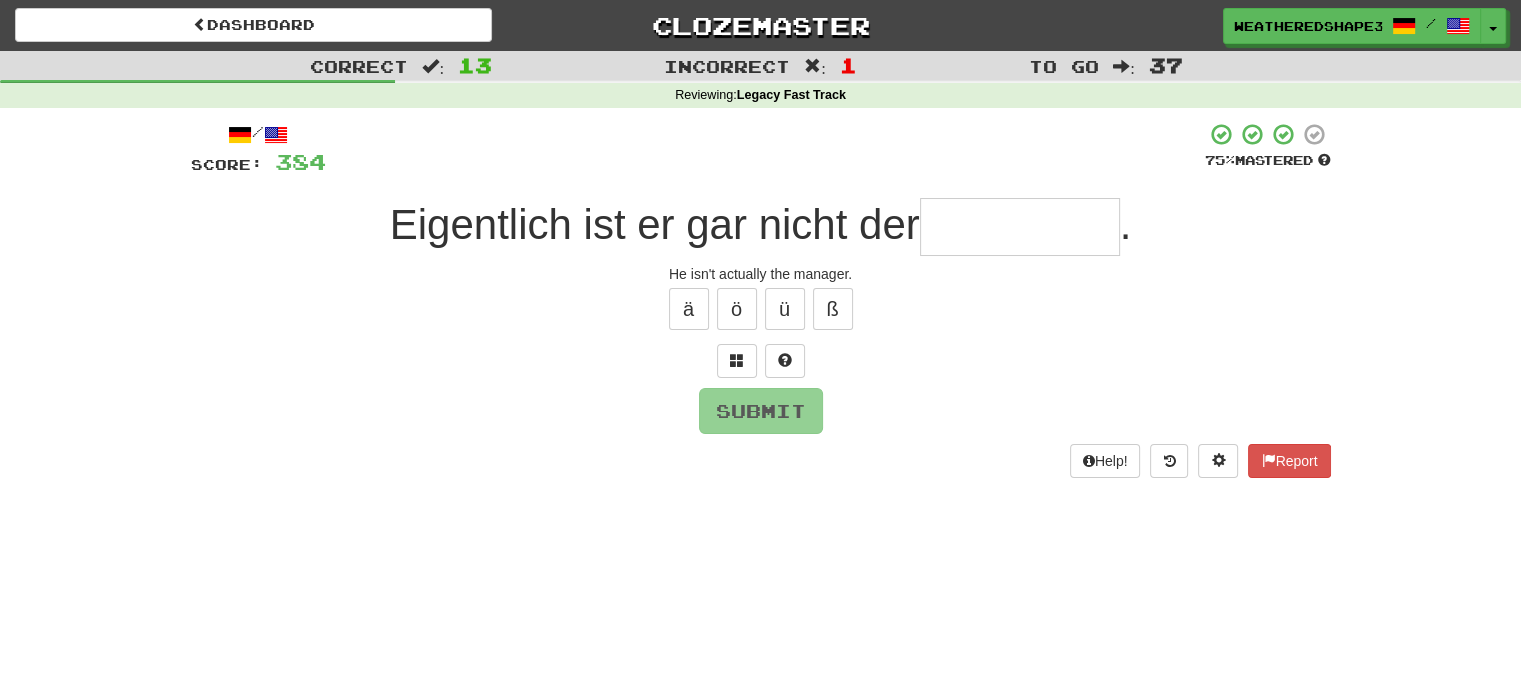 type on "*" 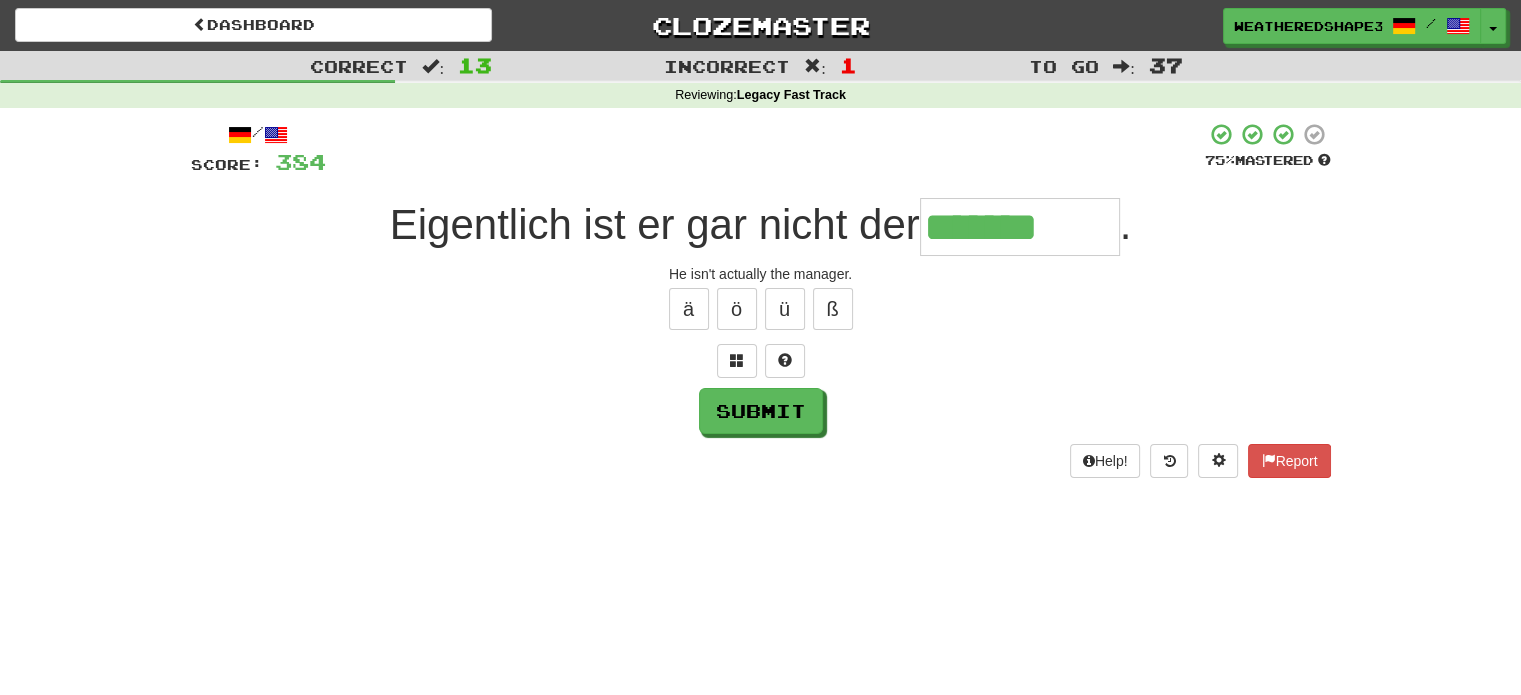 type on "*******" 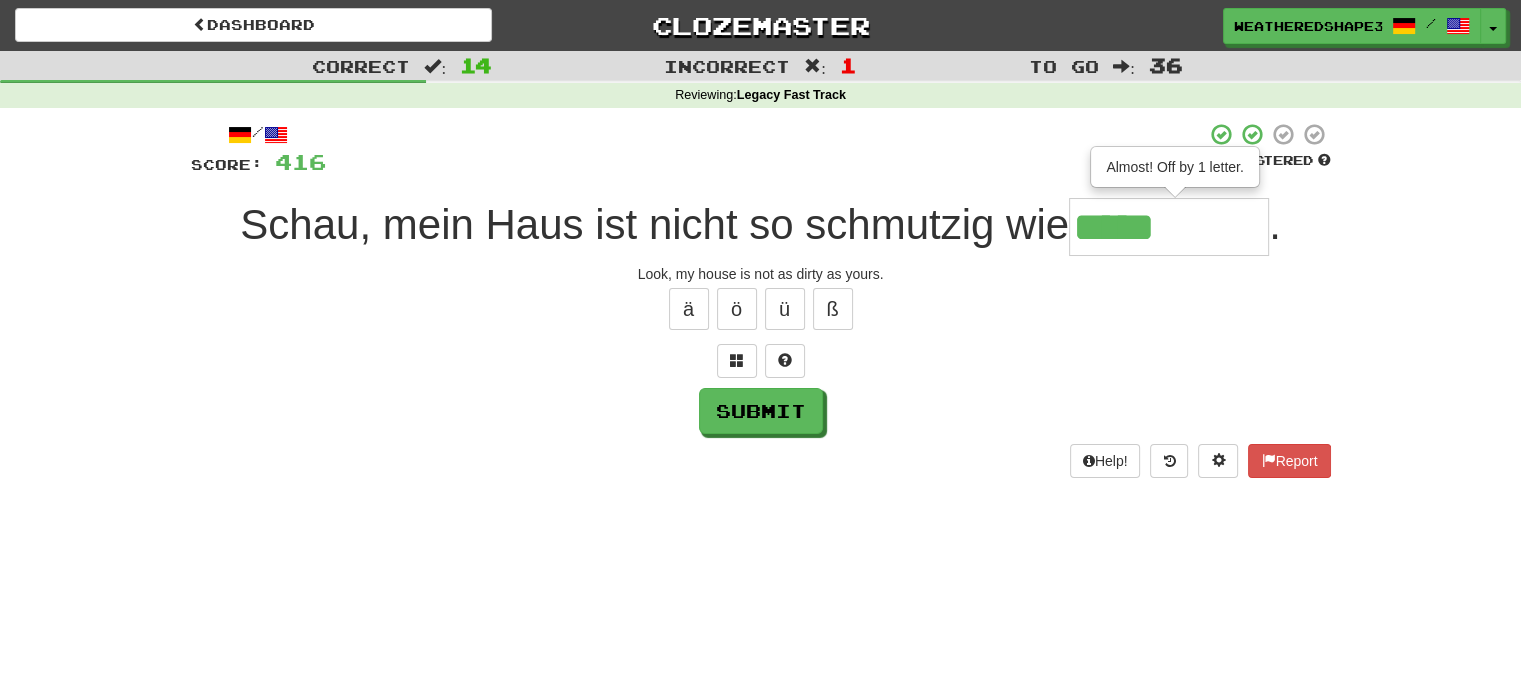 type on "*****" 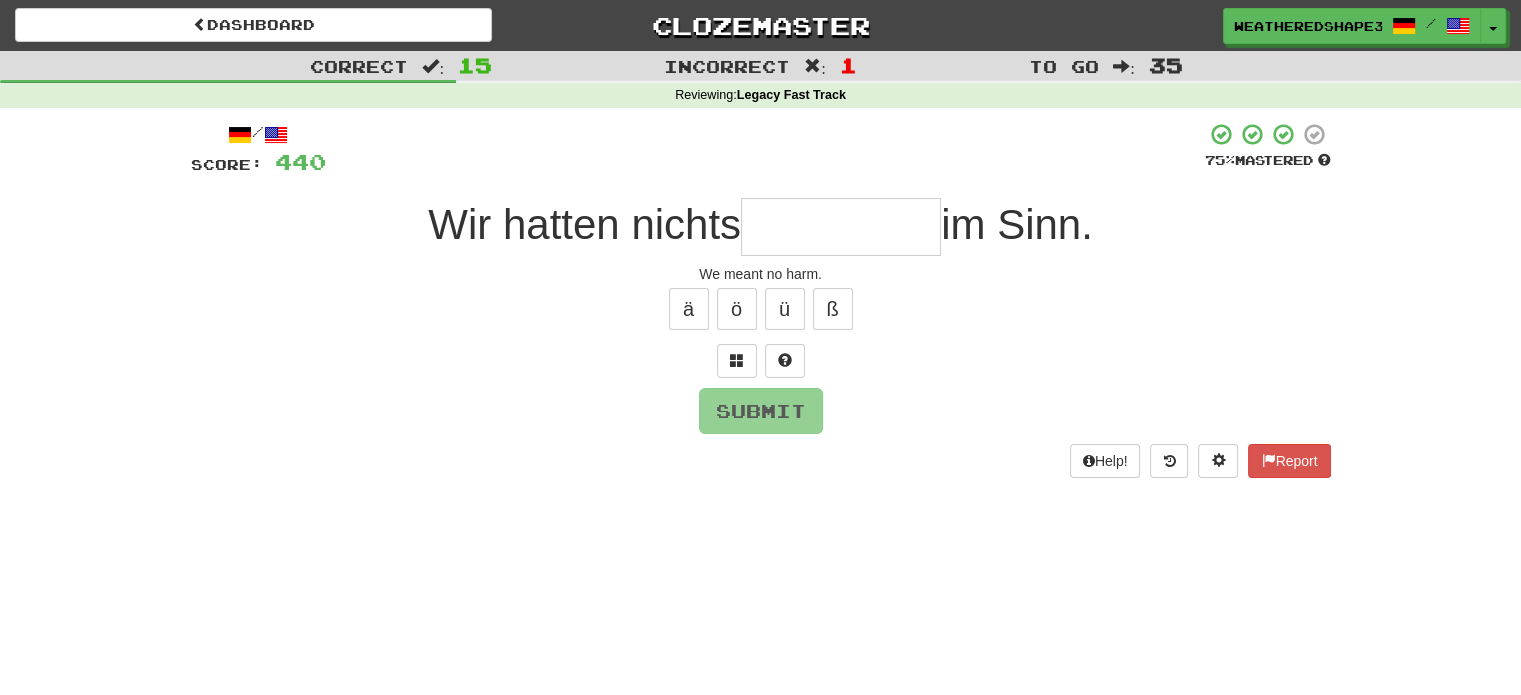 type on "*" 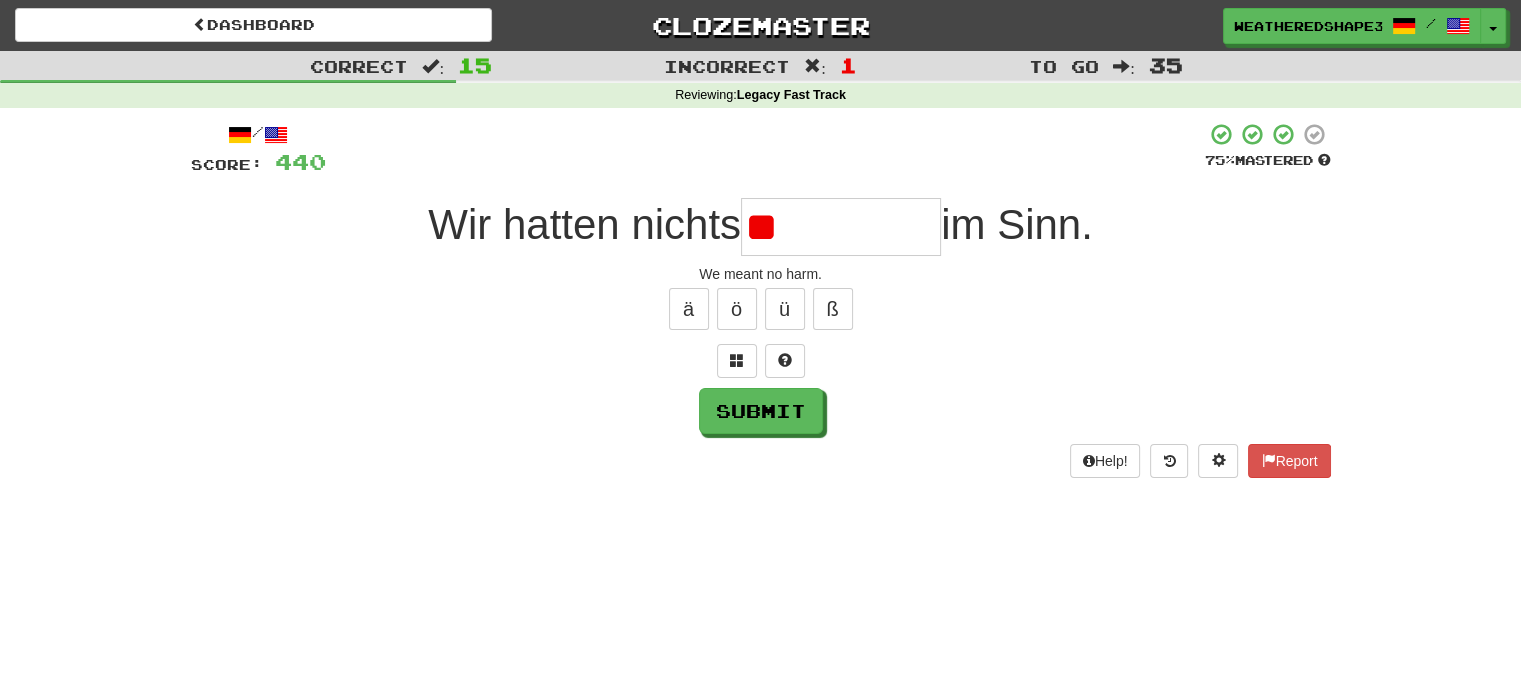 type on "*" 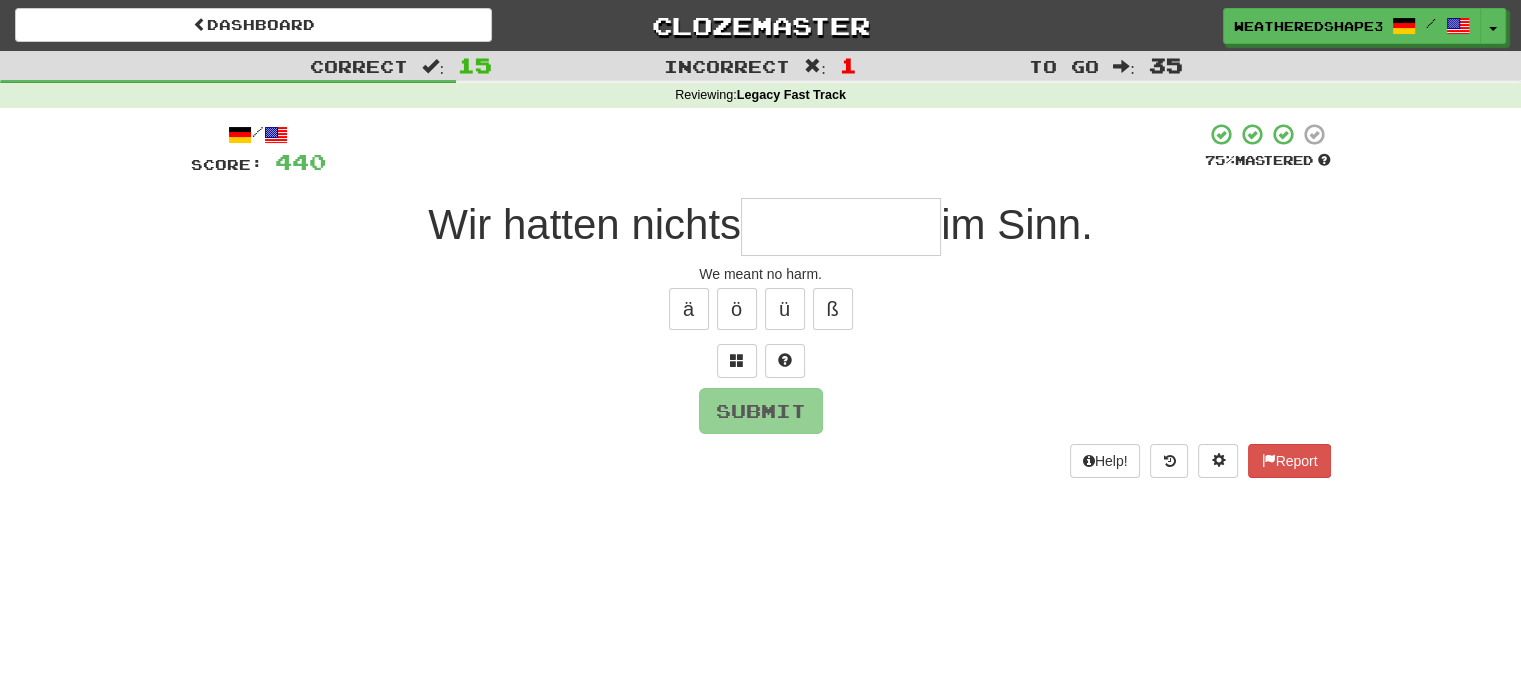 type on "*****" 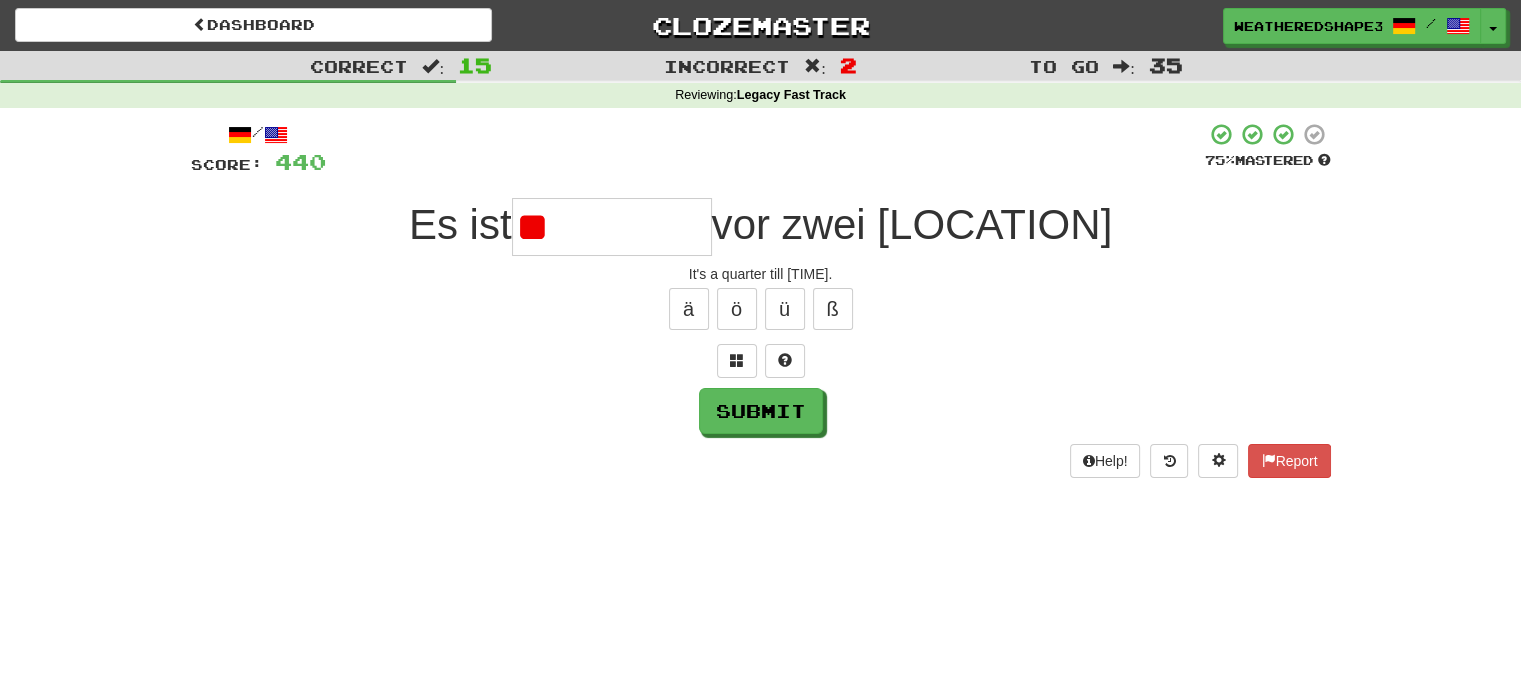 type on "*" 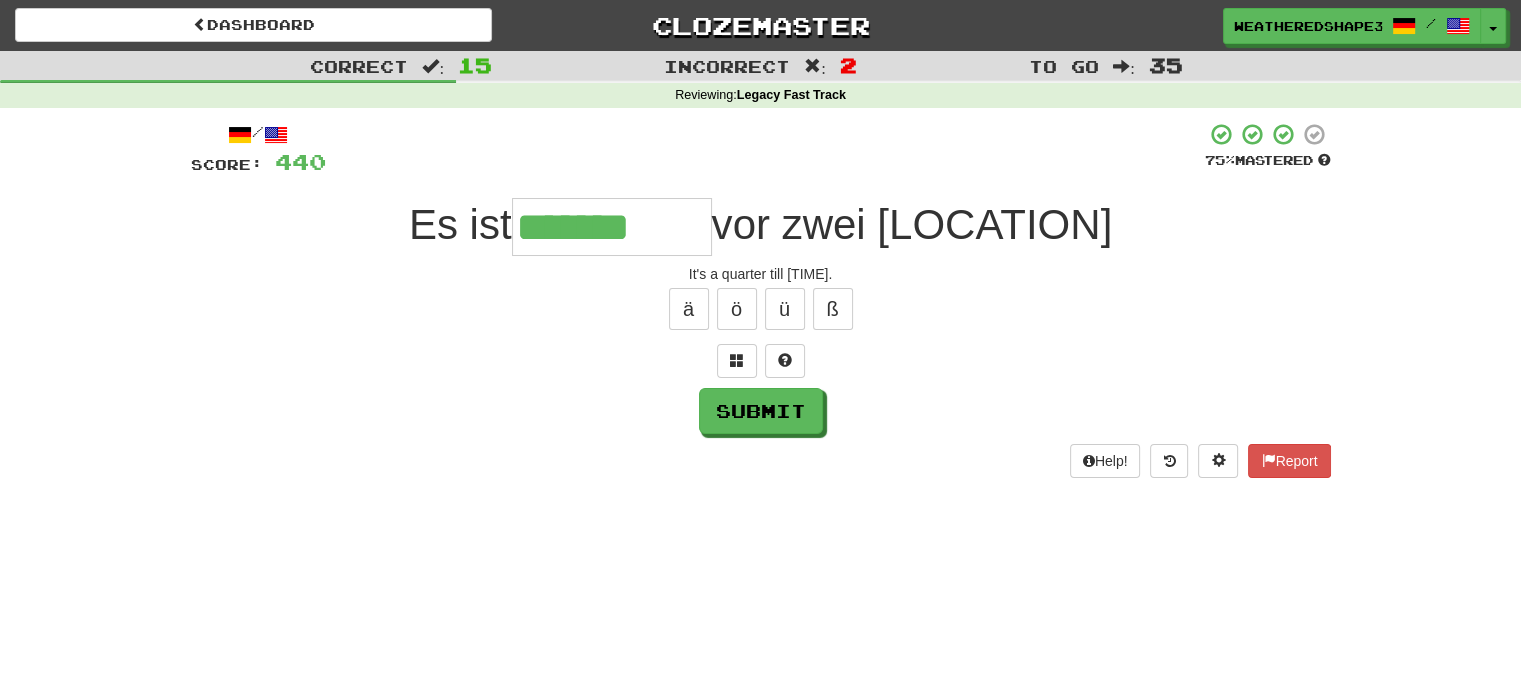 type on "*******" 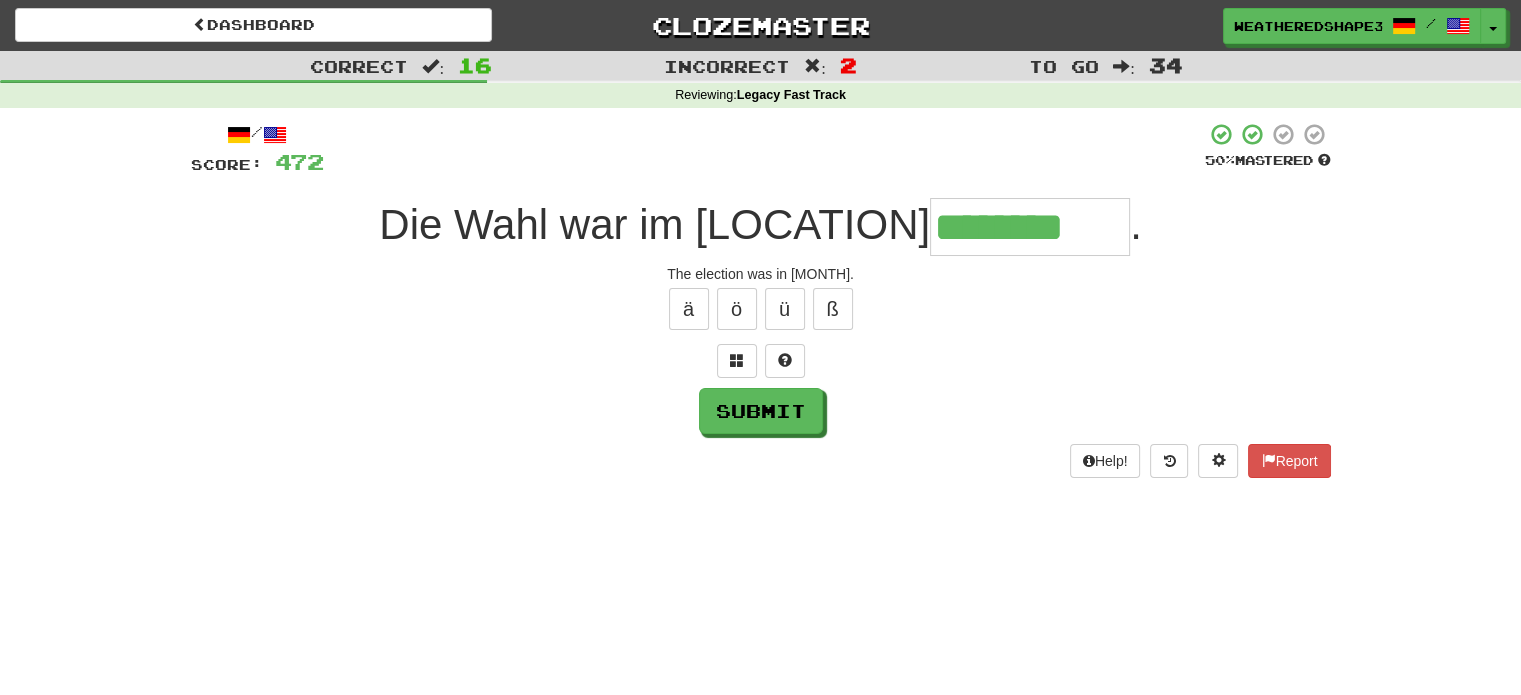 type on "********" 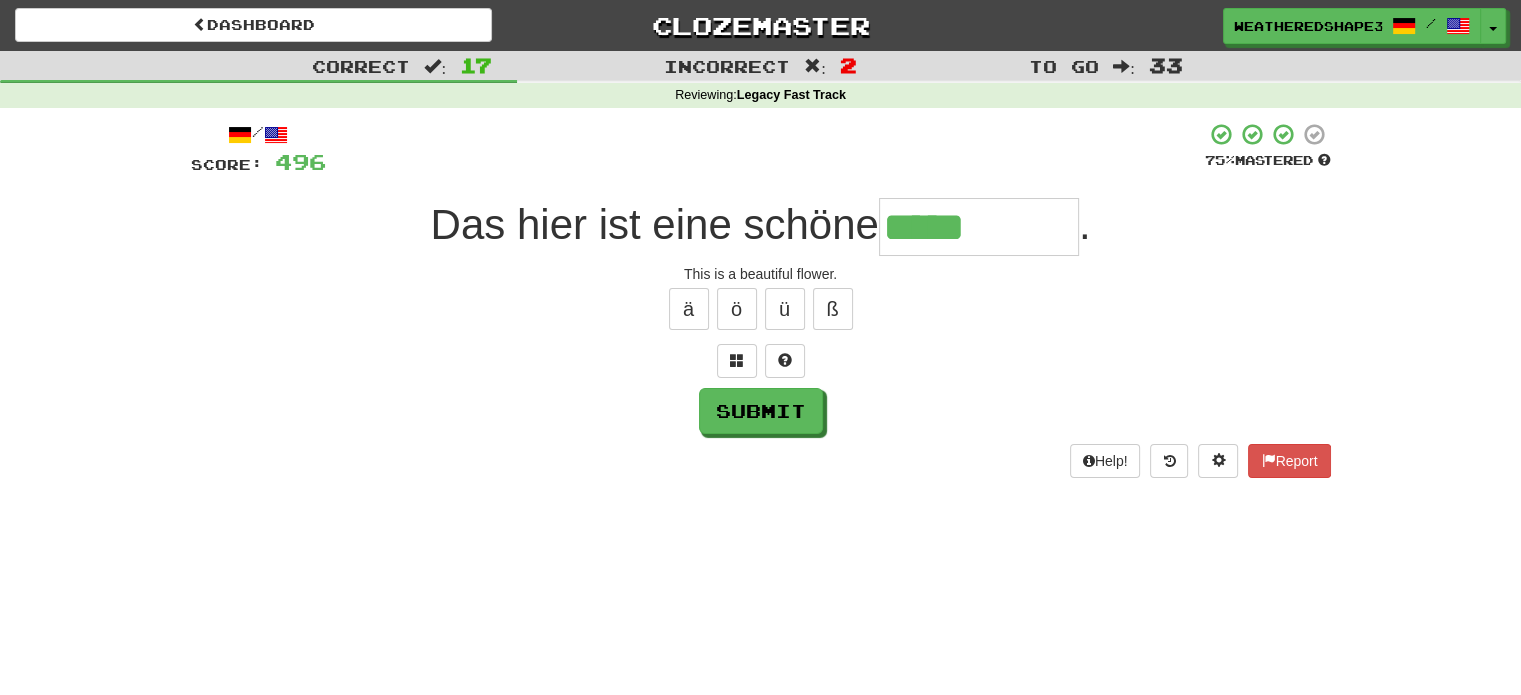 type on "*****" 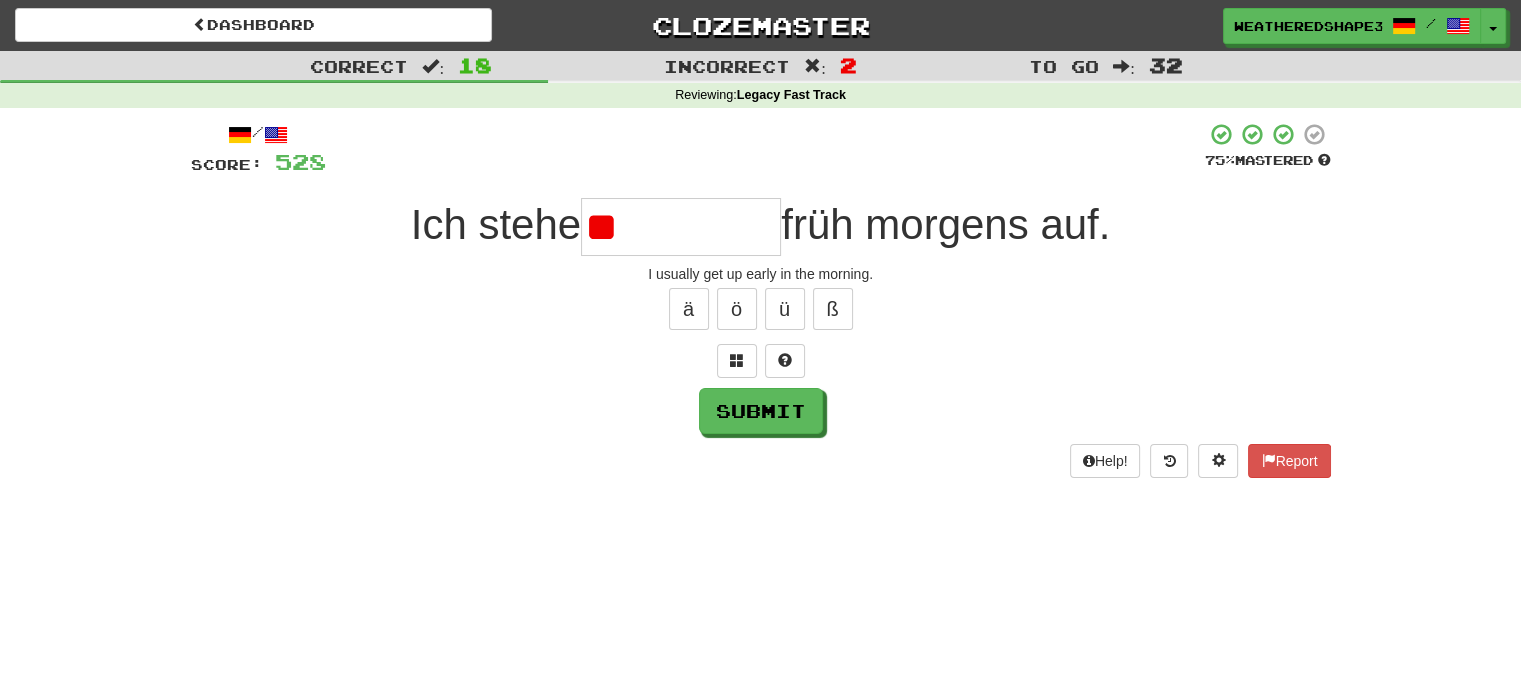 type on "*" 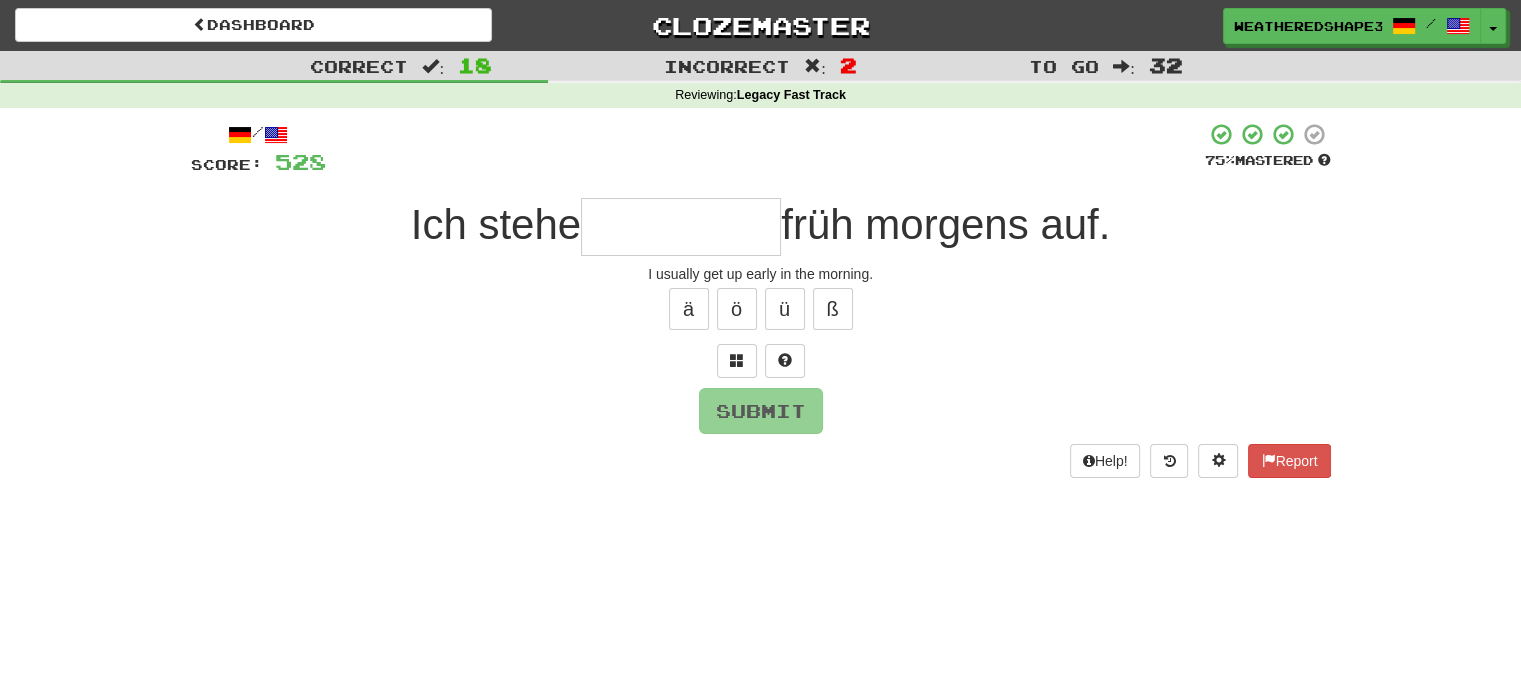 type on "*" 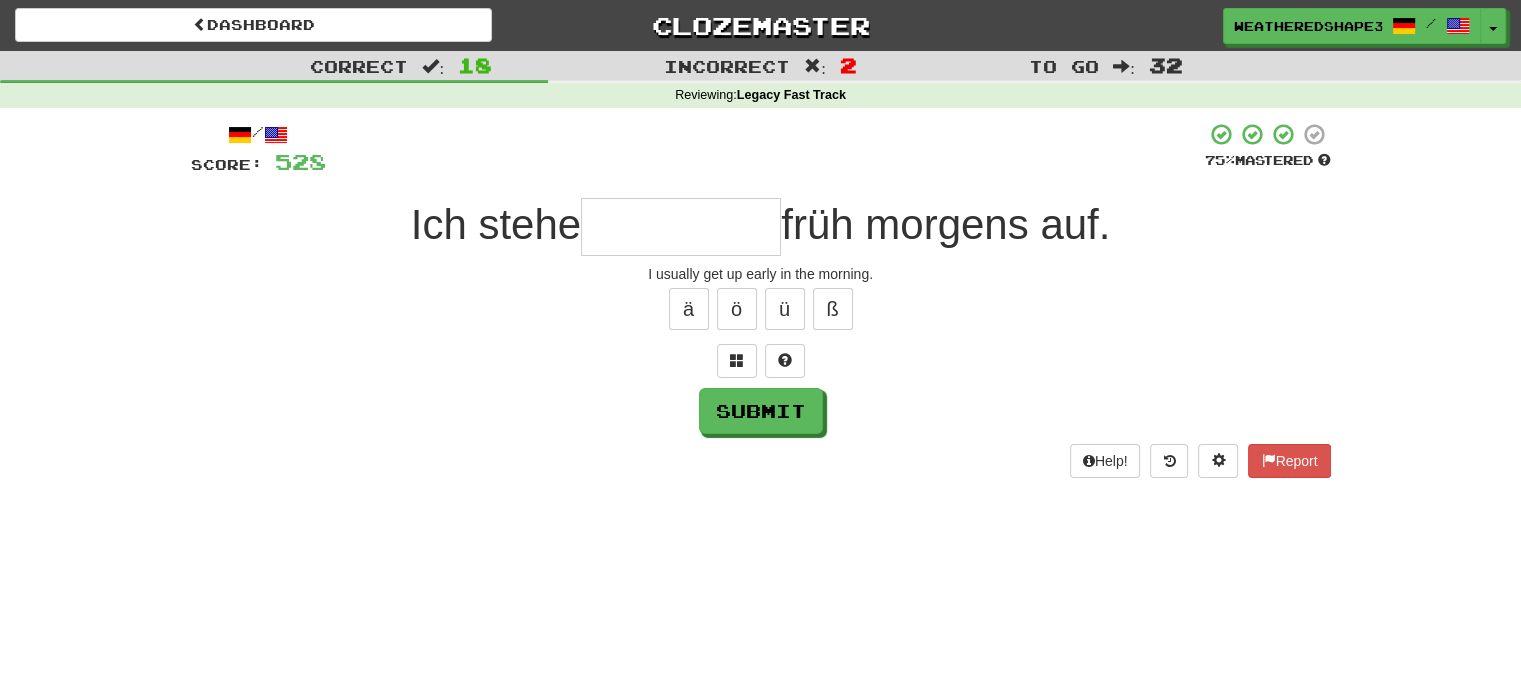 type on "*" 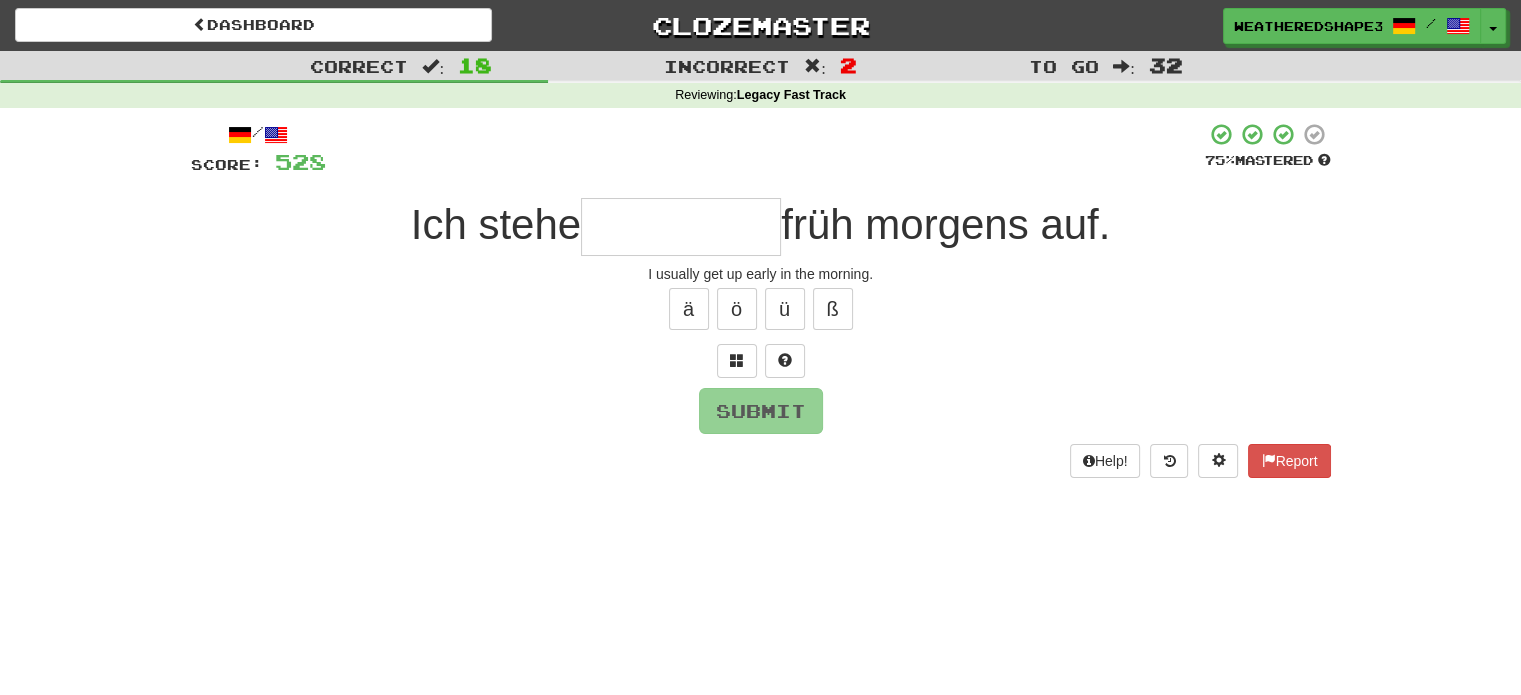 type on "**********" 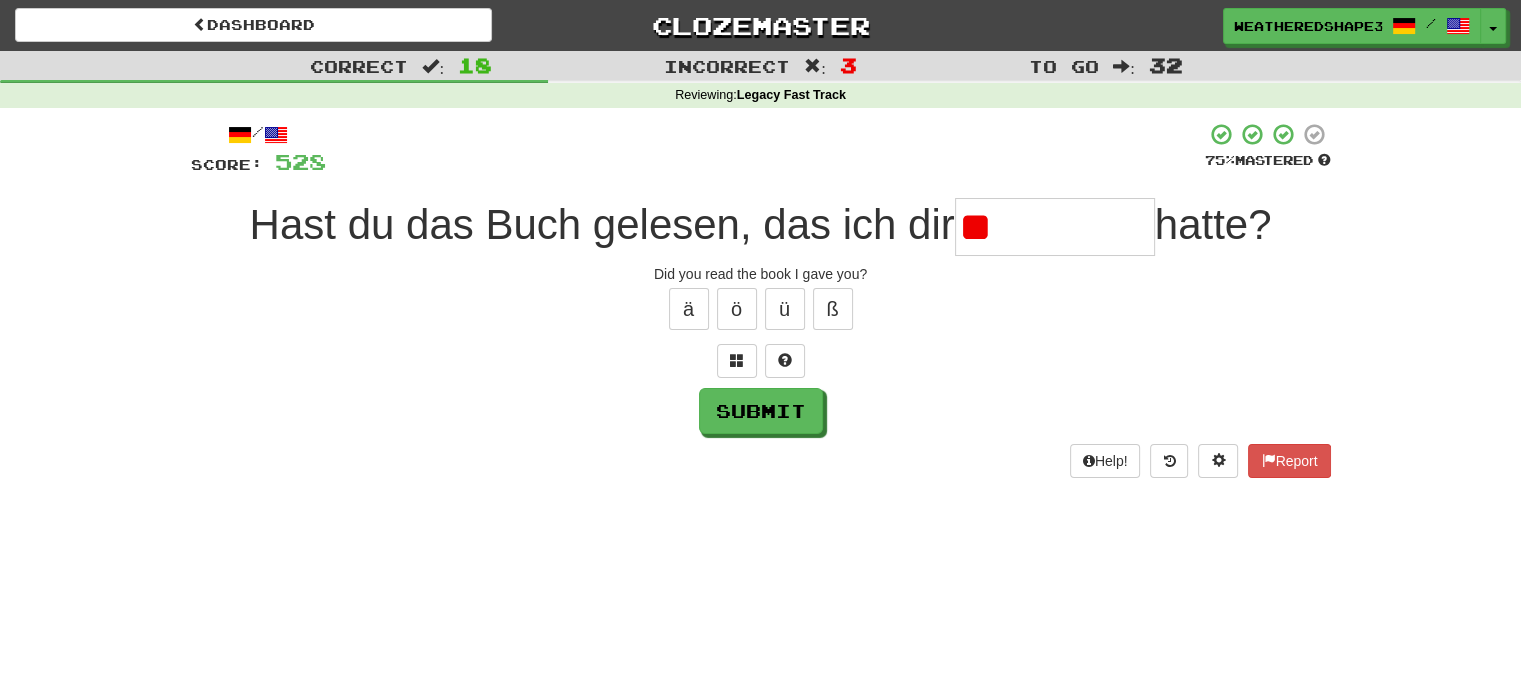 type on "*" 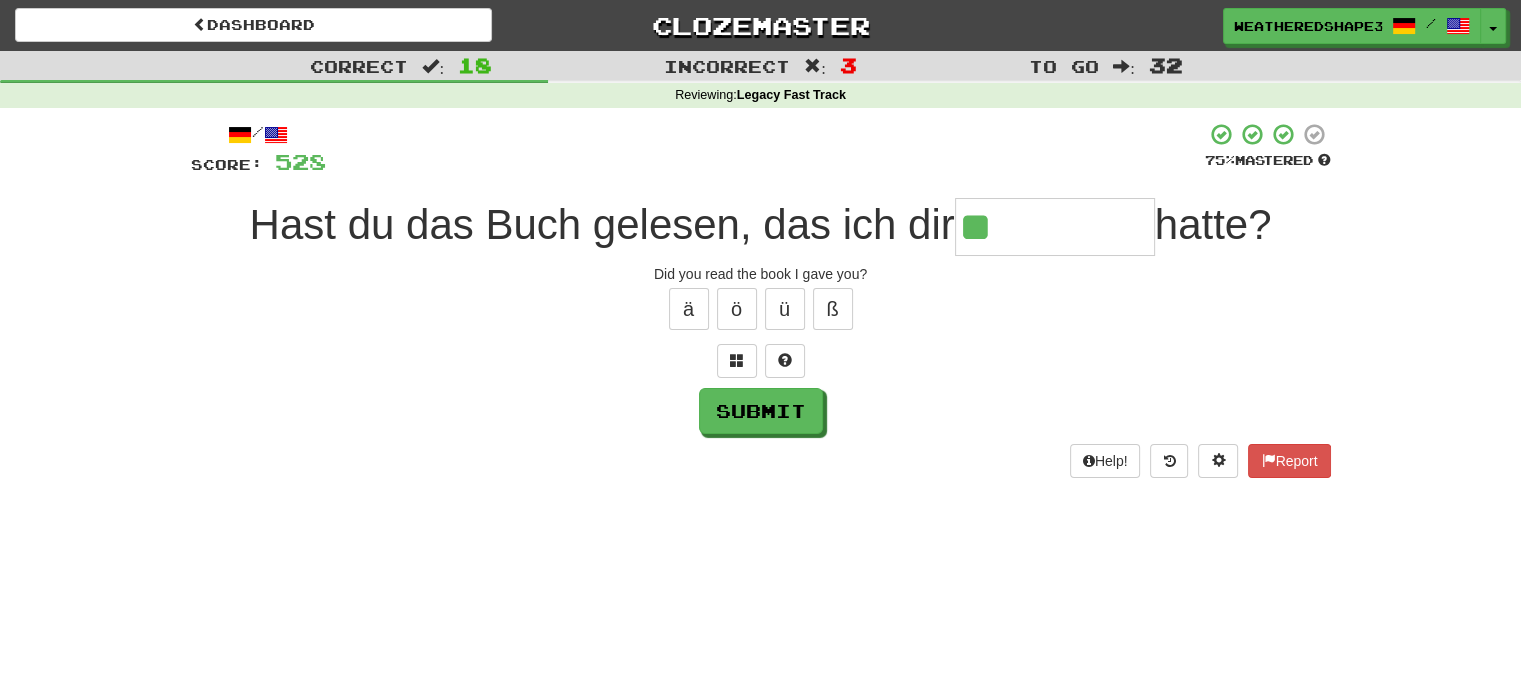 type on "*********" 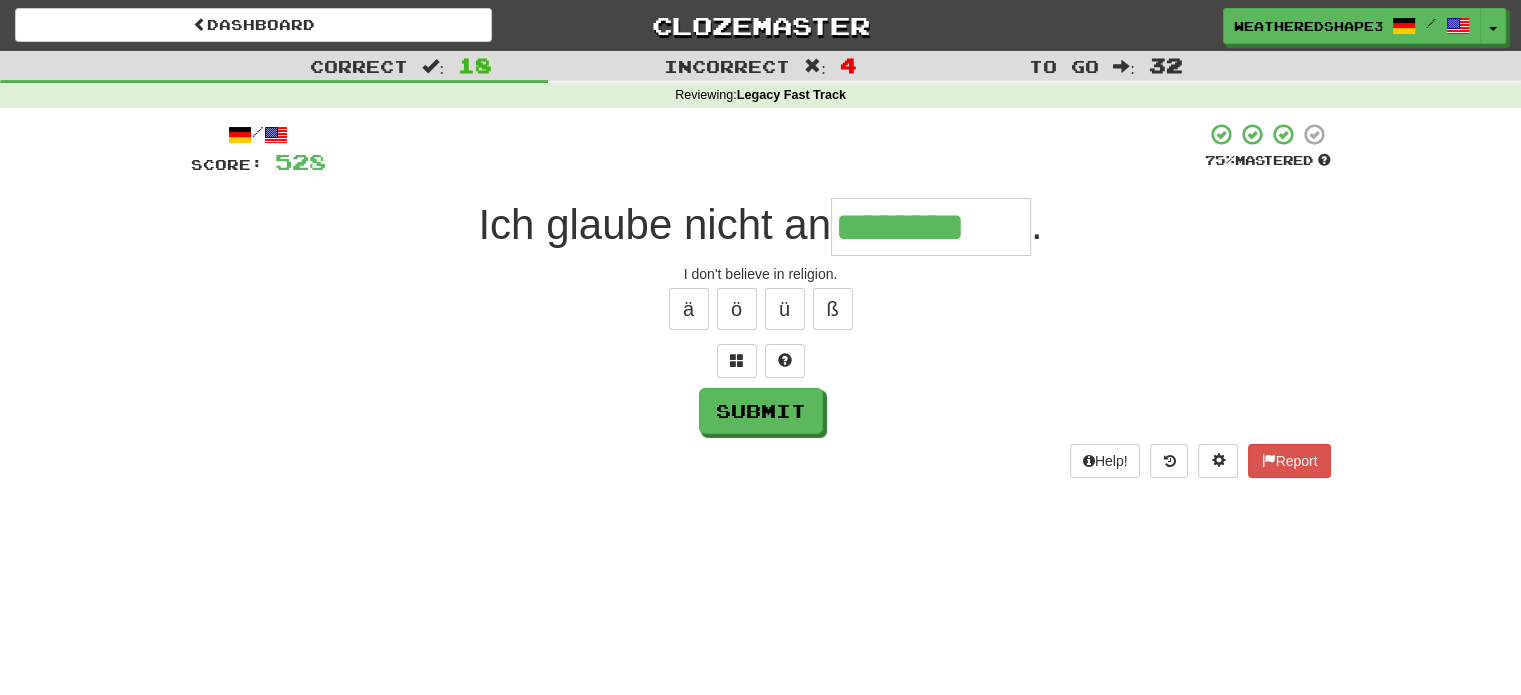 type on "********" 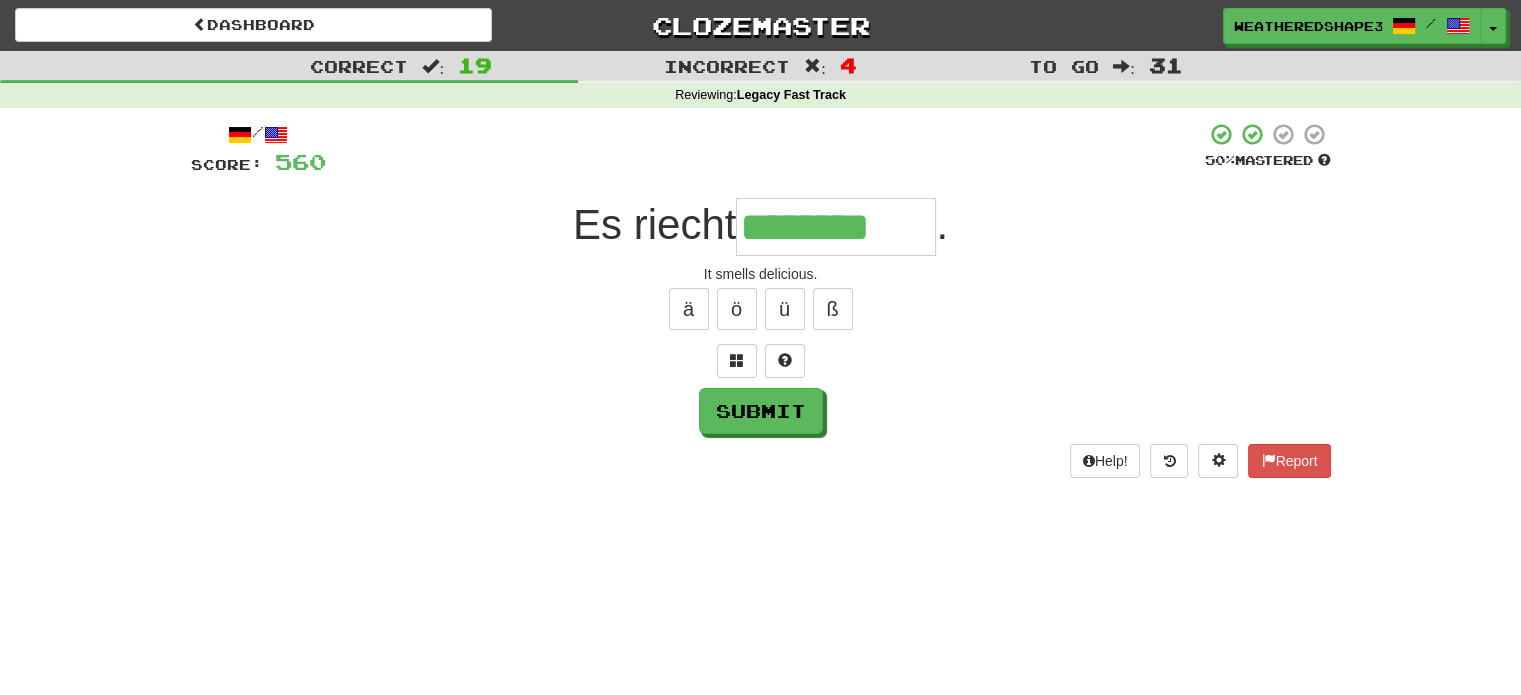 type on "********" 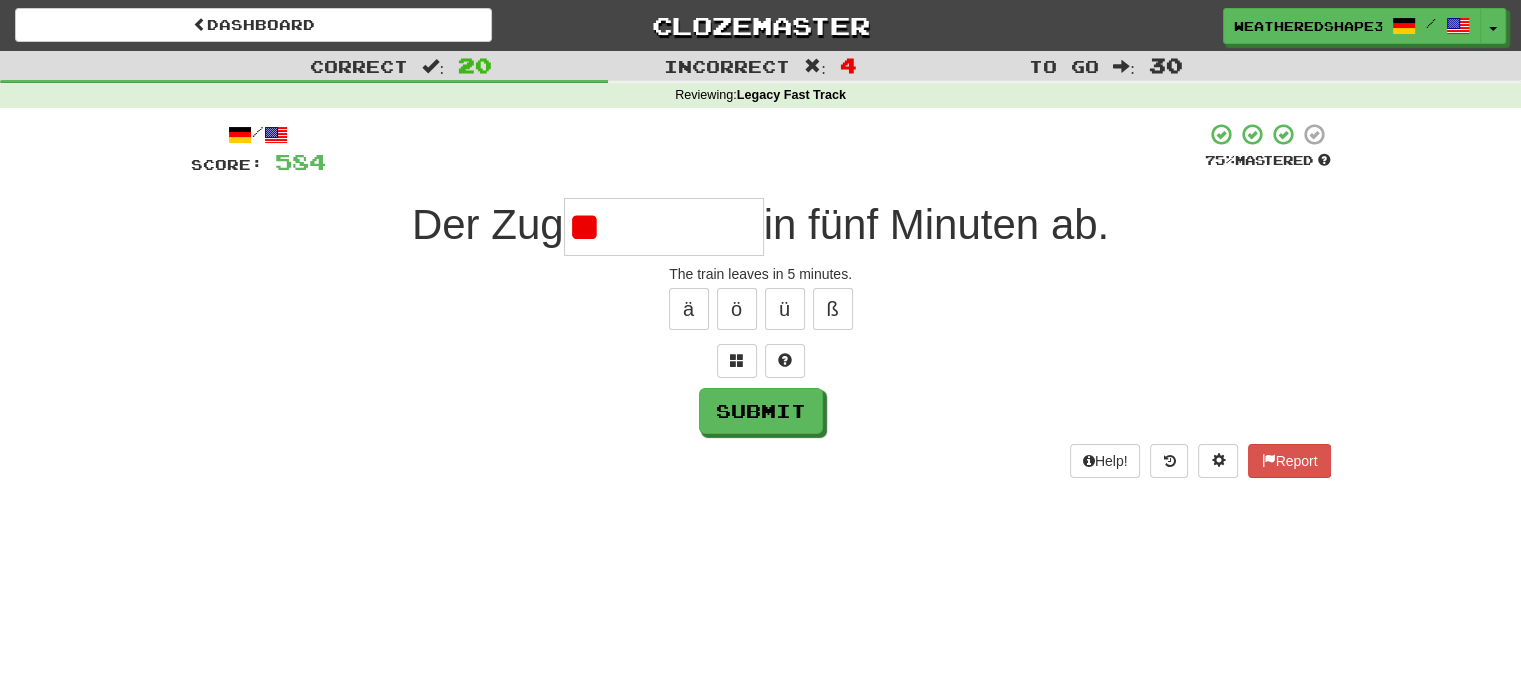 type on "*" 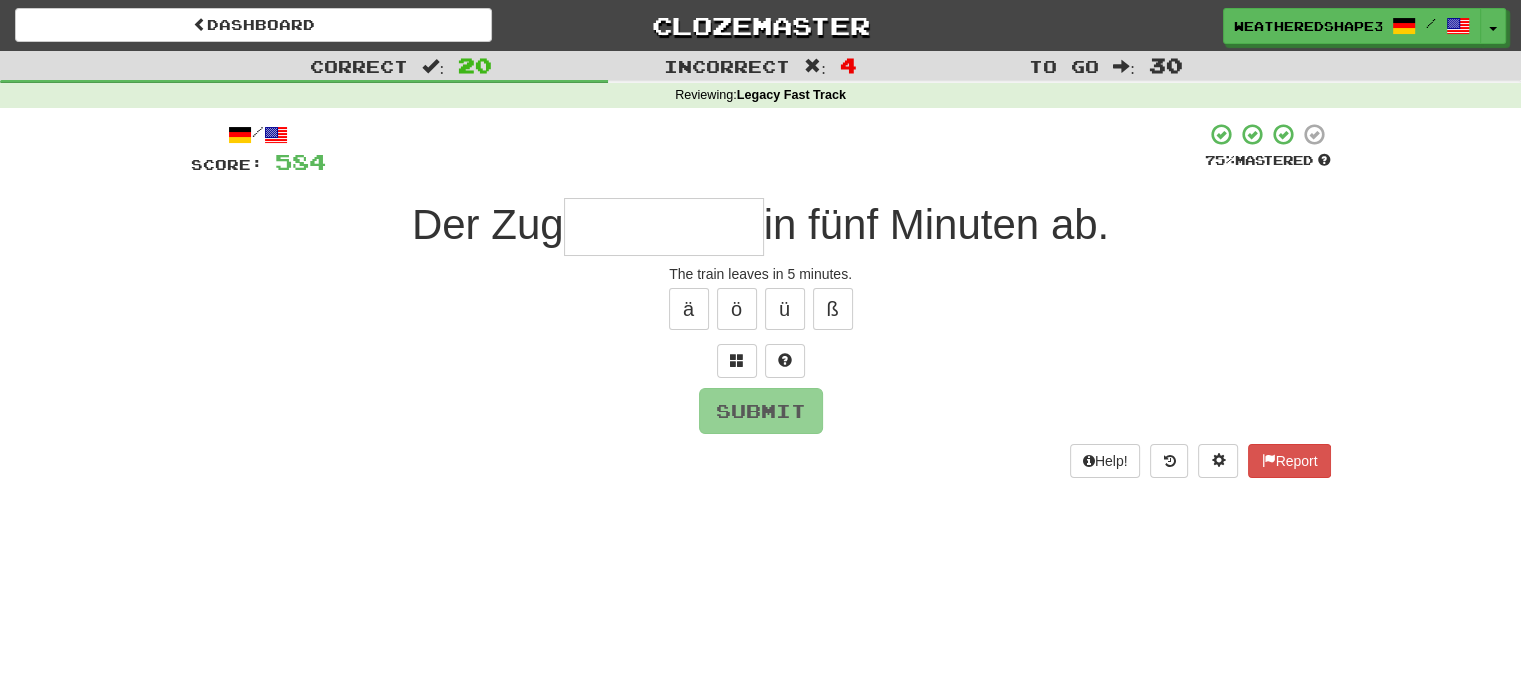 type on "*" 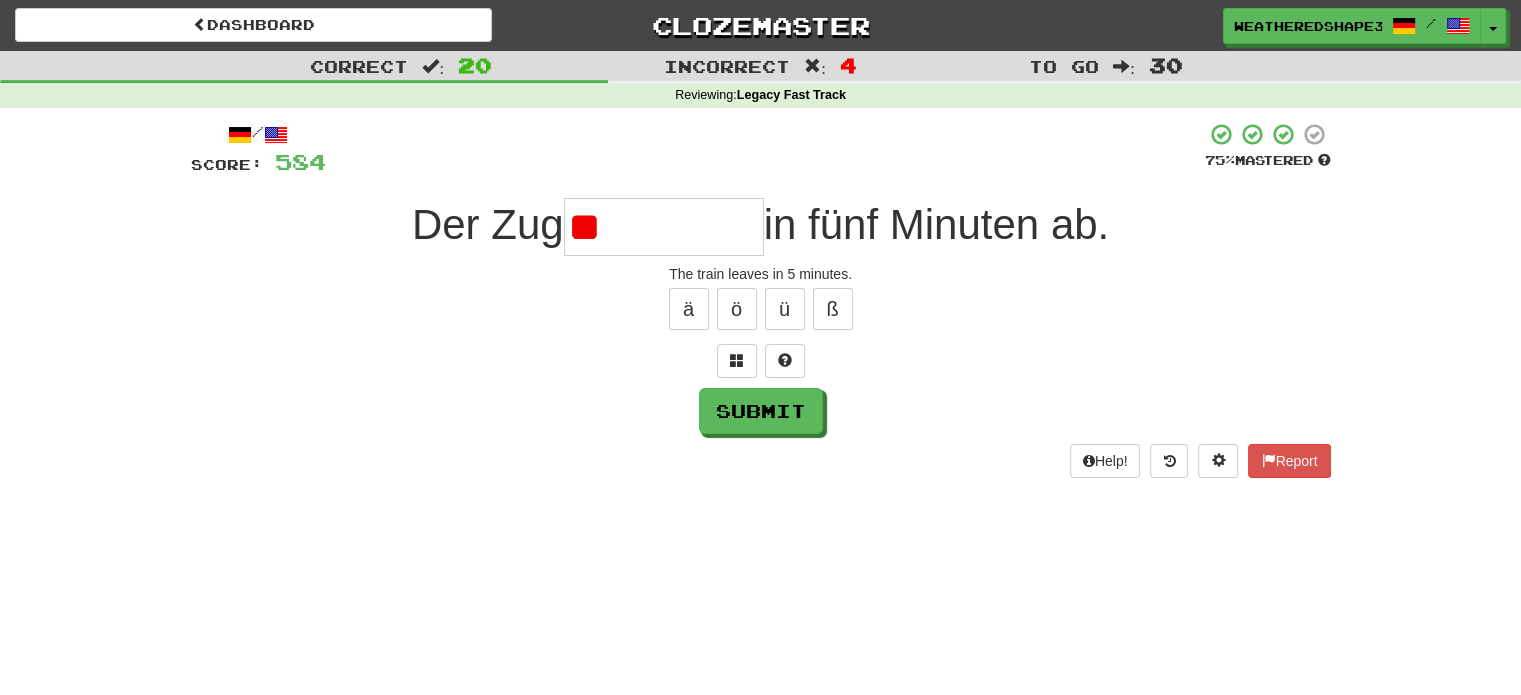type on "*" 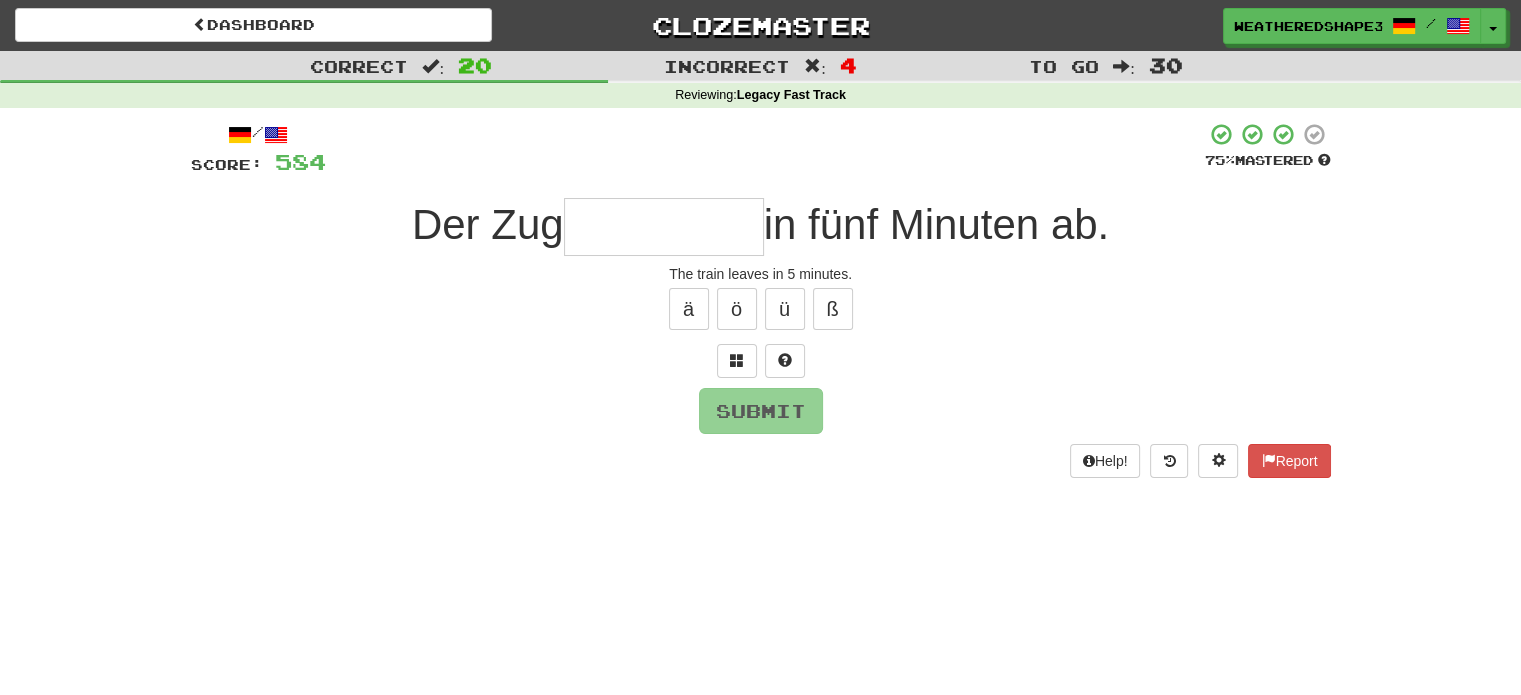 type on "*" 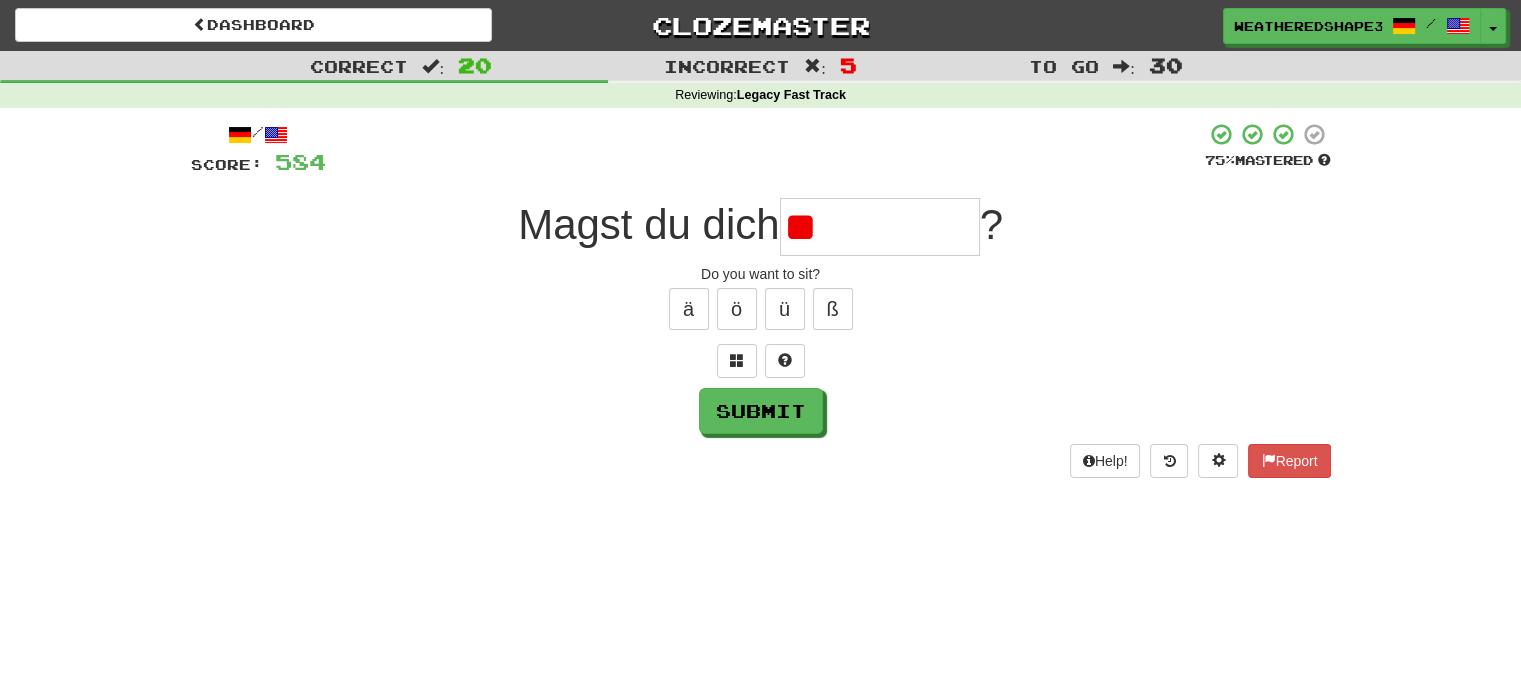 type on "*" 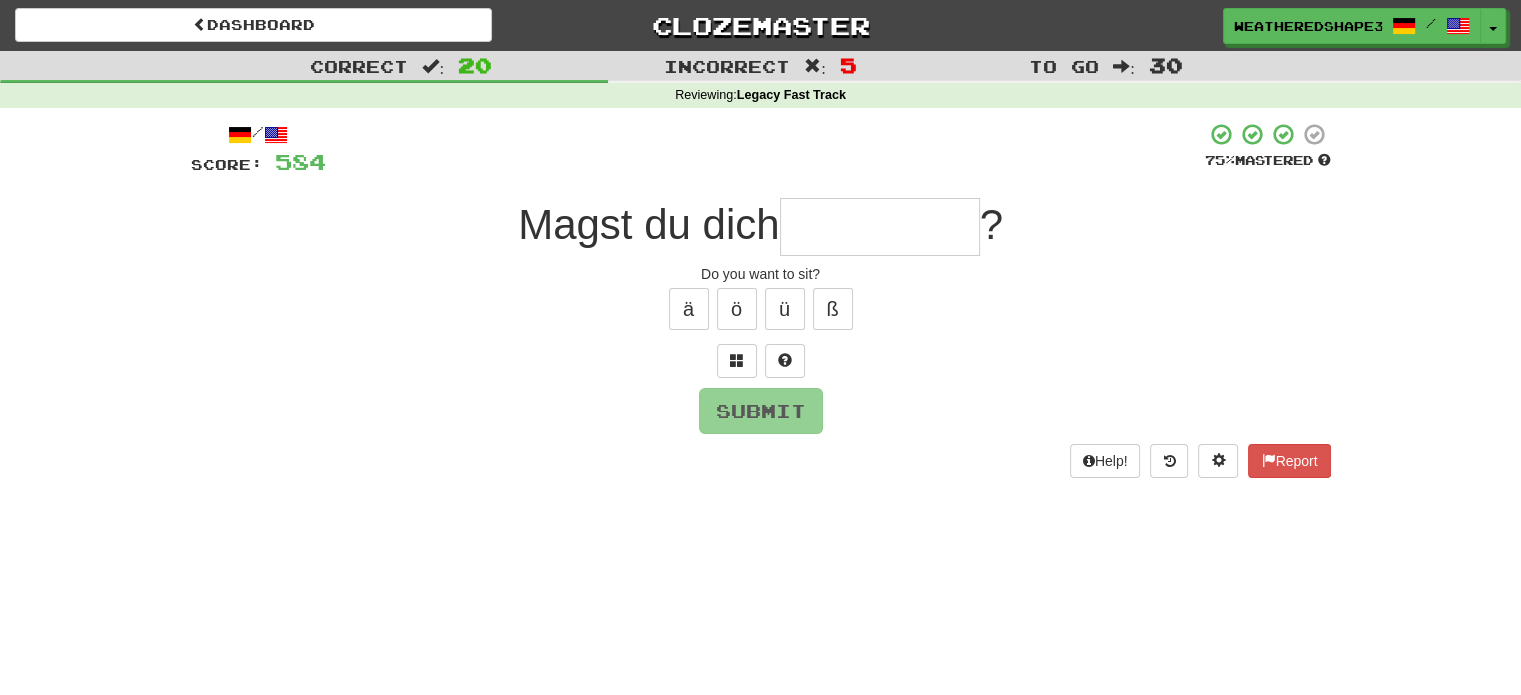 type on "*" 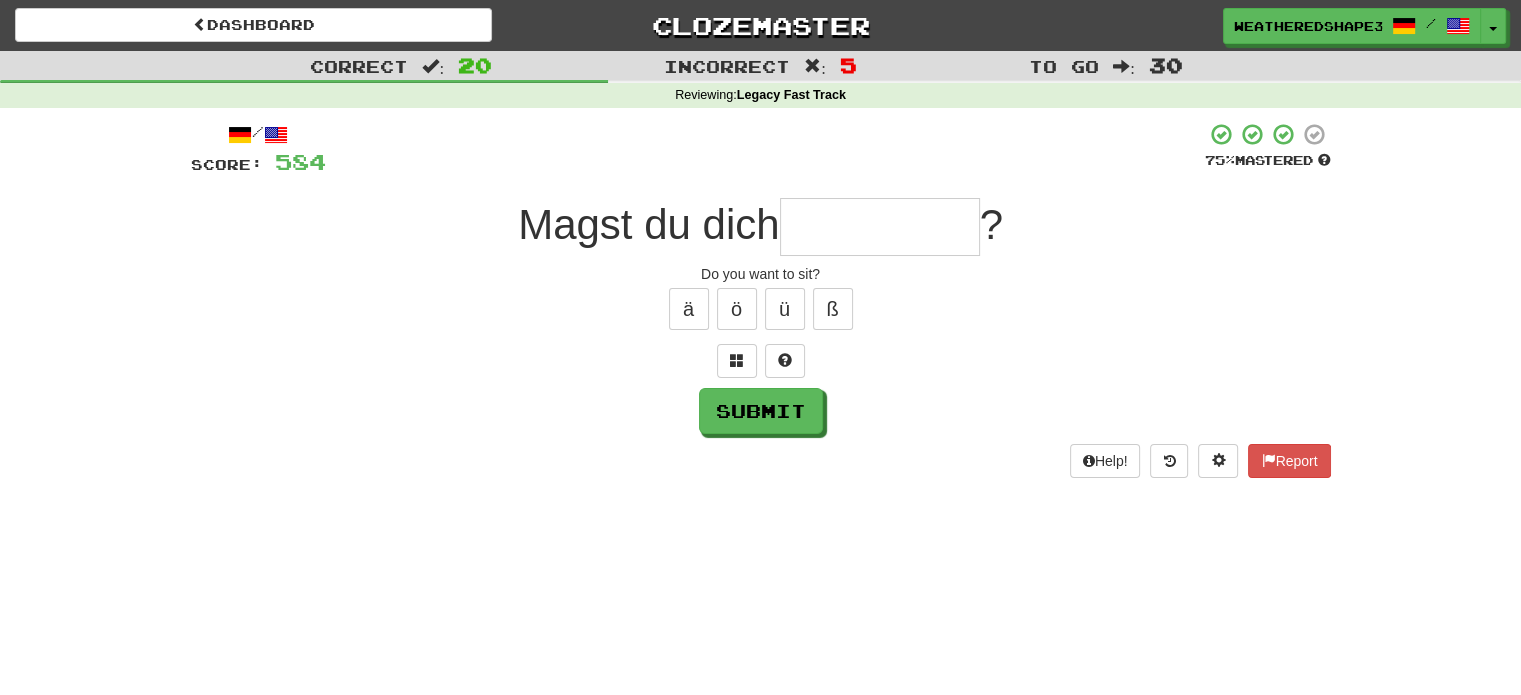 type on "*" 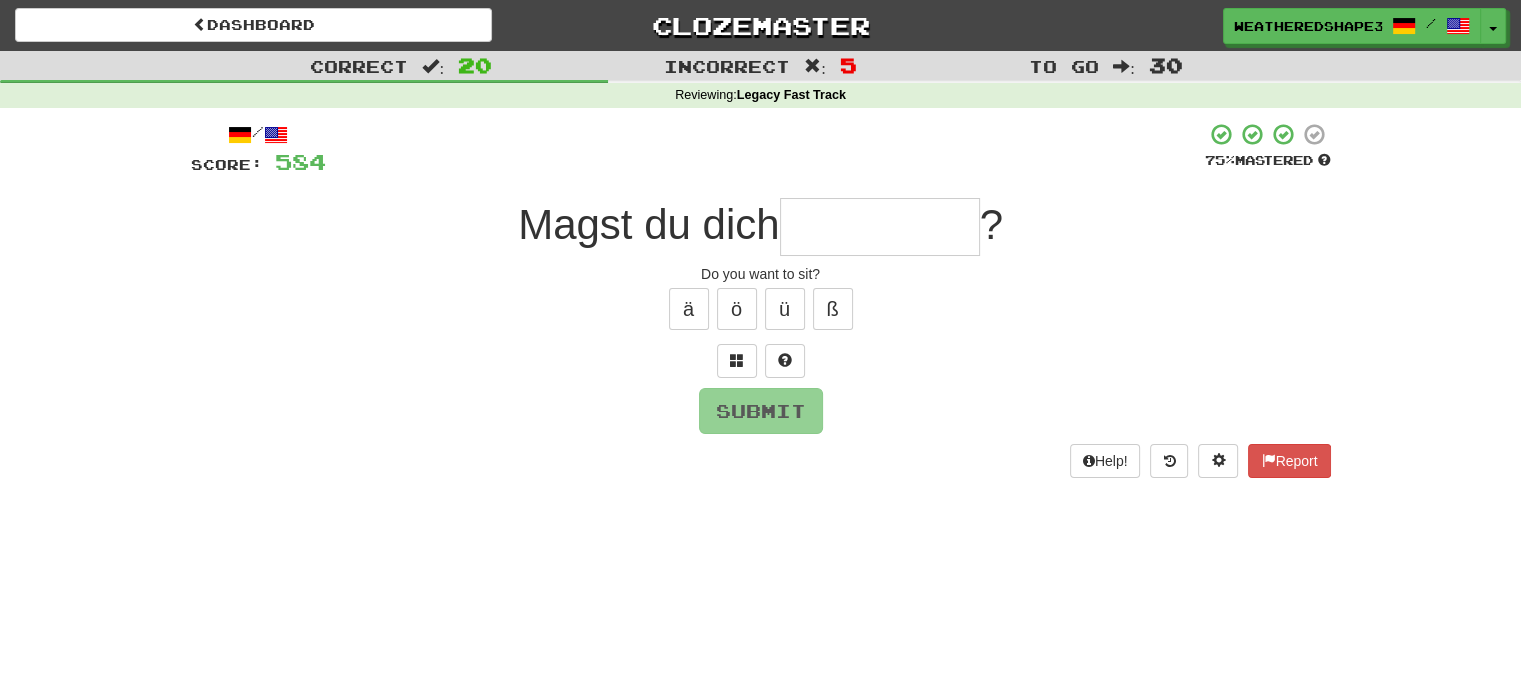 type on "*" 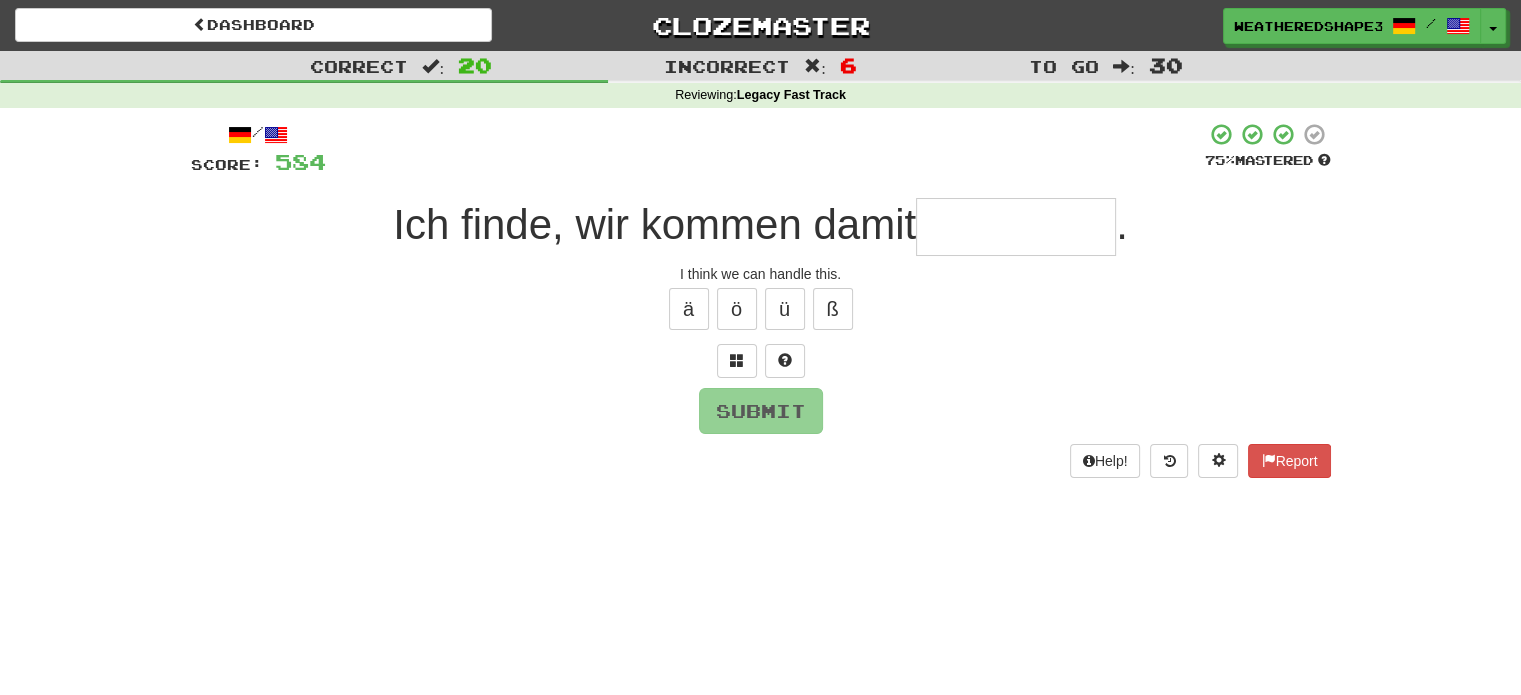 type on "*" 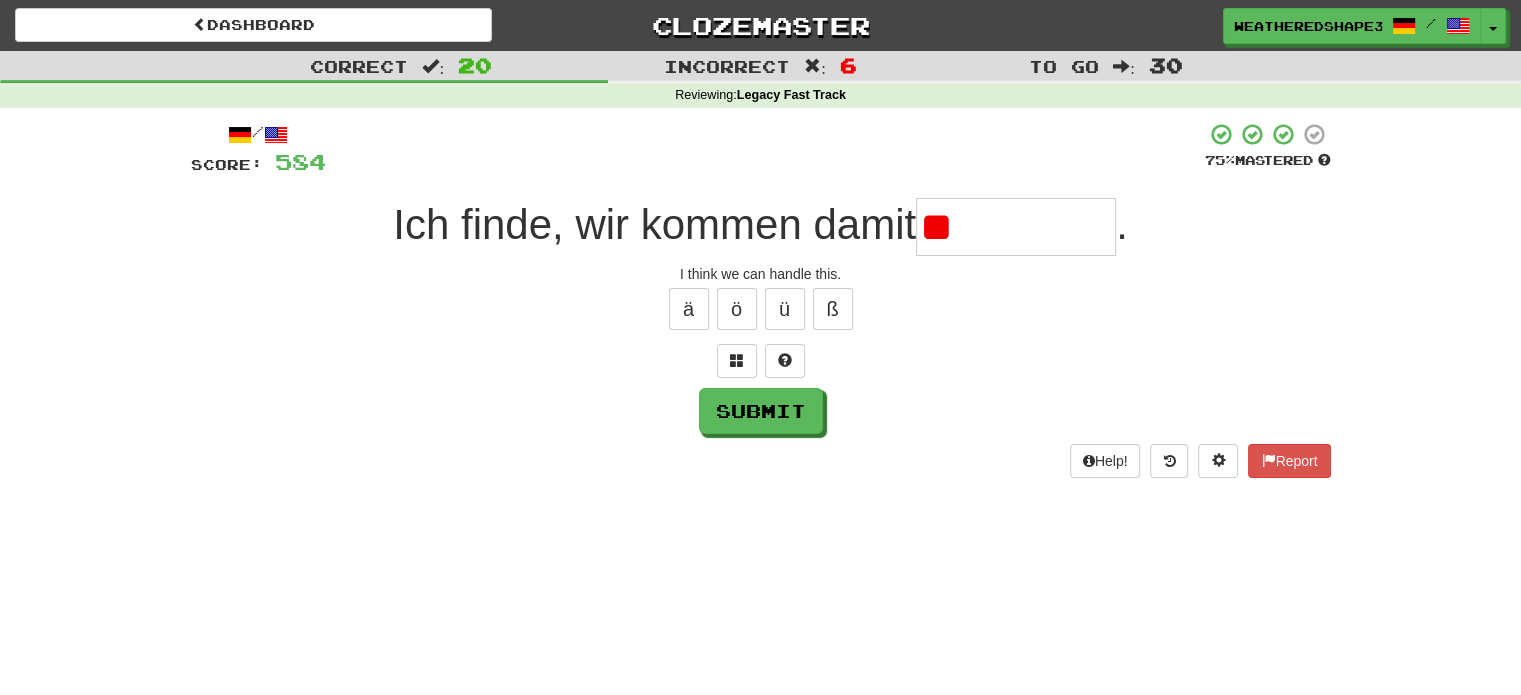 type on "*" 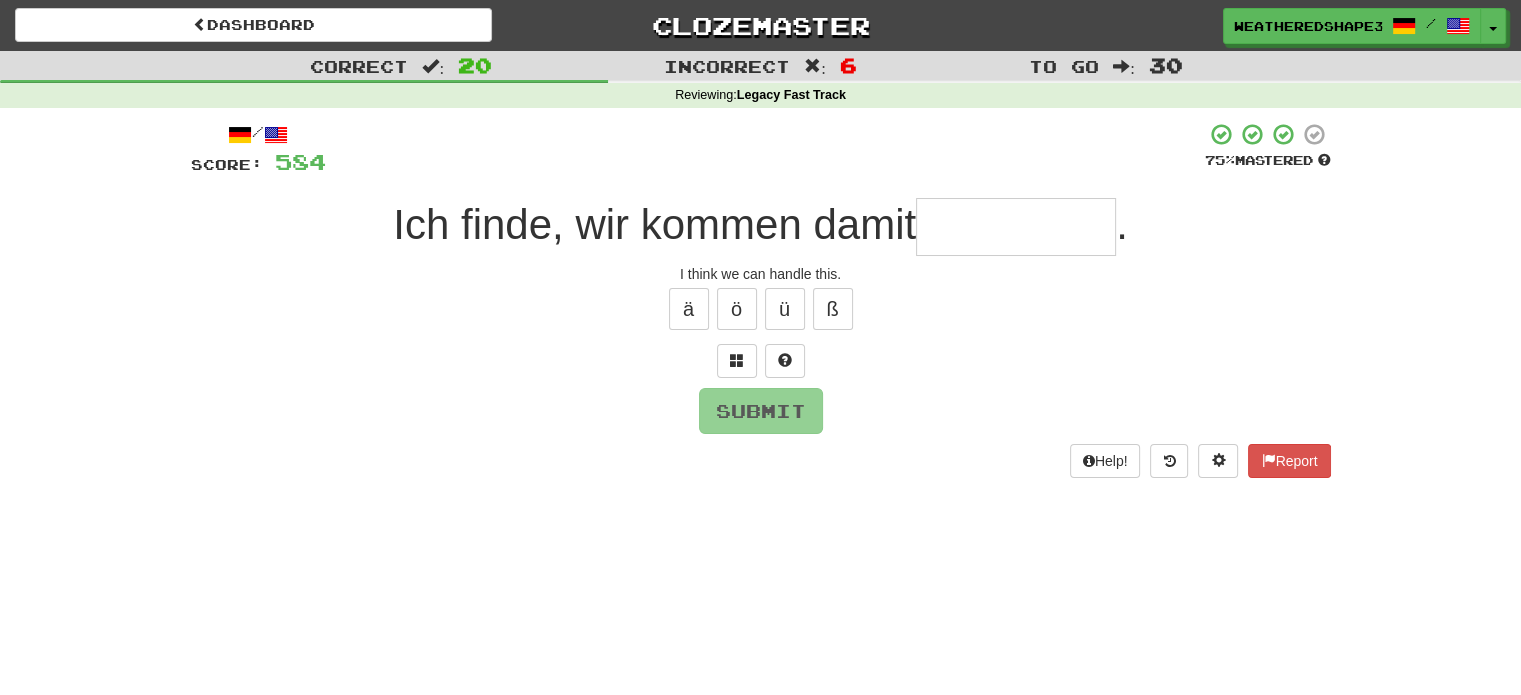type on "*" 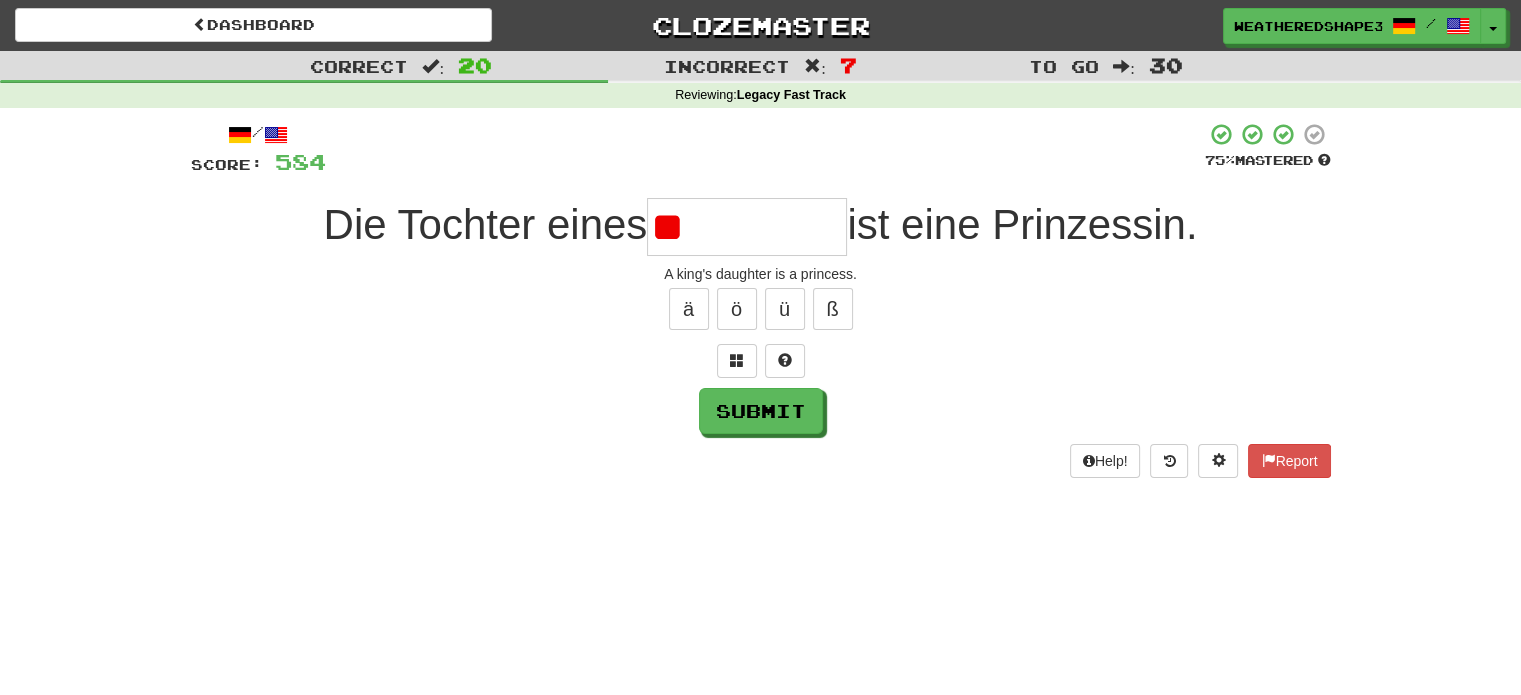 type on "*" 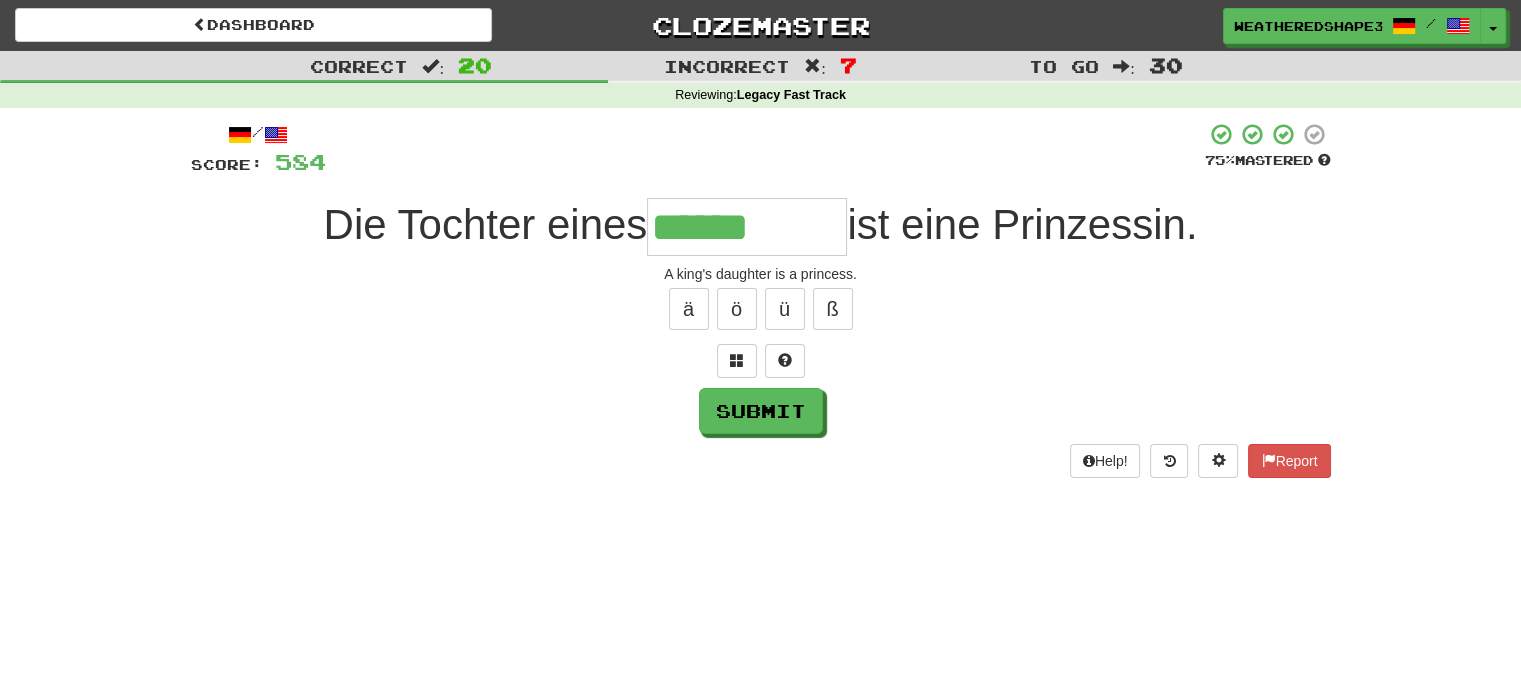 type on "******" 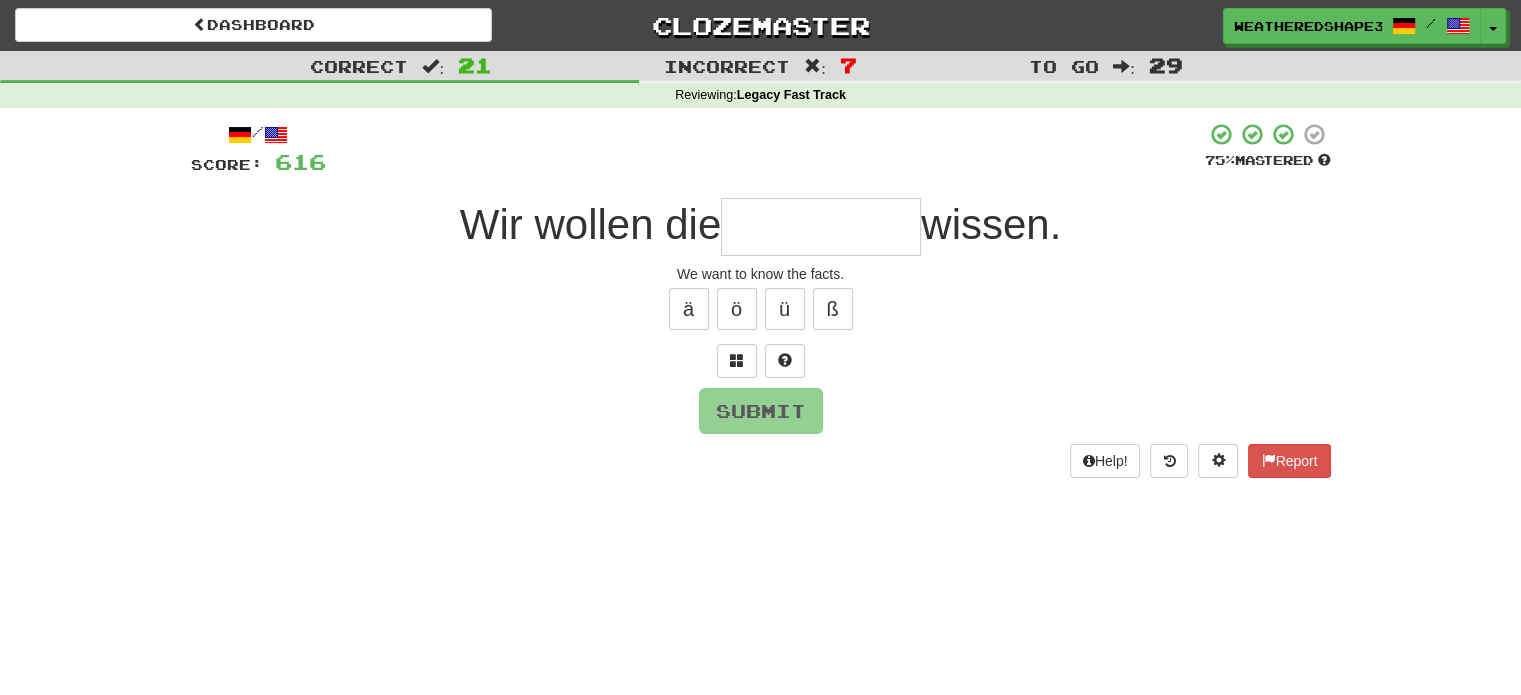 type on "*" 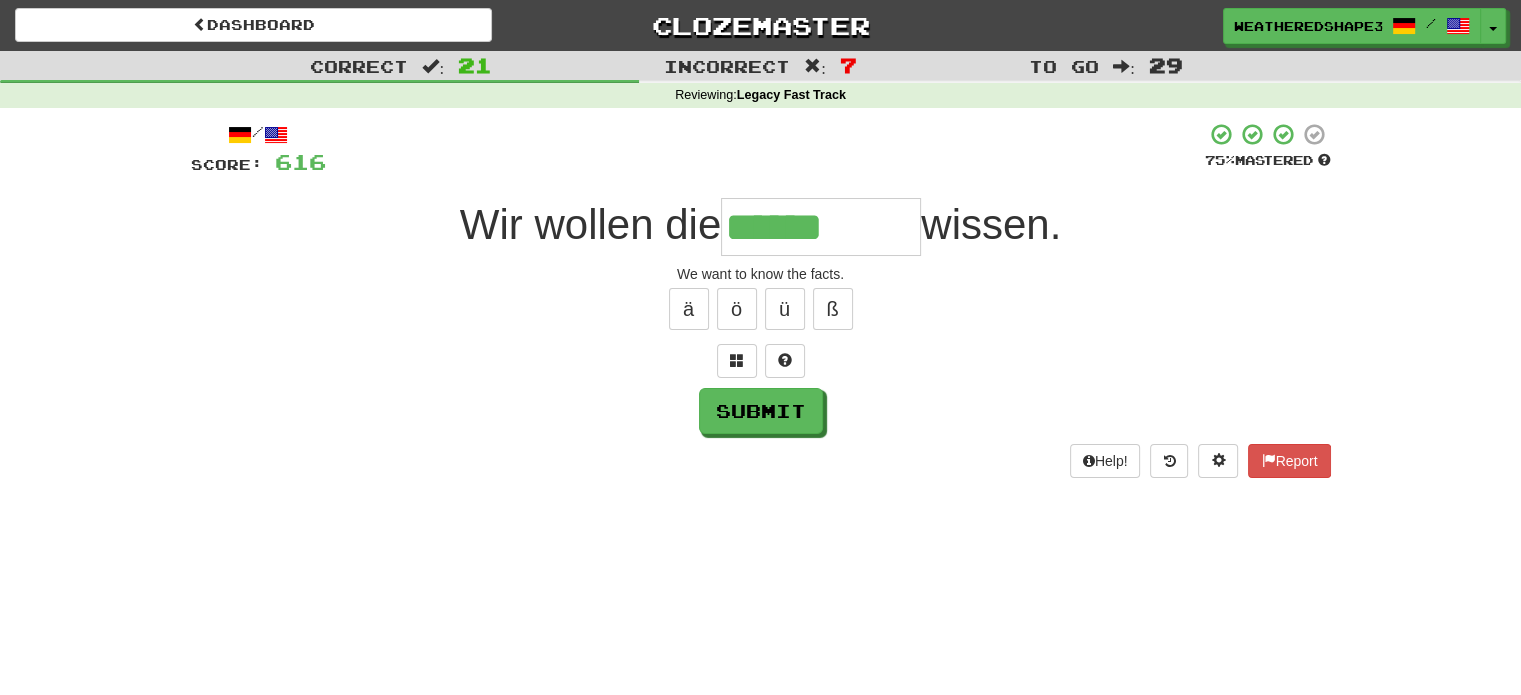 type on "******" 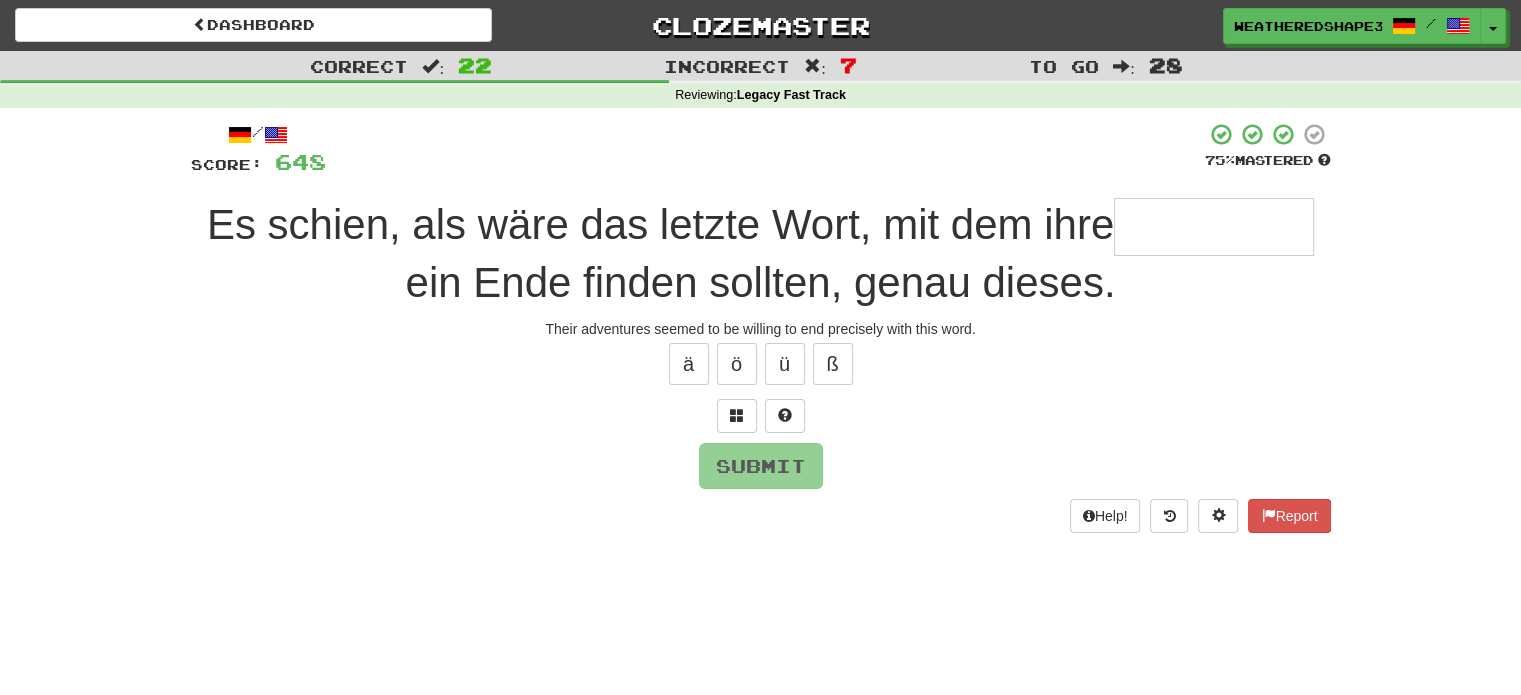 type on "*" 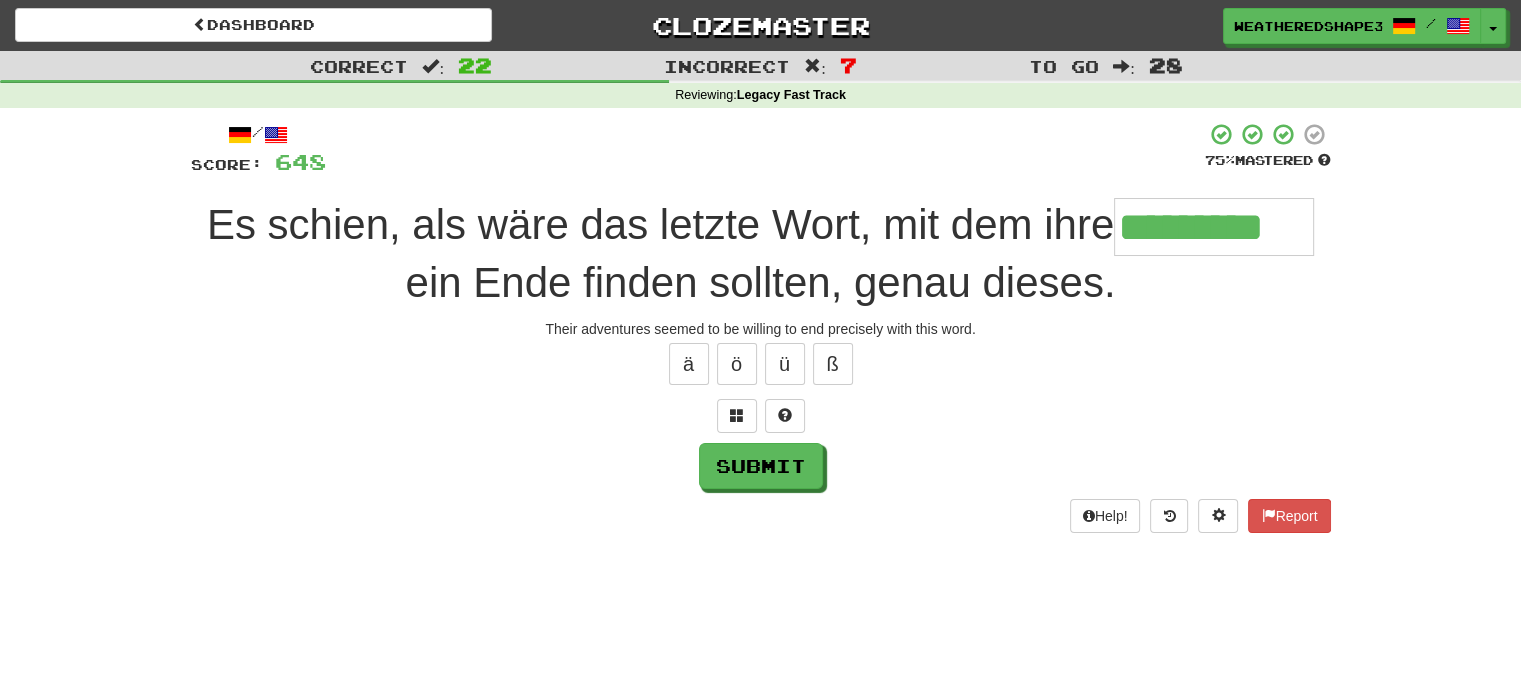 type on "*********" 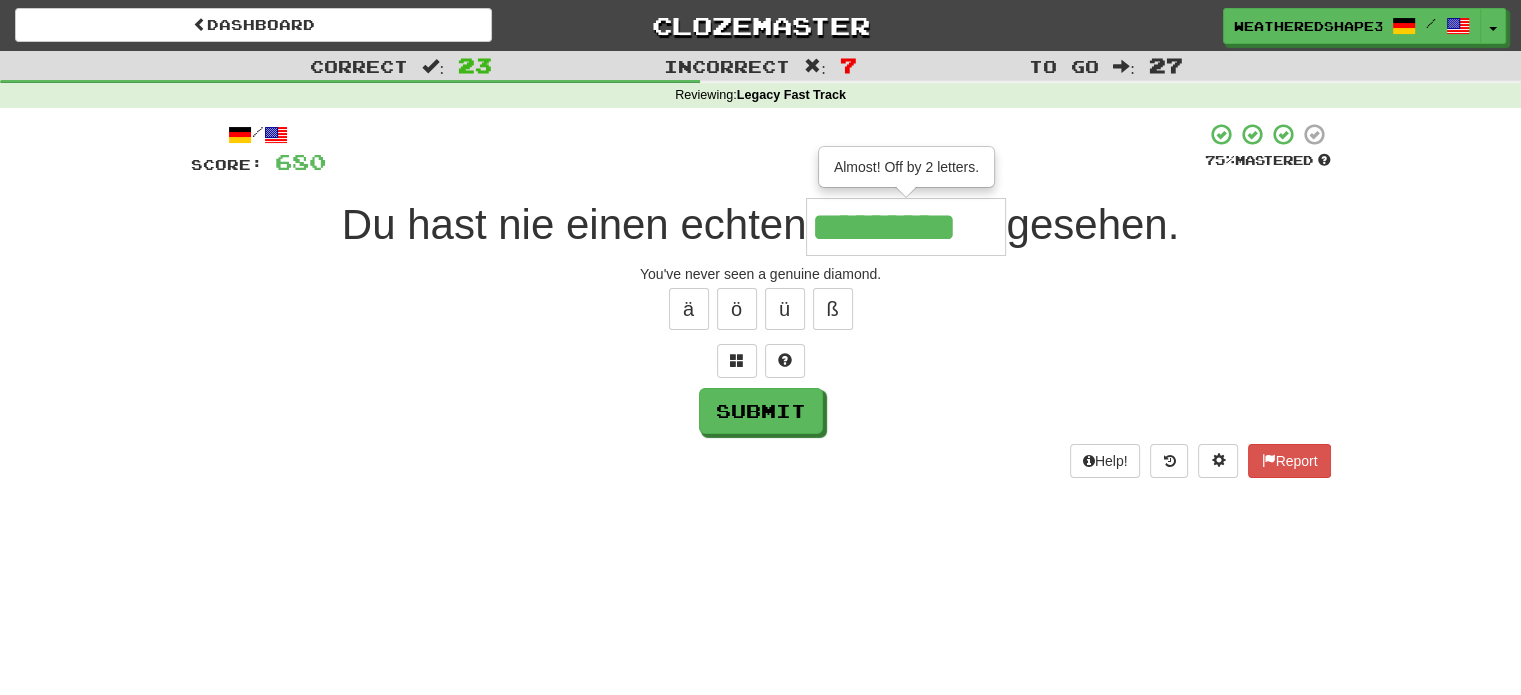 scroll, scrollTop: 0, scrollLeft: 3, axis: horizontal 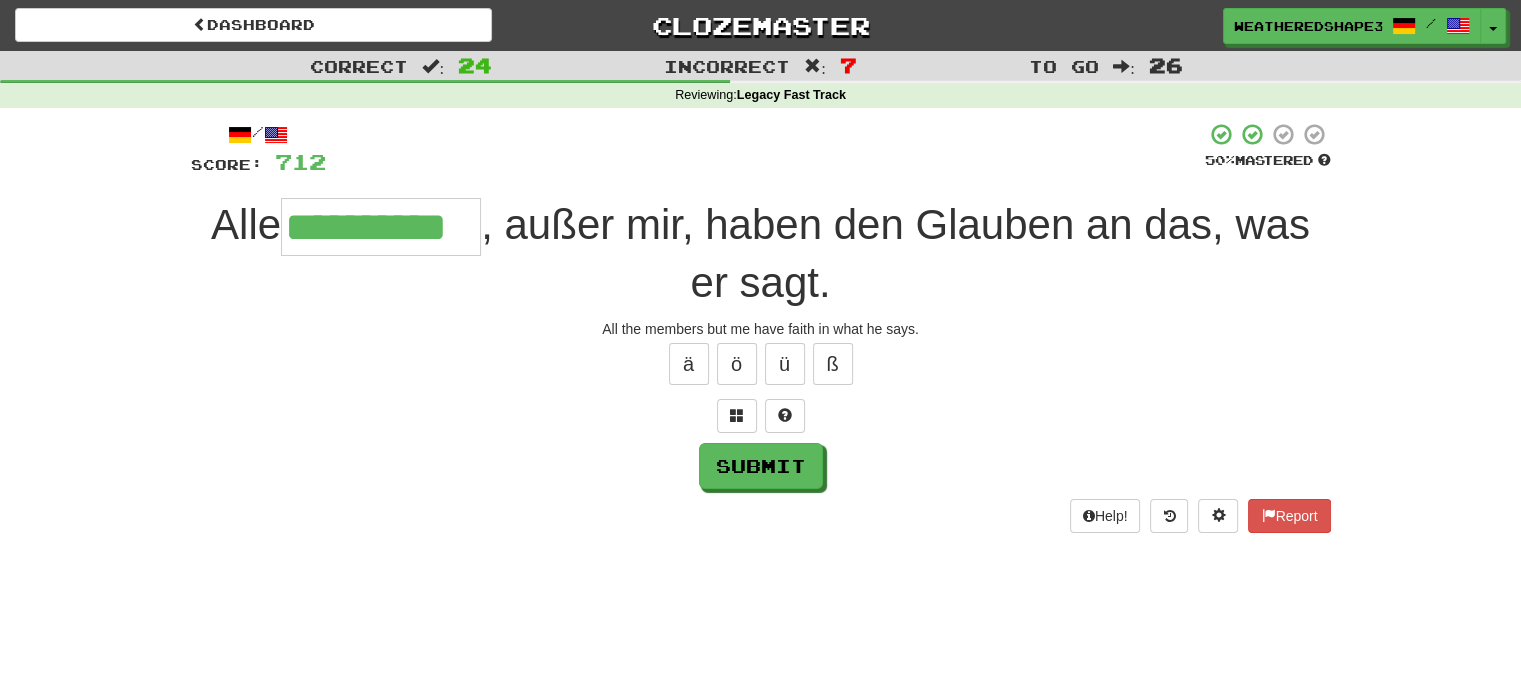 type on "**********" 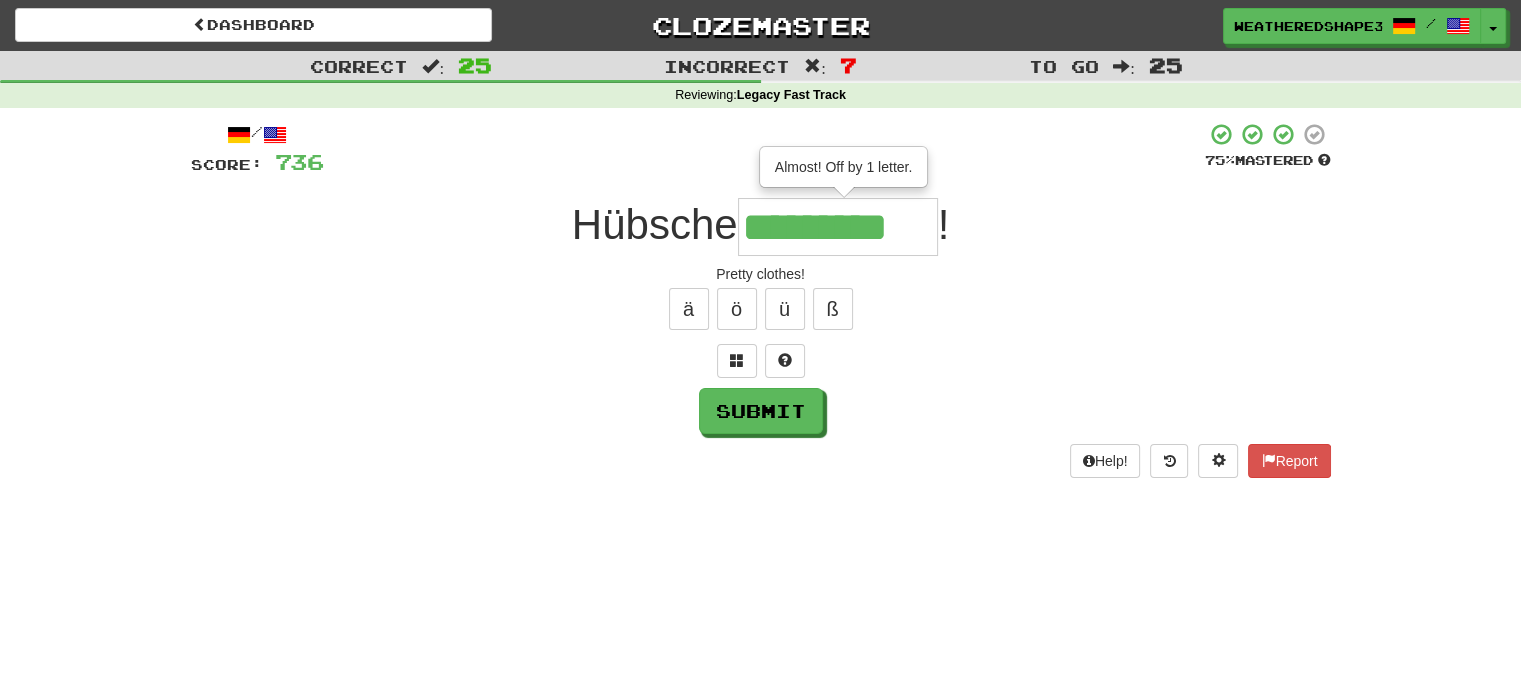 type on "*********" 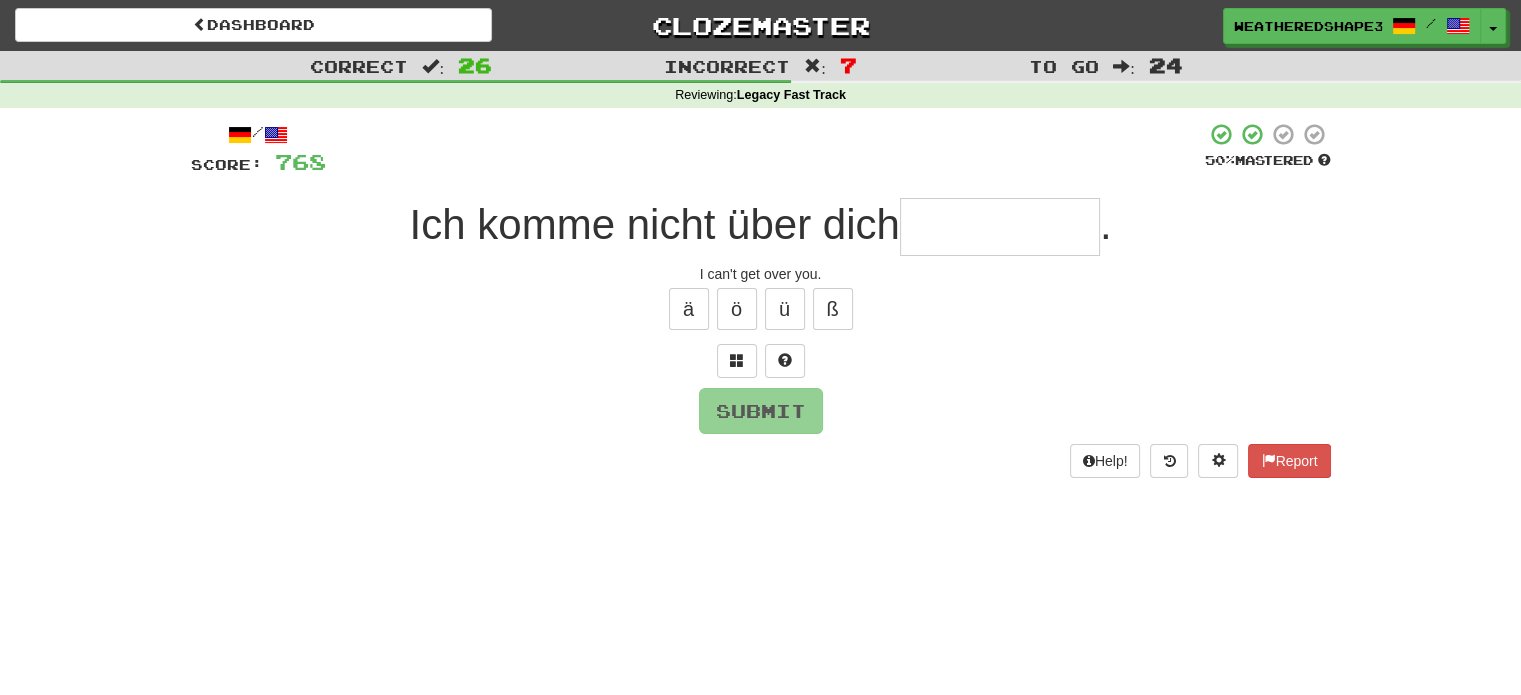 type on "*" 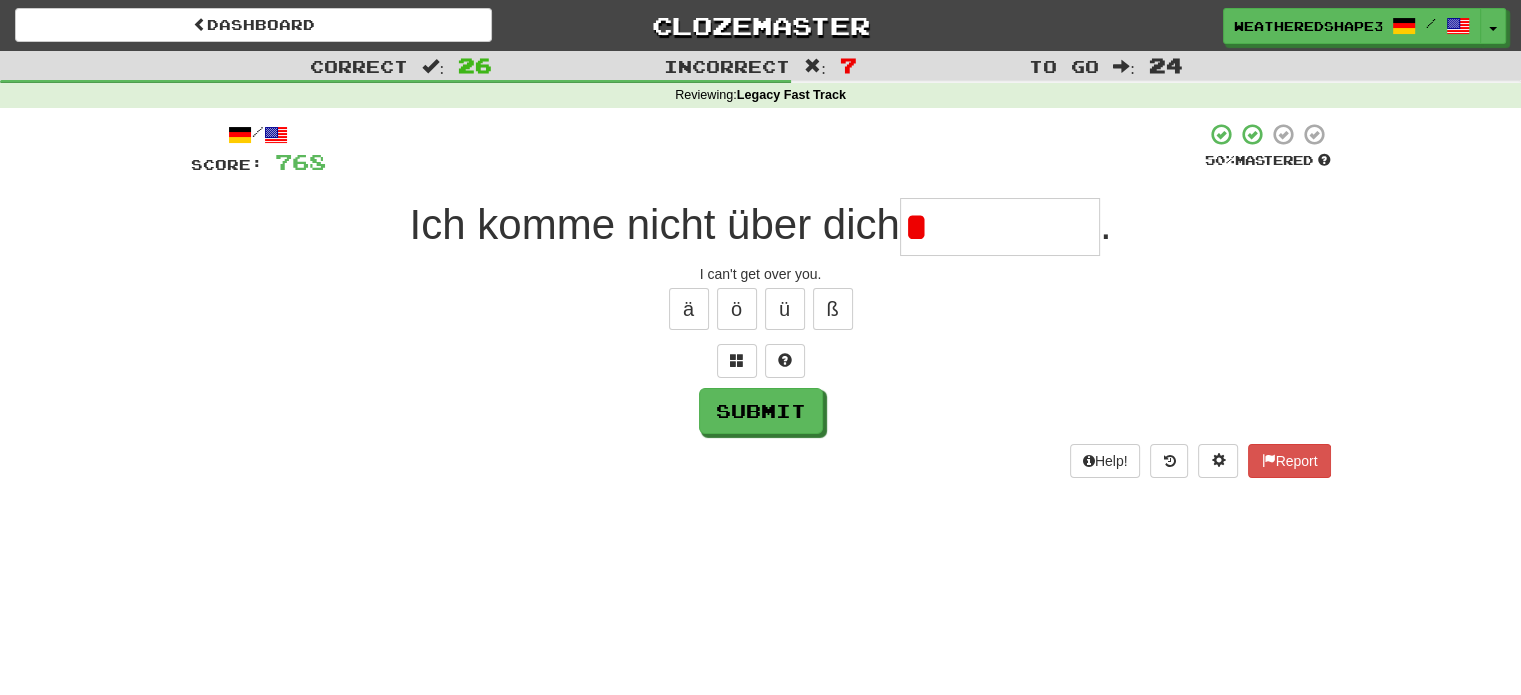 type on "******" 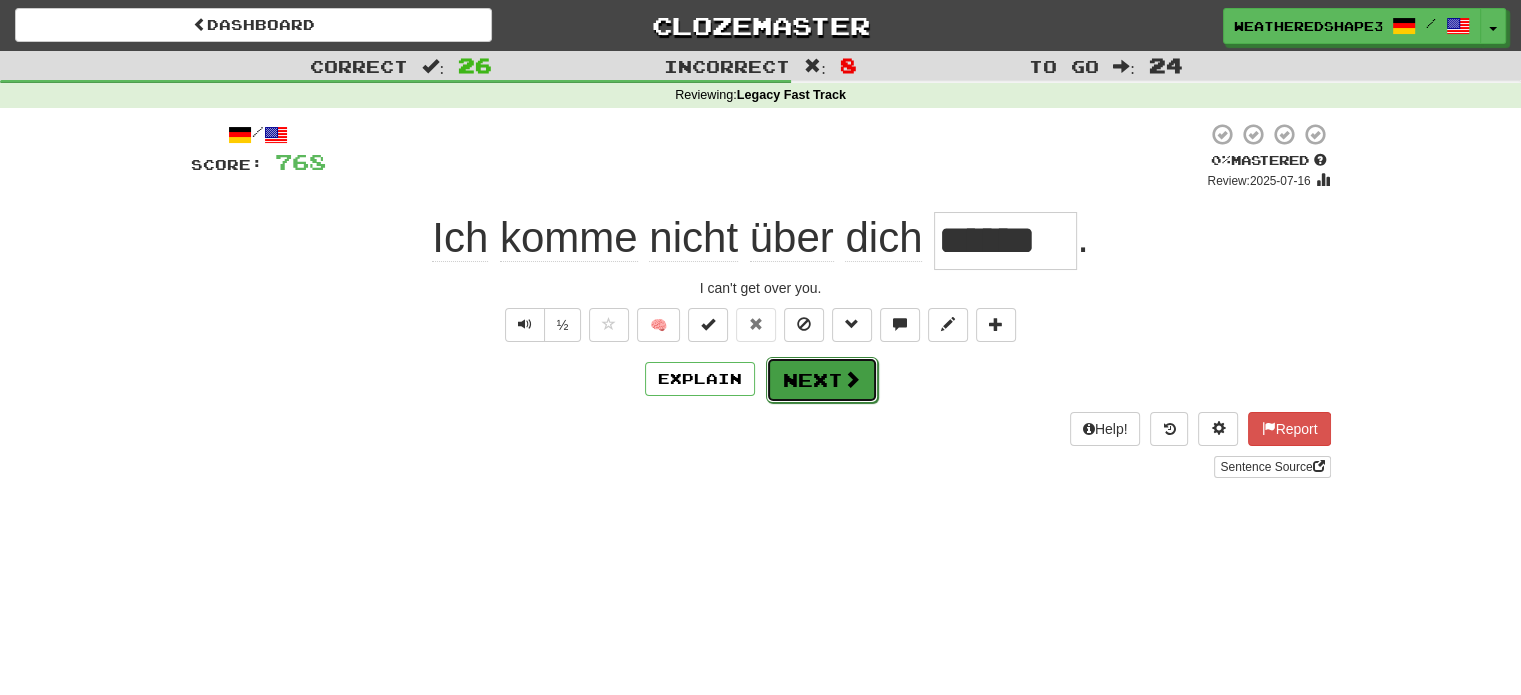 click on "Next" at bounding box center (822, 380) 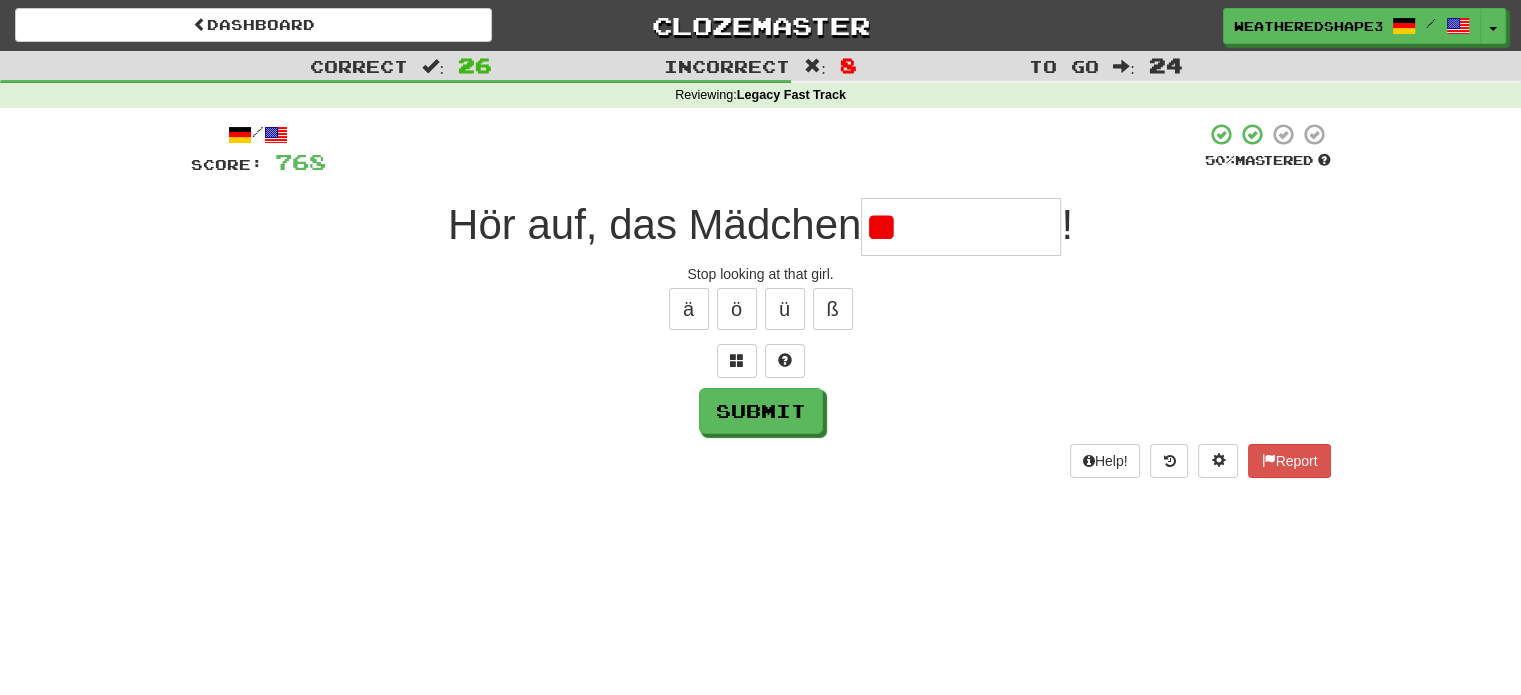 type on "*********" 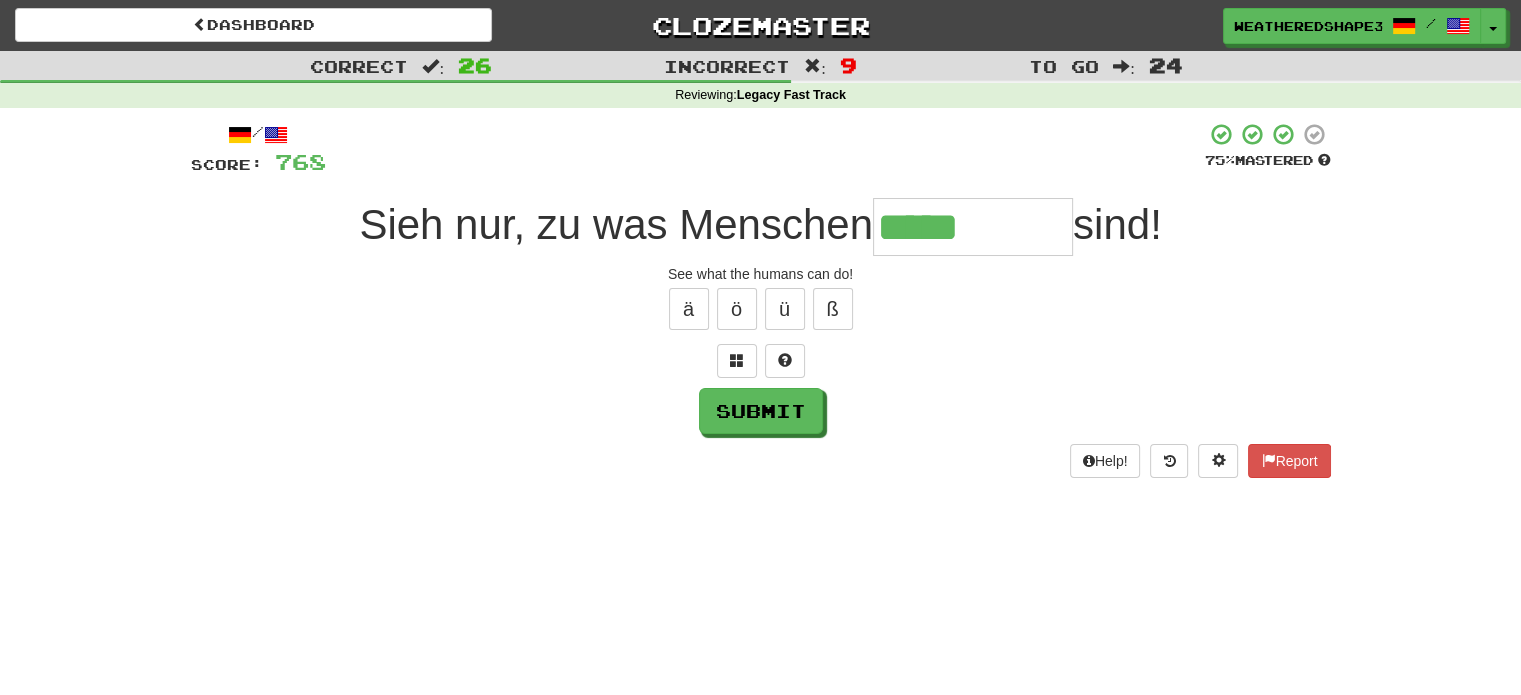 type on "*****" 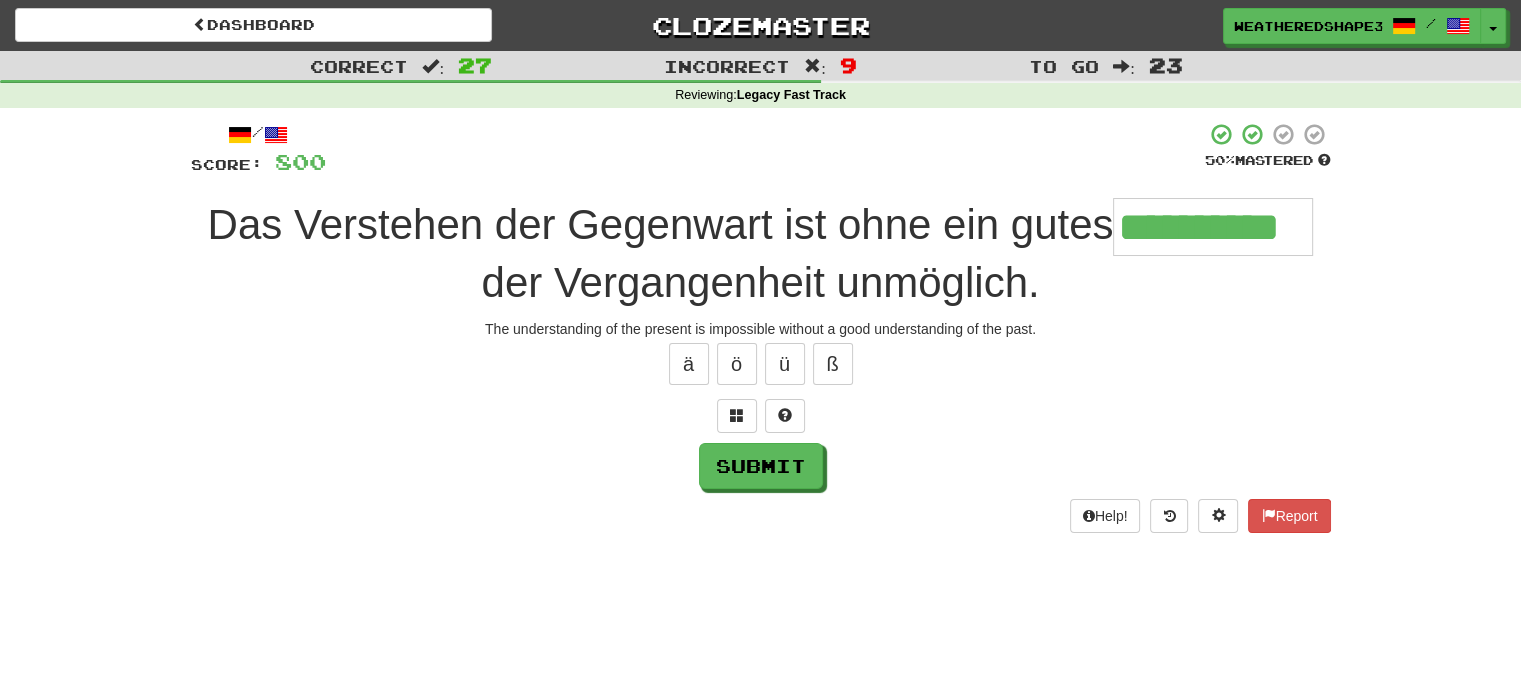 scroll, scrollTop: 0, scrollLeft: 21, axis: horizontal 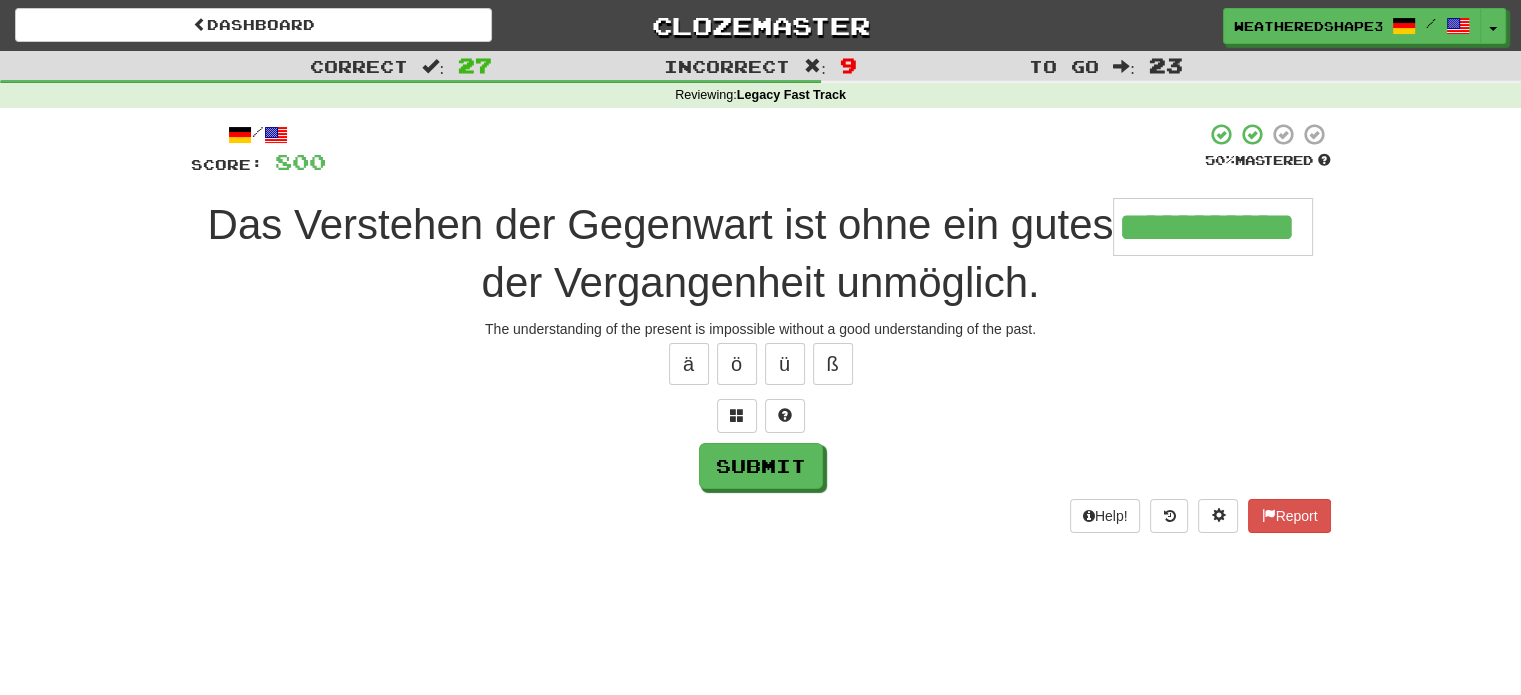 type on "**********" 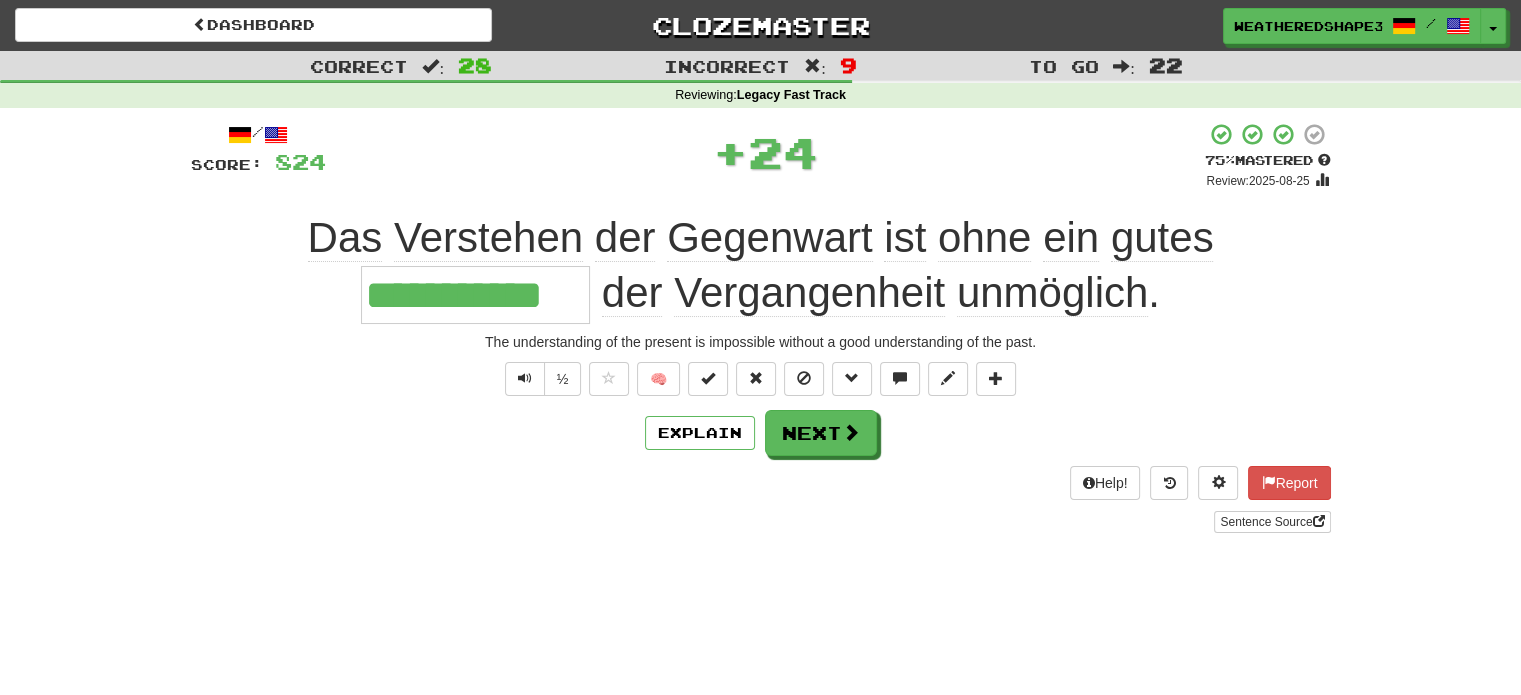 scroll, scrollTop: 0, scrollLeft: 0, axis: both 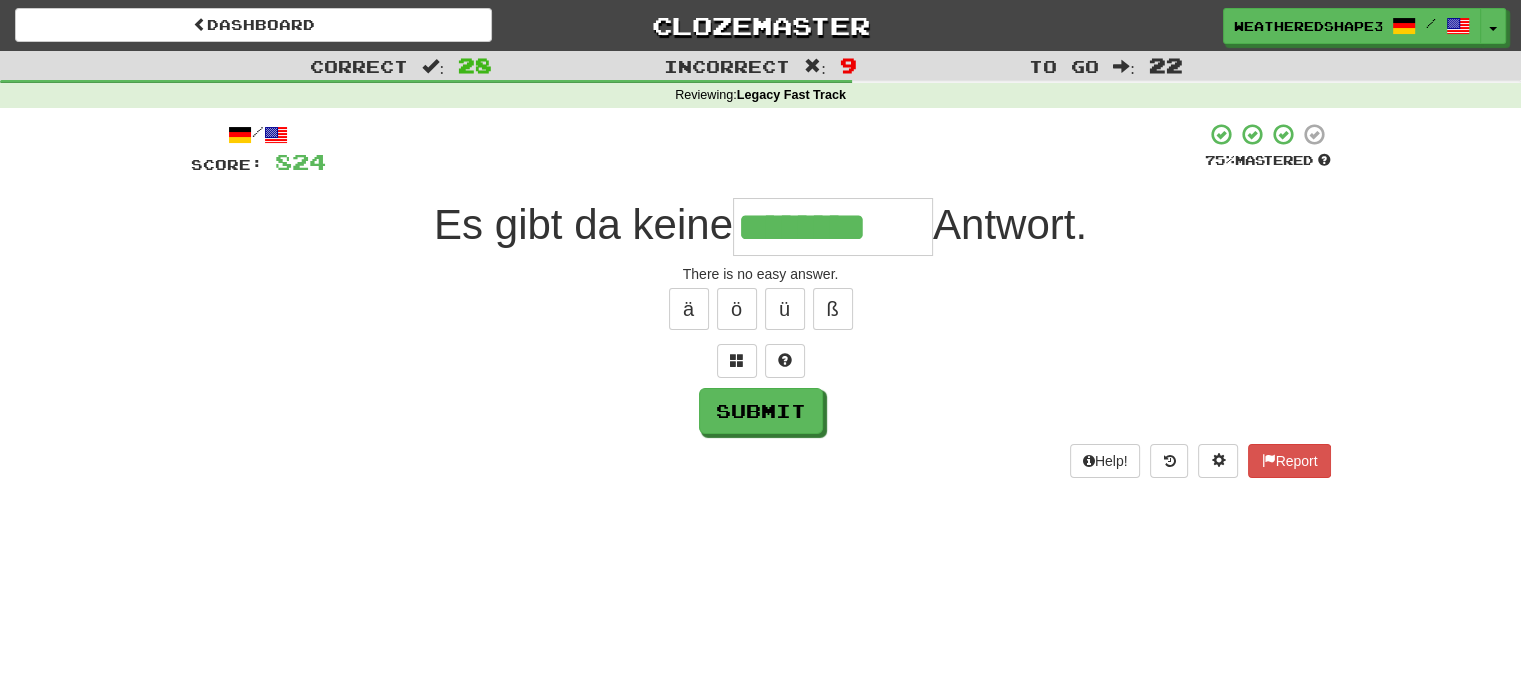 type on "********" 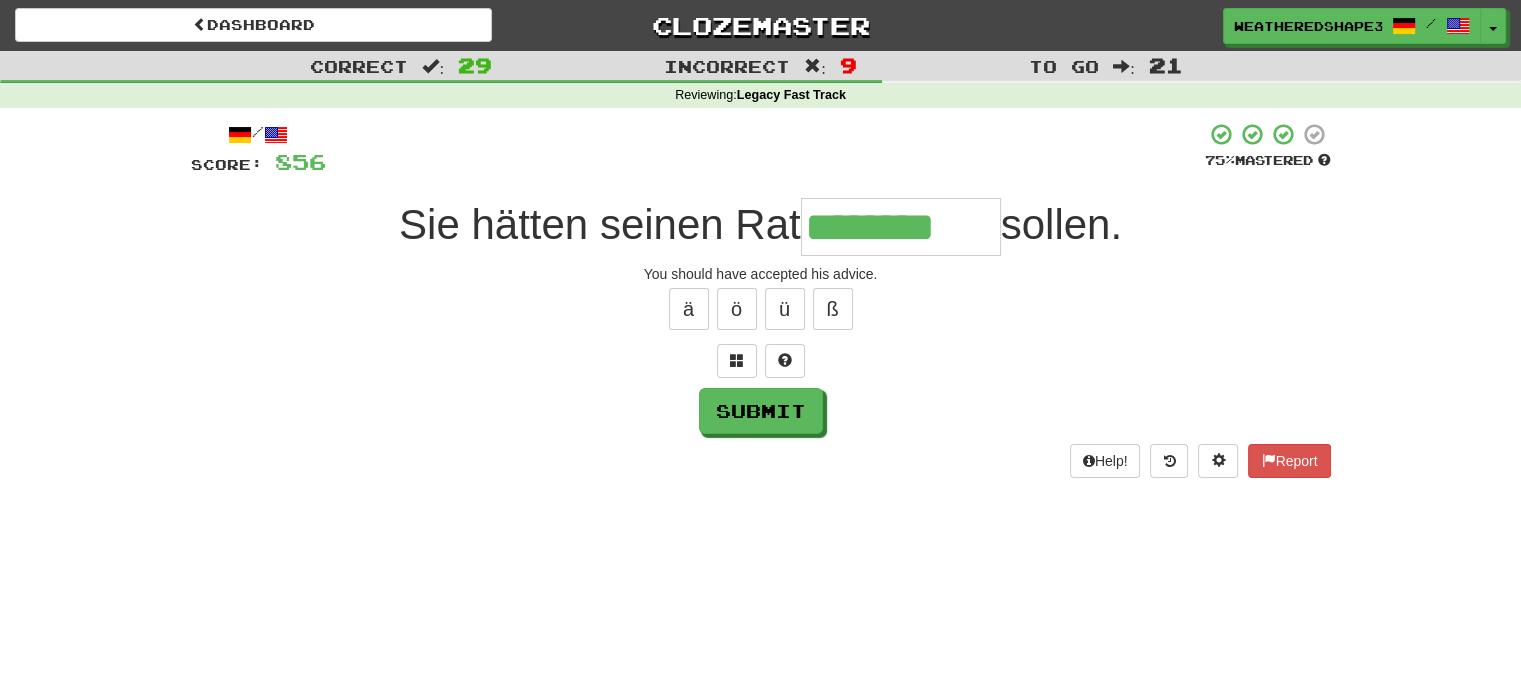 type on "********" 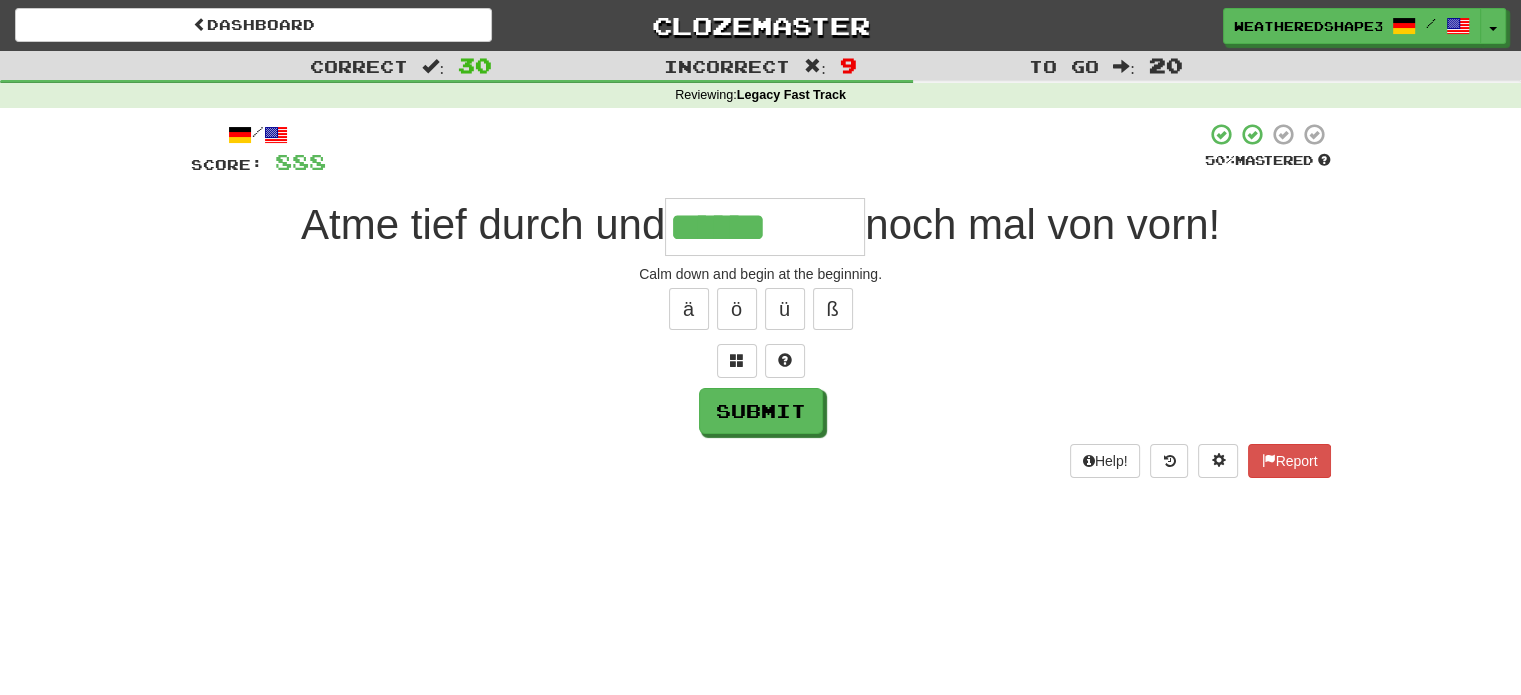 type on "******" 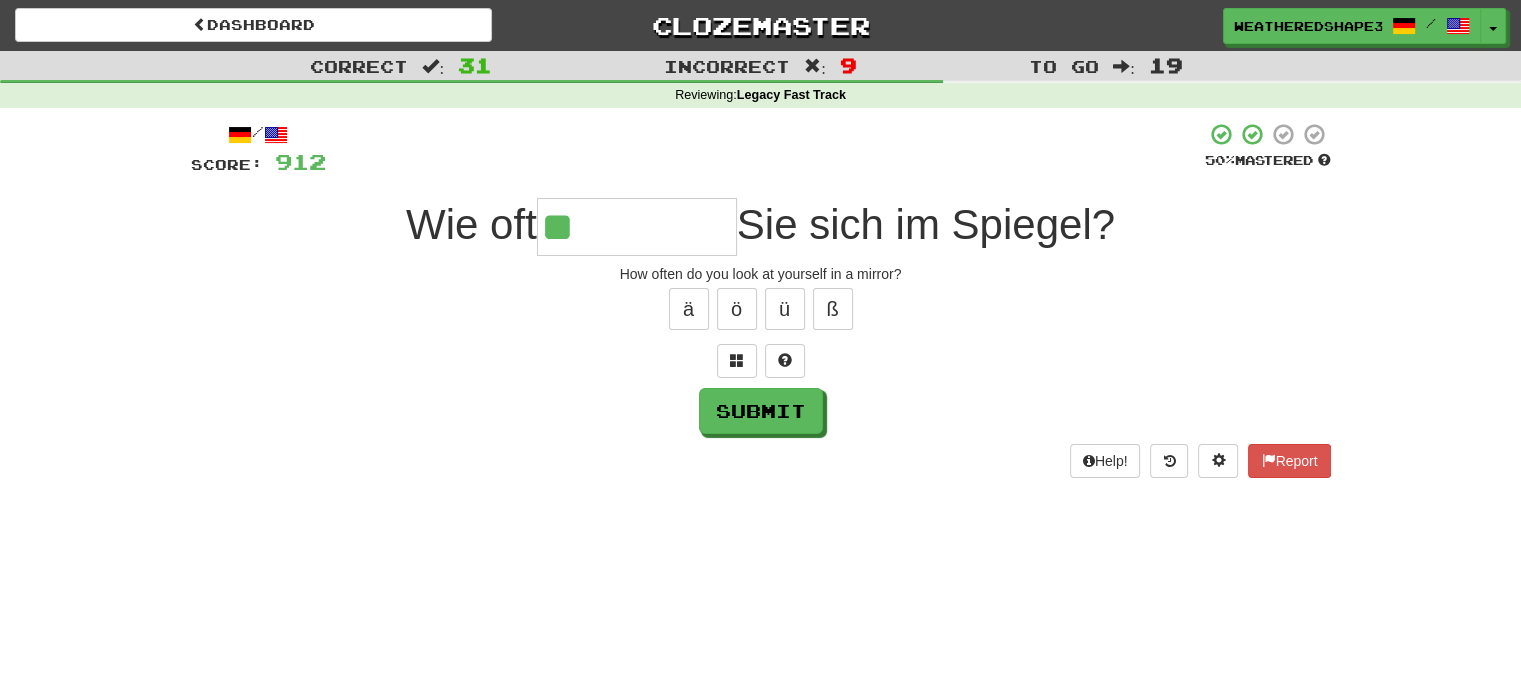 type on "**********" 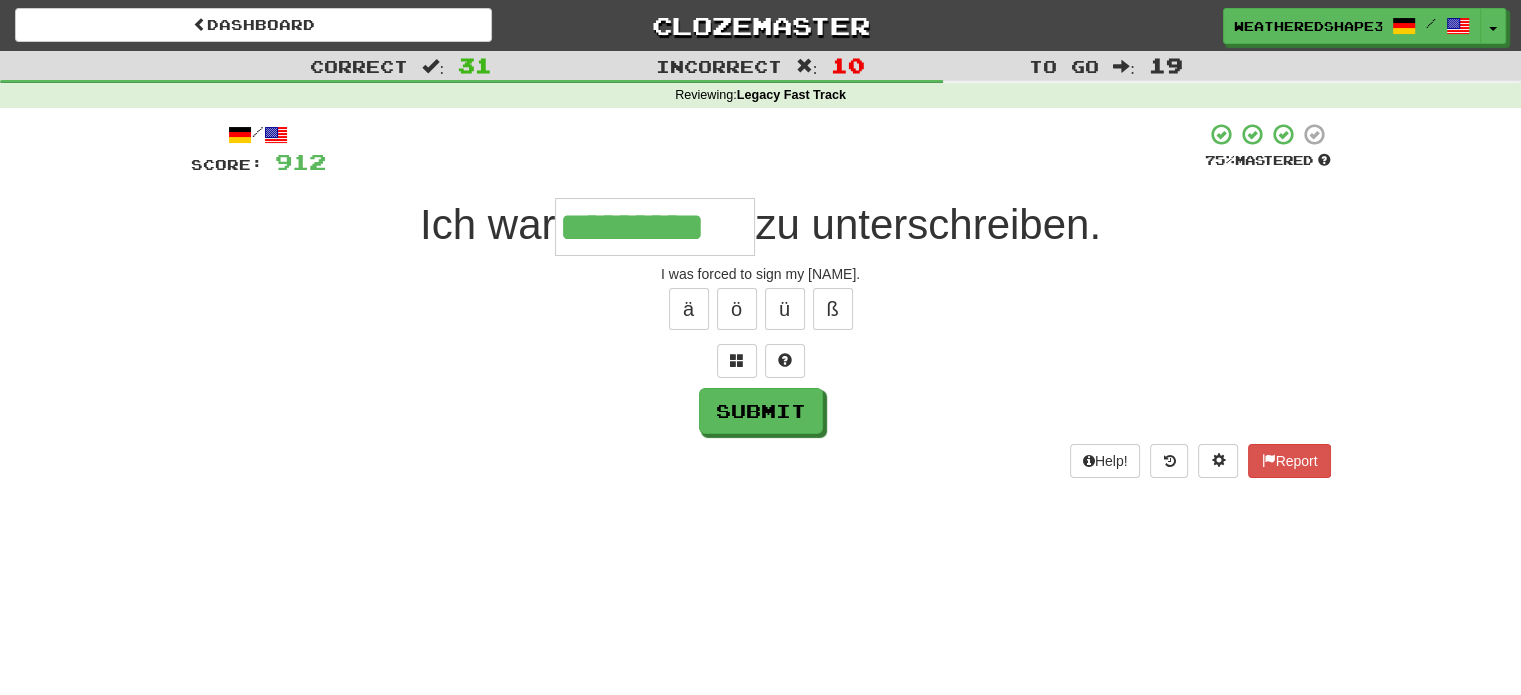 type on "*********" 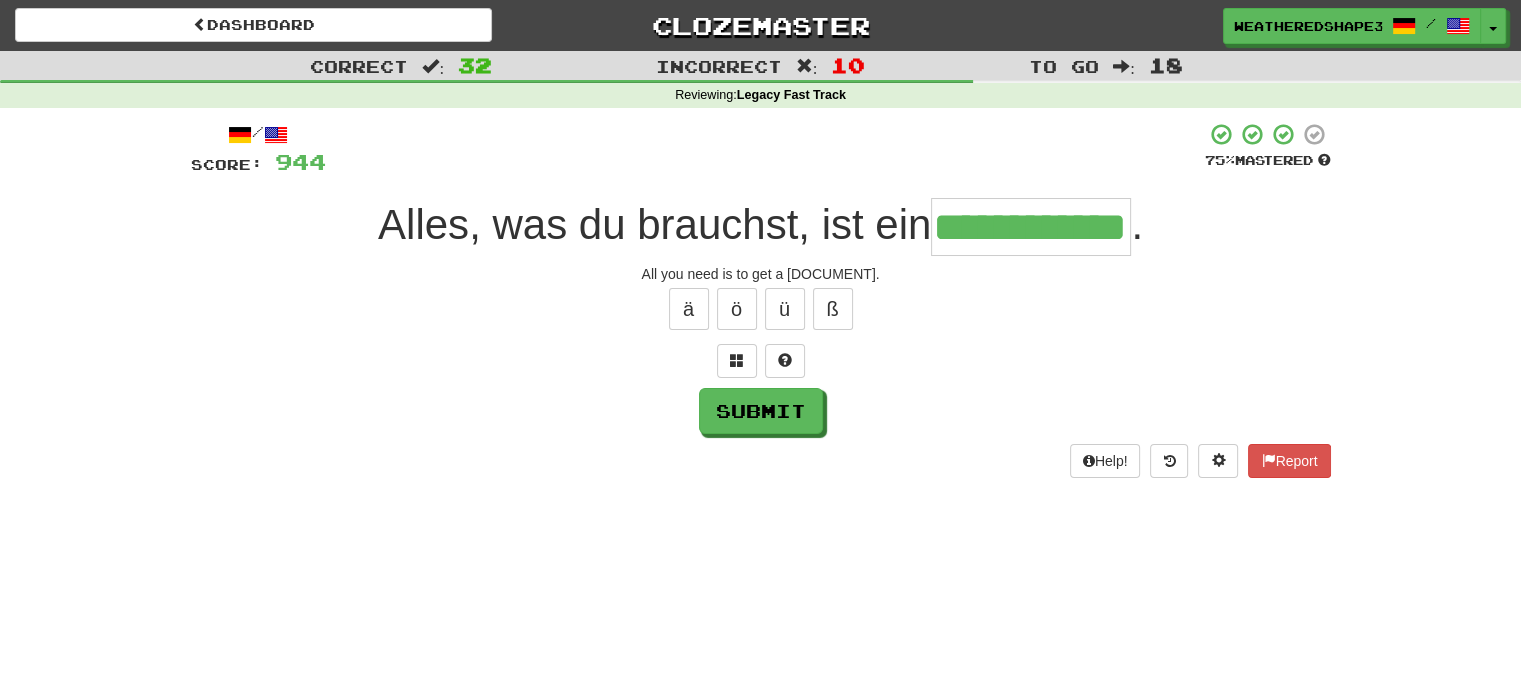 scroll, scrollTop: 0, scrollLeft: 38, axis: horizontal 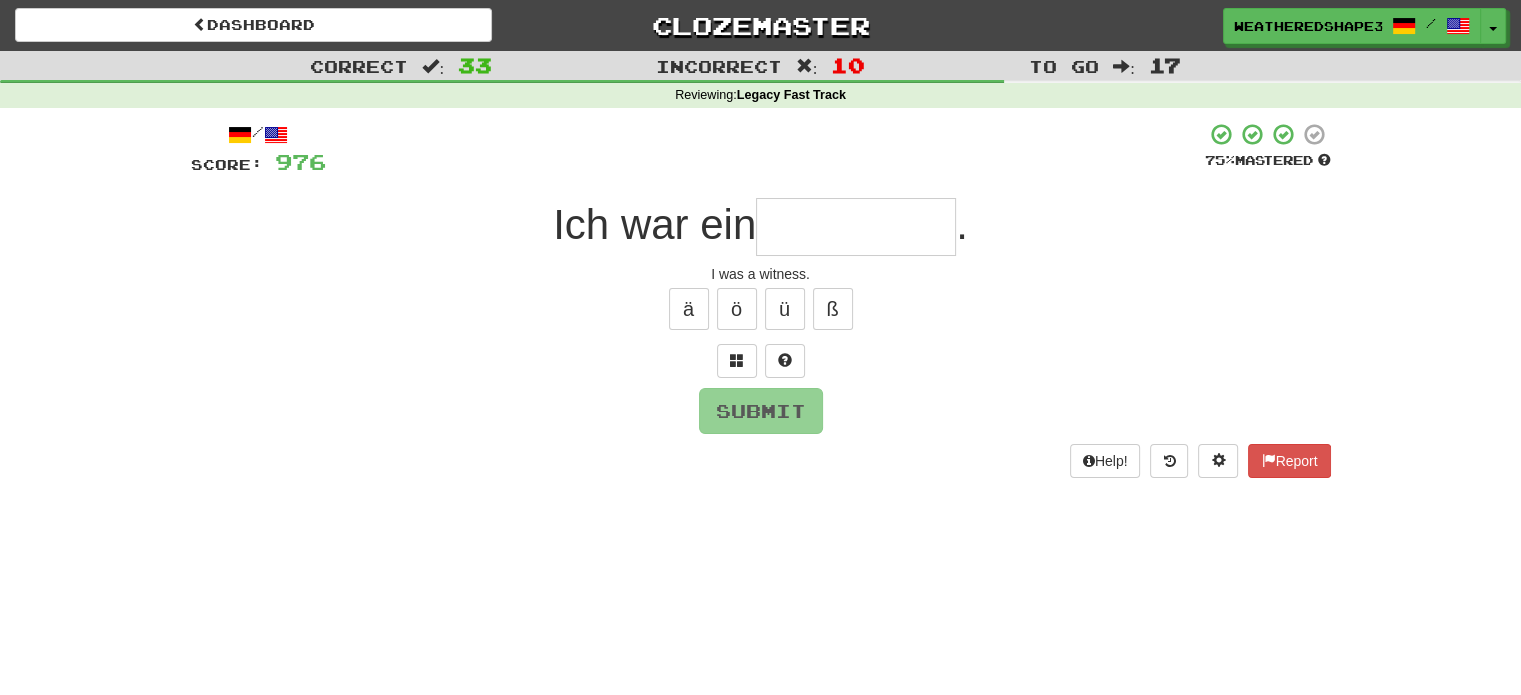 type on "*" 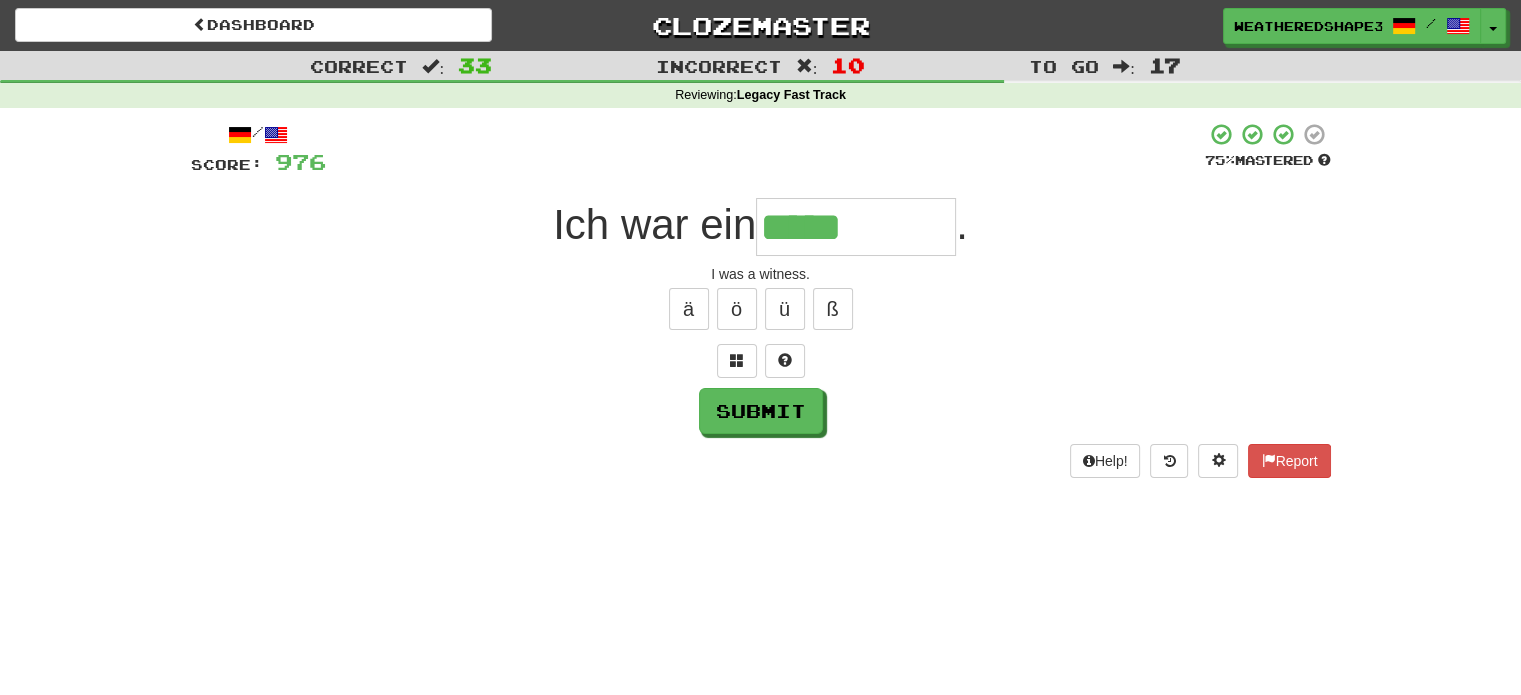 type on "*****" 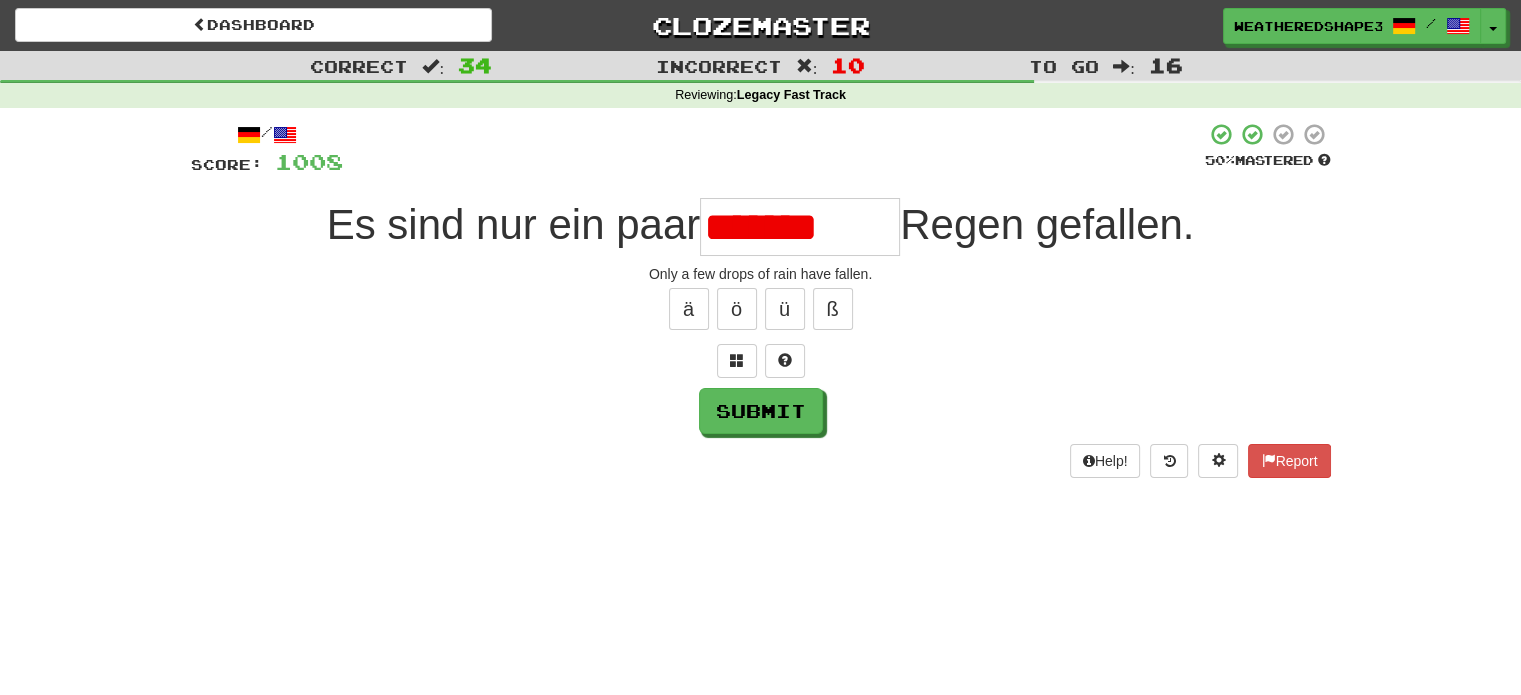 type on "*******" 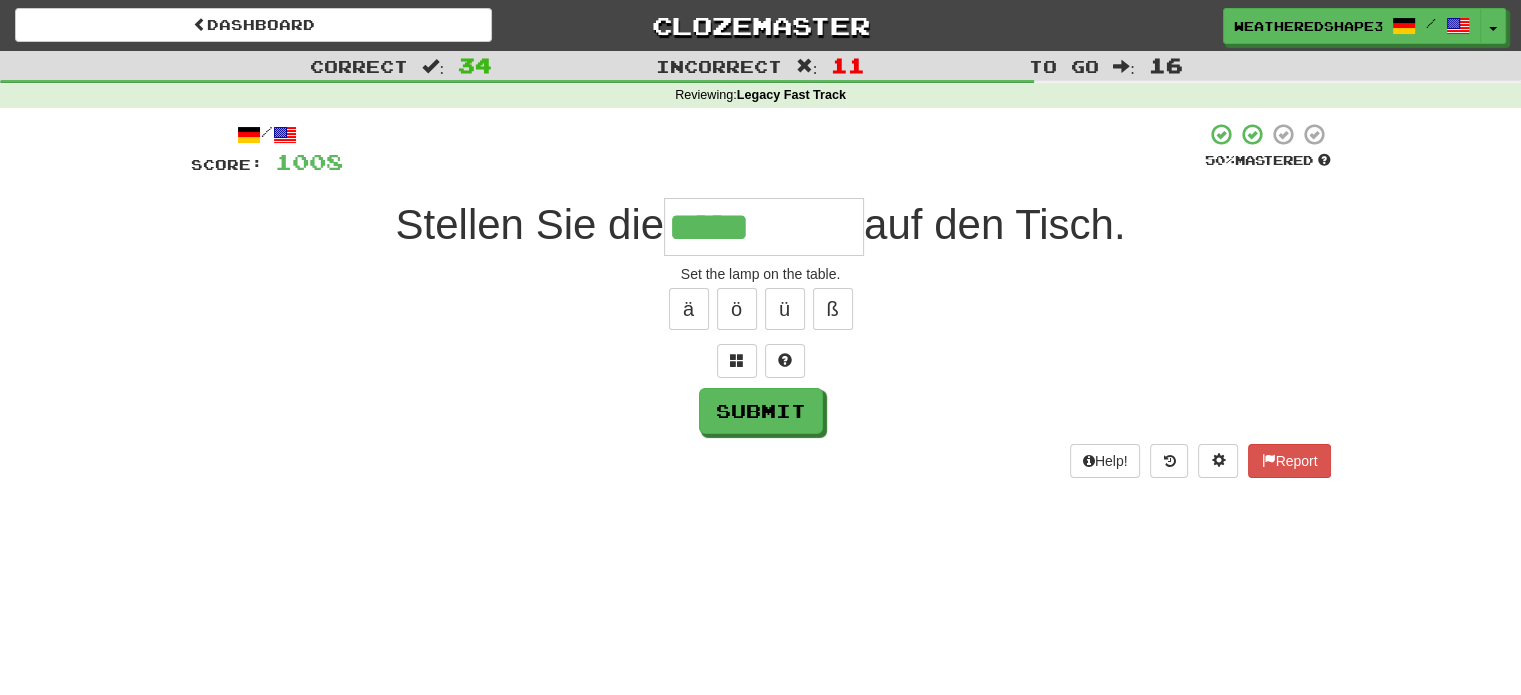type on "*****" 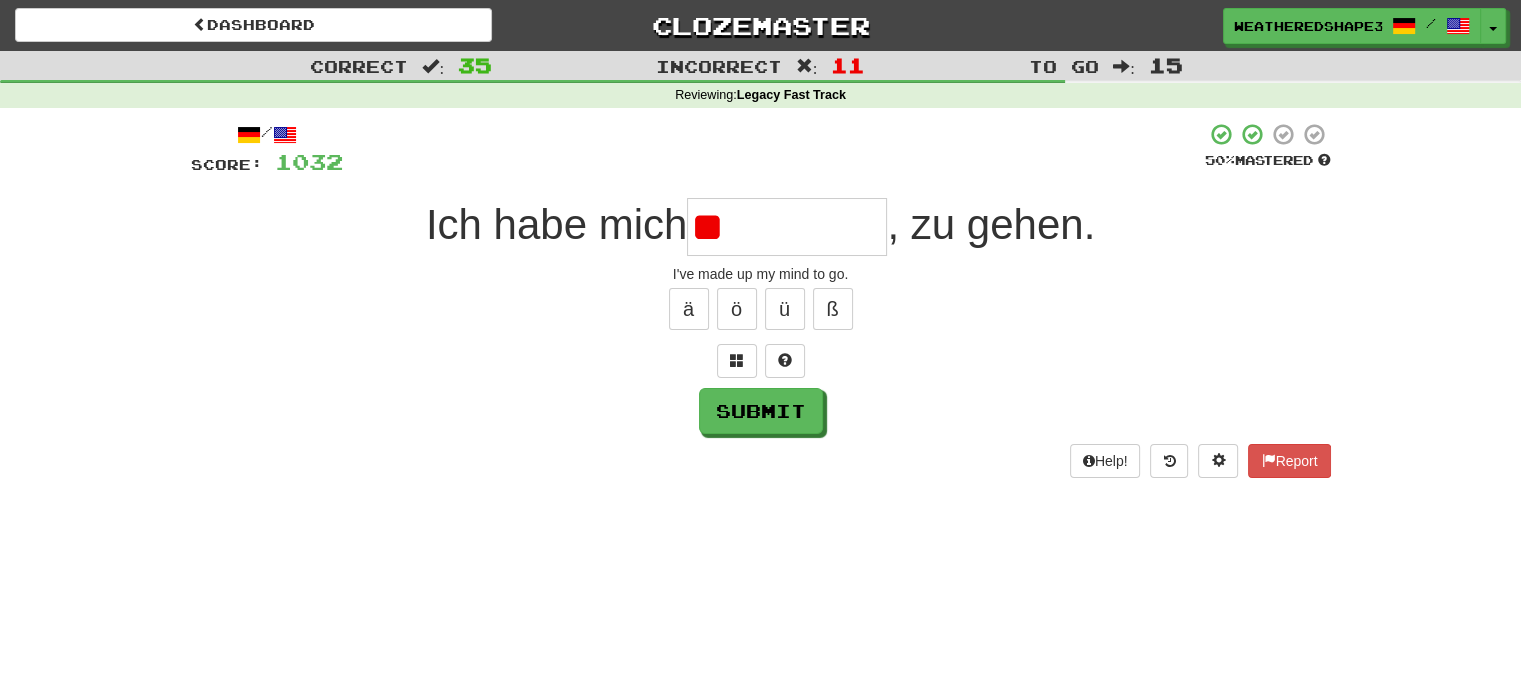 type on "*" 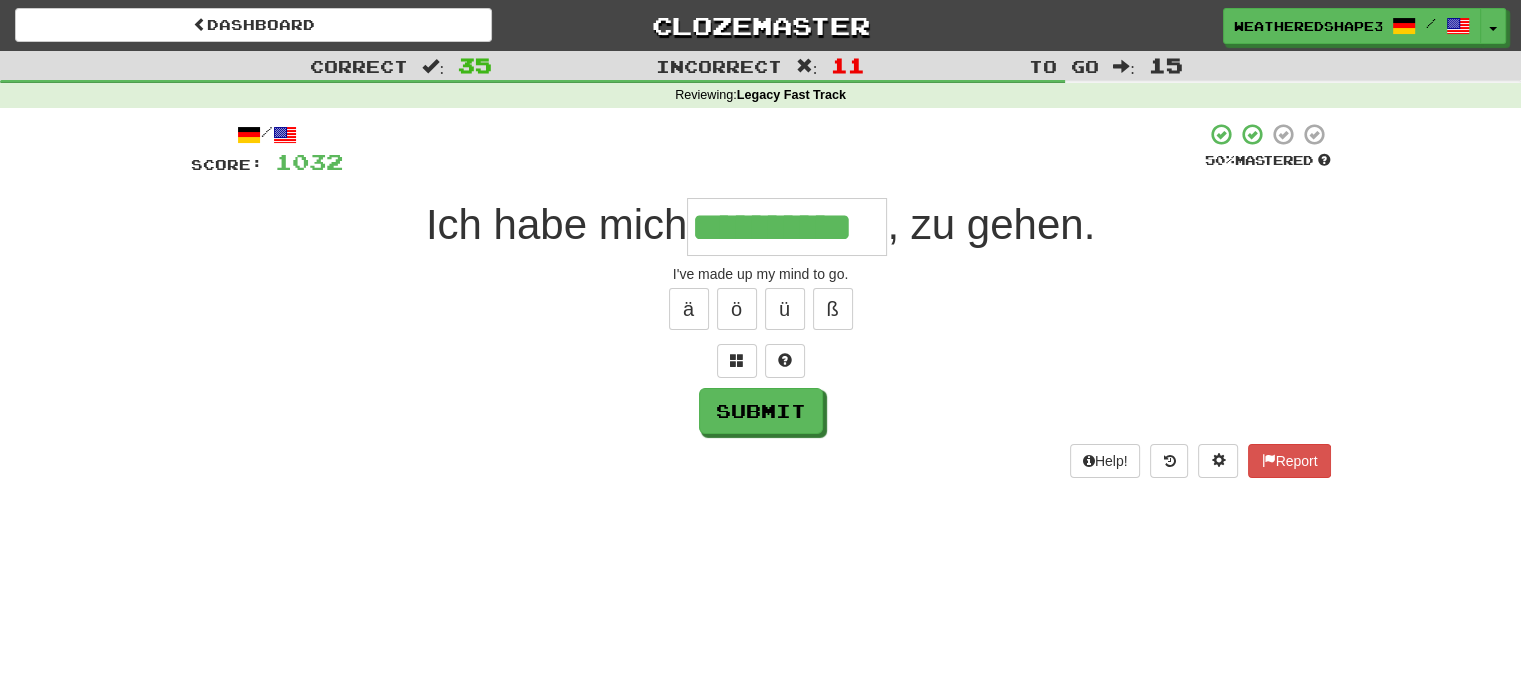scroll, scrollTop: 0, scrollLeft: 52, axis: horizontal 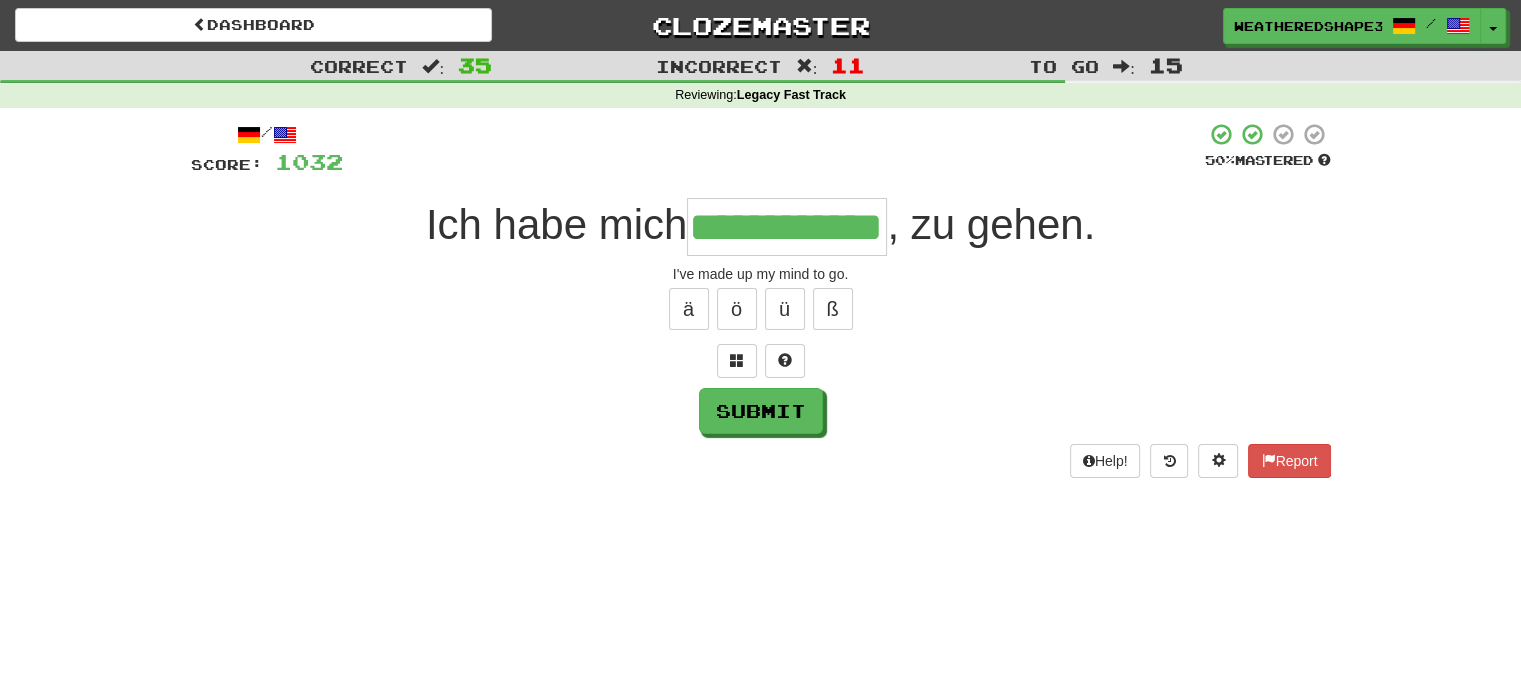 type on "**********" 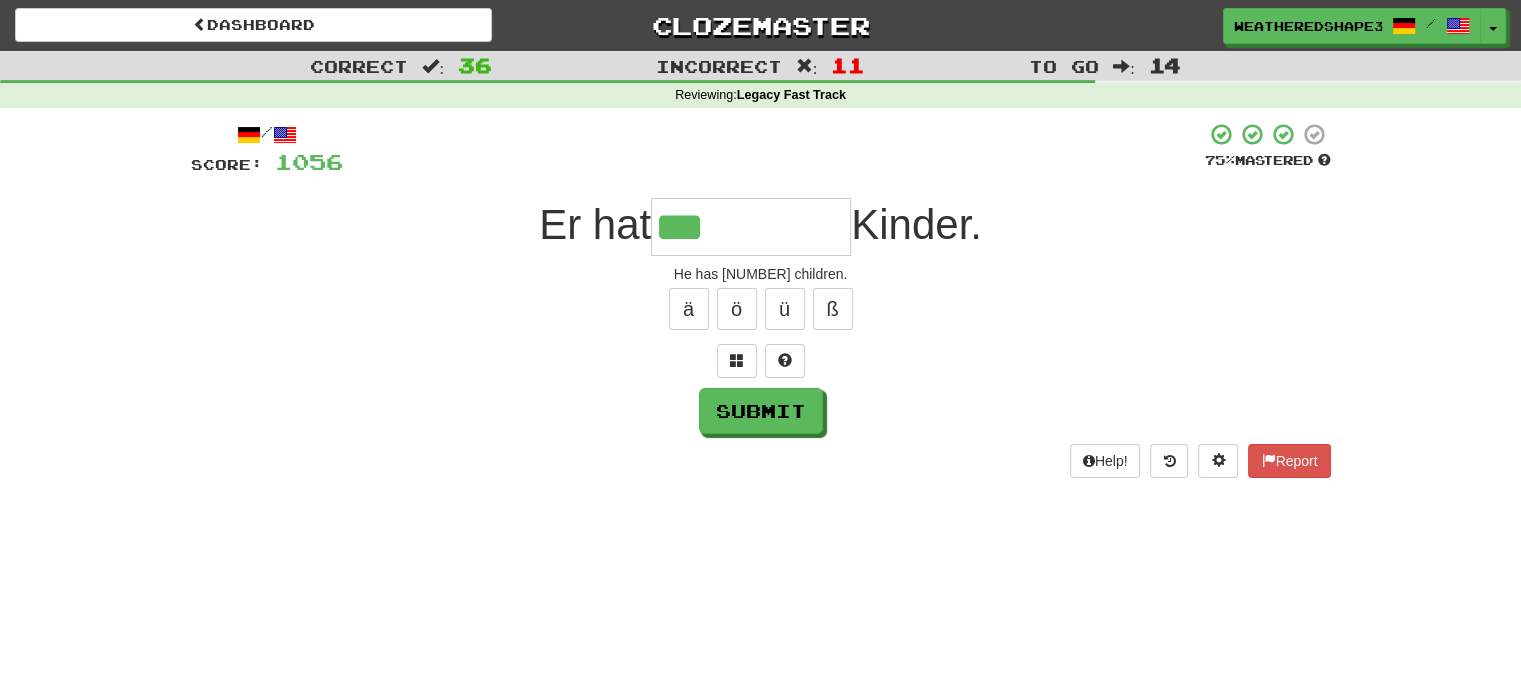 type on "***" 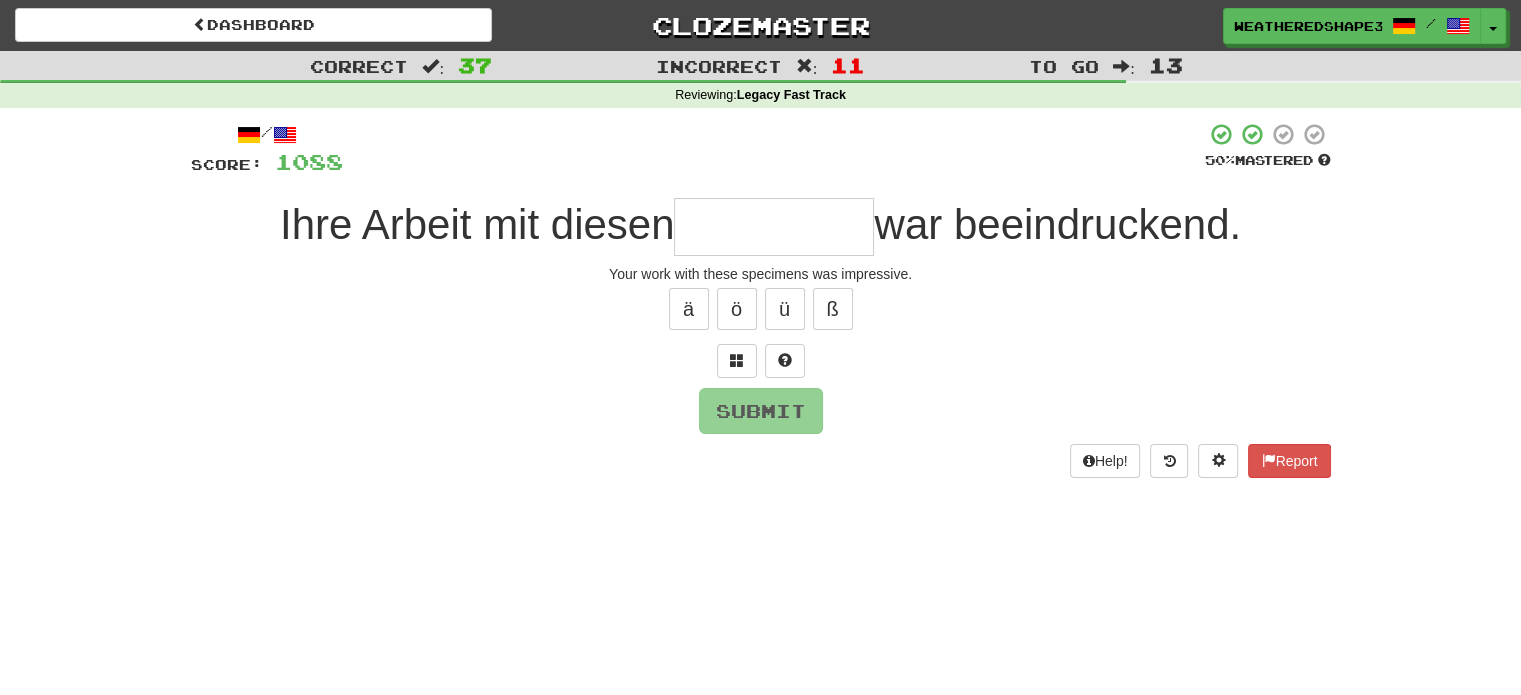 type on "*" 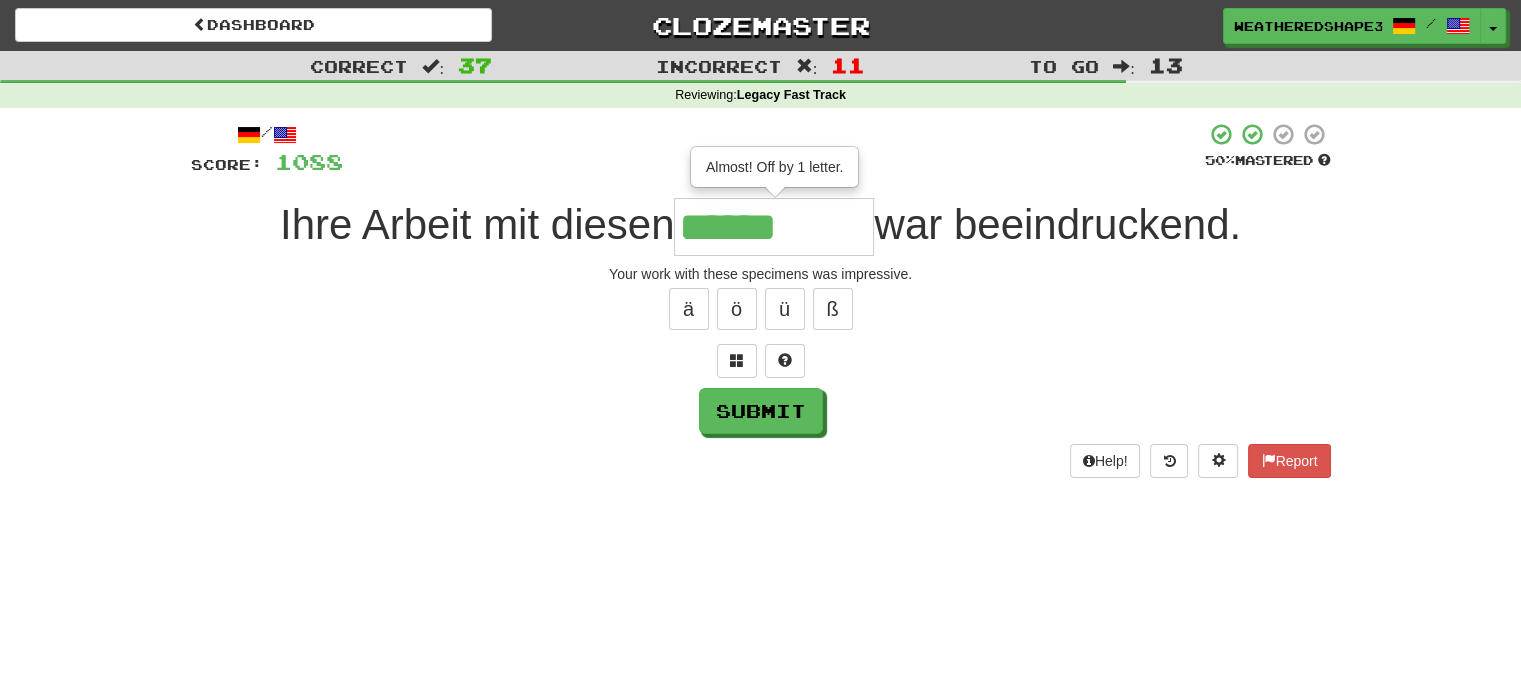 type on "******" 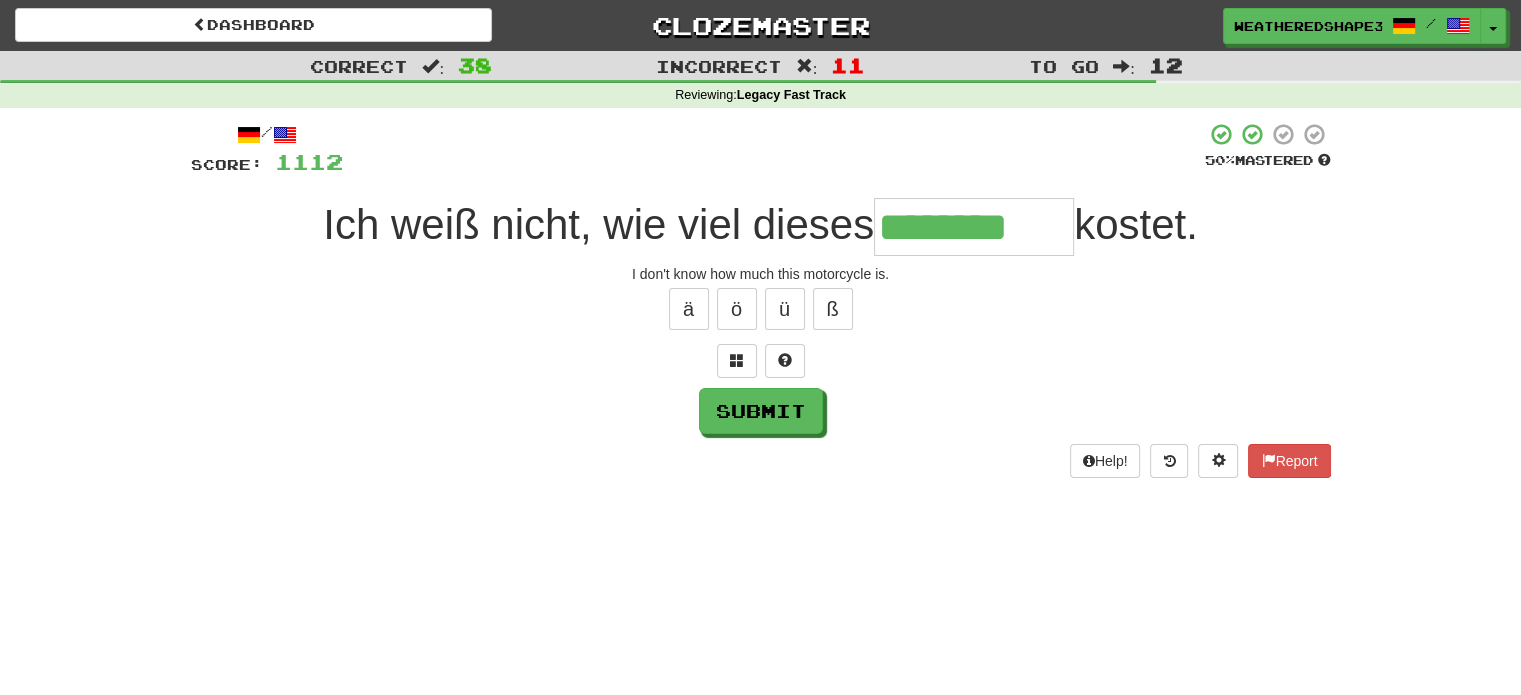type on "********" 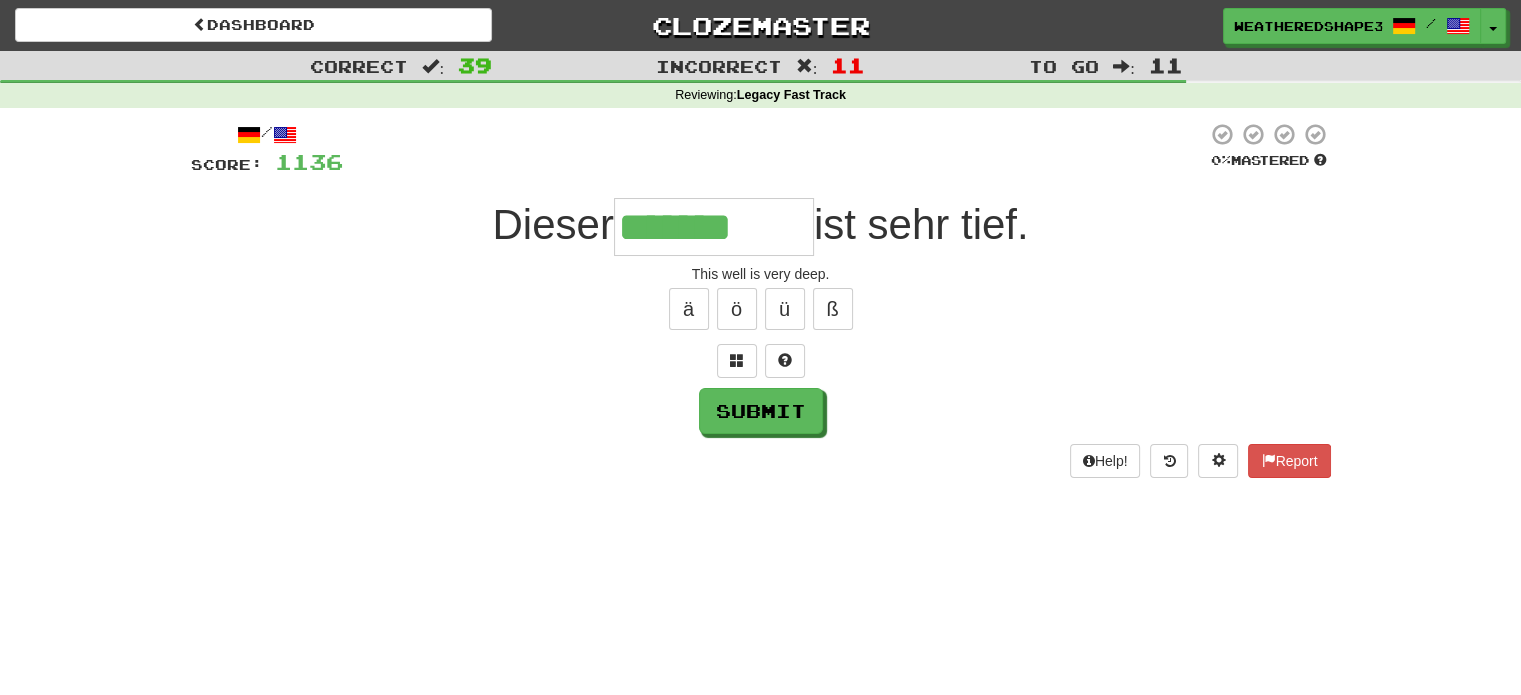 type on "*******" 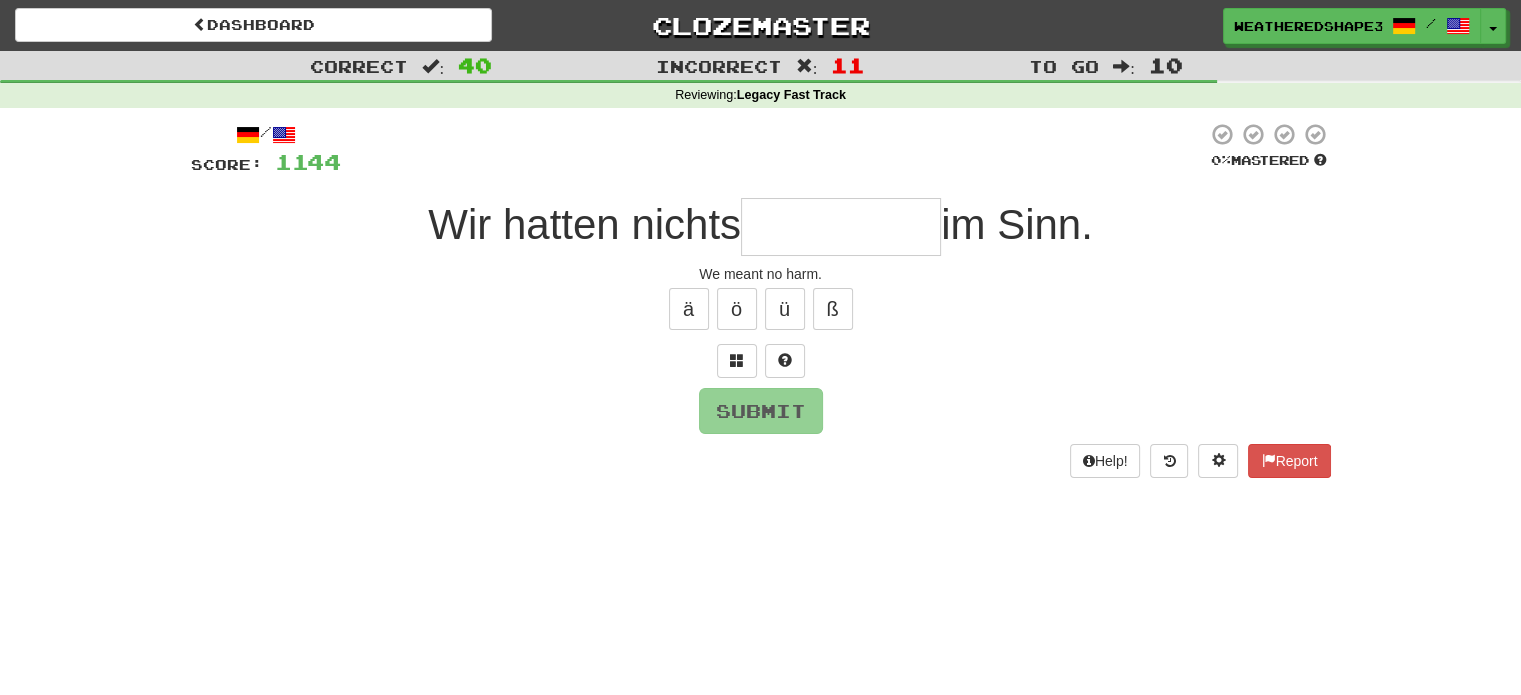 type on "*" 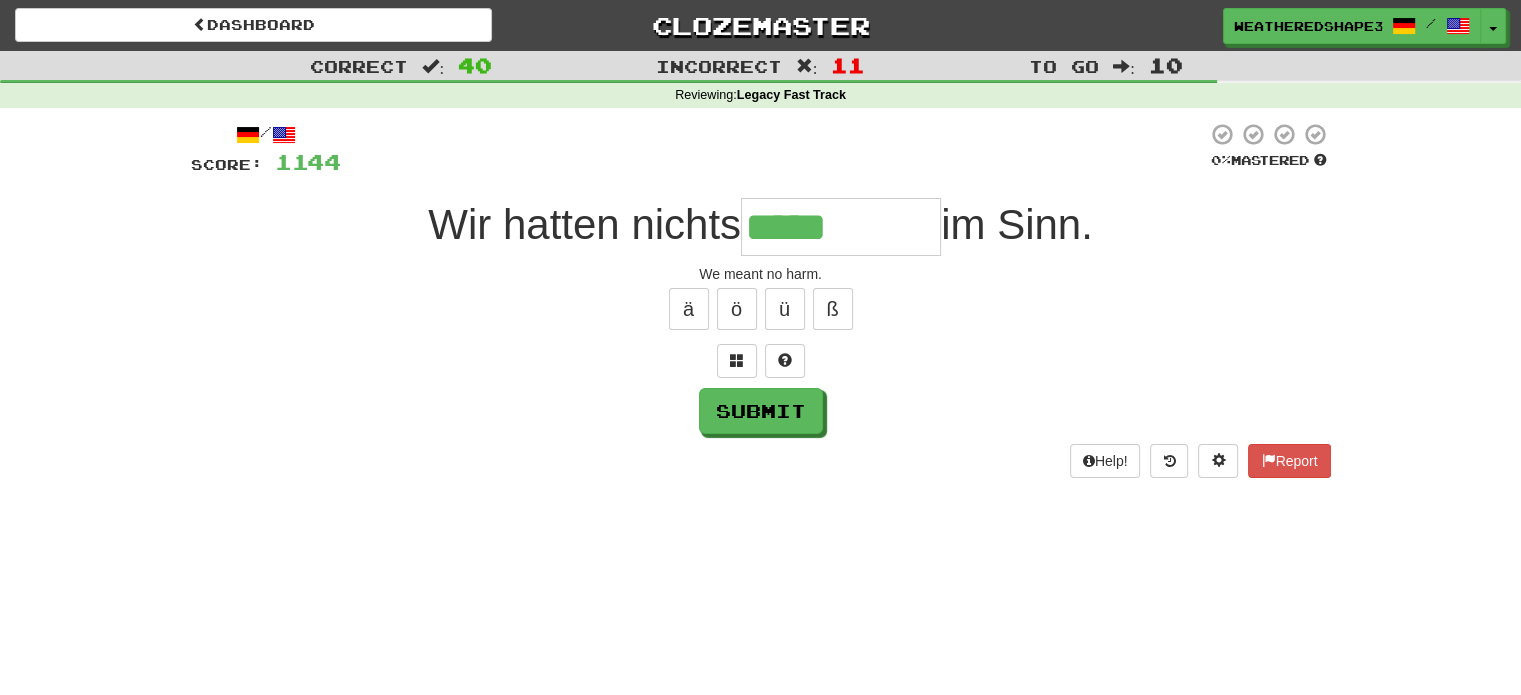 type on "*****" 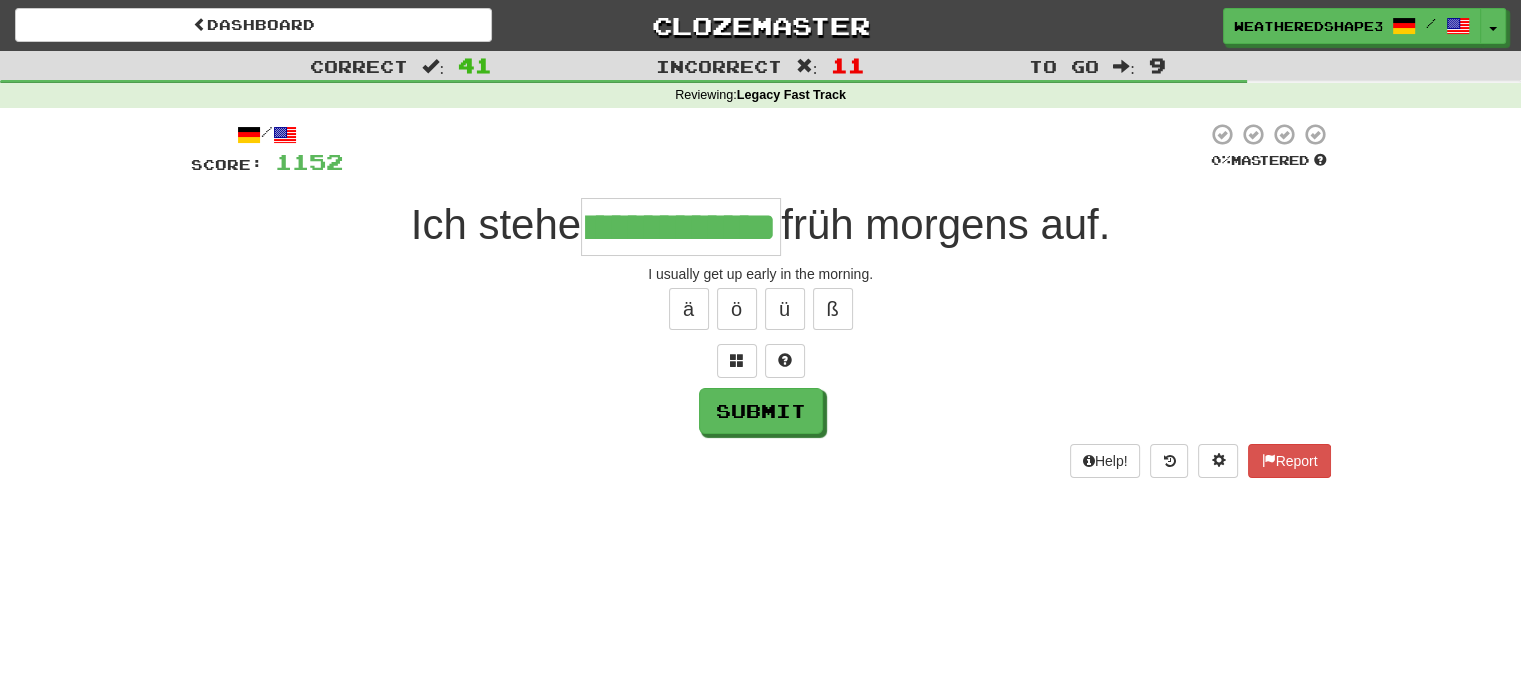 scroll, scrollTop: 0, scrollLeft: 0, axis: both 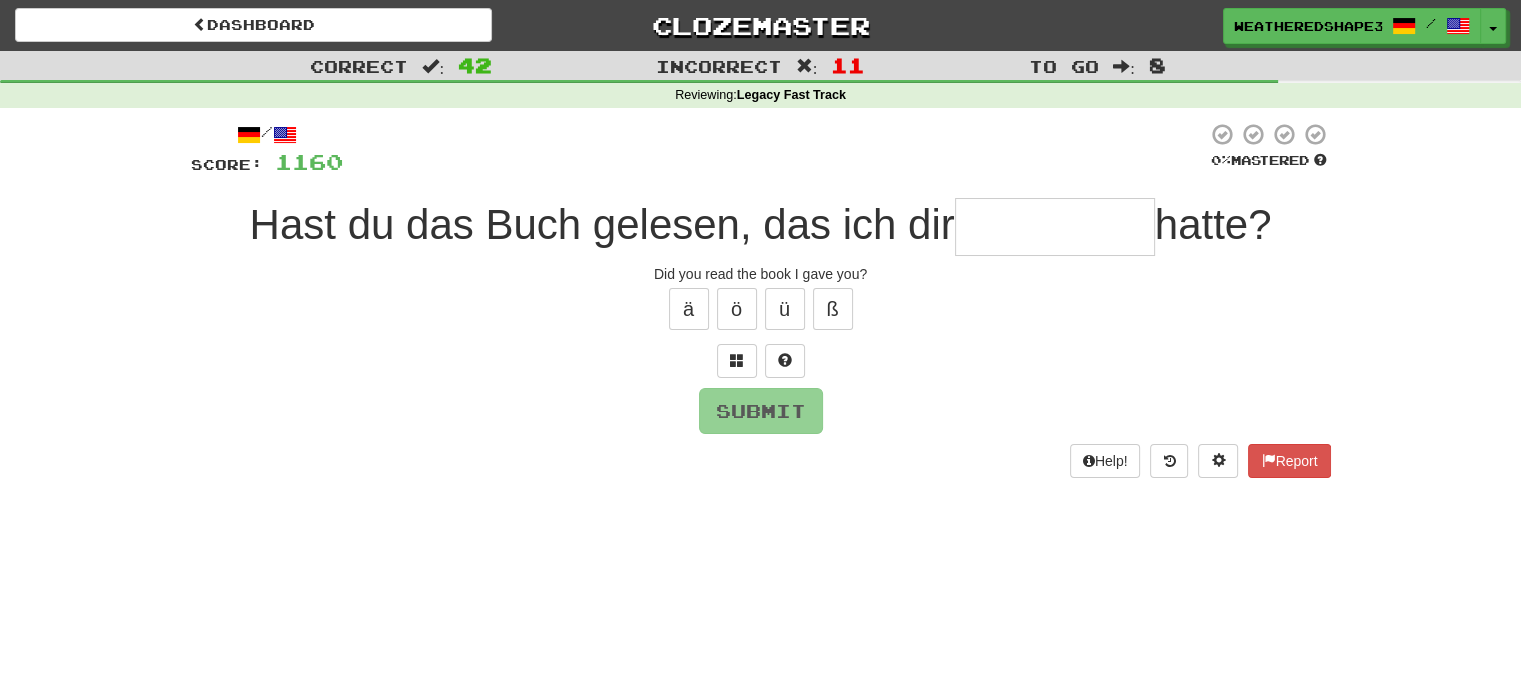 type on "*" 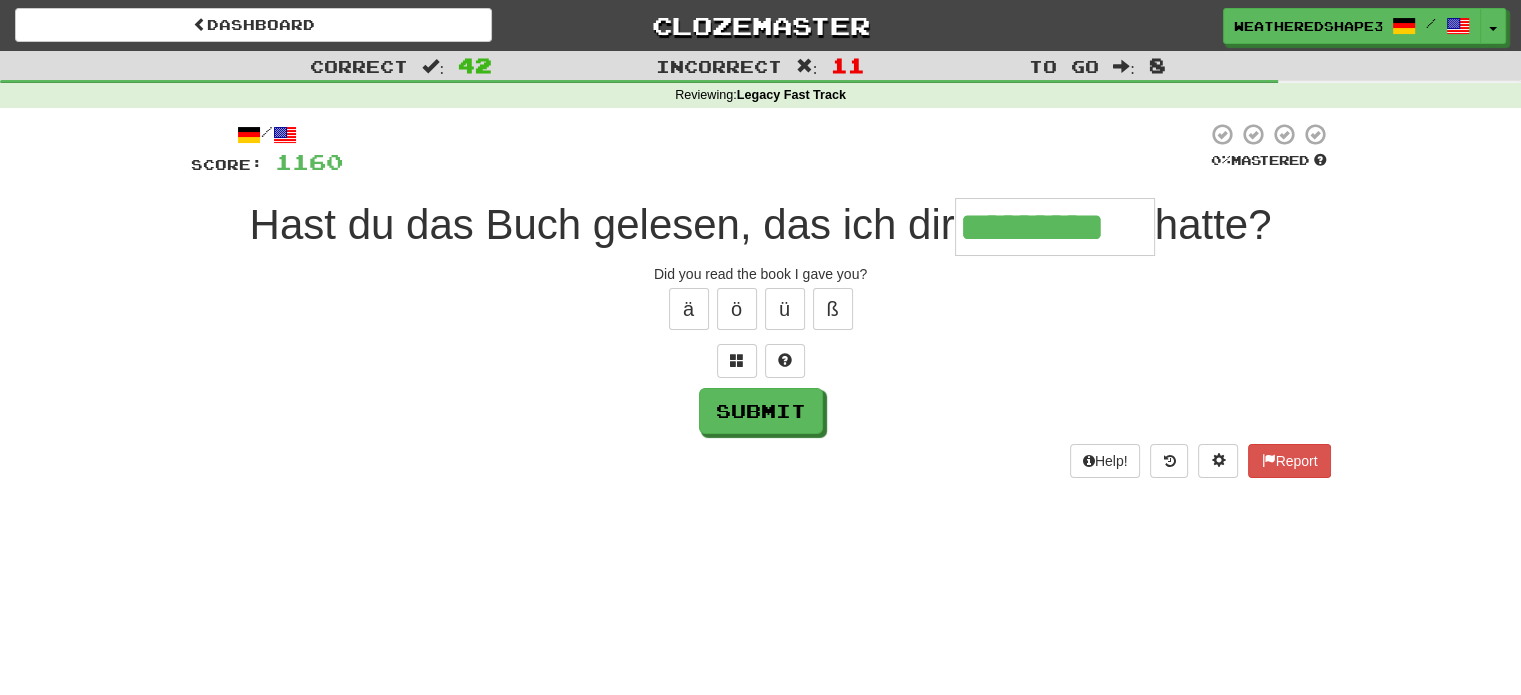 type on "*********" 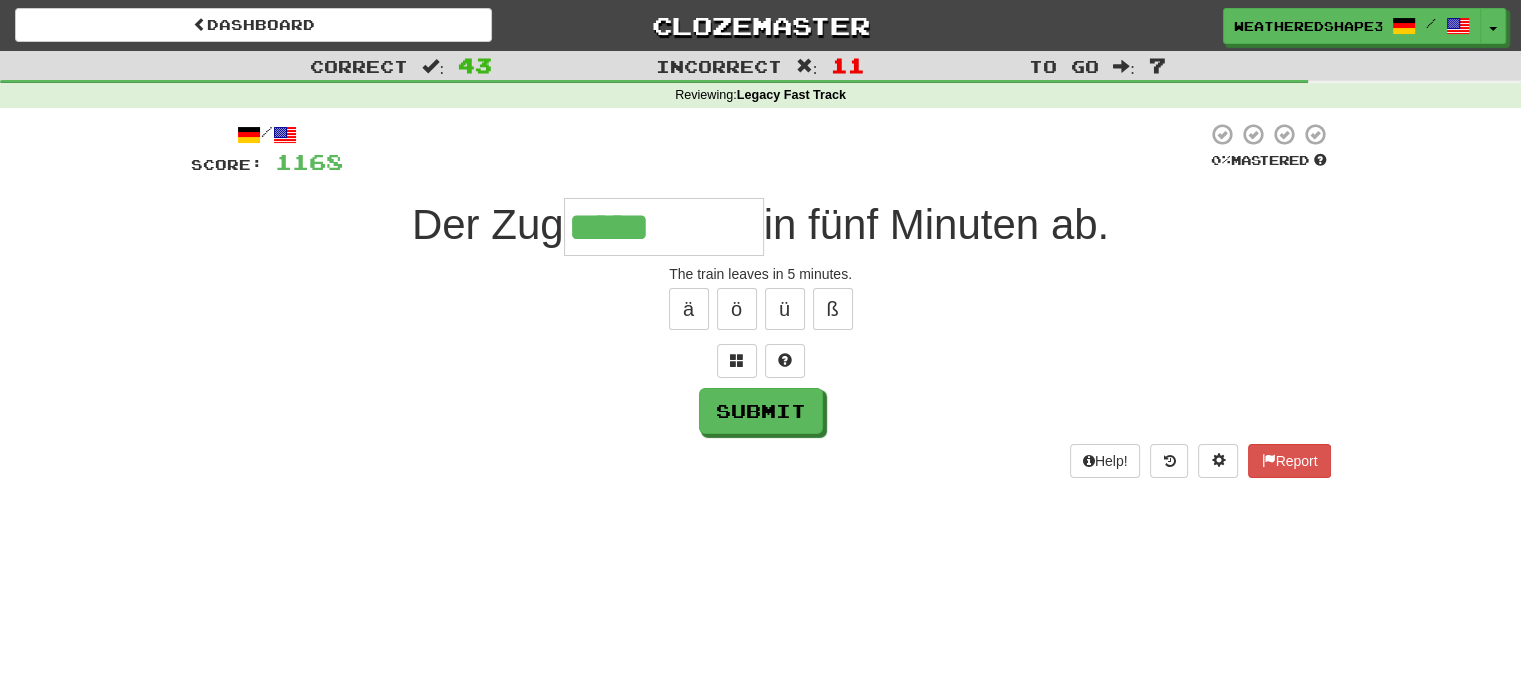 type on "*****" 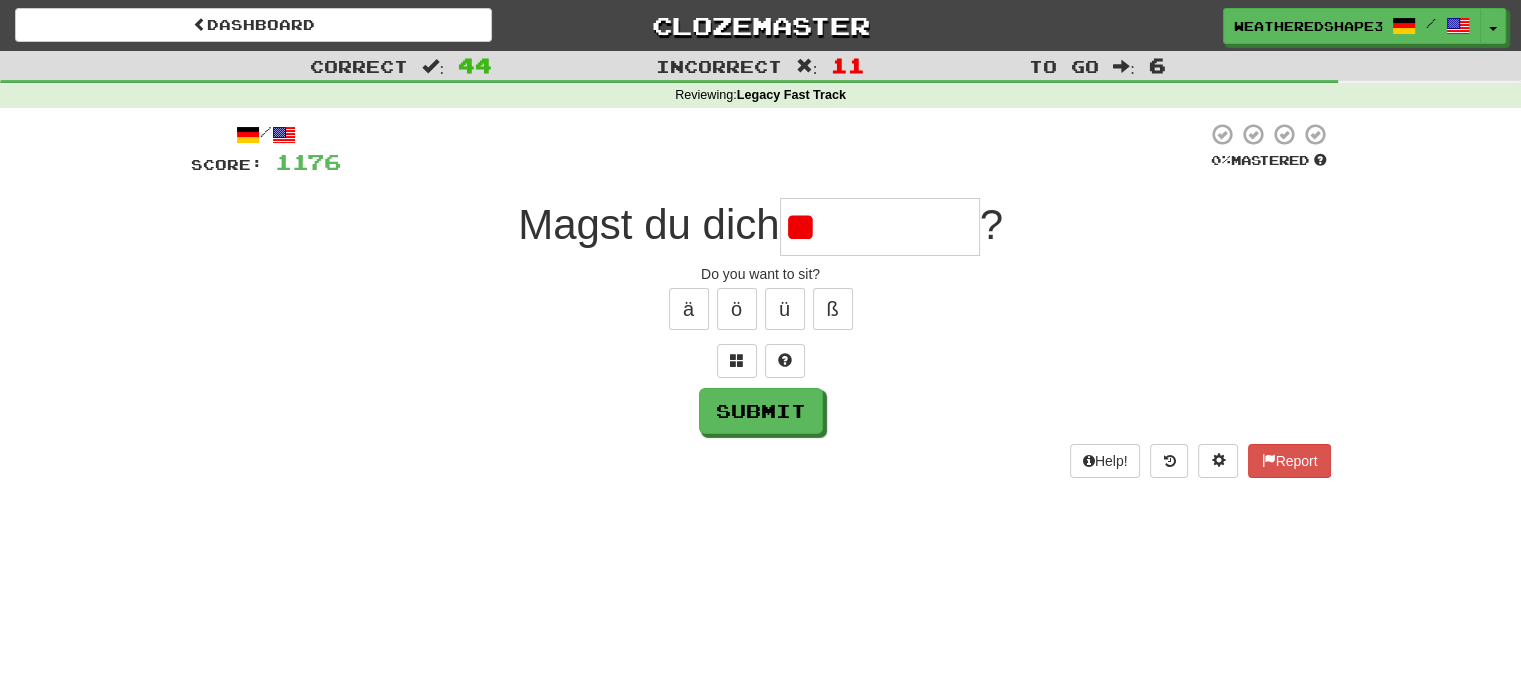 type on "*" 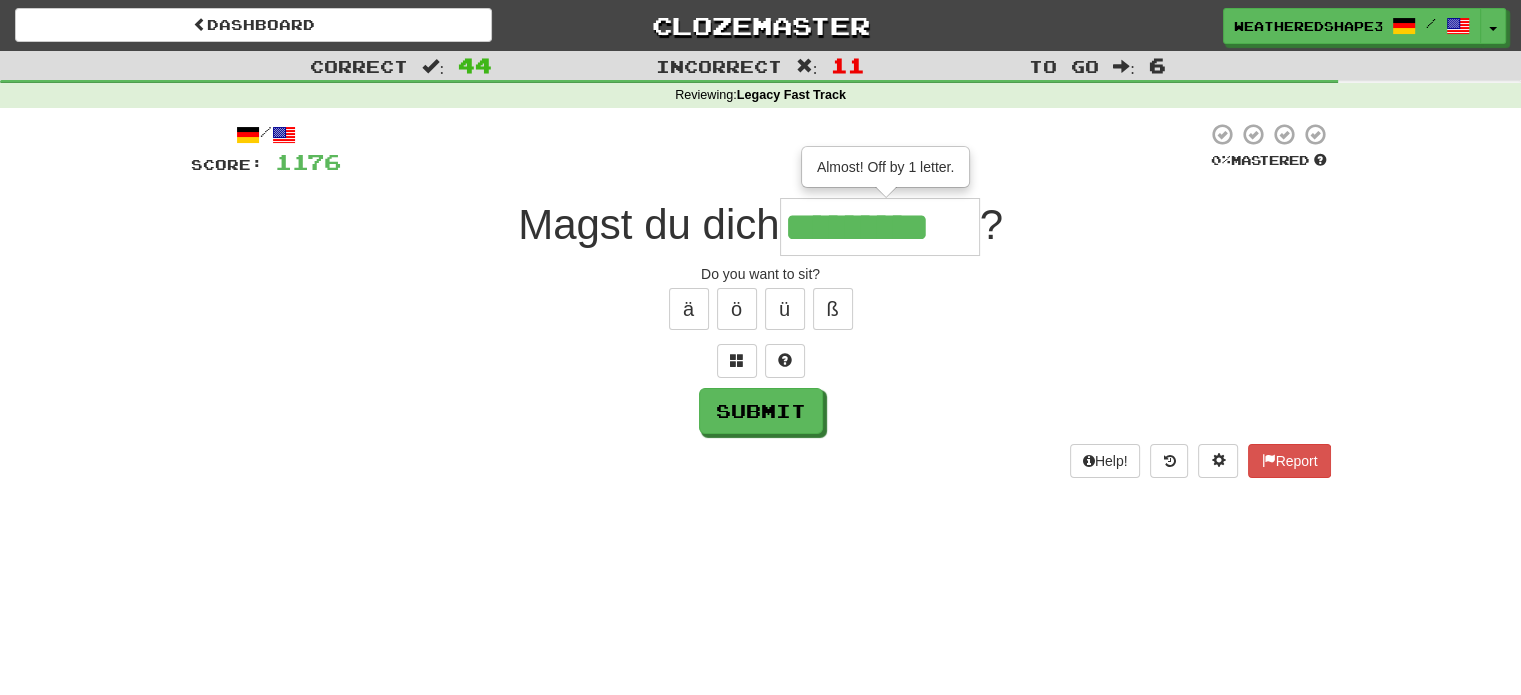 type on "*********" 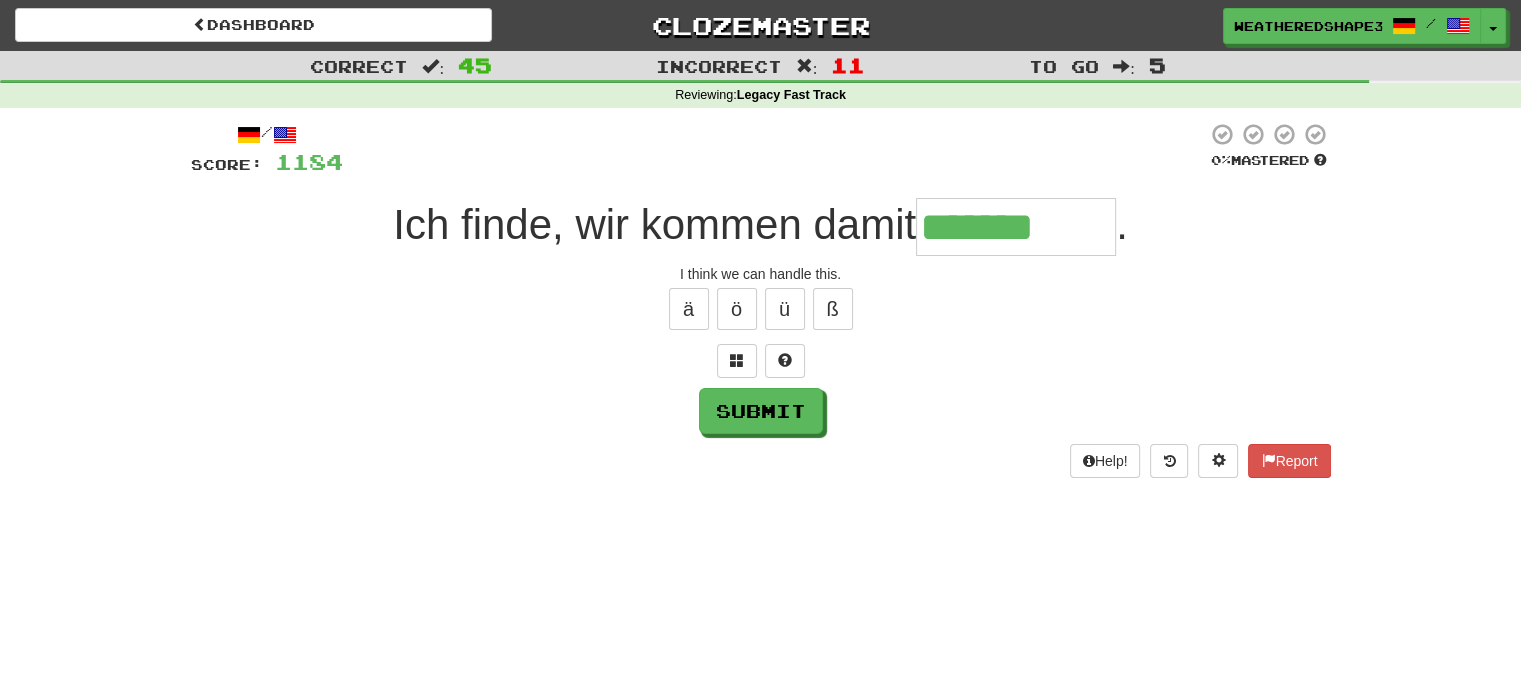 type on "*******" 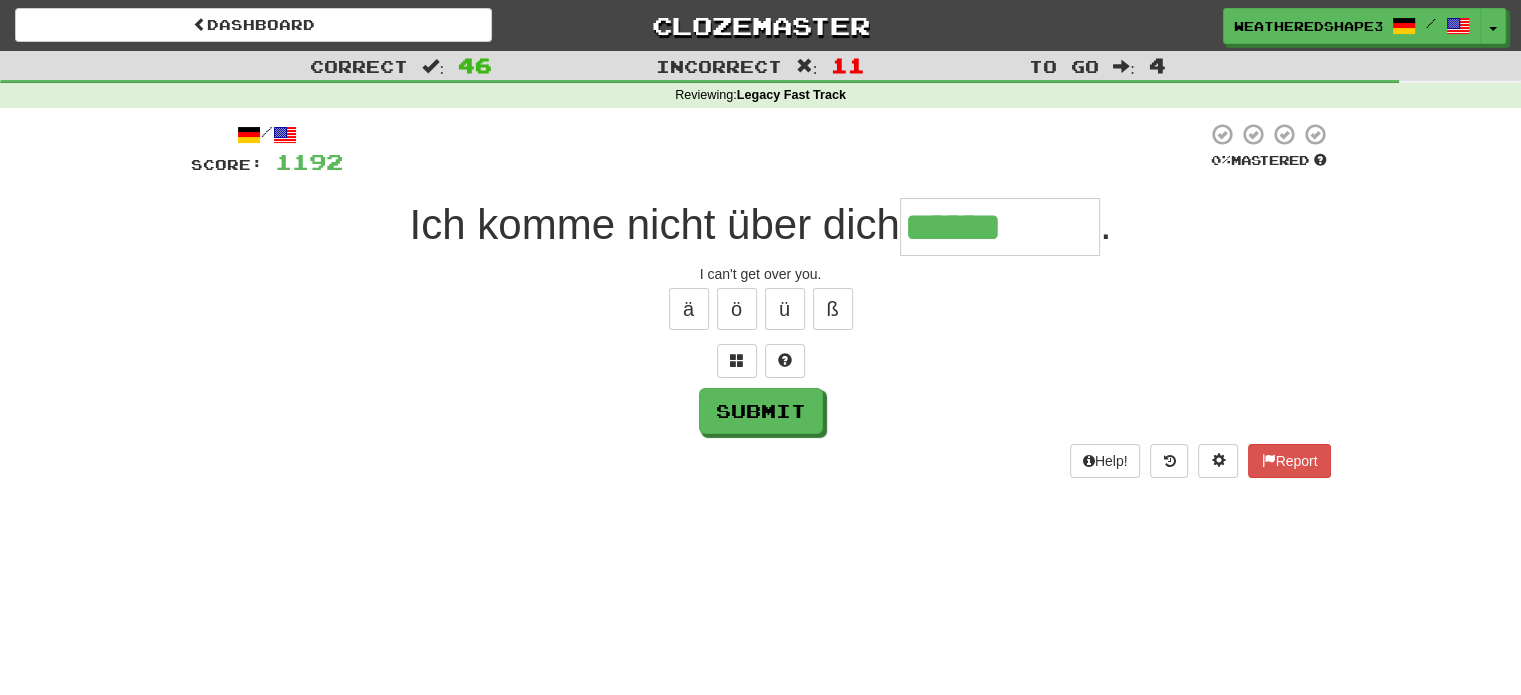 type on "******" 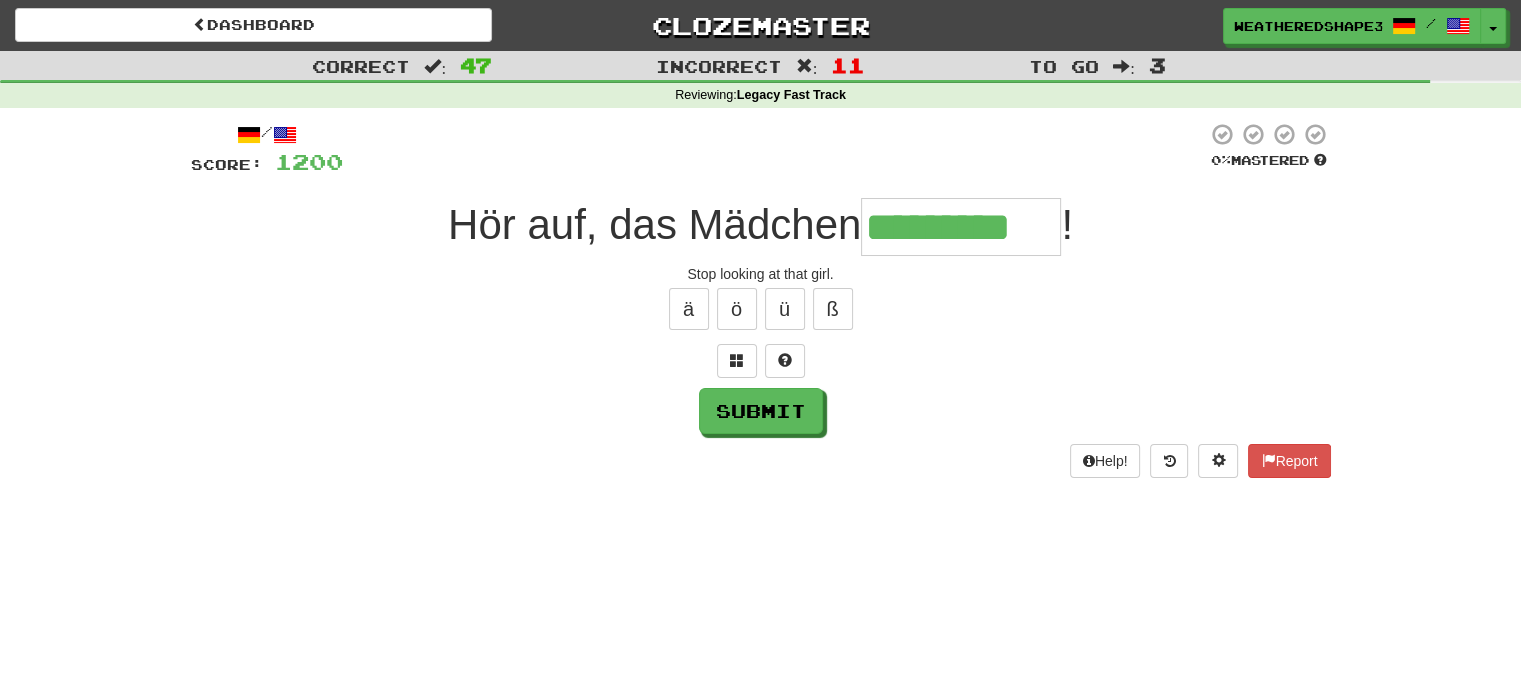 type on "*********" 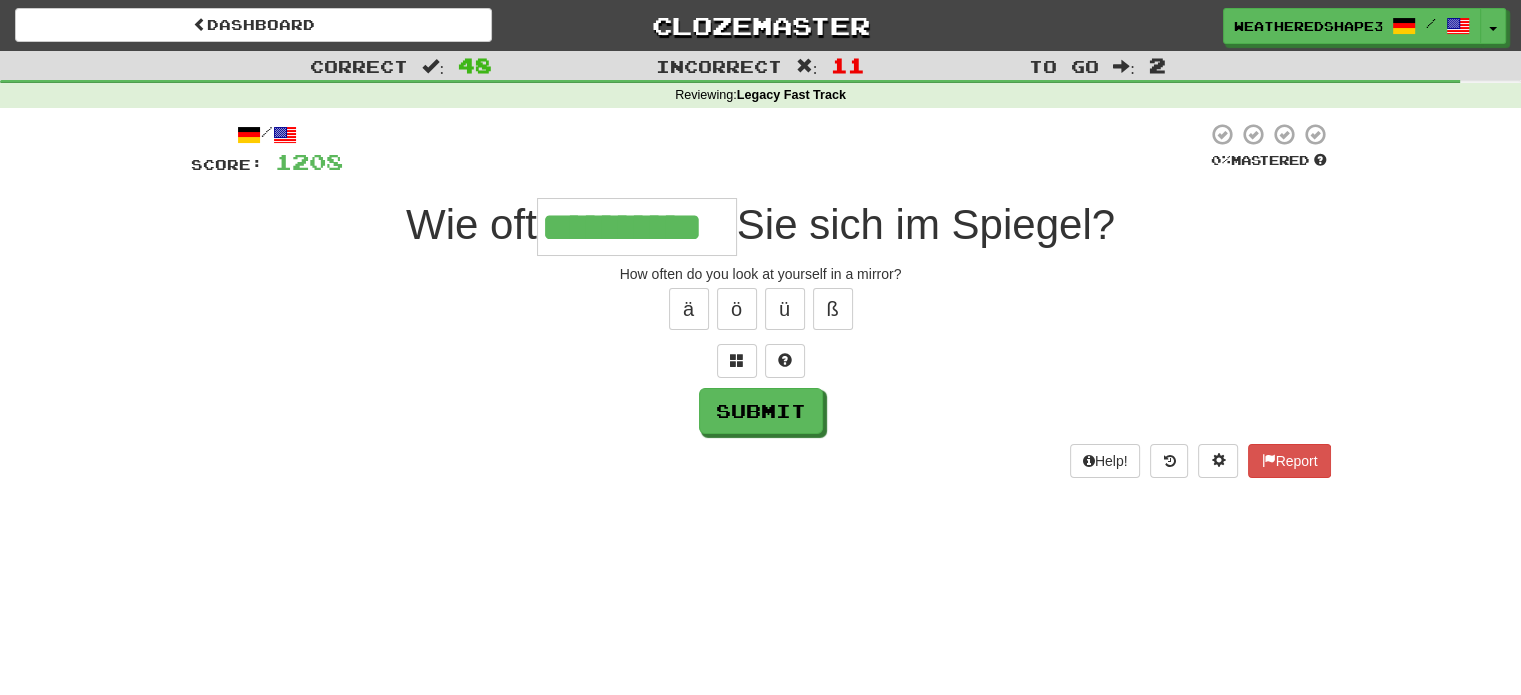 type on "**********" 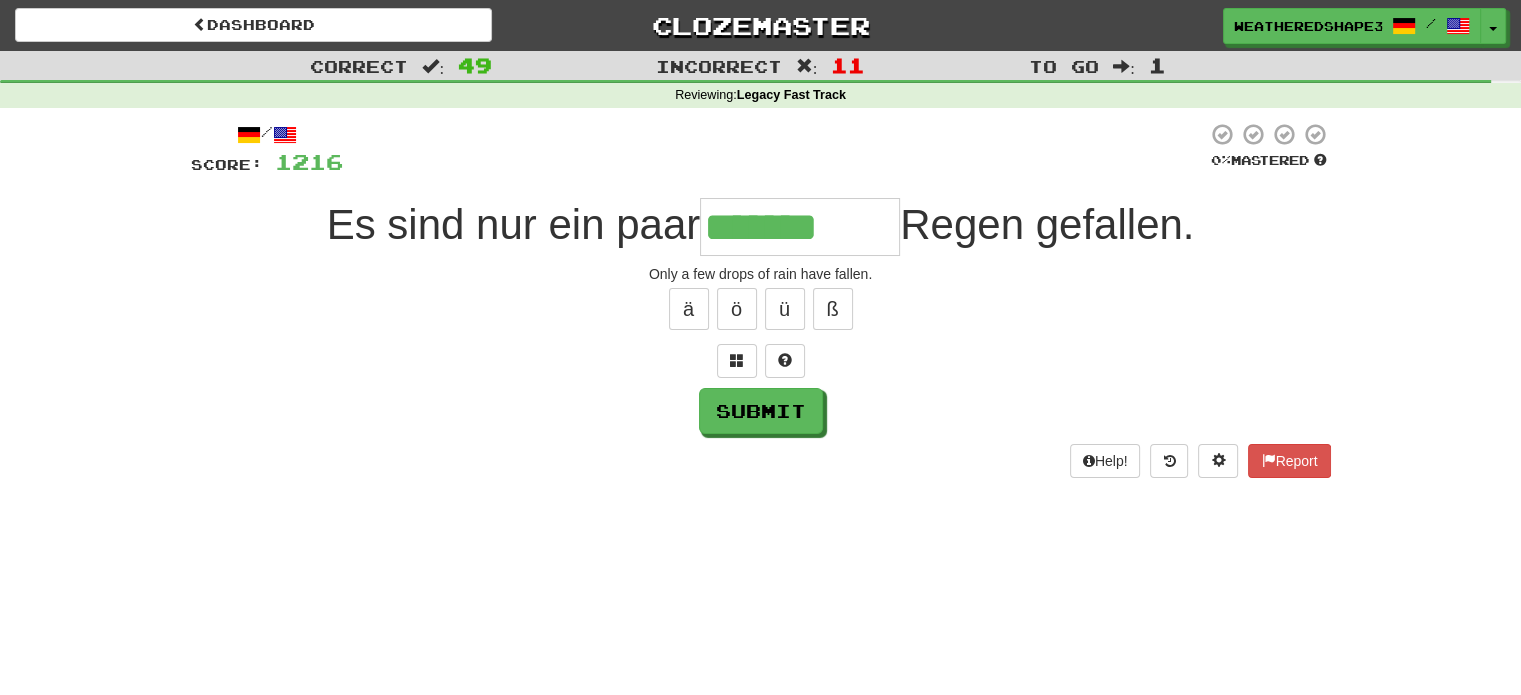 type on "*******" 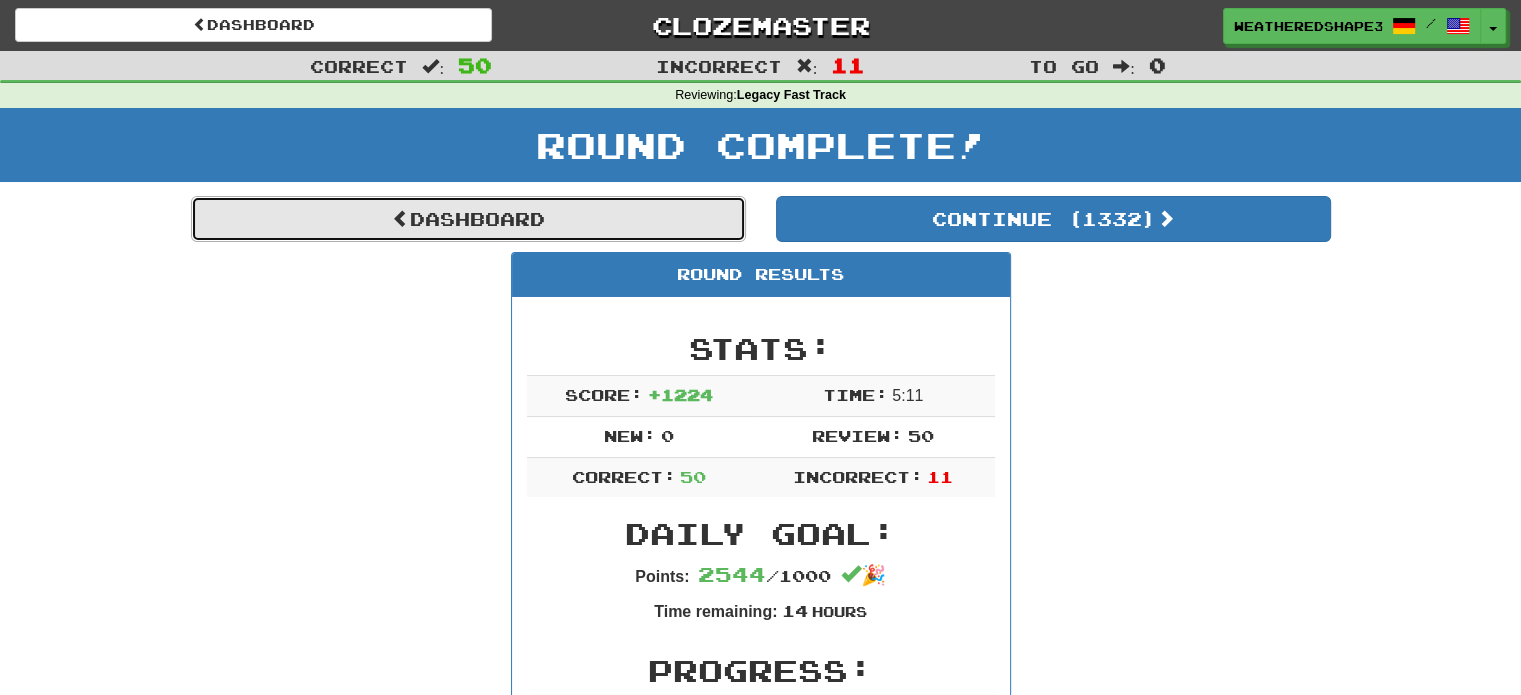 click on "Dashboard" at bounding box center (468, 219) 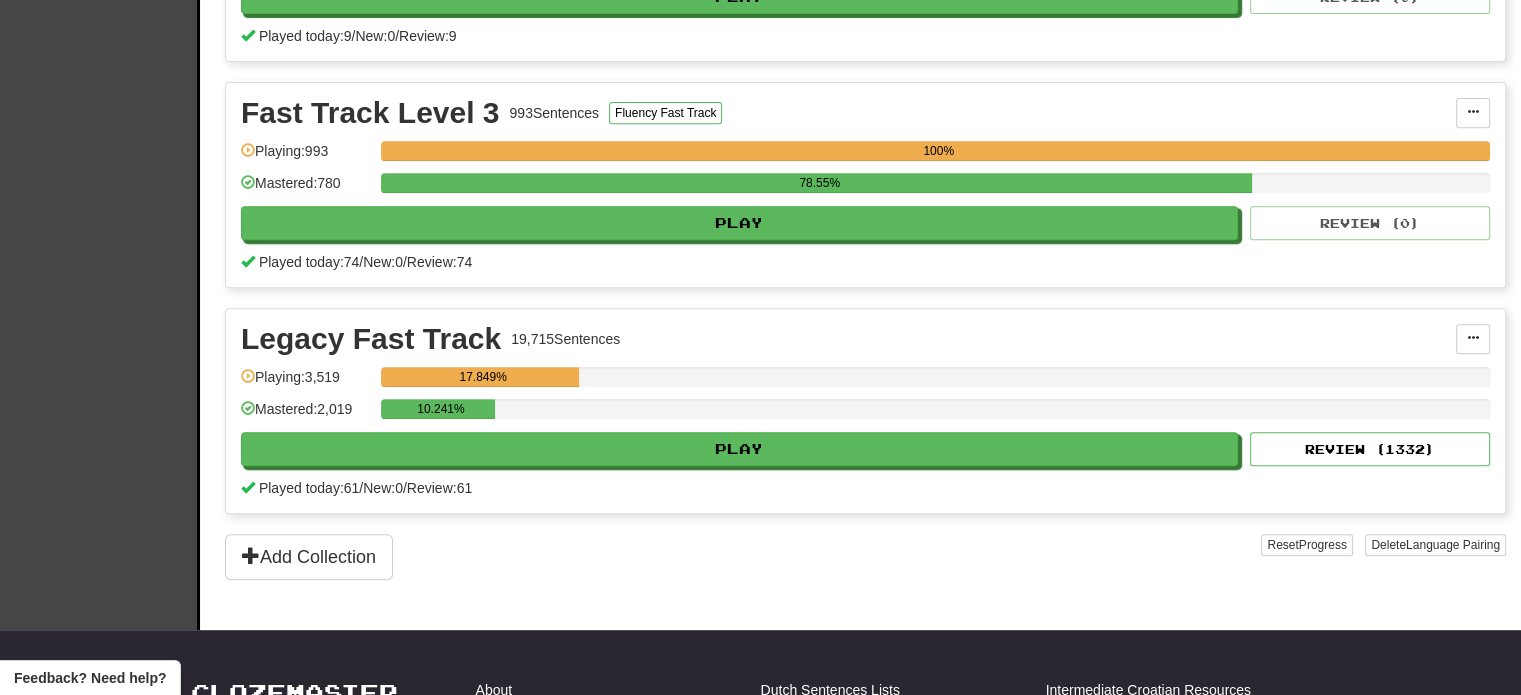scroll, scrollTop: 800, scrollLeft: 0, axis: vertical 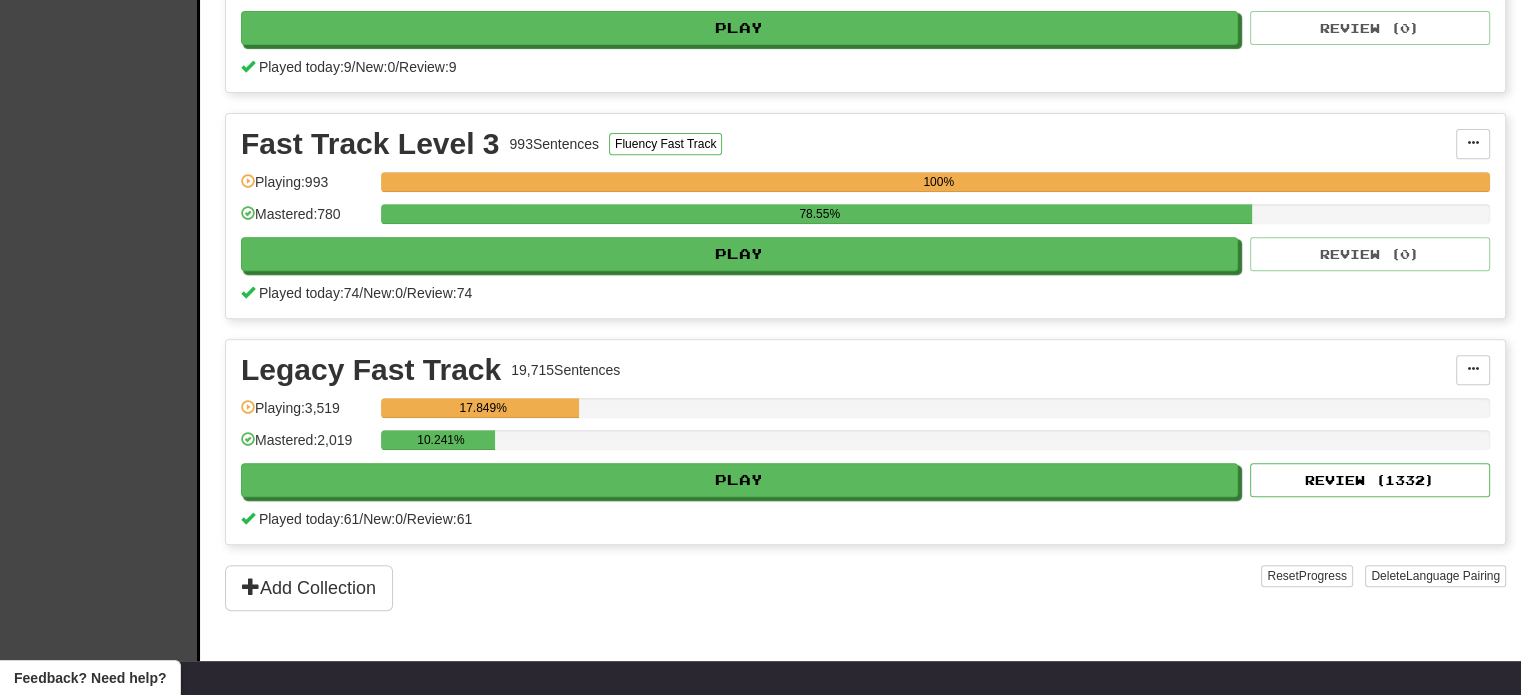click on "Add Collection" at bounding box center [743, 588] 